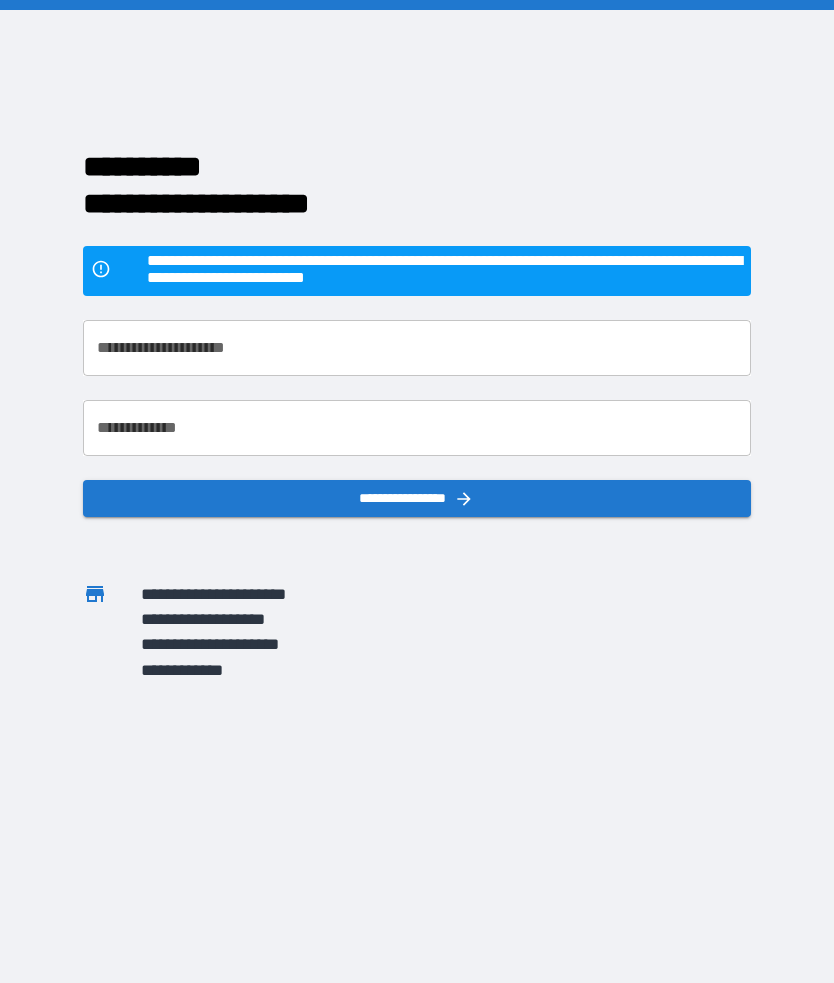 scroll, scrollTop: 0, scrollLeft: 0, axis: both 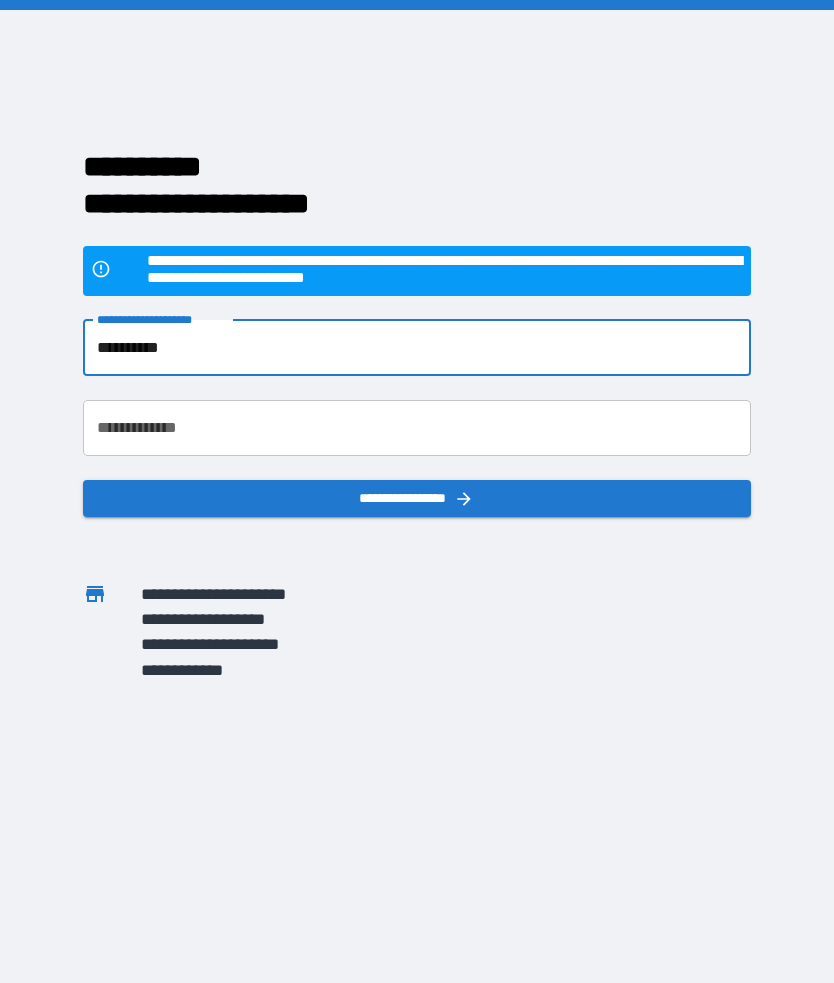 type on "**********" 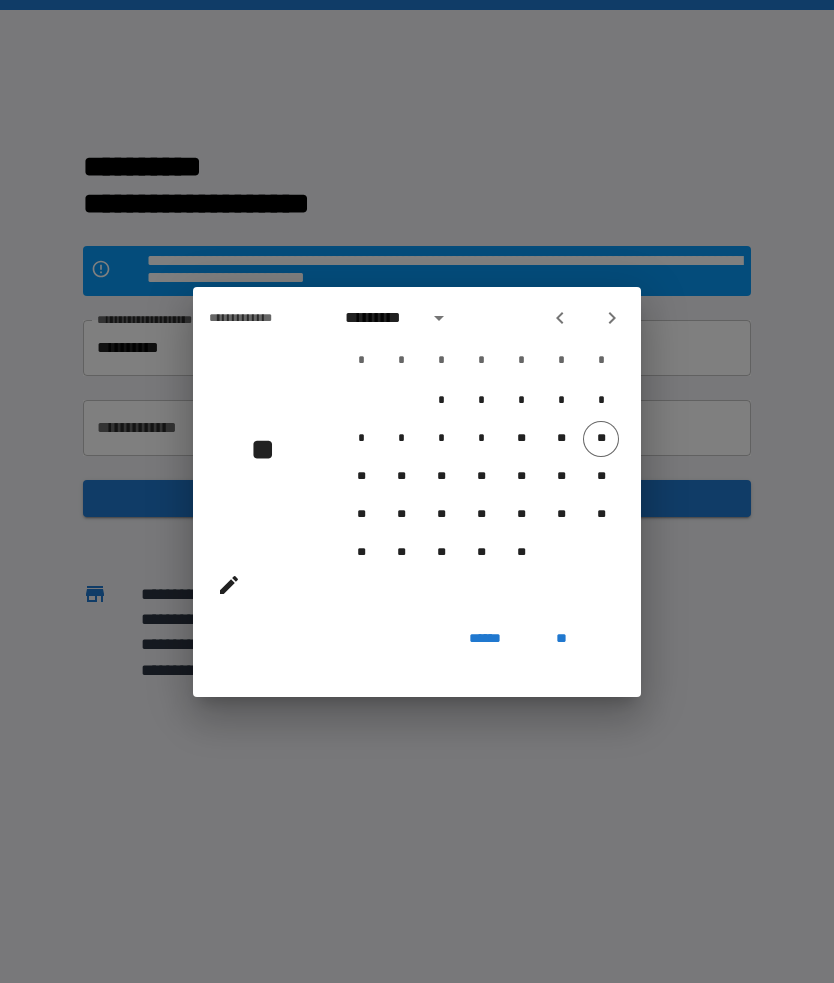 click 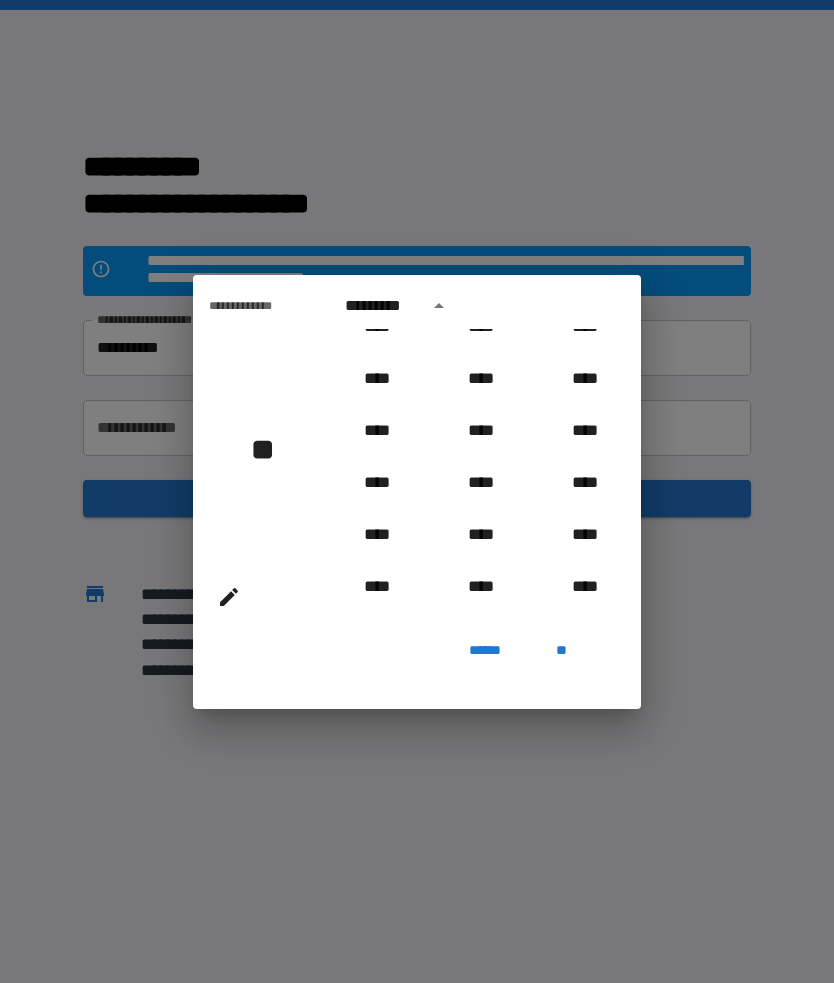 scroll, scrollTop: 812, scrollLeft: 0, axis: vertical 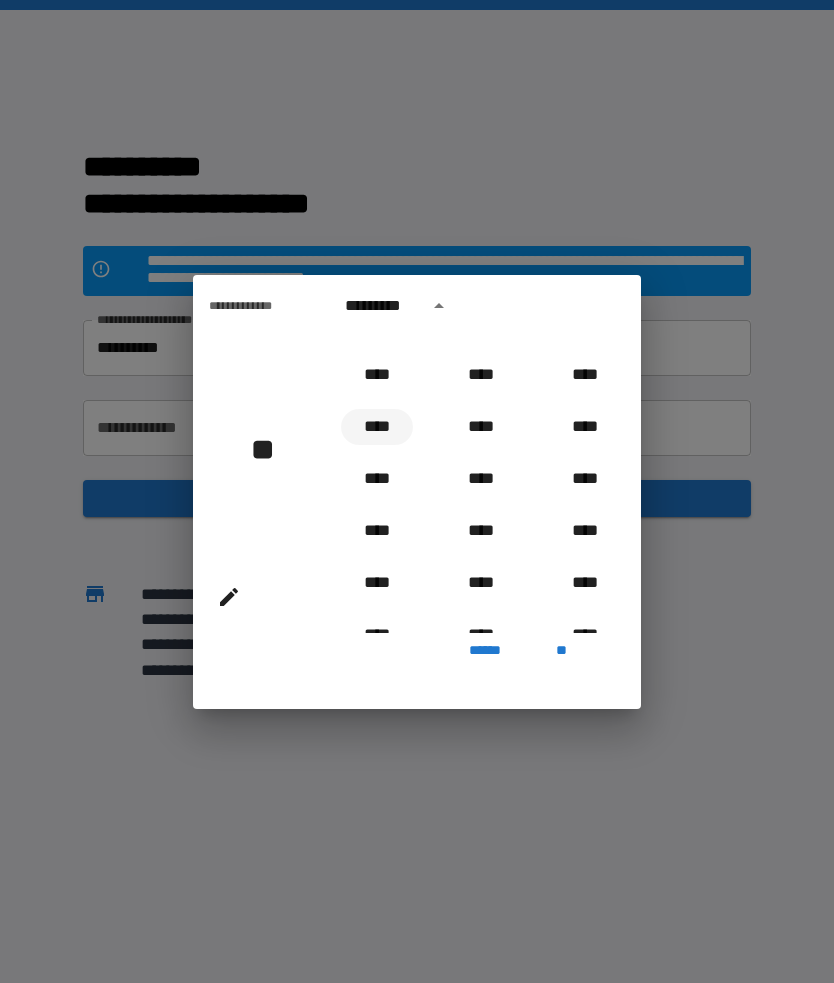 click on "****" at bounding box center [377, 427] 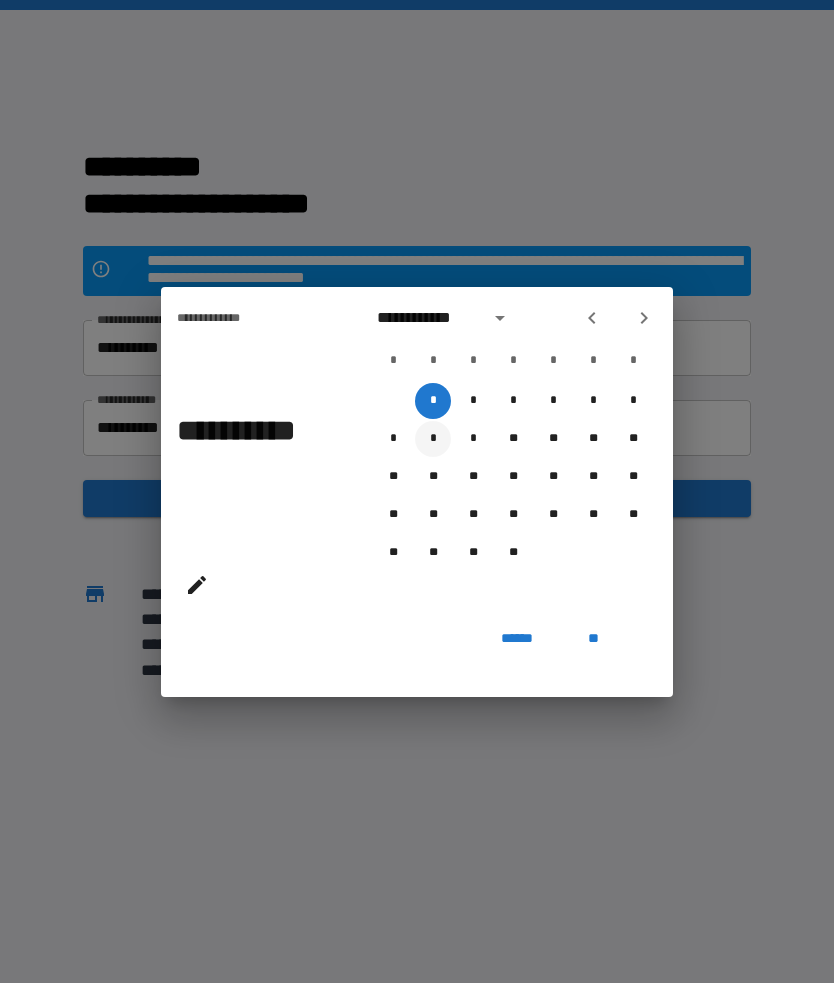 click on "*" at bounding box center (433, 439) 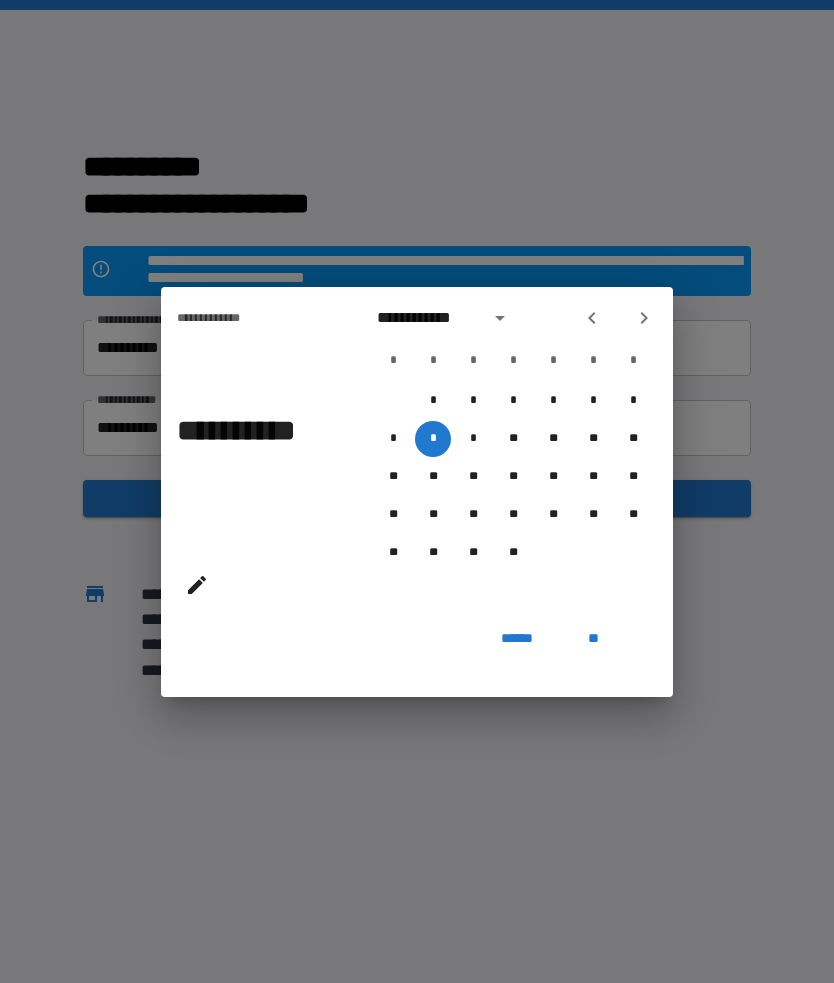click on "**" at bounding box center (593, 639) 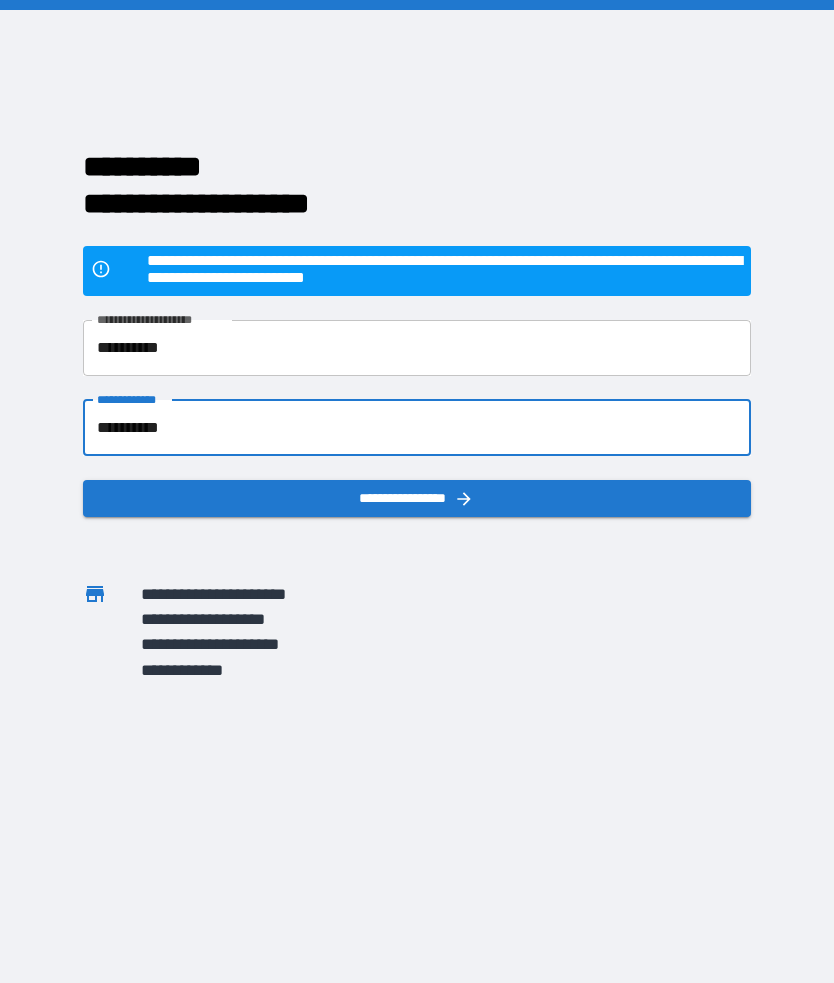 click on "**********" at bounding box center [416, 498] 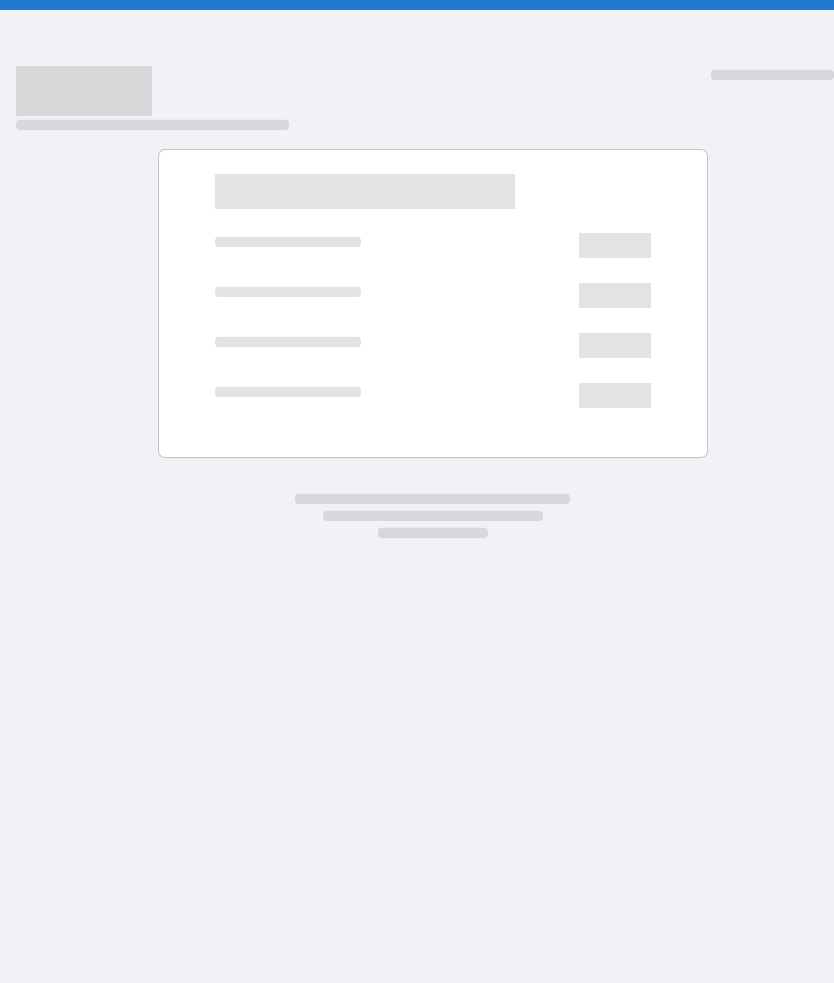 scroll, scrollTop: 0, scrollLeft: 0, axis: both 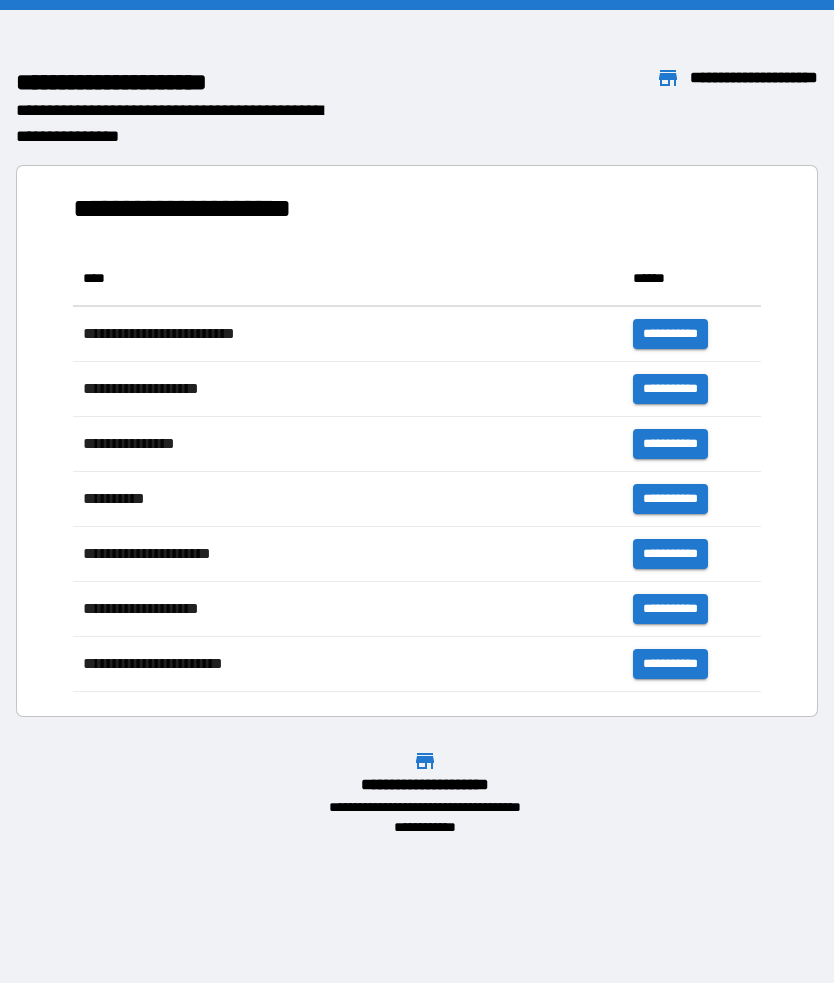 click on "**********" at bounding box center [417, 441] 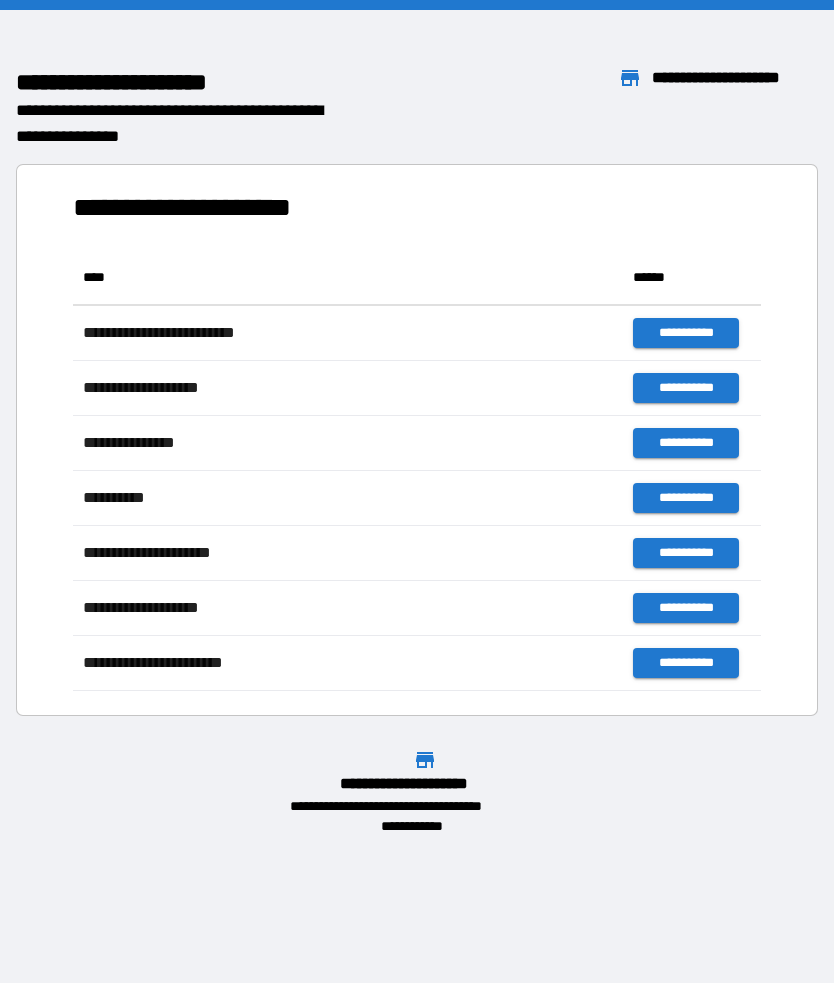scroll, scrollTop: 441, scrollLeft: 688, axis: both 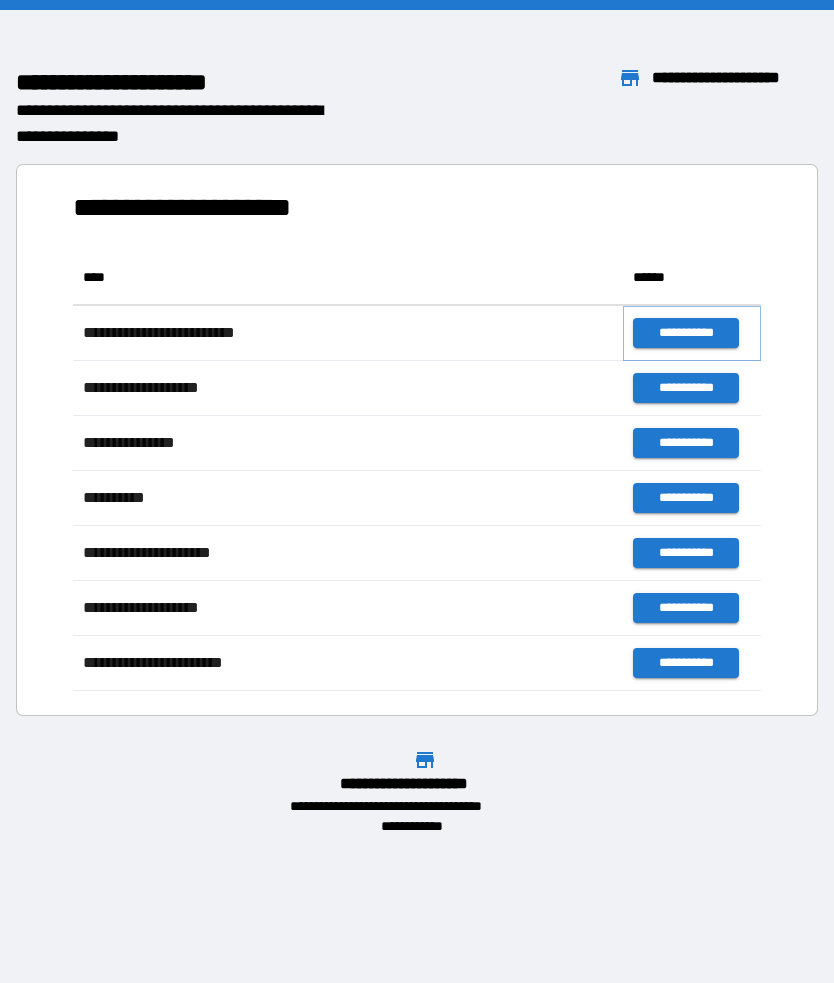 click on "**********" at bounding box center (685, 333) 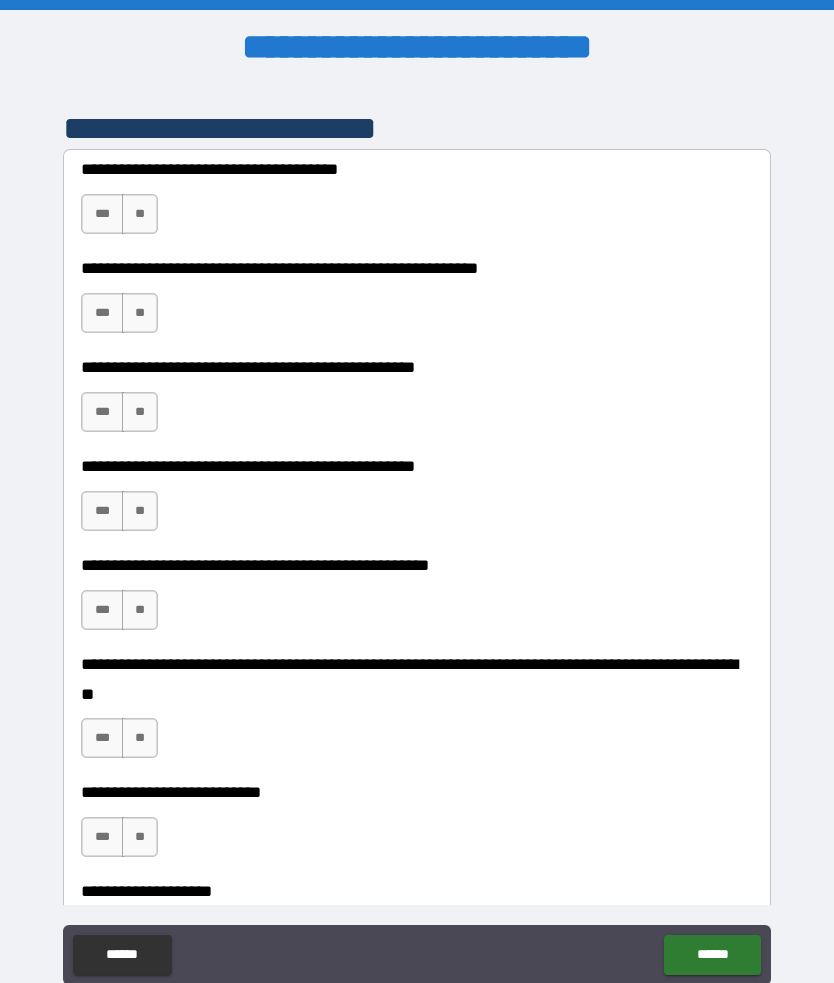 scroll, scrollTop: 431, scrollLeft: 0, axis: vertical 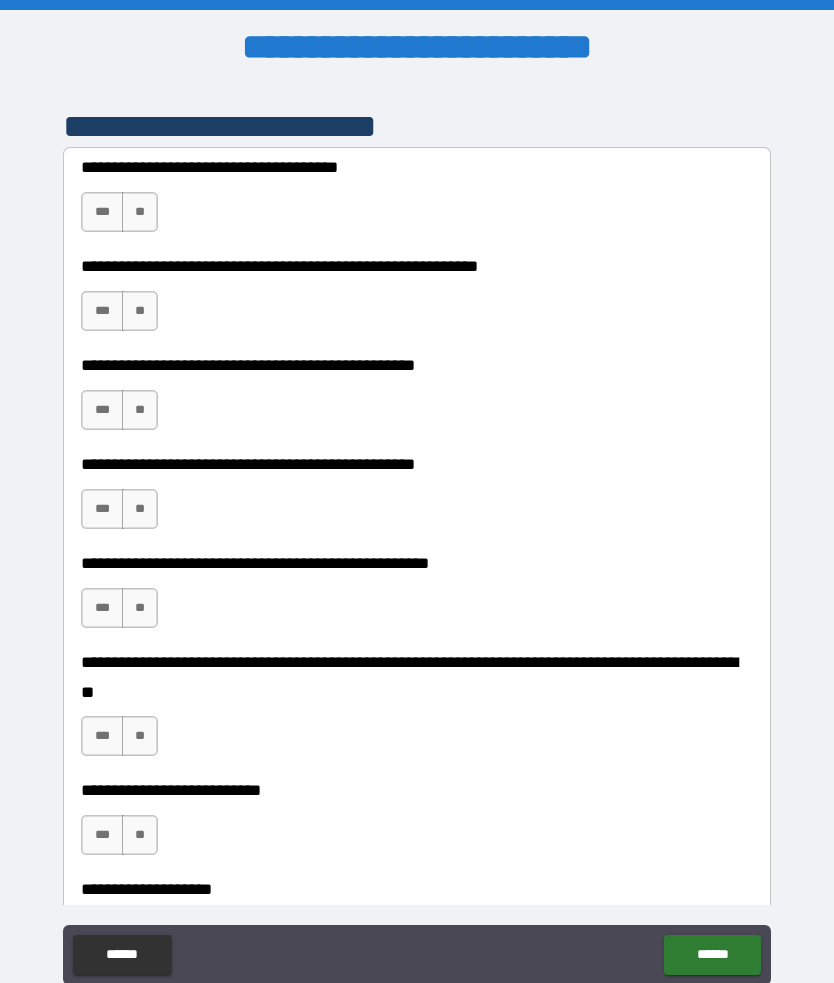 click on "**" at bounding box center (140, 212) 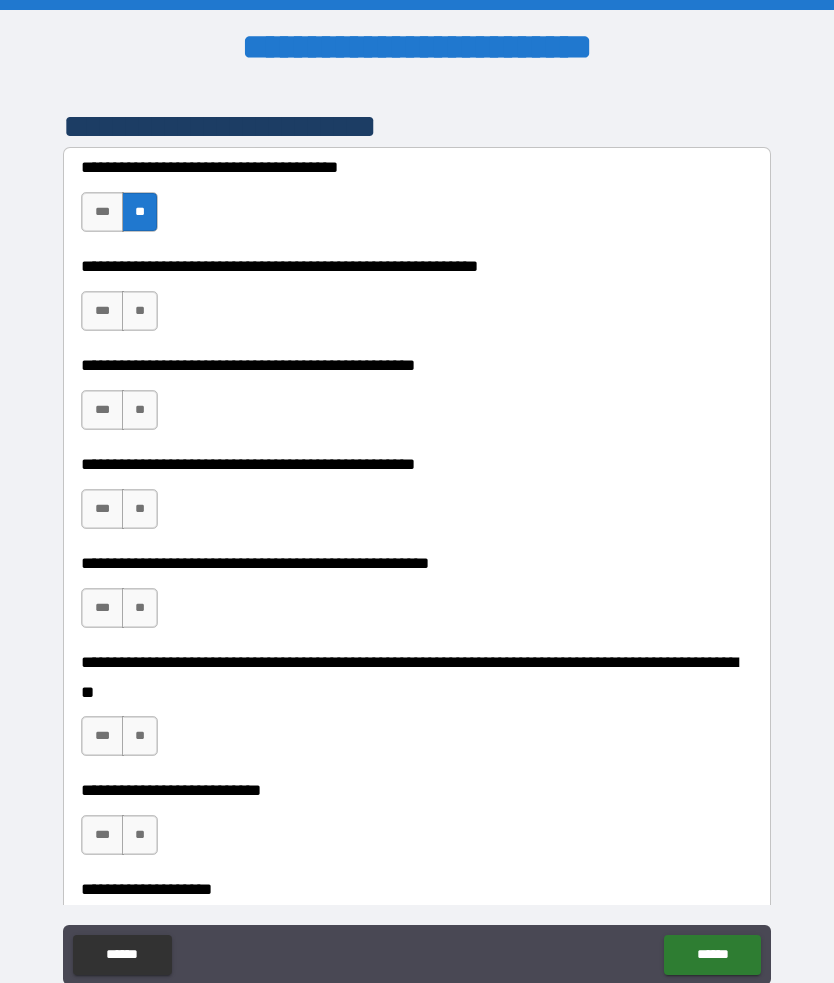 click on "***" at bounding box center (102, 311) 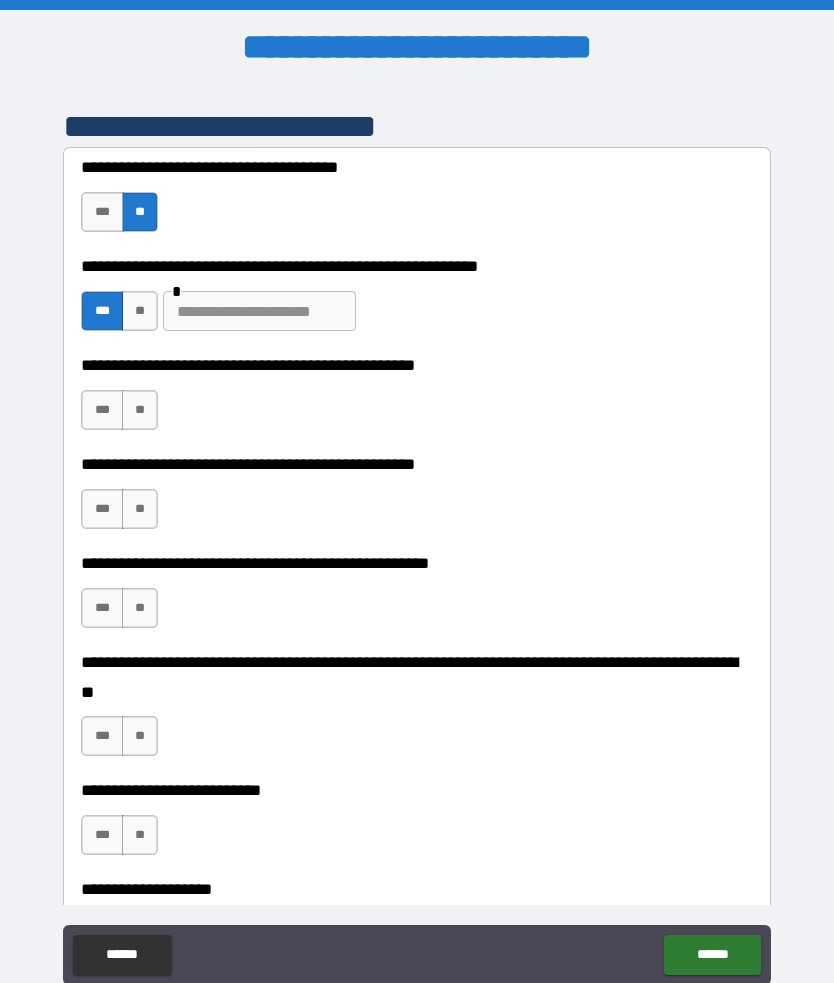 click at bounding box center (259, 311) 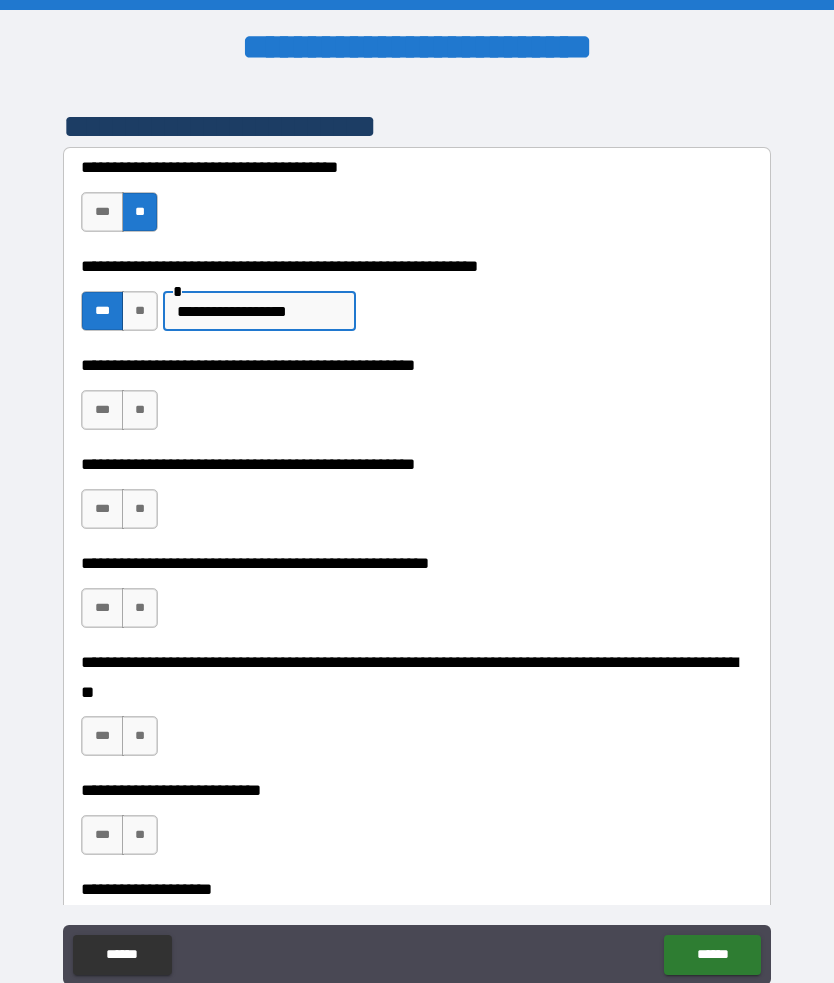click on "**********" at bounding box center (259, 311) 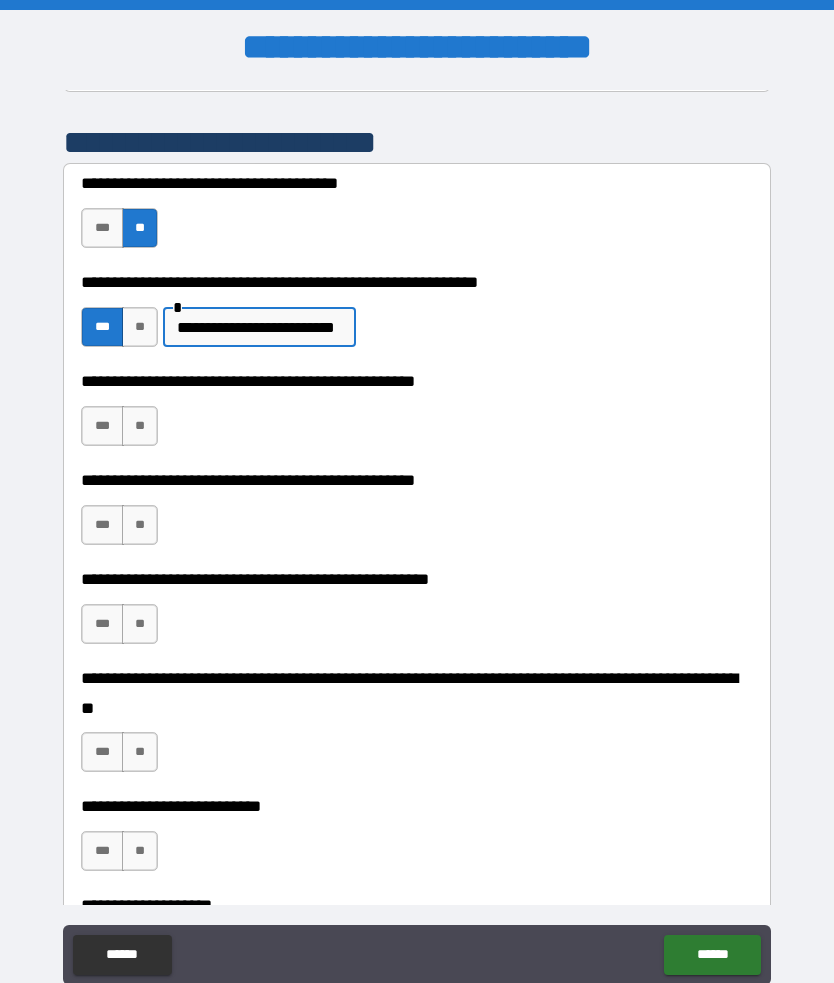 scroll, scrollTop: 414, scrollLeft: 0, axis: vertical 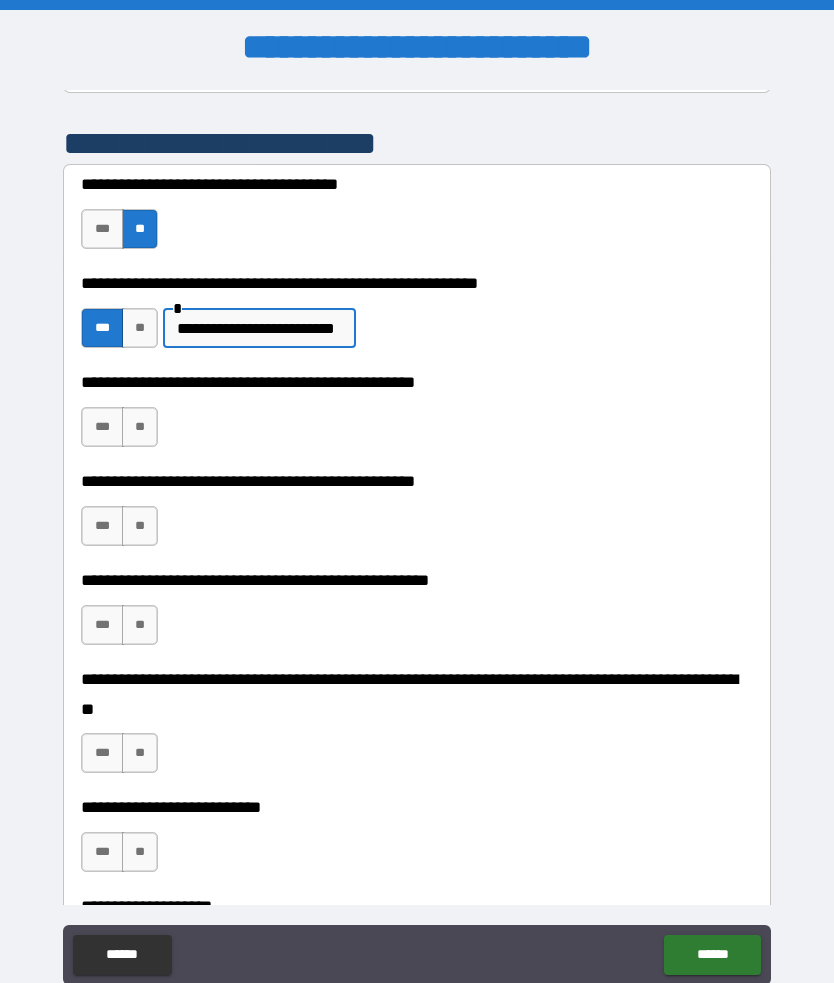 type on "**********" 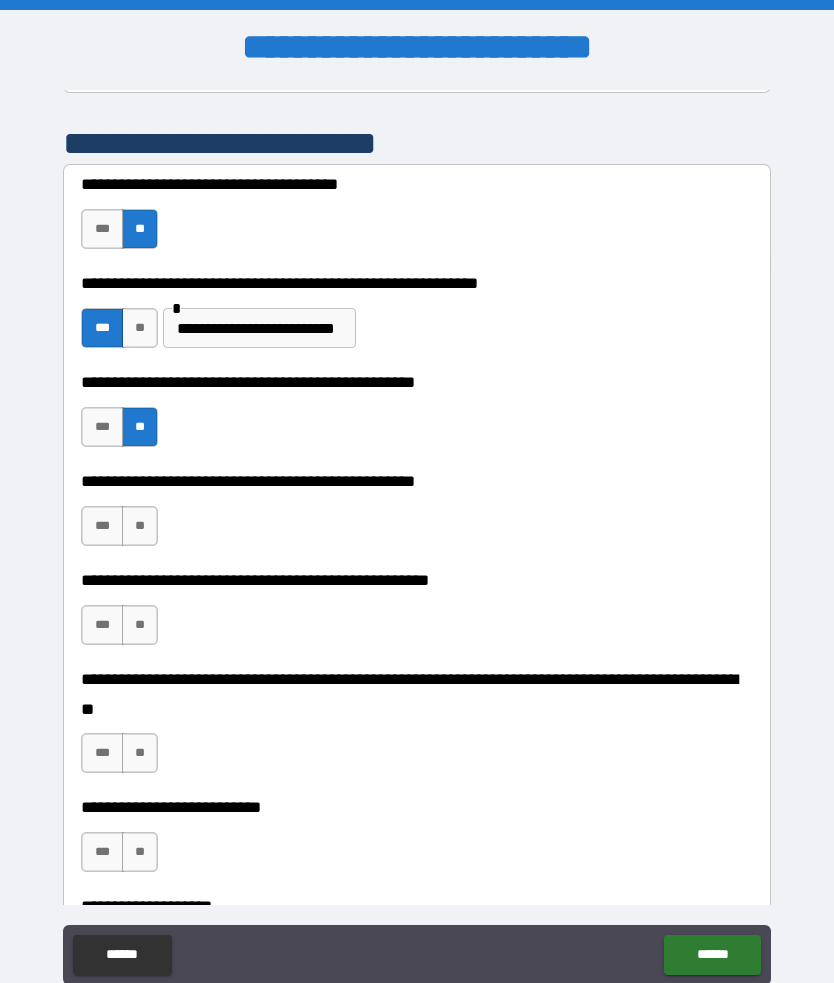 click on "**" at bounding box center (140, 427) 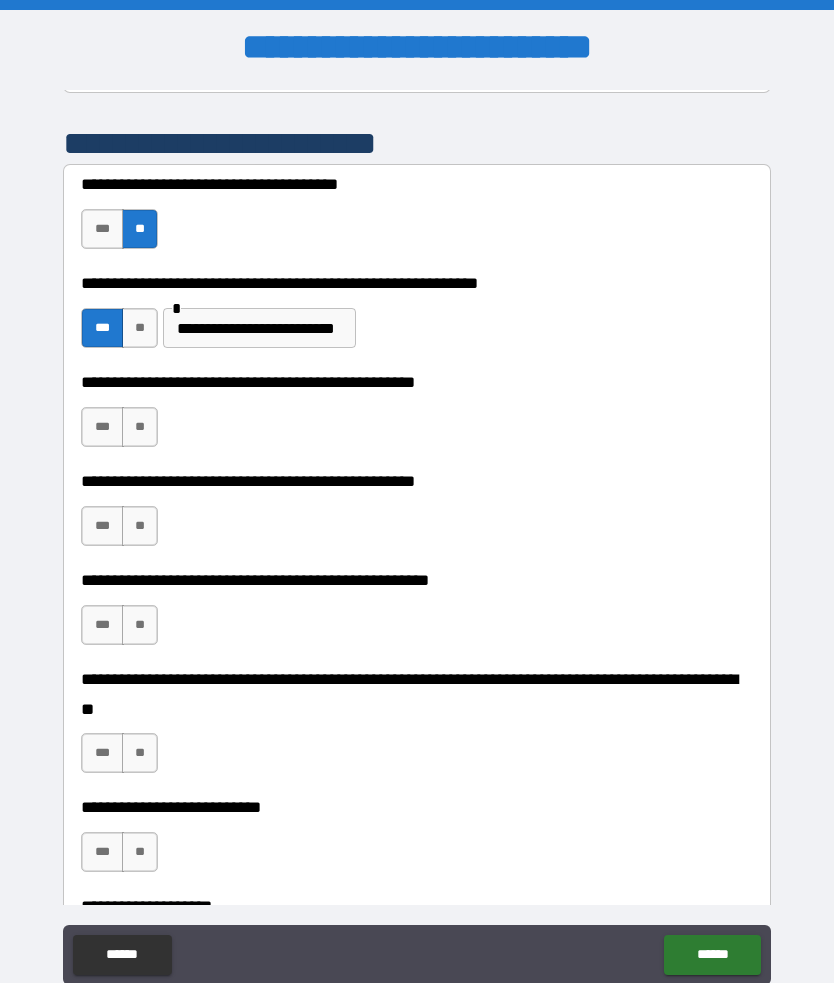 click on "**" at bounding box center (140, 427) 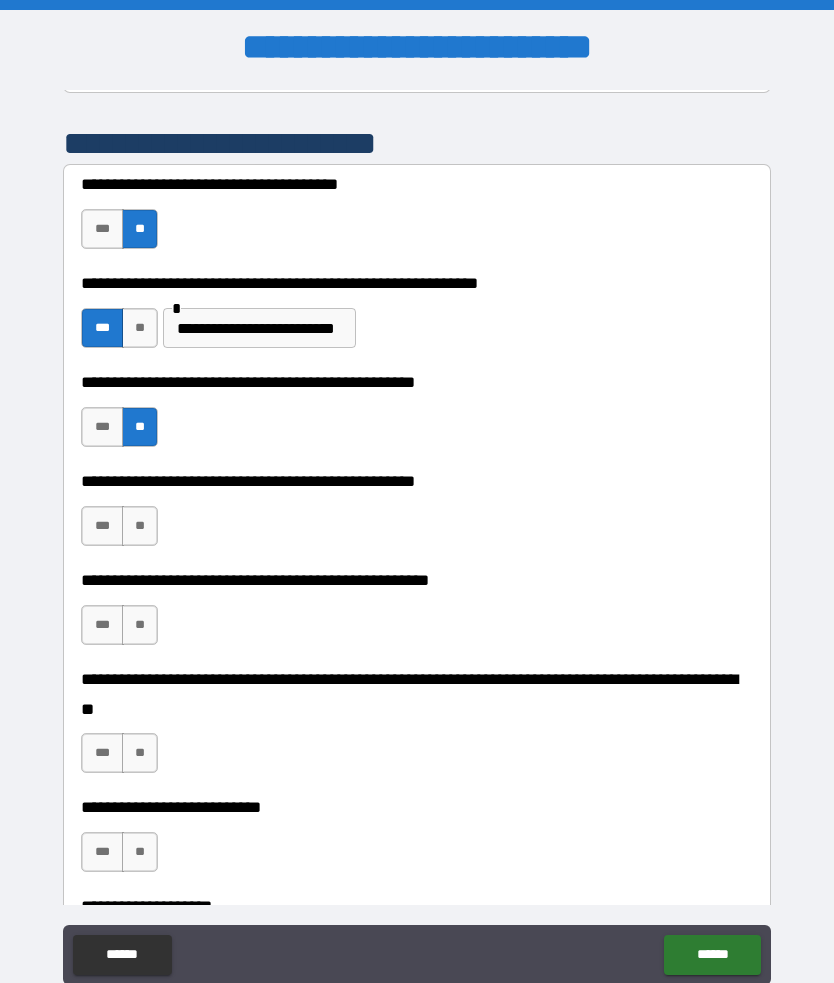 click on "***" at bounding box center [102, 526] 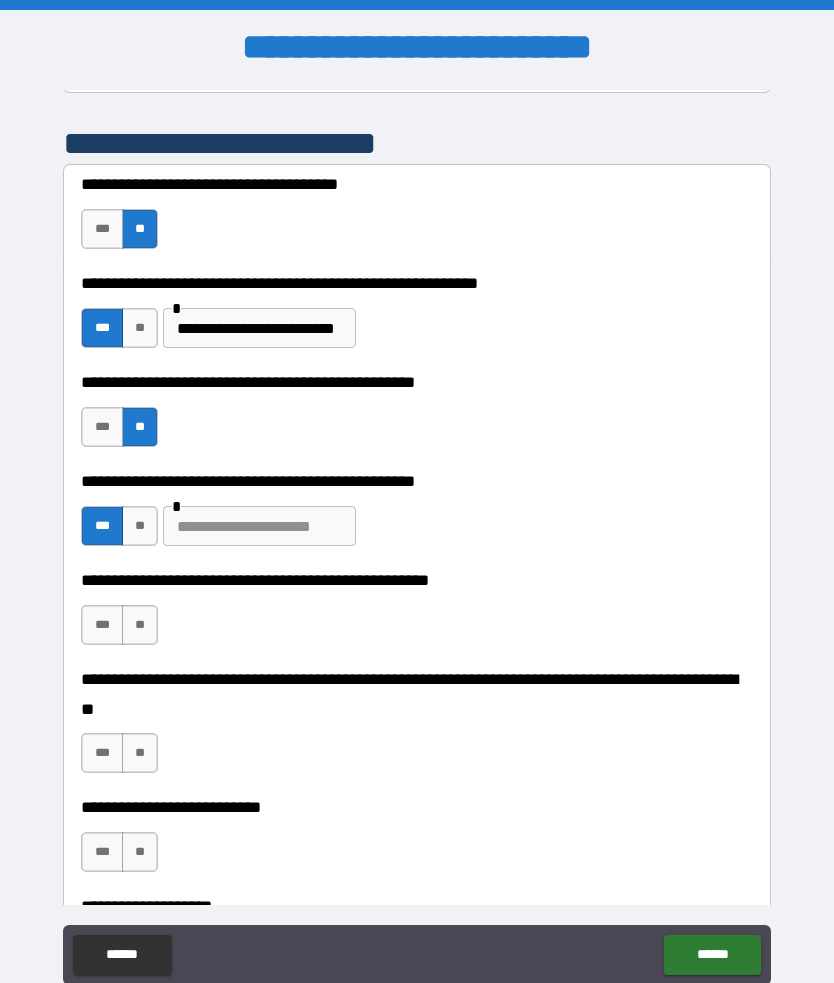 click at bounding box center (259, 526) 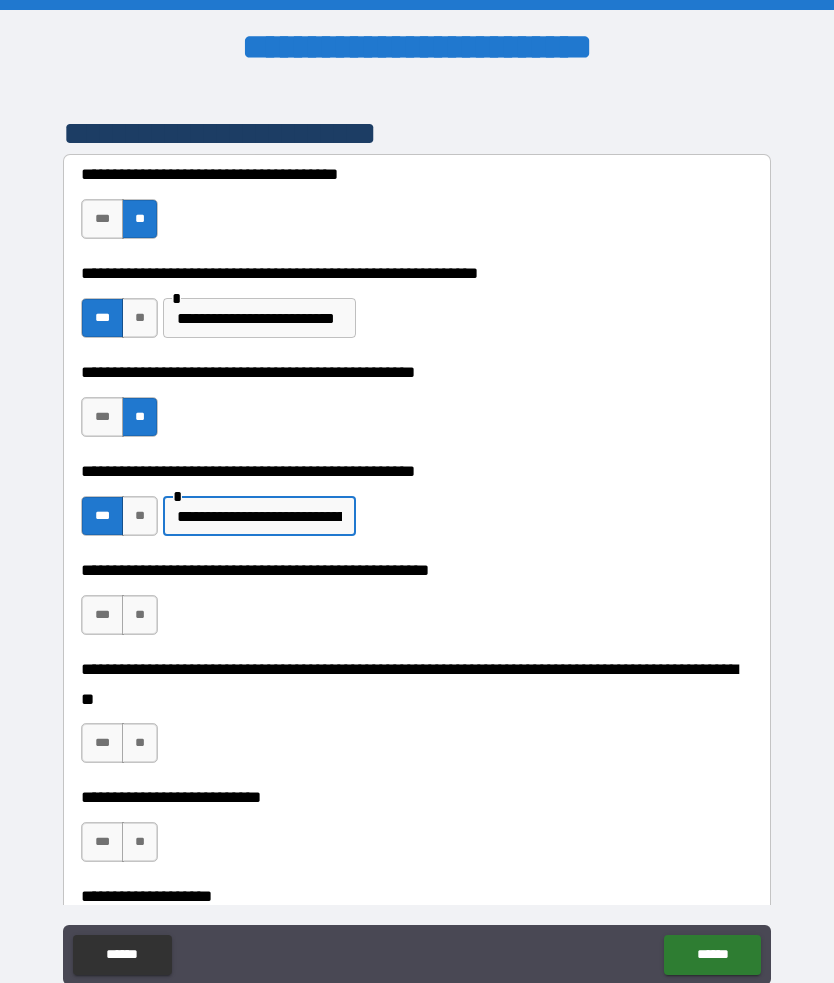 scroll, scrollTop: 425, scrollLeft: 0, axis: vertical 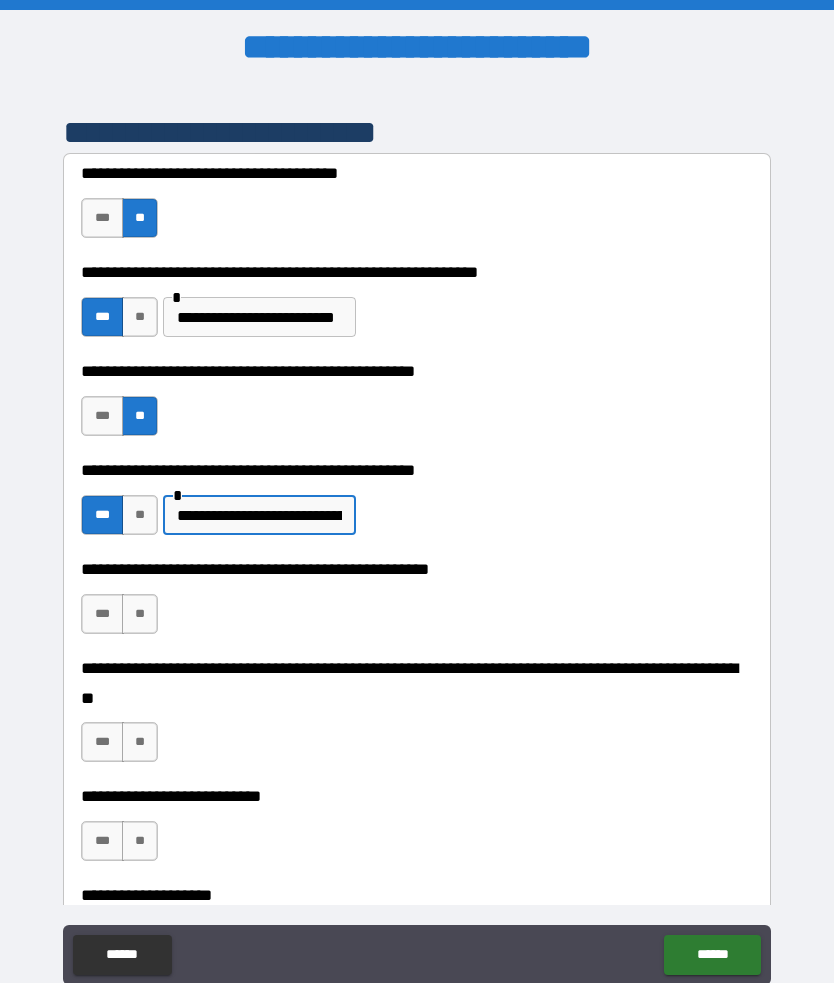 type on "**********" 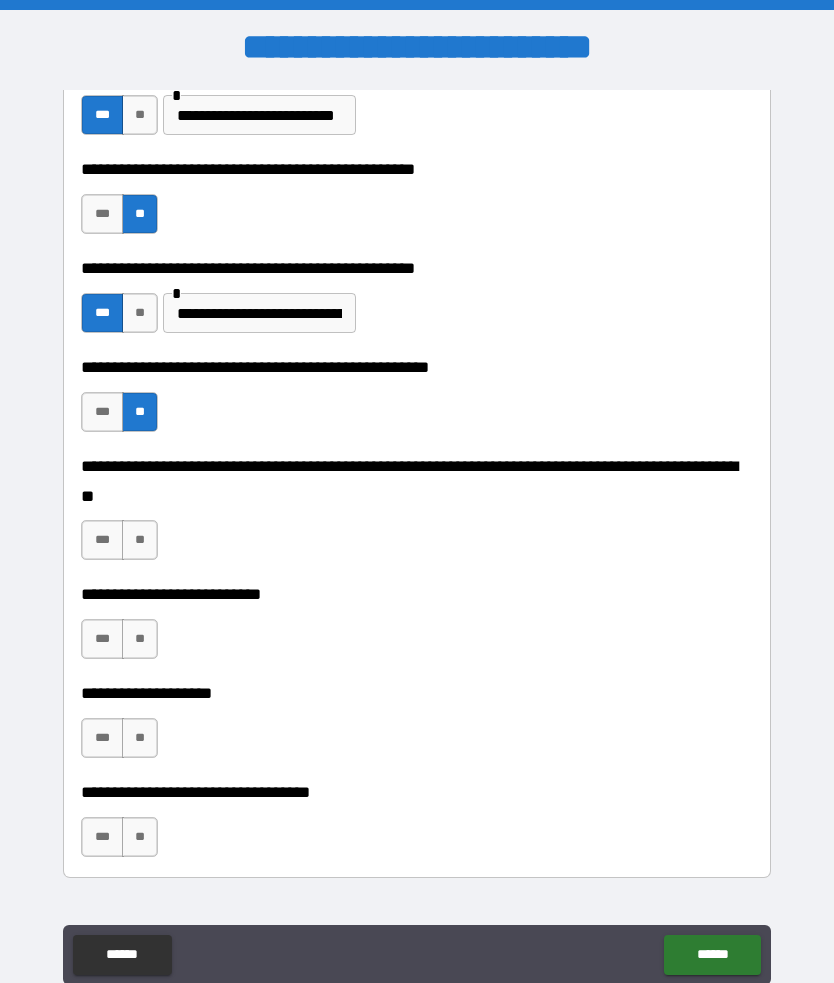 scroll, scrollTop: 628, scrollLeft: 0, axis: vertical 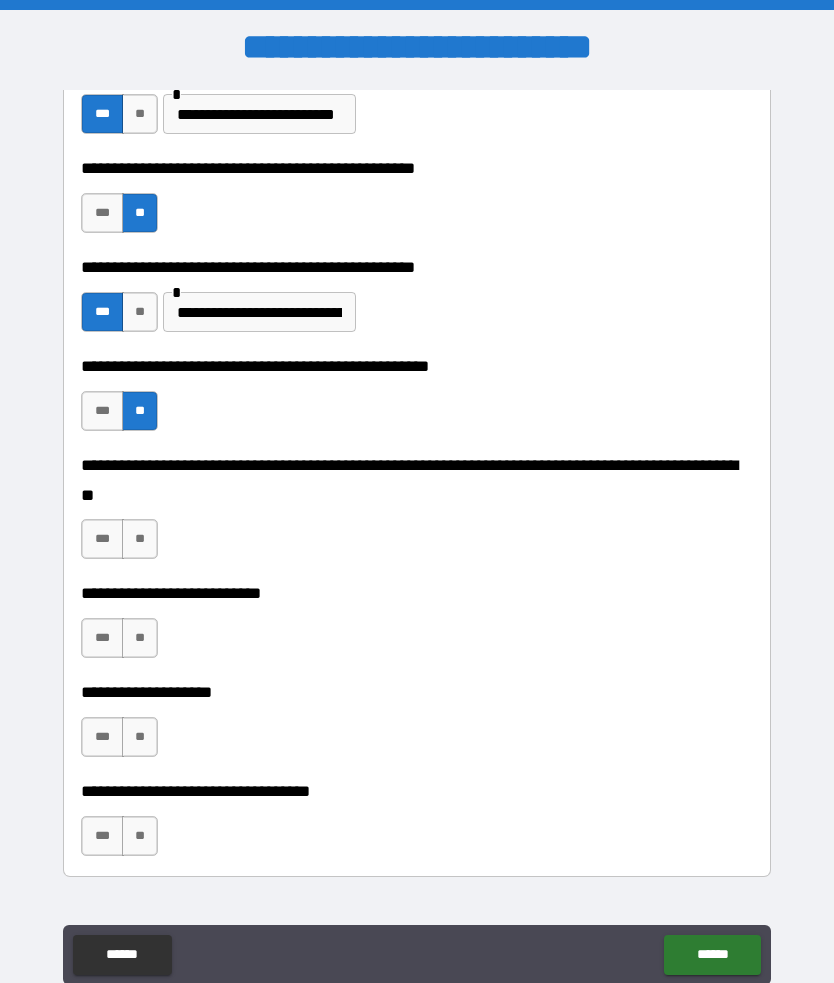 click on "**" at bounding box center (140, 539) 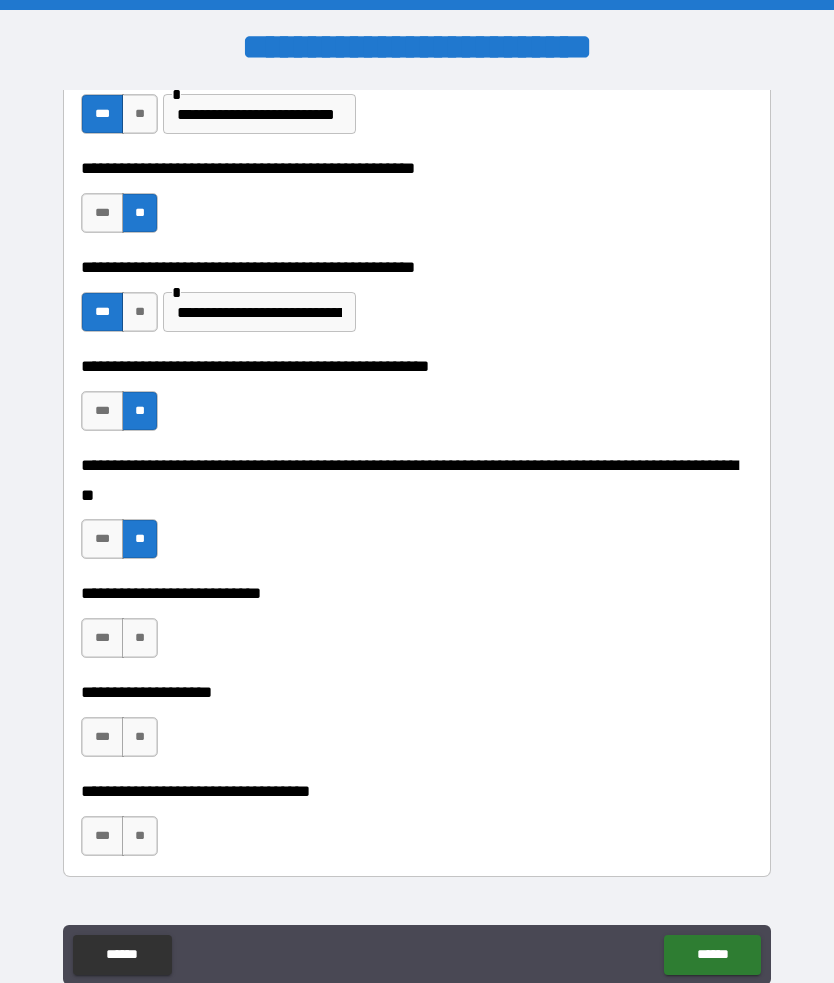 click on "**" at bounding box center (140, 638) 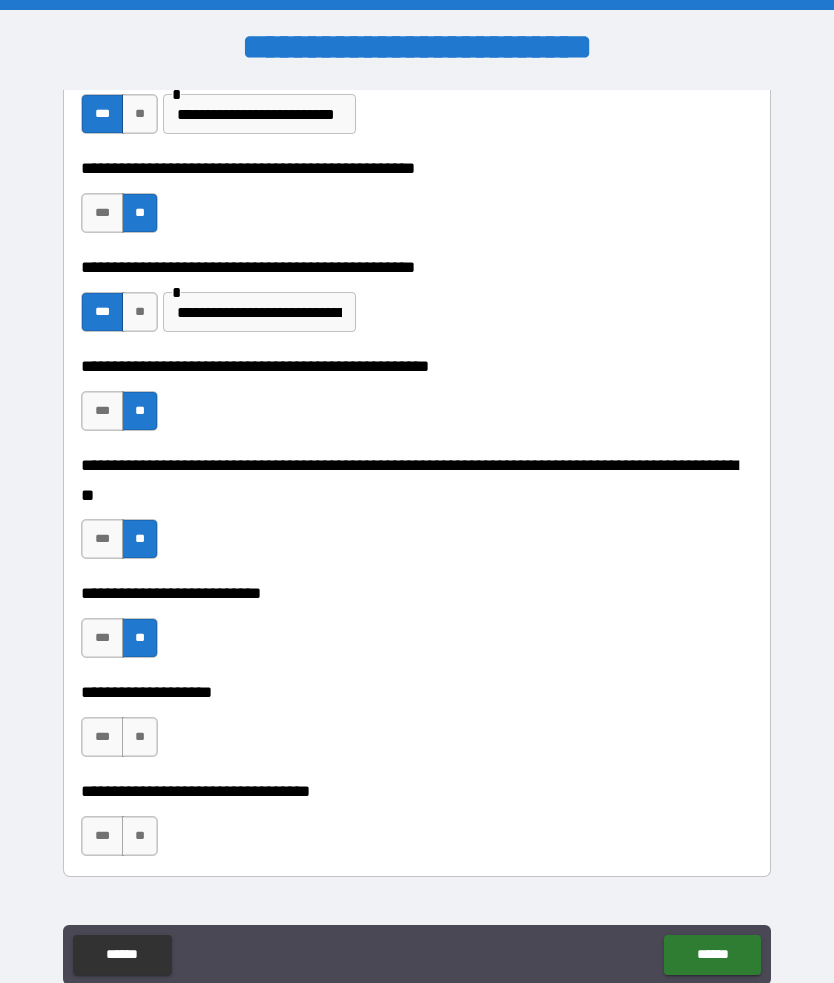 click on "**" at bounding box center (140, 737) 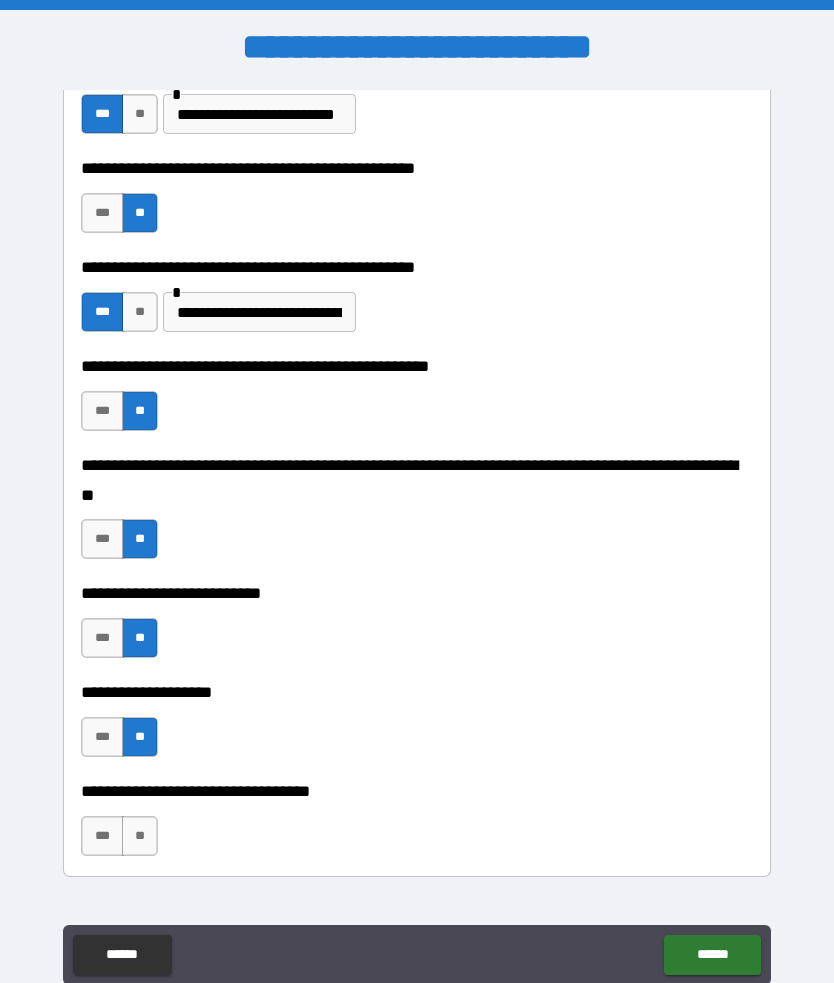 click on "**" at bounding box center [140, 836] 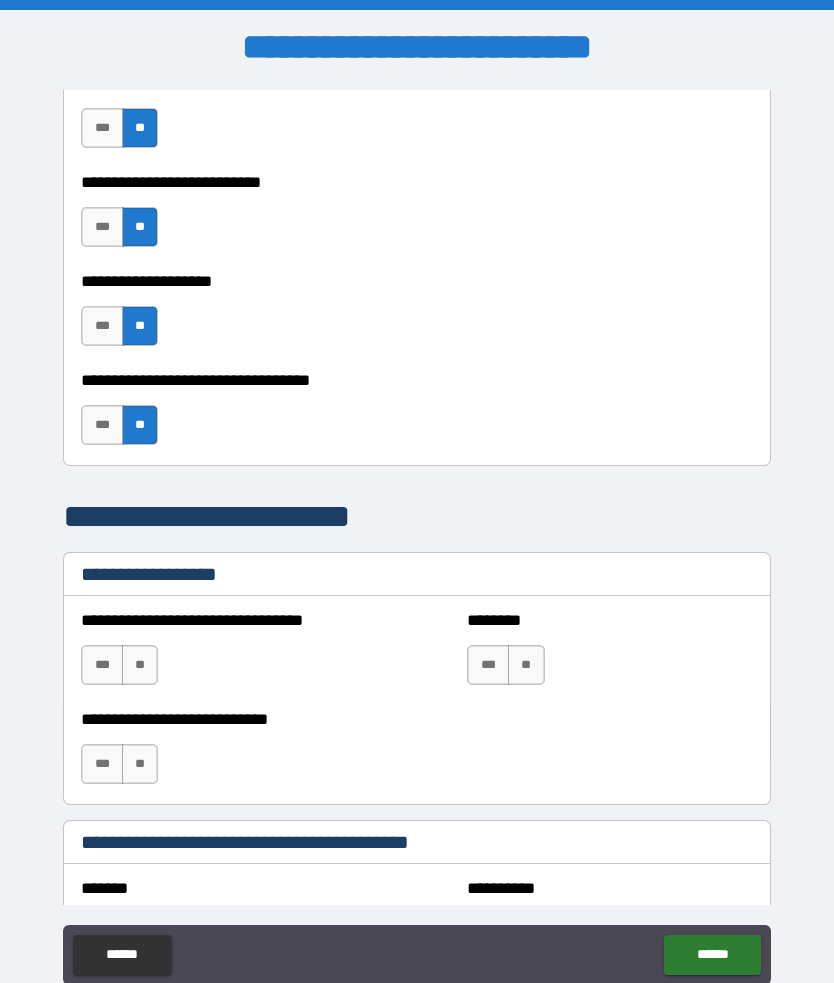 scroll, scrollTop: 1042, scrollLeft: 0, axis: vertical 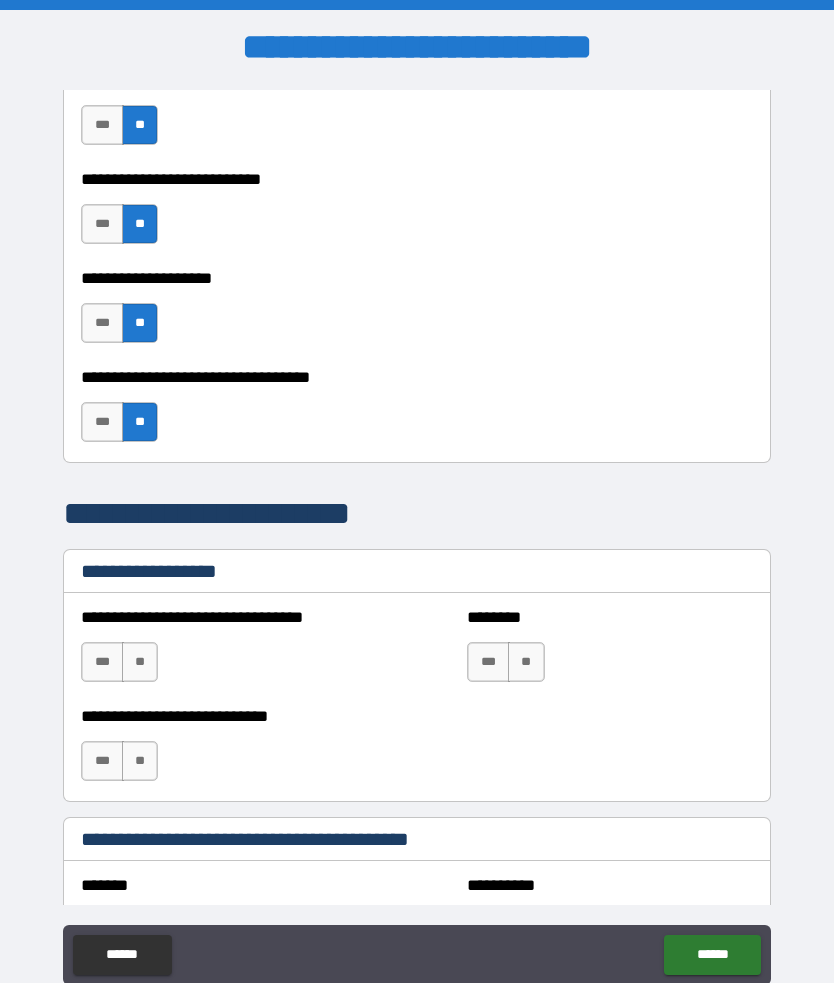 click on "**" at bounding box center (140, 662) 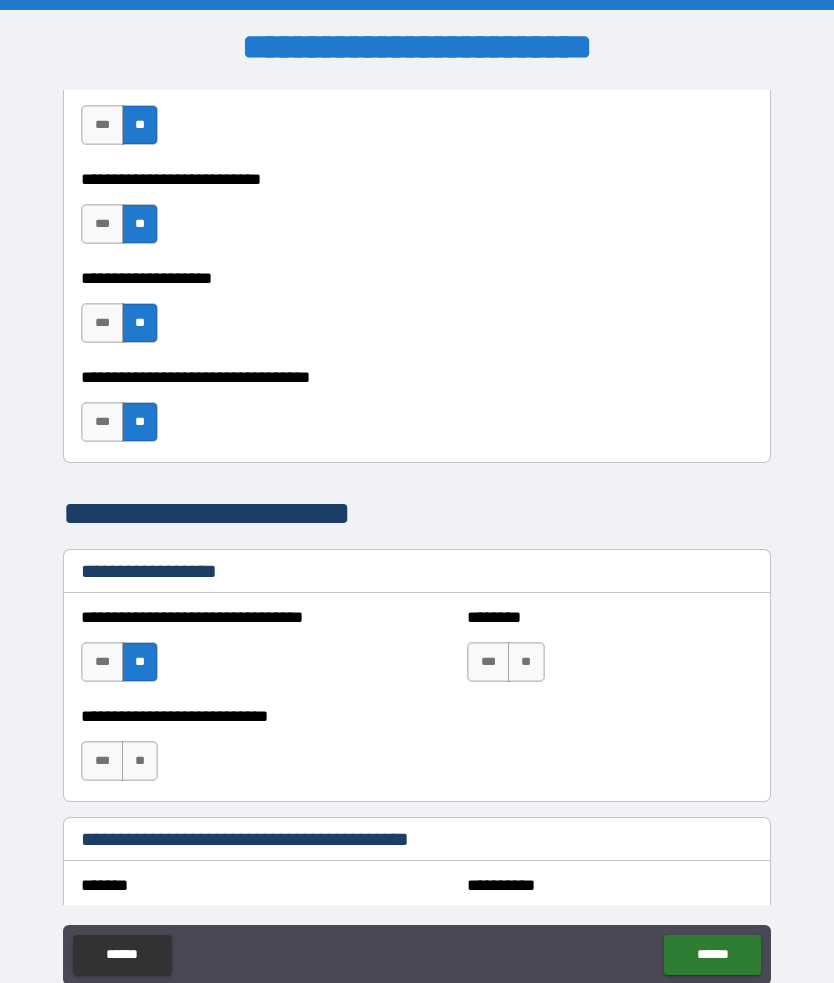 click on "**" at bounding box center (526, 662) 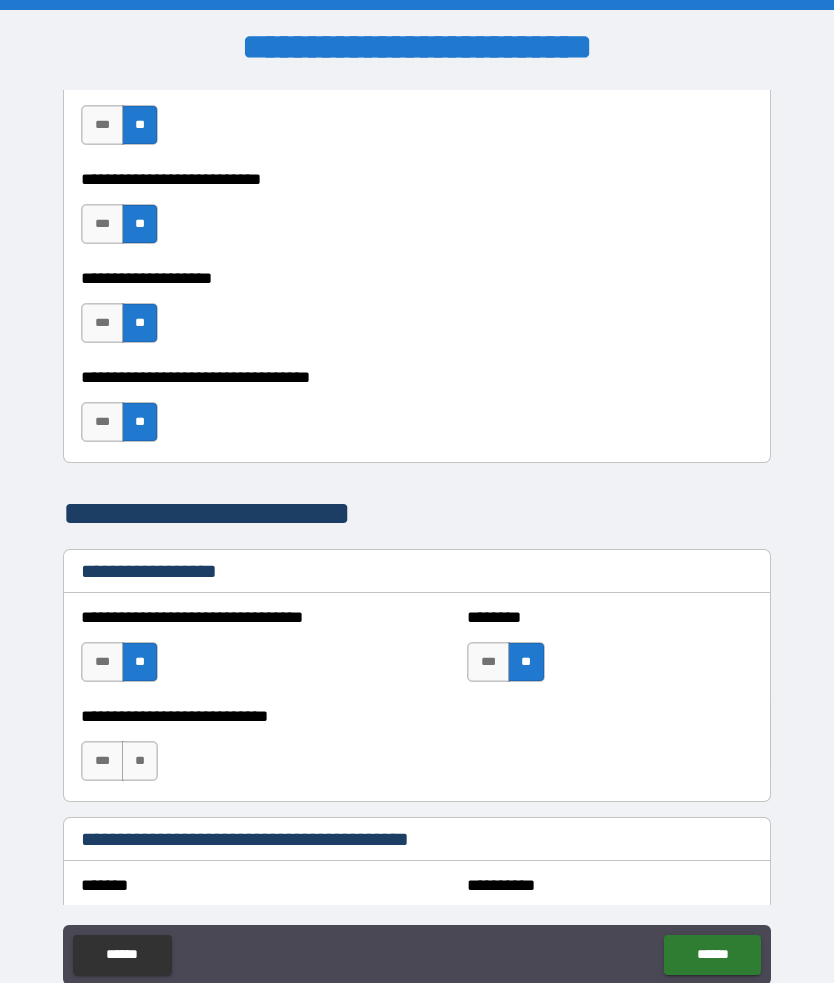 click on "**" at bounding box center (140, 761) 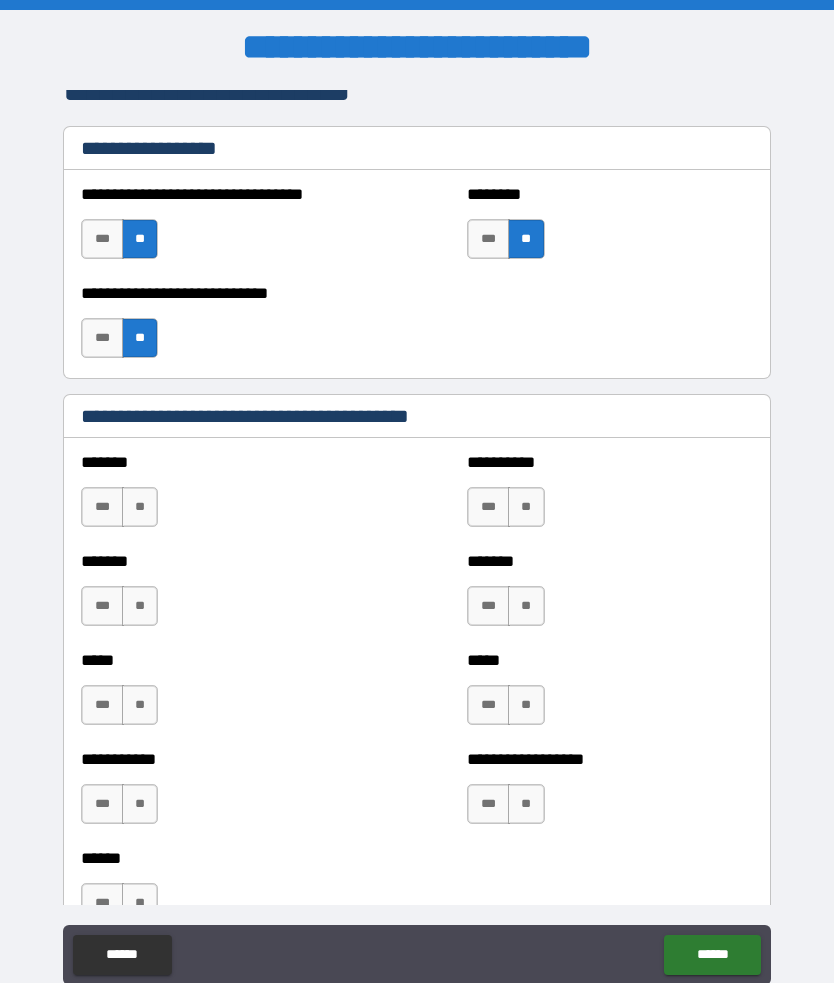 scroll, scrollTop: 1473, scrollLeft: 0, axis: vertical 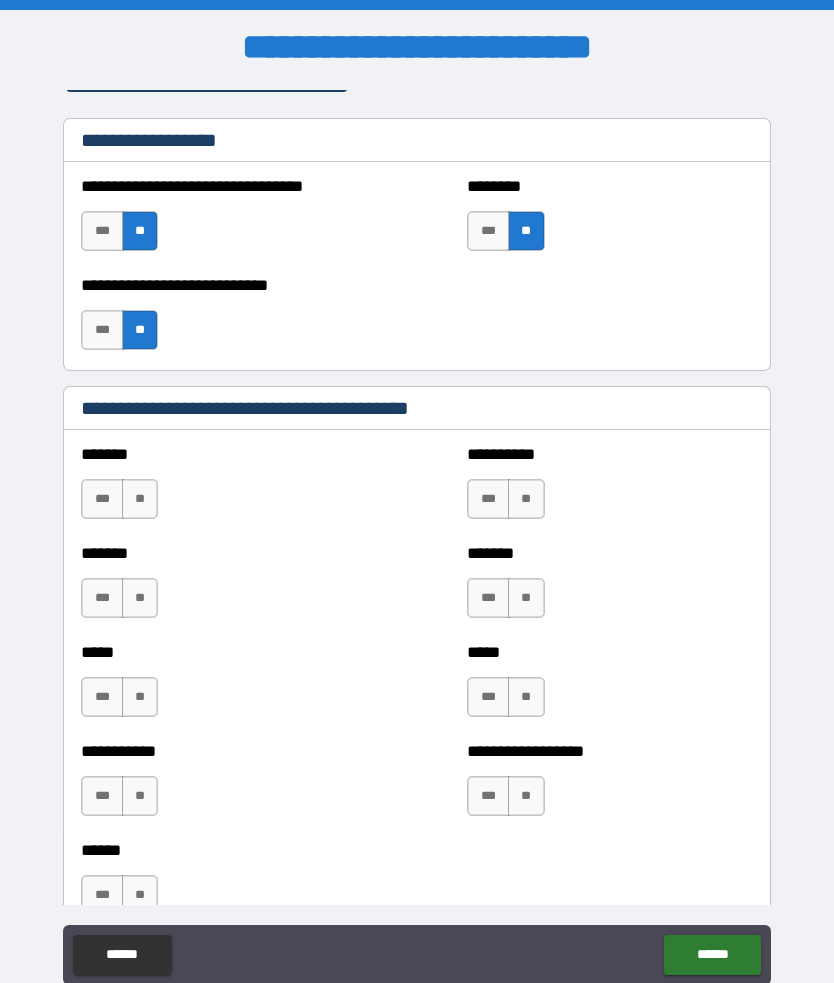 click on "**" at bounding box center (140, 499) 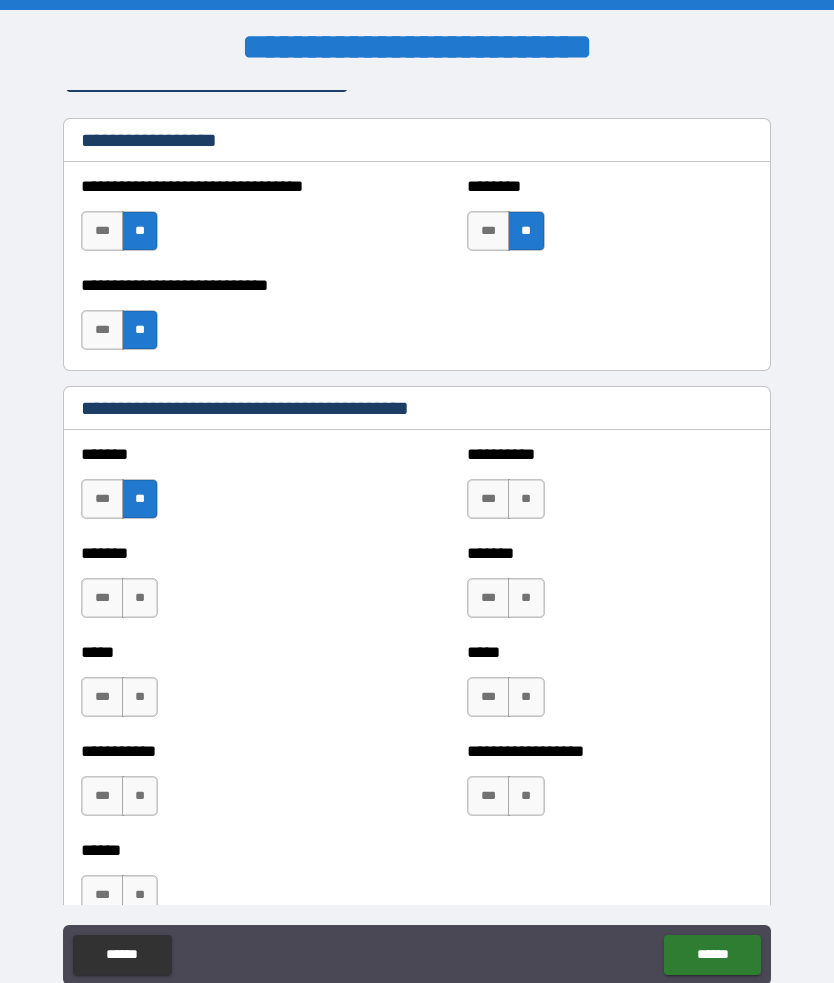 click on "**" at bounding box center (140, 598) 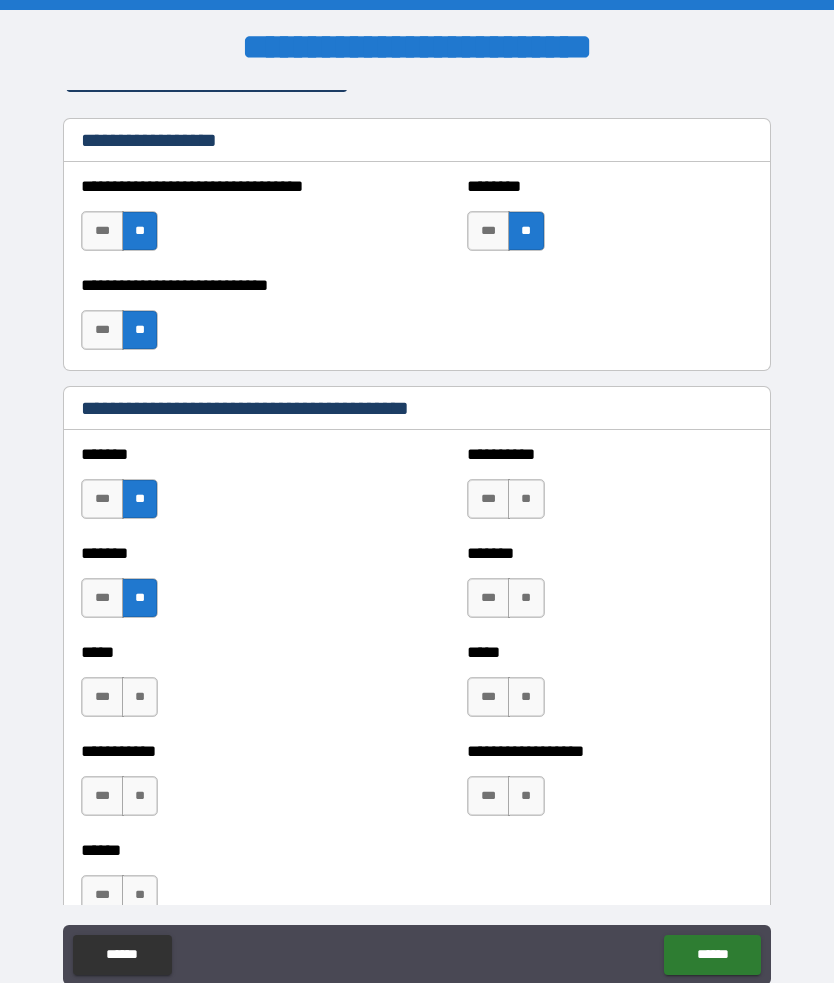 click on "**" at bounding box center [140, 697] 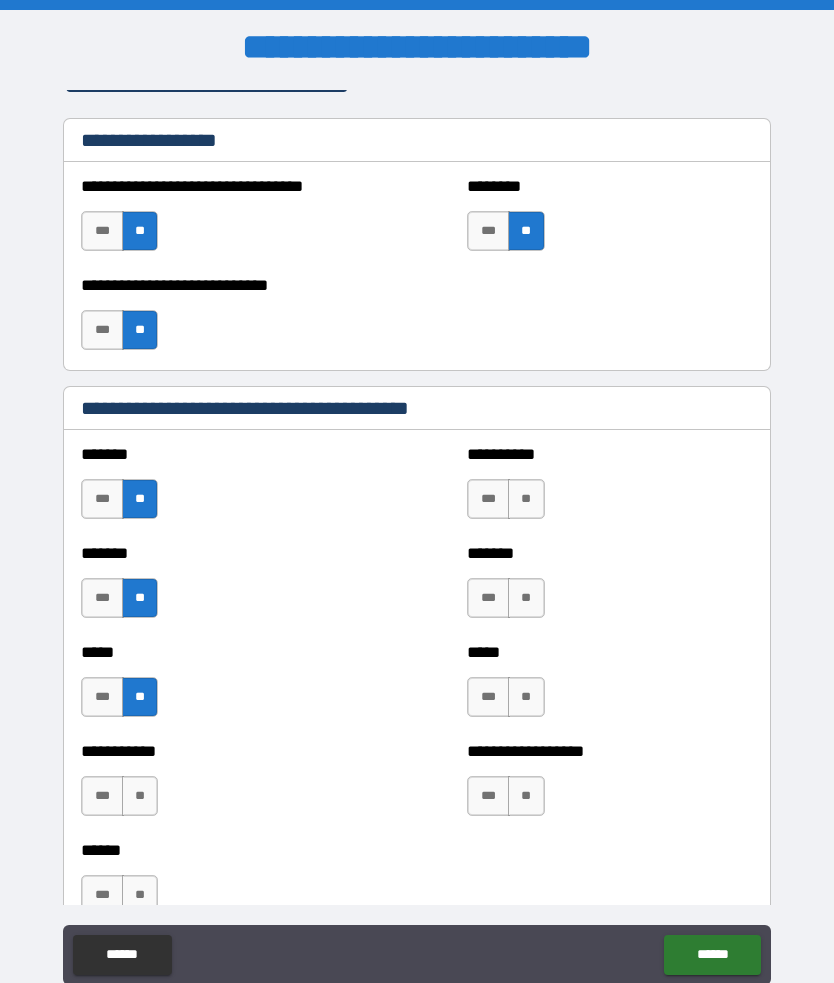 click on "**" at bounding box center [140, 796] 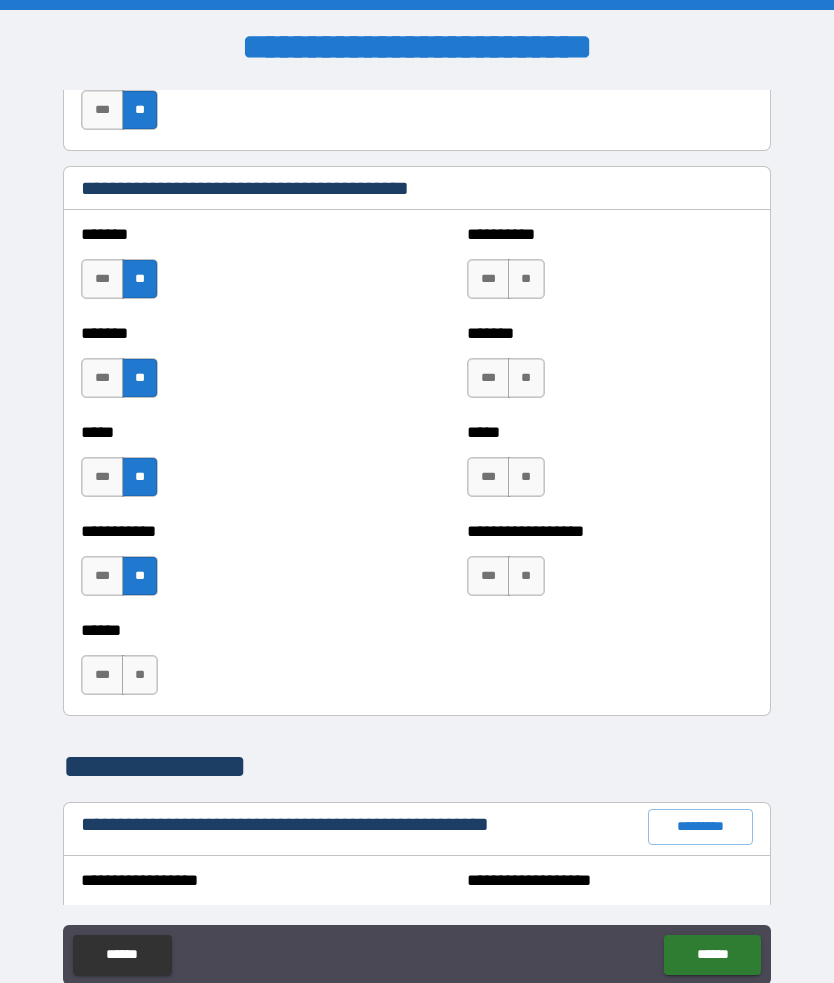 scroll, scrollTop: 1694, scrollLeft: 0, axis: vertical 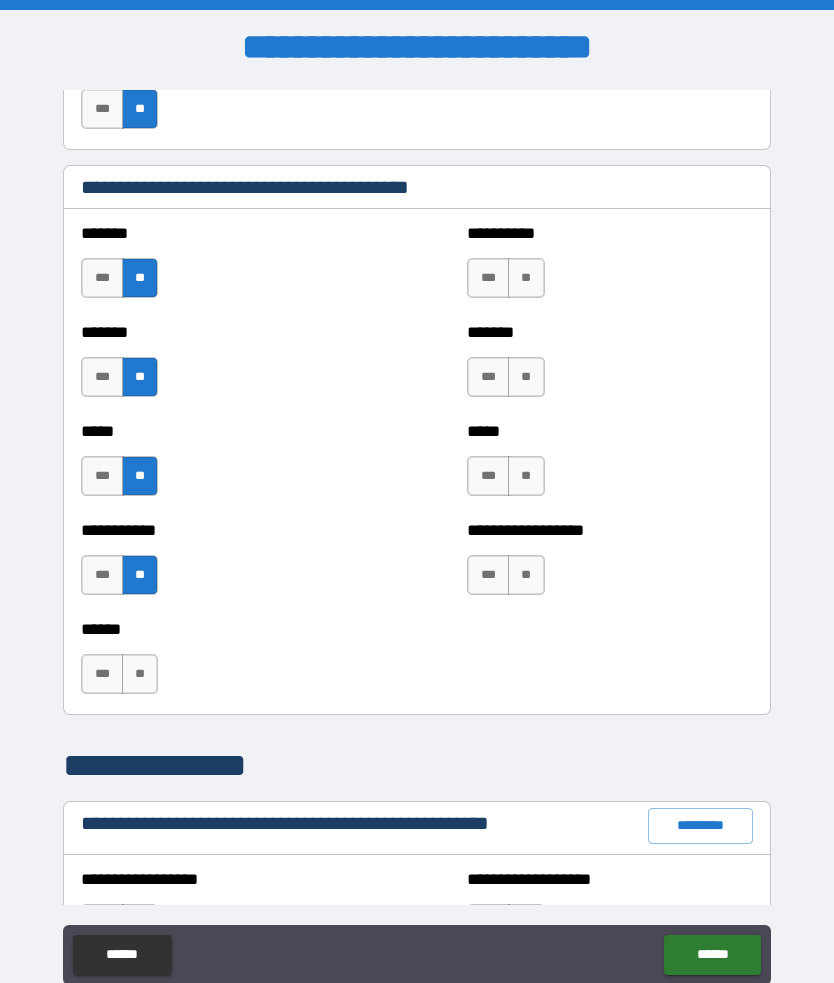 click on "**" at bounding box center [140, 674] 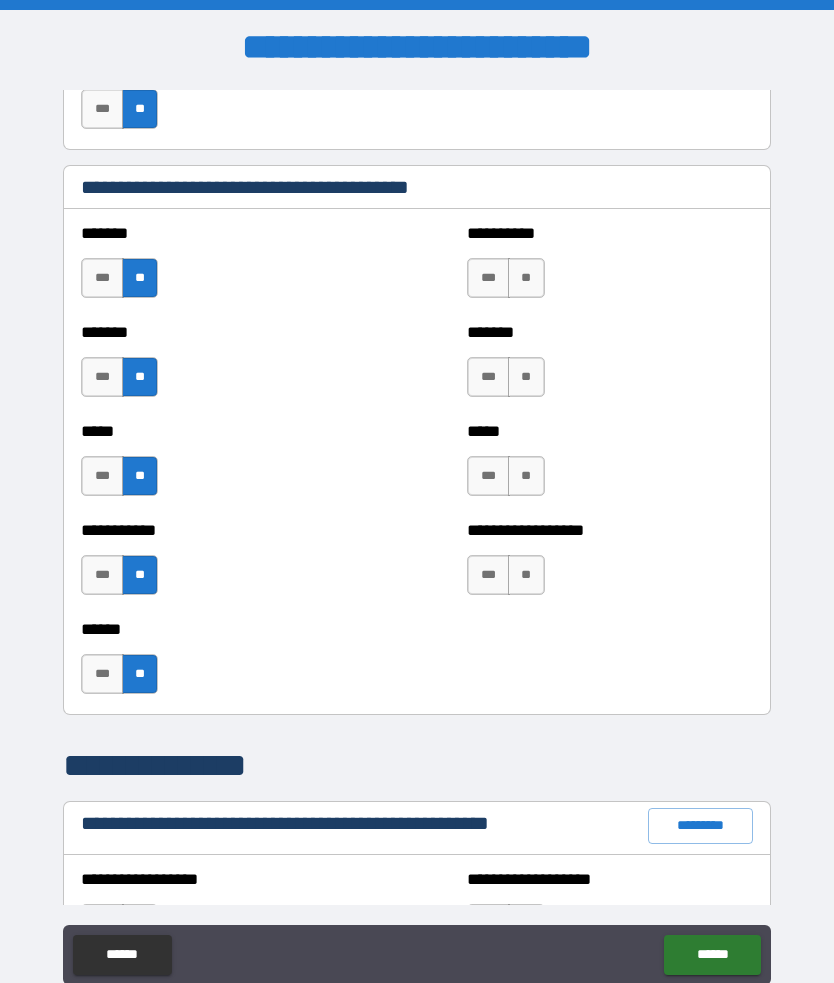 click on "**" at bounding box center [526, 278] 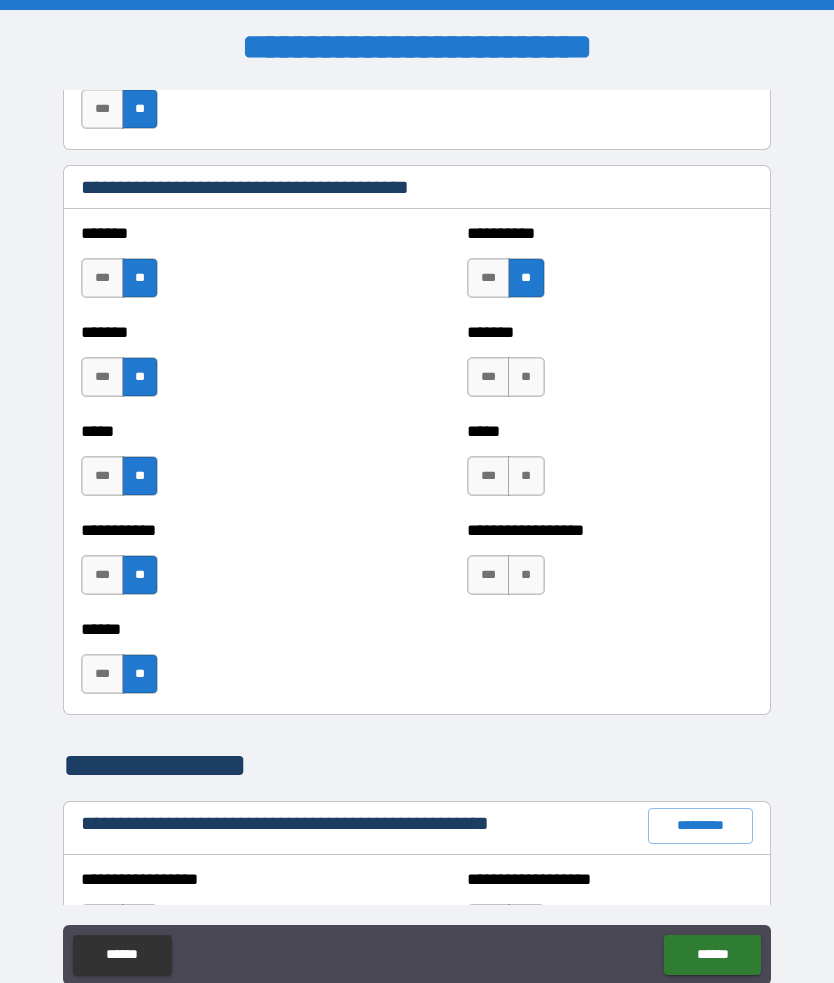 click on "**" at bounding box center (526, 377) 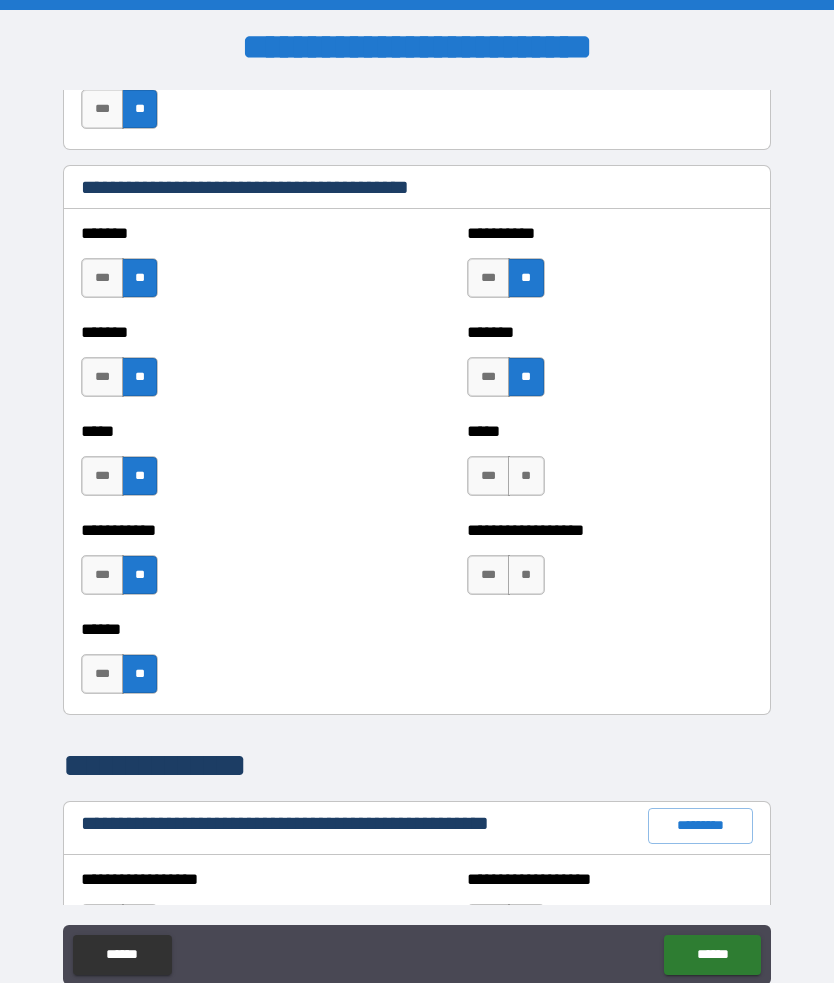 click on "**" at bounding box center (526, 476) 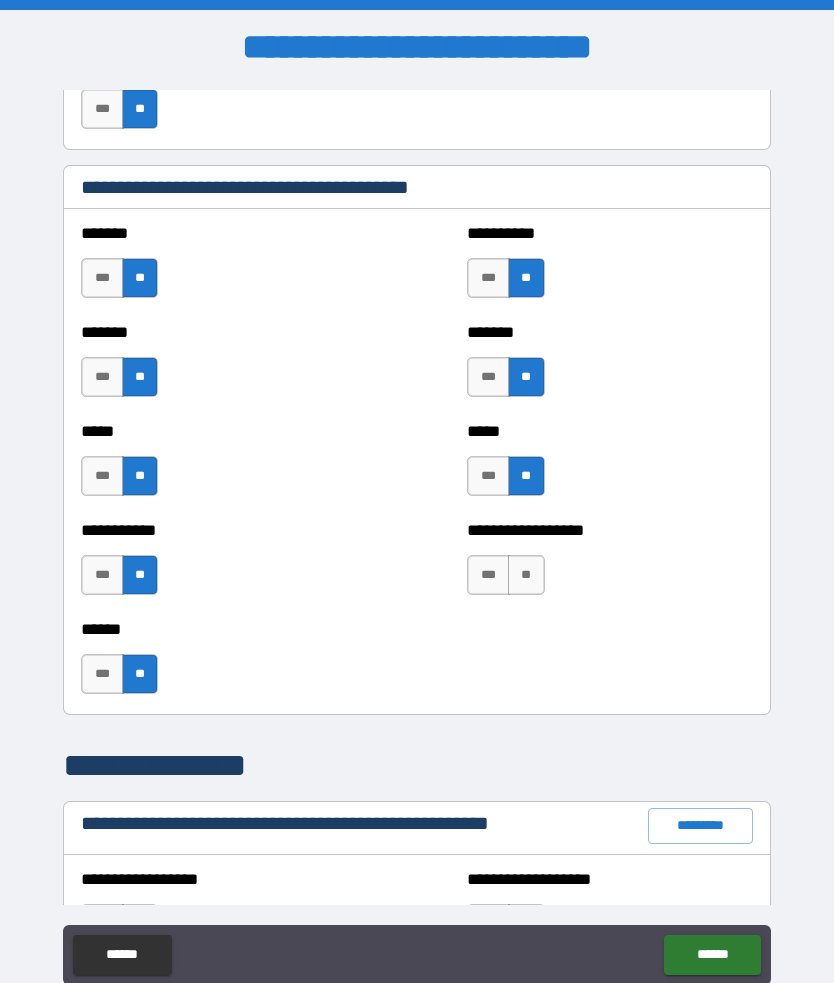 click on "**" at bounding box center [526, 575] 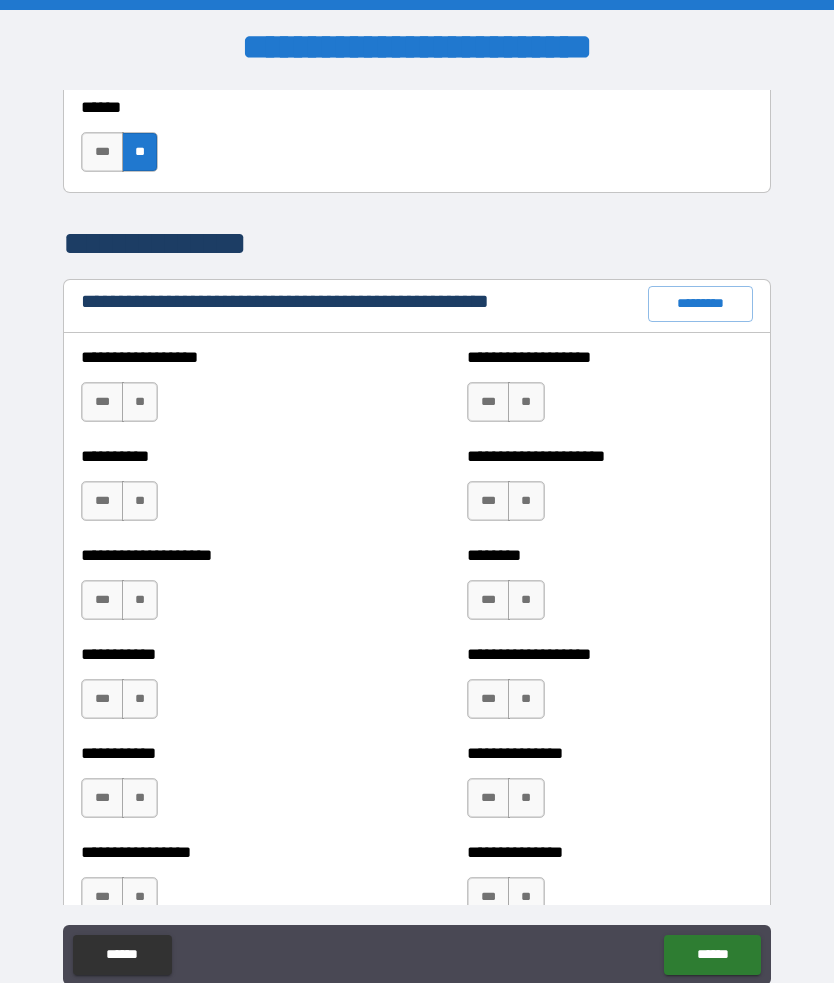 scroll, scrollTop: 2218, scrollLeft: 0, axis: vertical 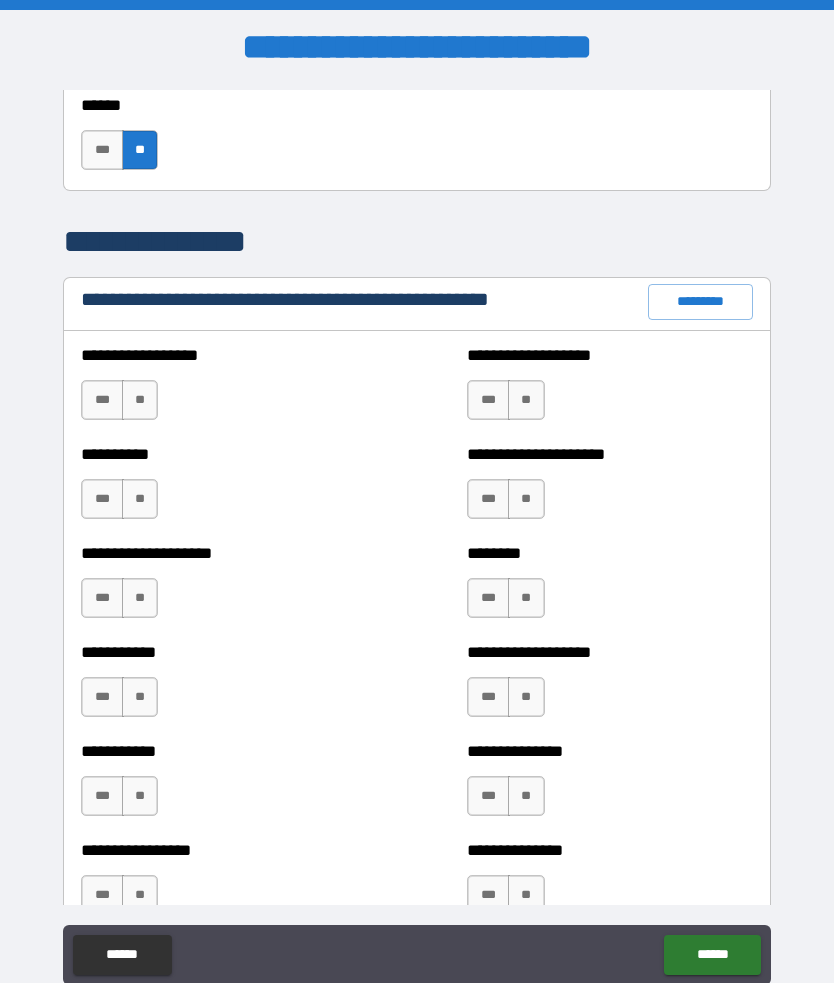 click on "**" at bounding box center [140, 400] 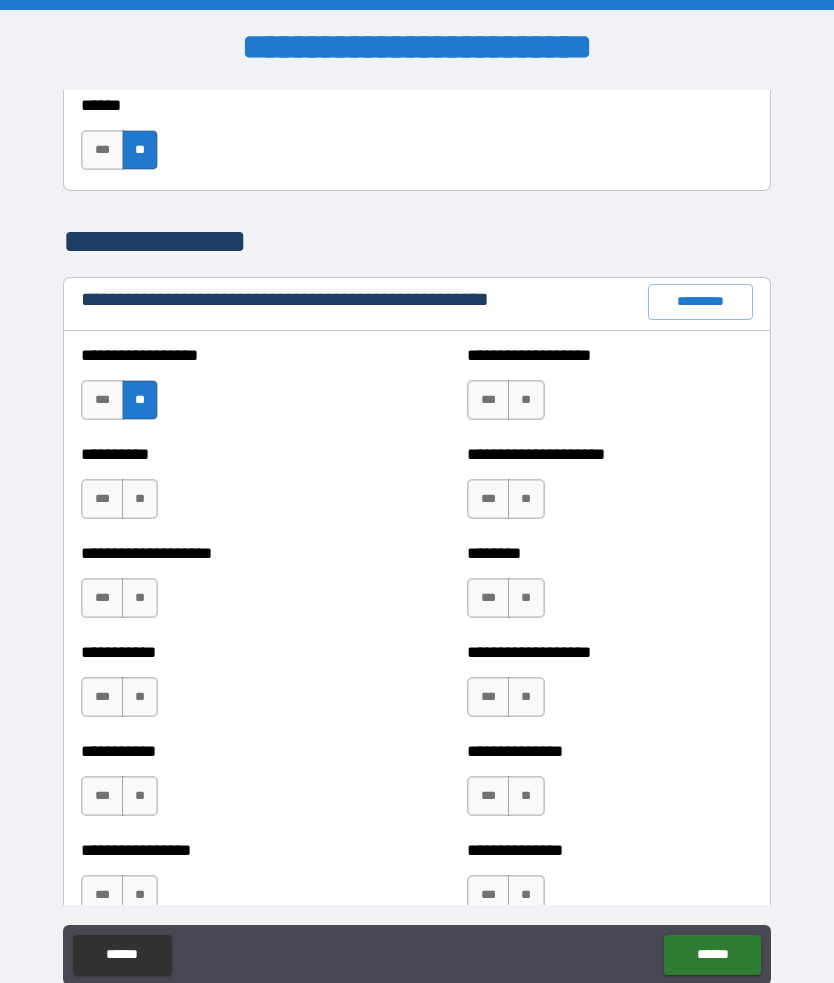 click on "**" at bounding box center (140, 499) 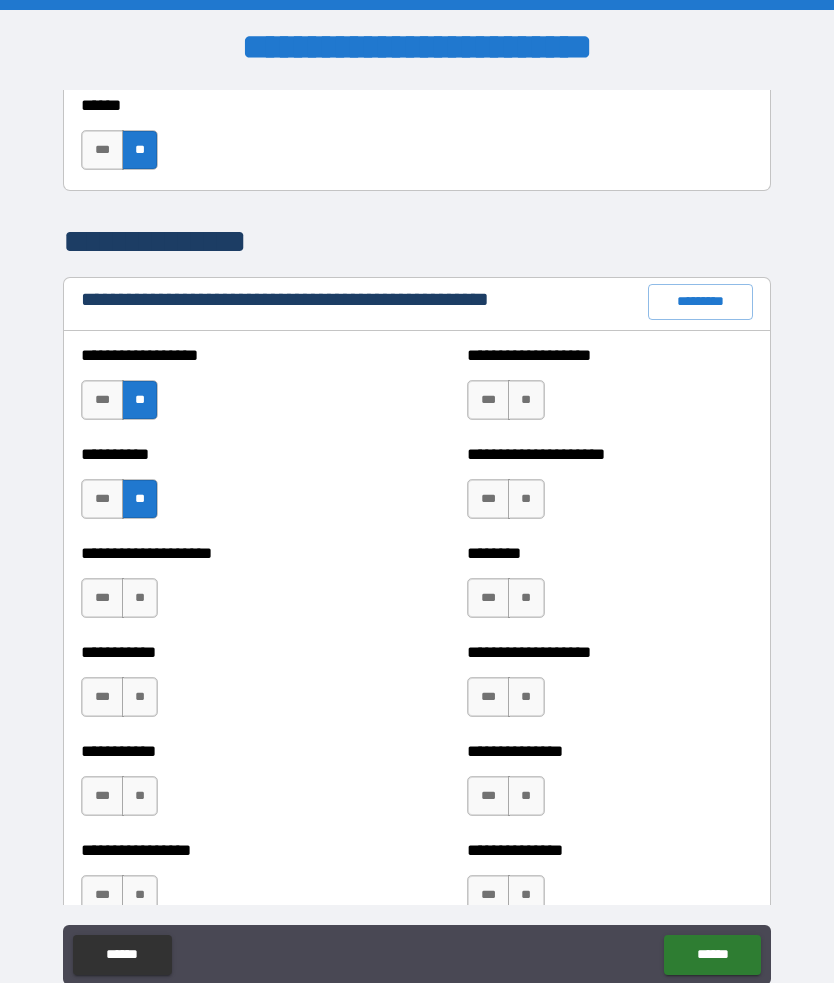 click on "**" at bounding box center [140, 598] 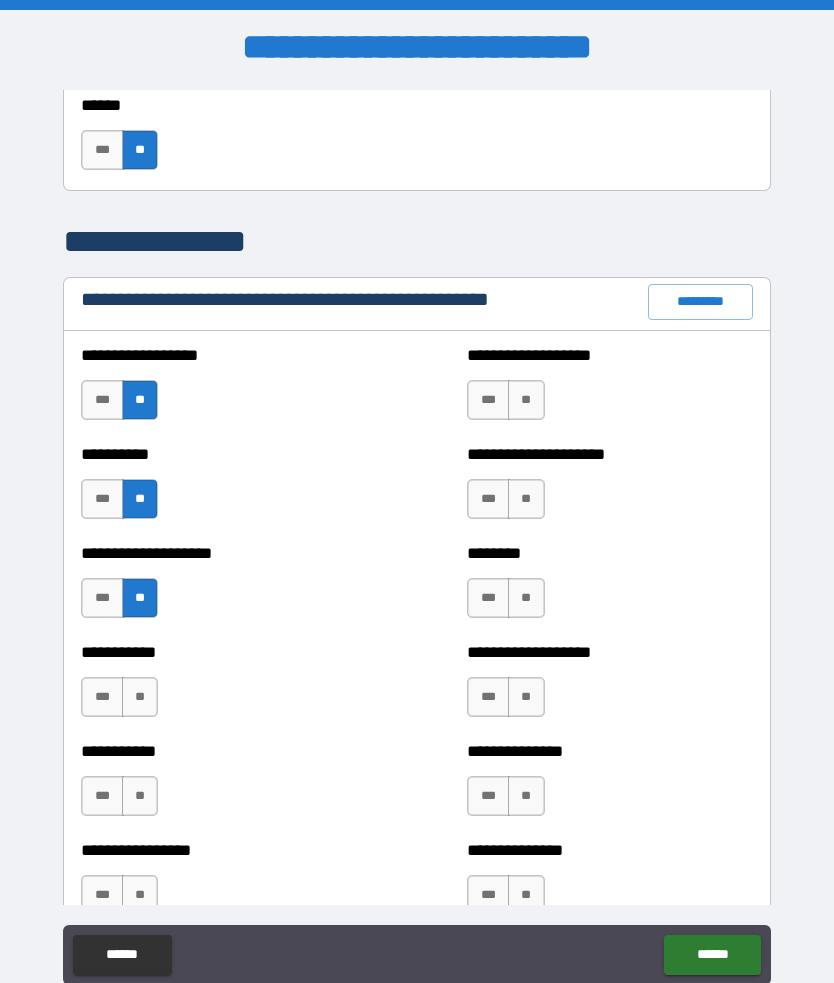 click on "**" at bounding box center [140, 697] 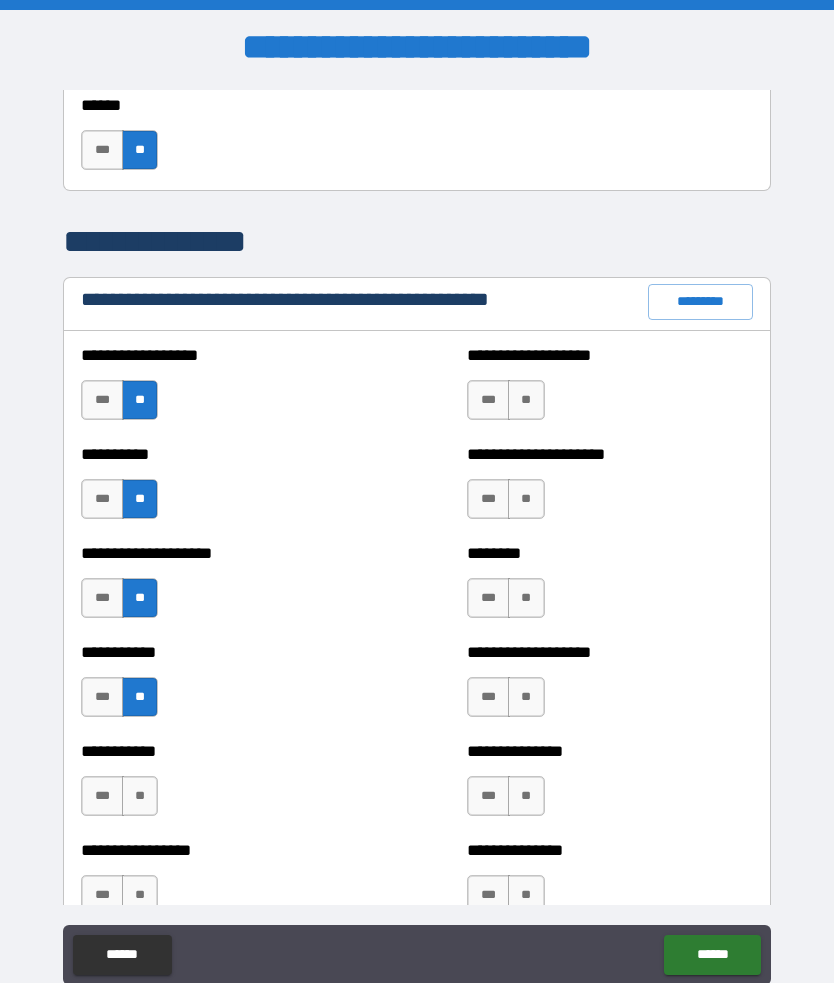 click on "**" at bounding box center (140, 796) 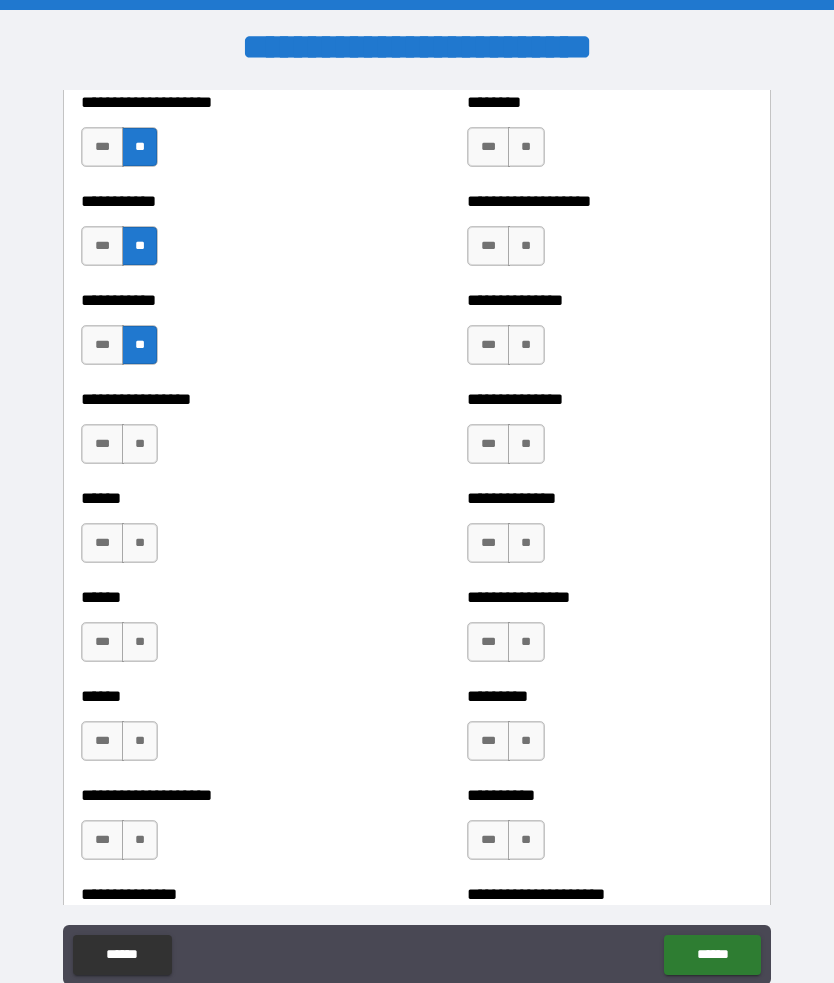 scroll, scrollTop: 2671, scrollLeft: 0, axis: vertical 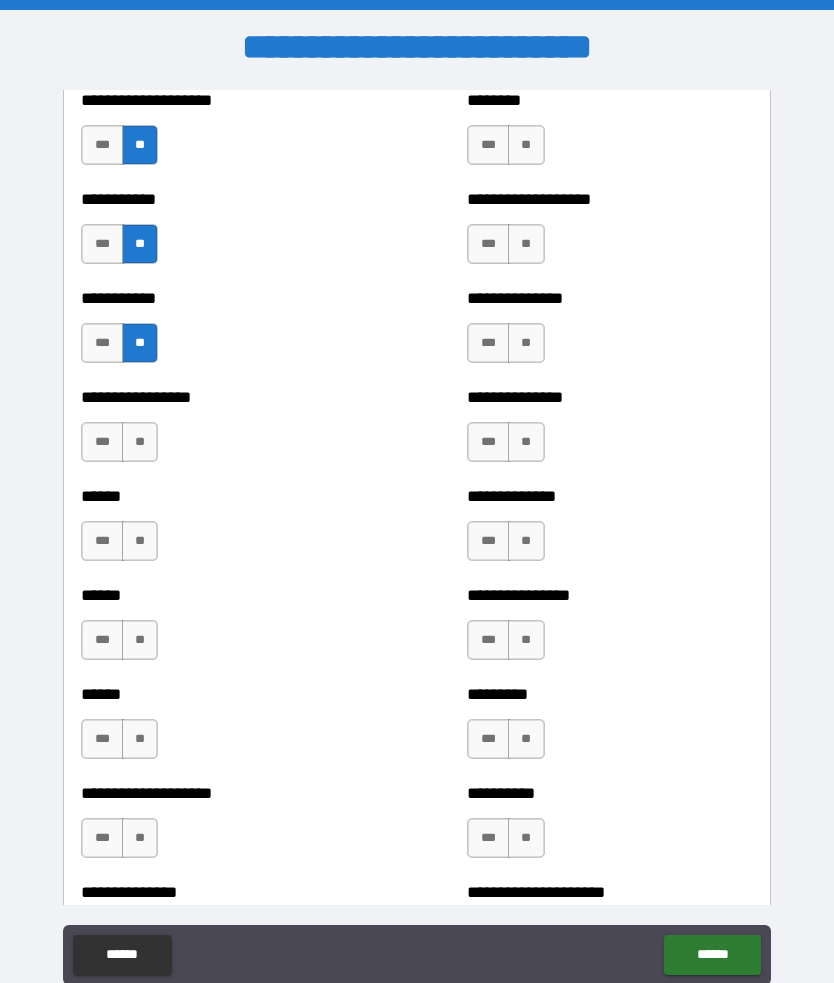 click on "**" at bounding box center [140, 442] 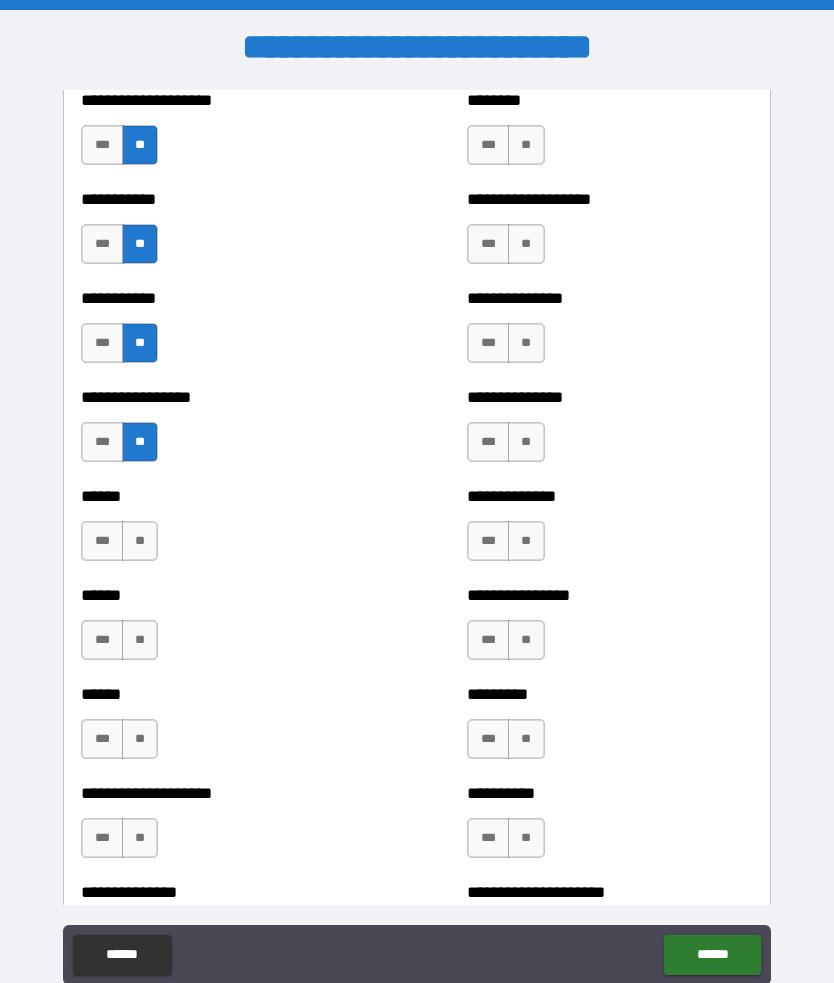 click on "**" at bounding box center (140, 541) 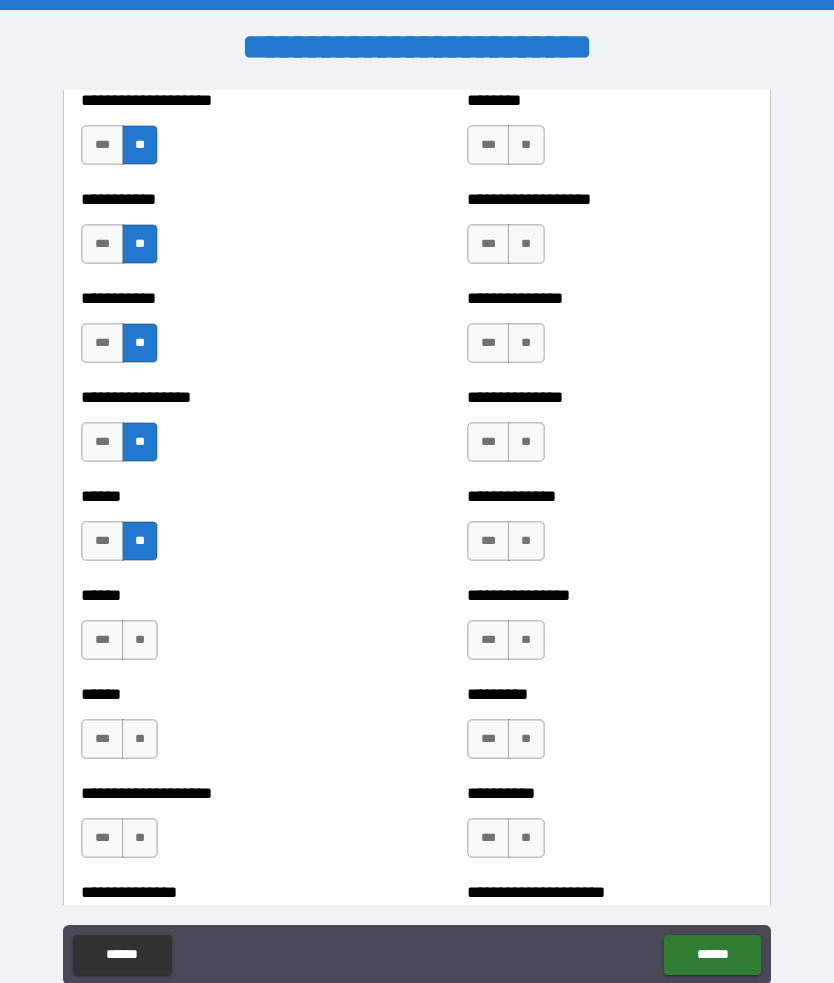 click on "**" at bounding box center [140, 640] 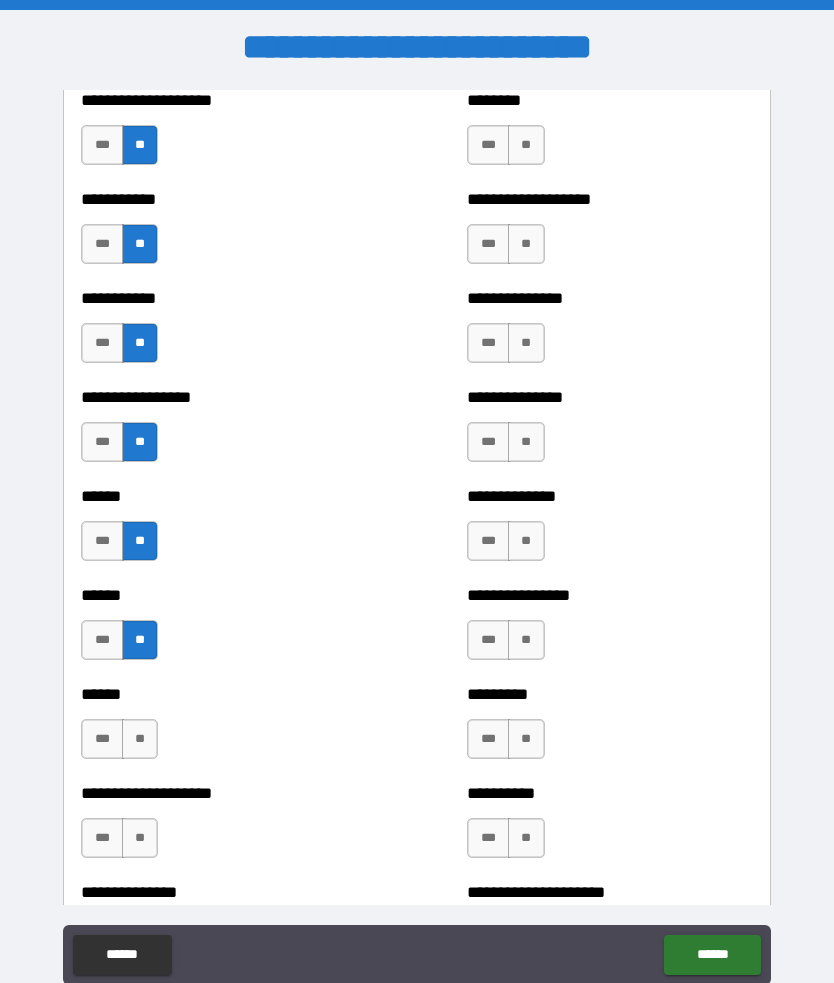 click on "**" at bounding box center [140, 739] 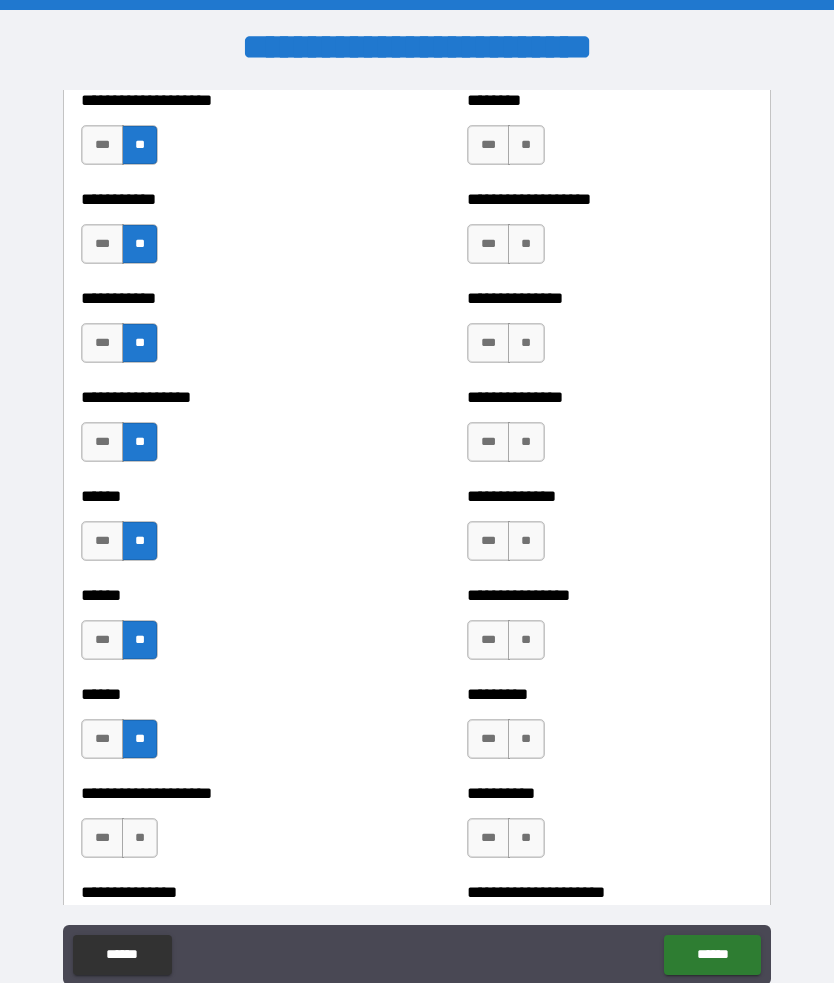 click on "***" at bounding box center [102, 838] 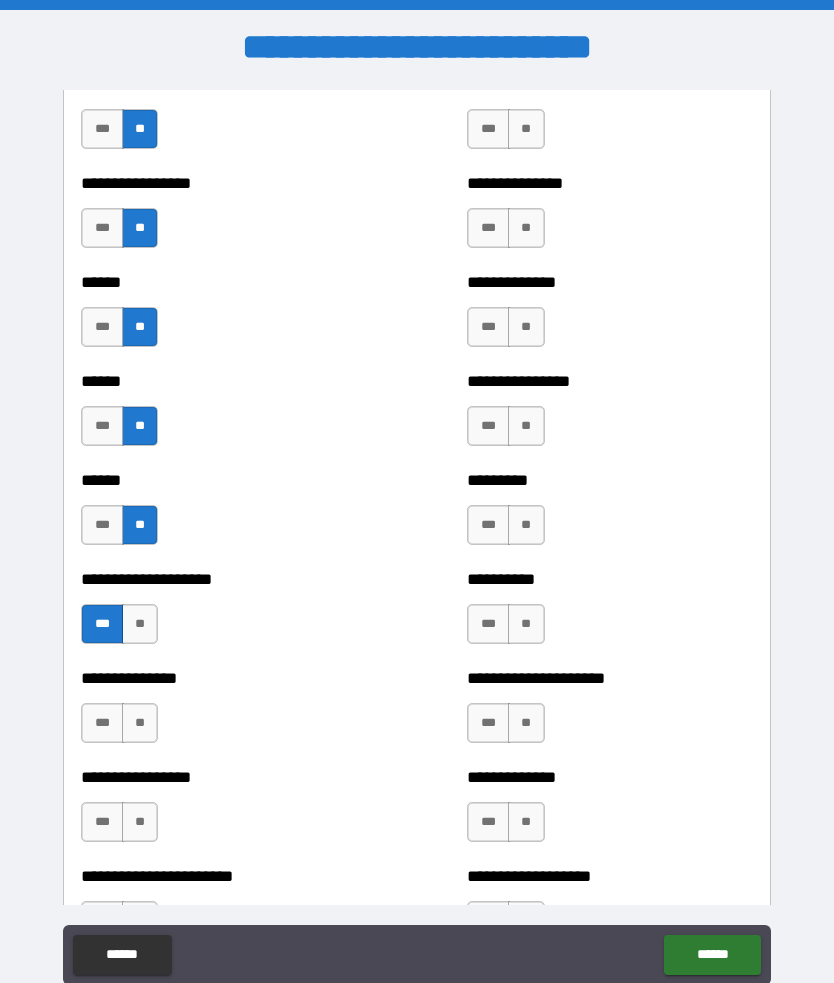 scroll, scrollTop: 2895, scrollLeft: 0, axis: vertical 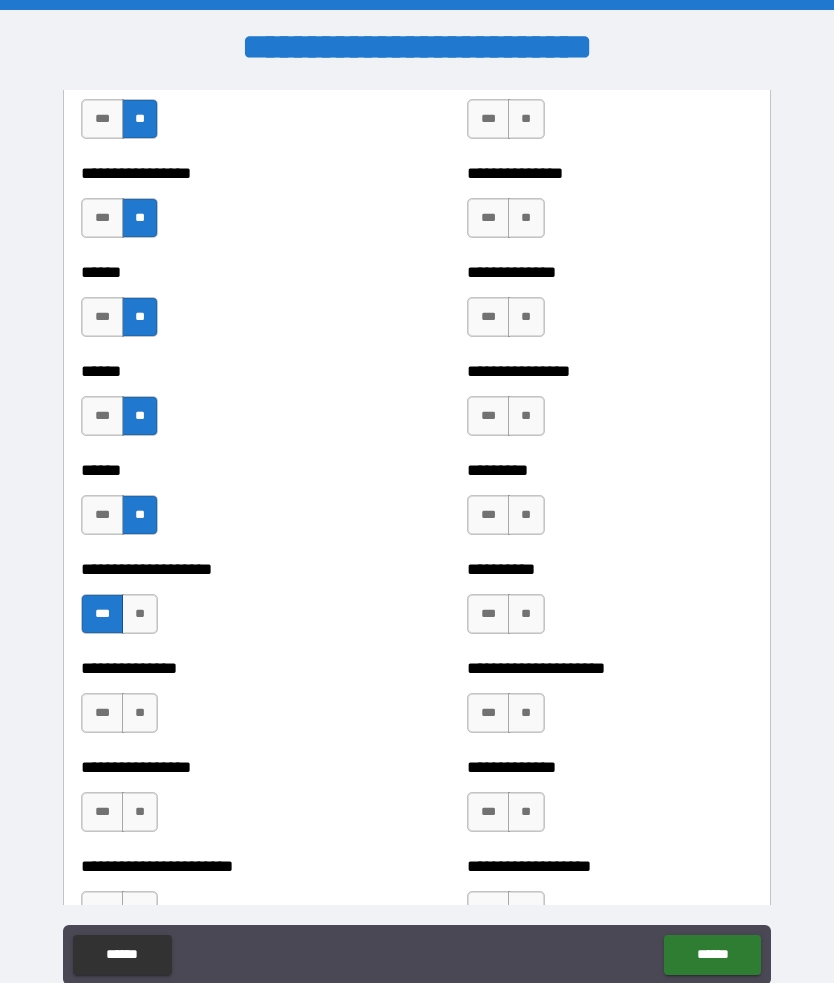 click on "***" at bounding box center (102, 713) 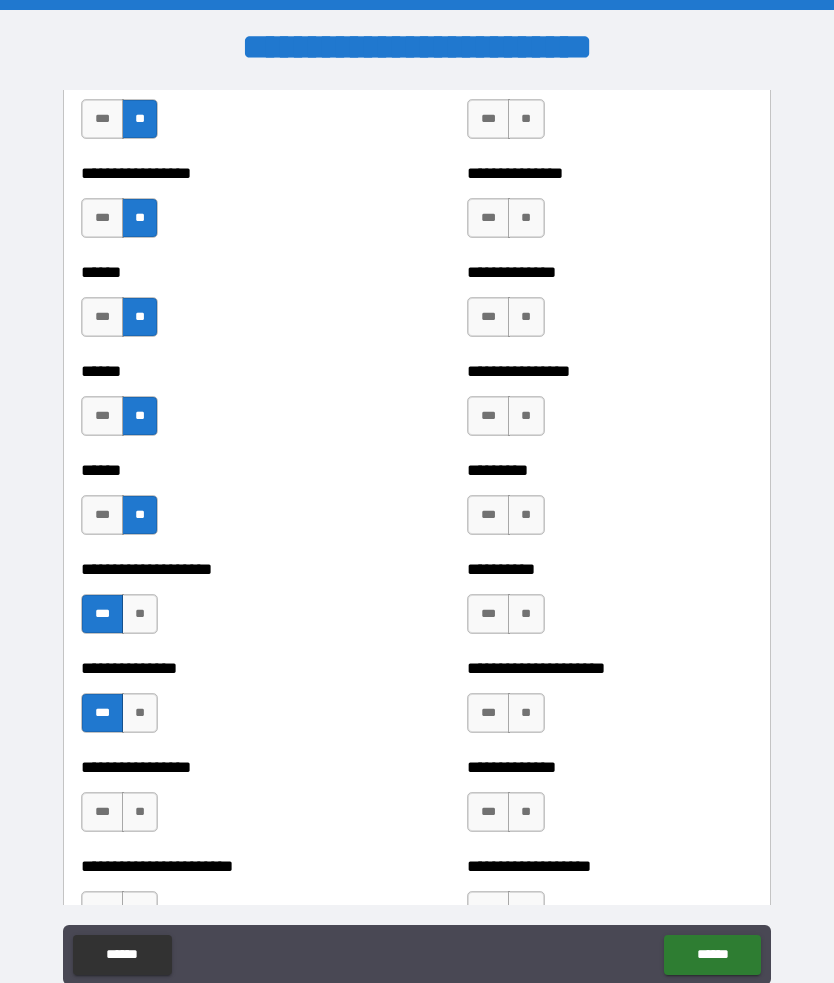 click on "***" at bounding box center (102, 812) 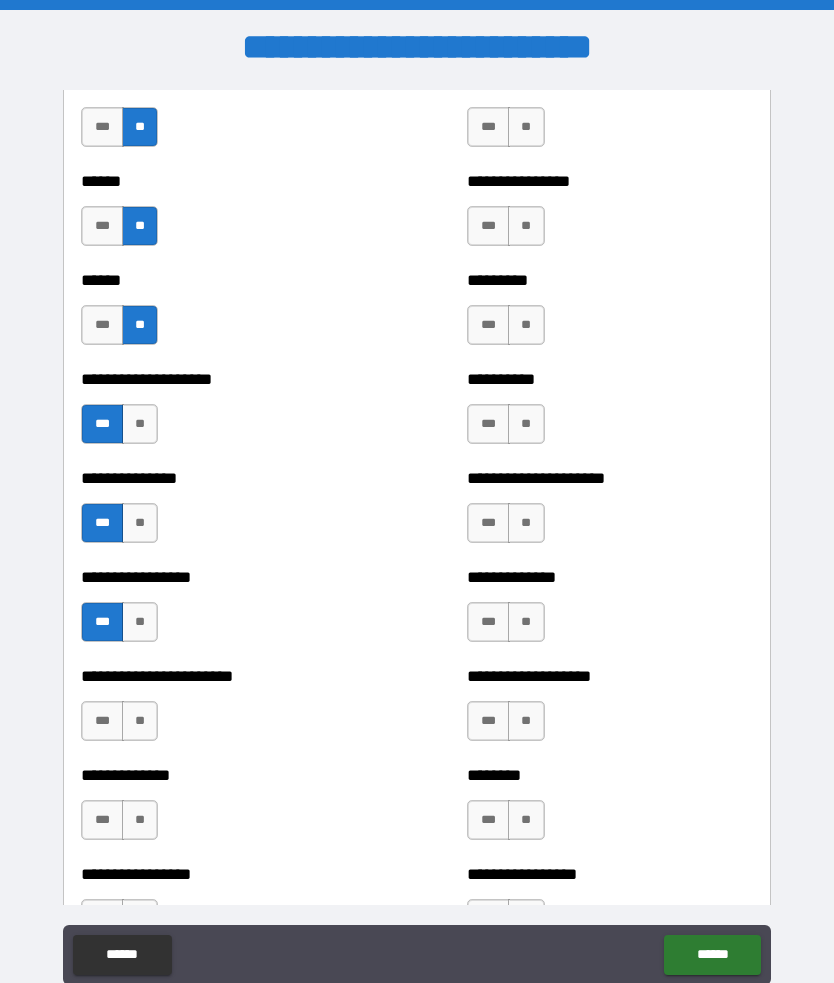 scroll, scrollTop: 3095, scrollLeft: 0, axis: vertical 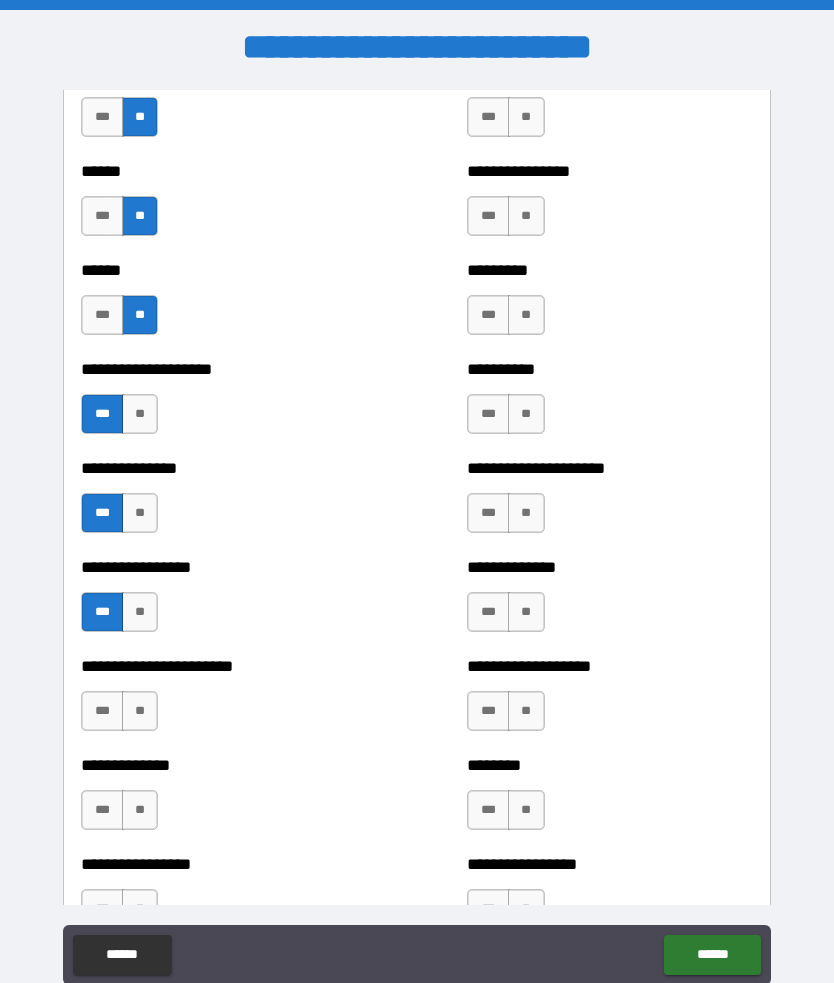 click on "**" at bounding box center (140, 711) 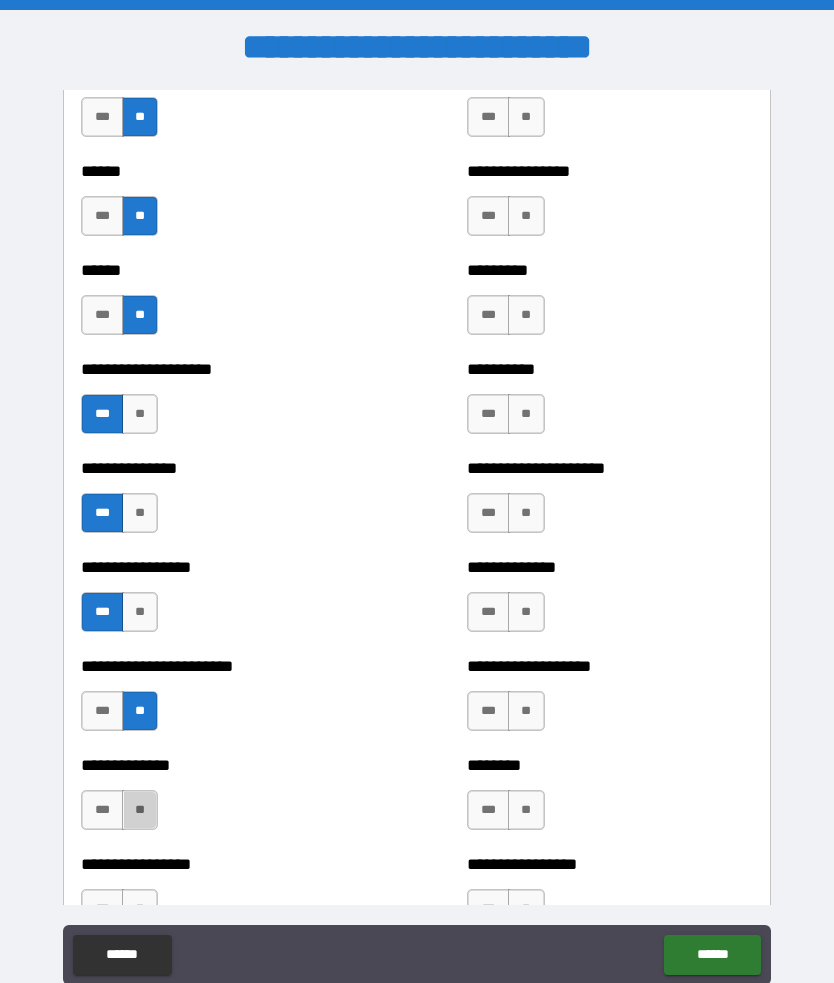 click on "**" at bounding box center (140, 810) 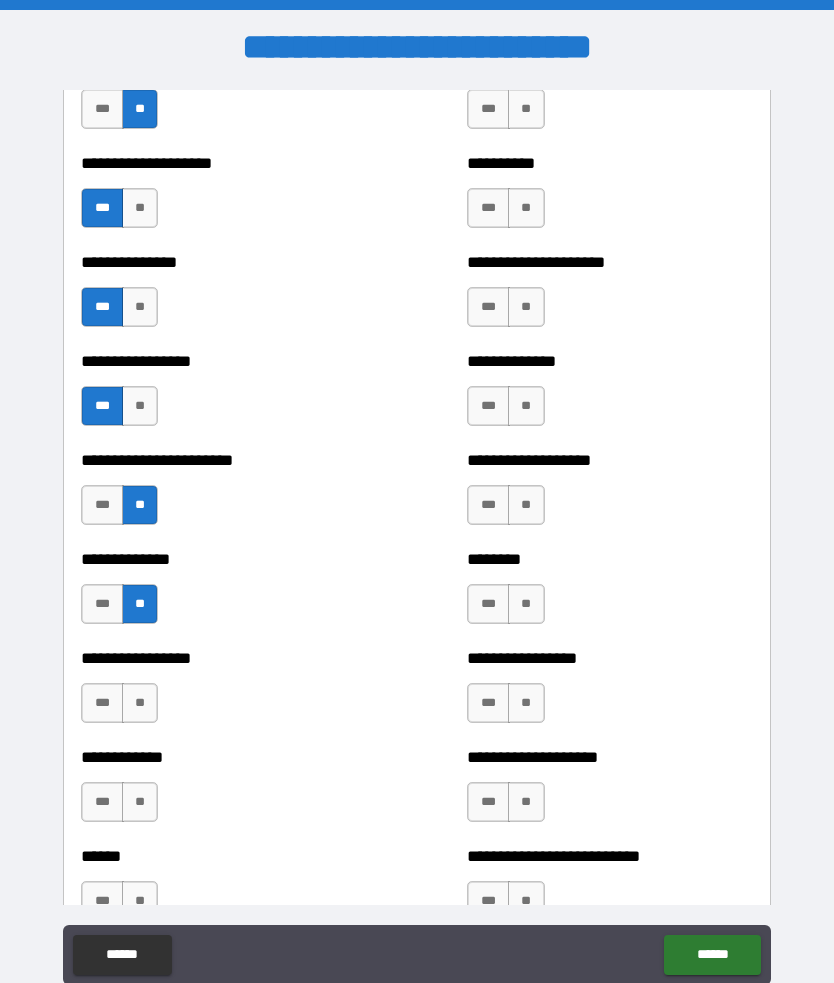 scroll, scrollTop: 3311, scrollLeft: 0, axis: vertical 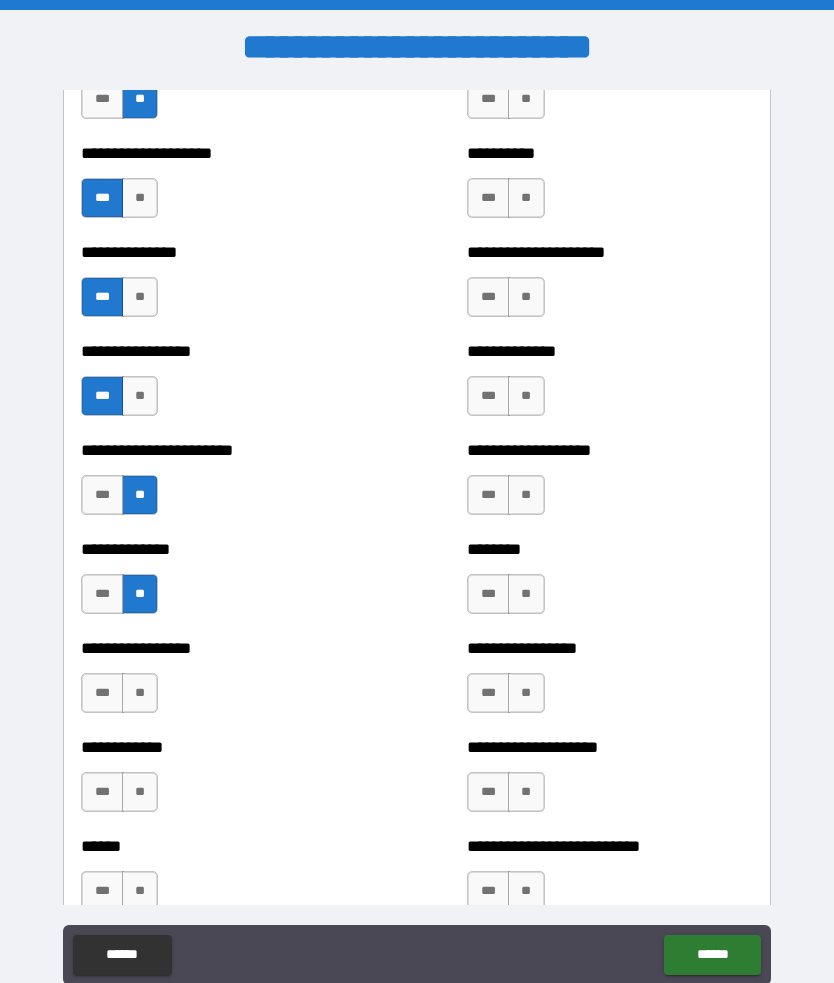 click on "**" at bounding box center [140, 693] 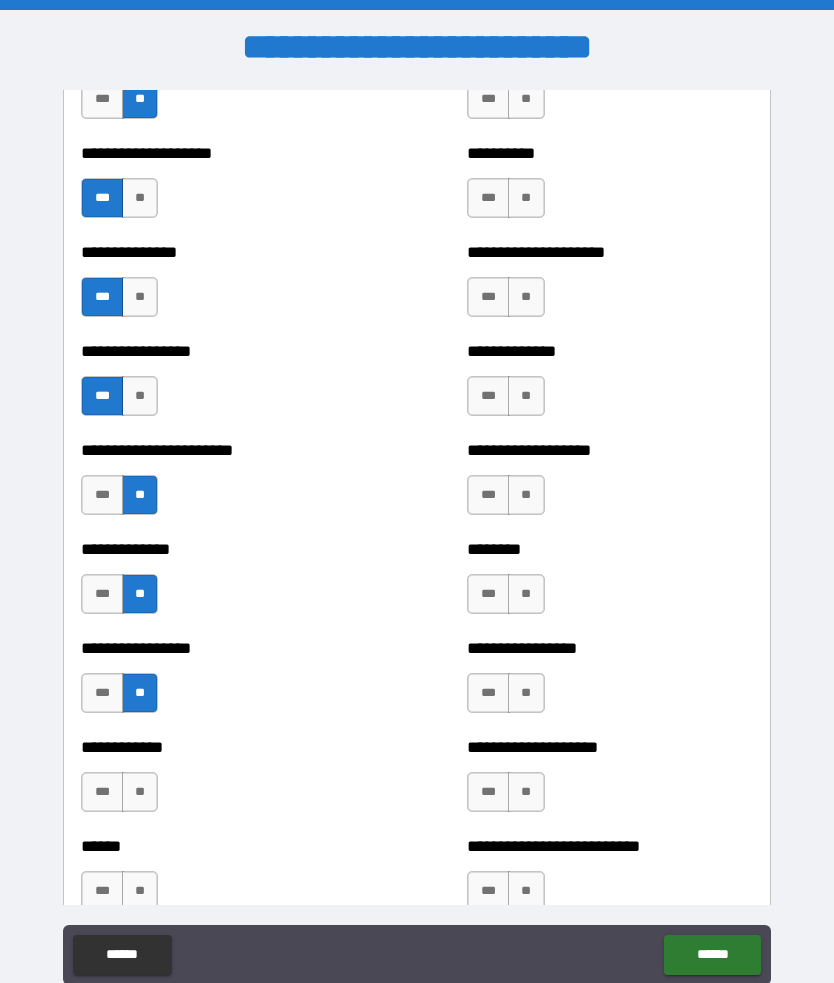 click on "**" at bounding box center (140, 792) 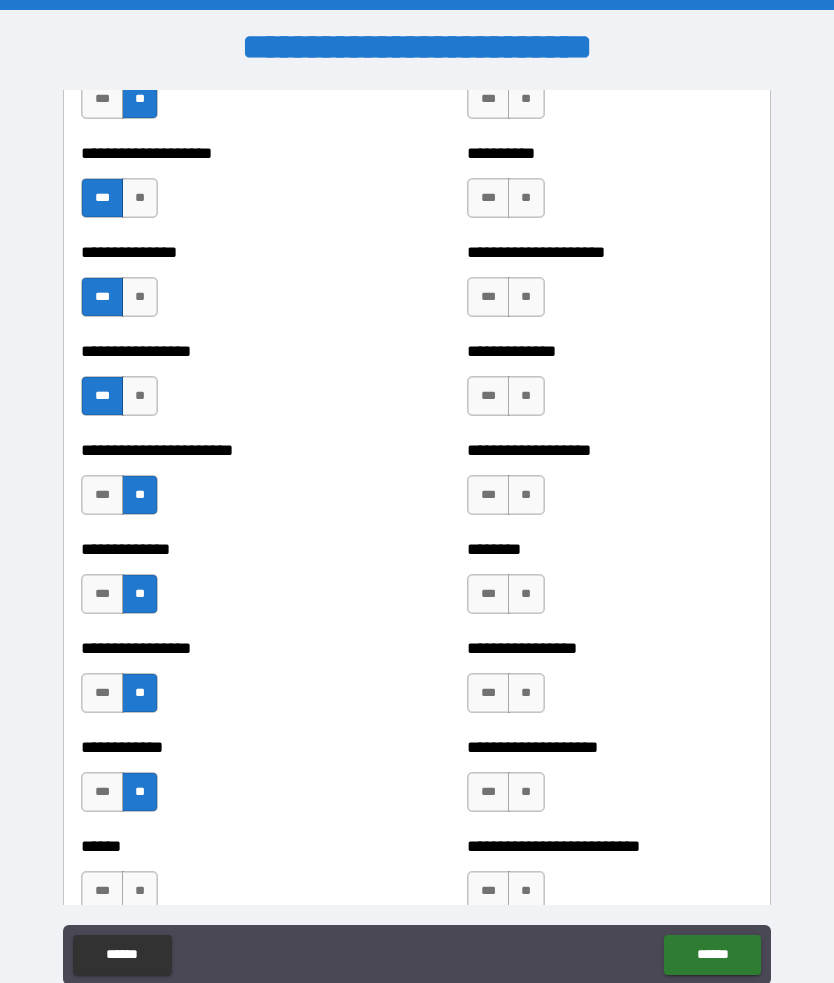click on "**" at bounding box center (140, 891) 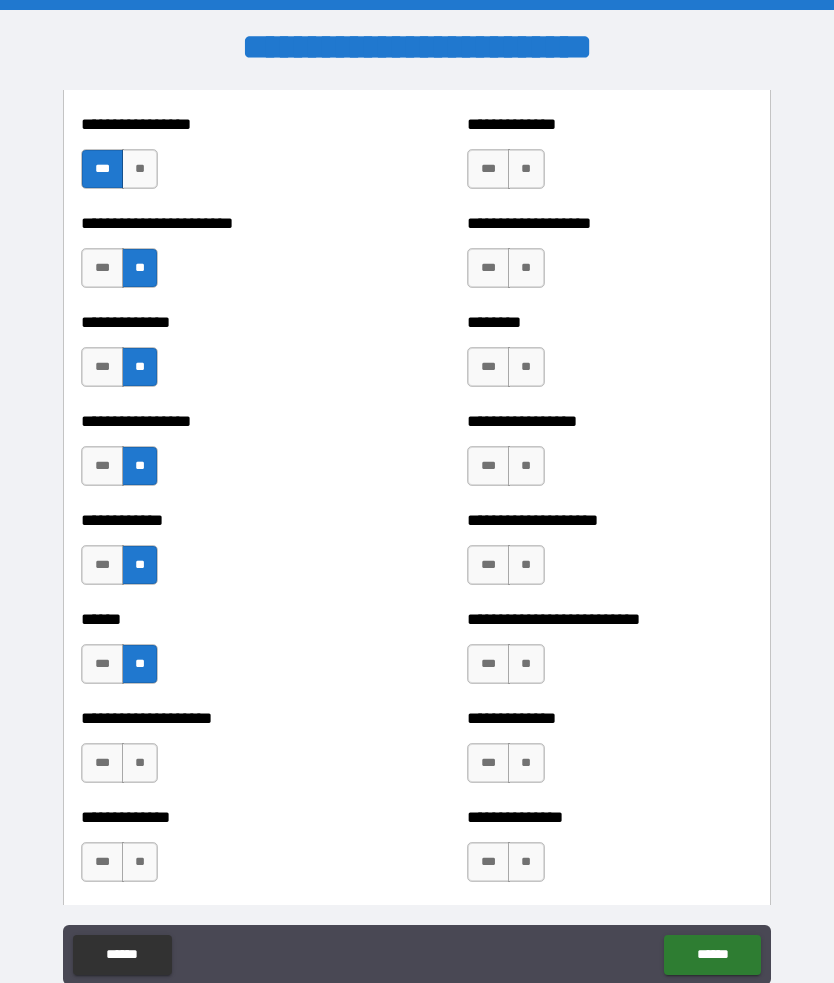 scroll, scrollTop: 3579, scrollLeft: 0, axis: vertical 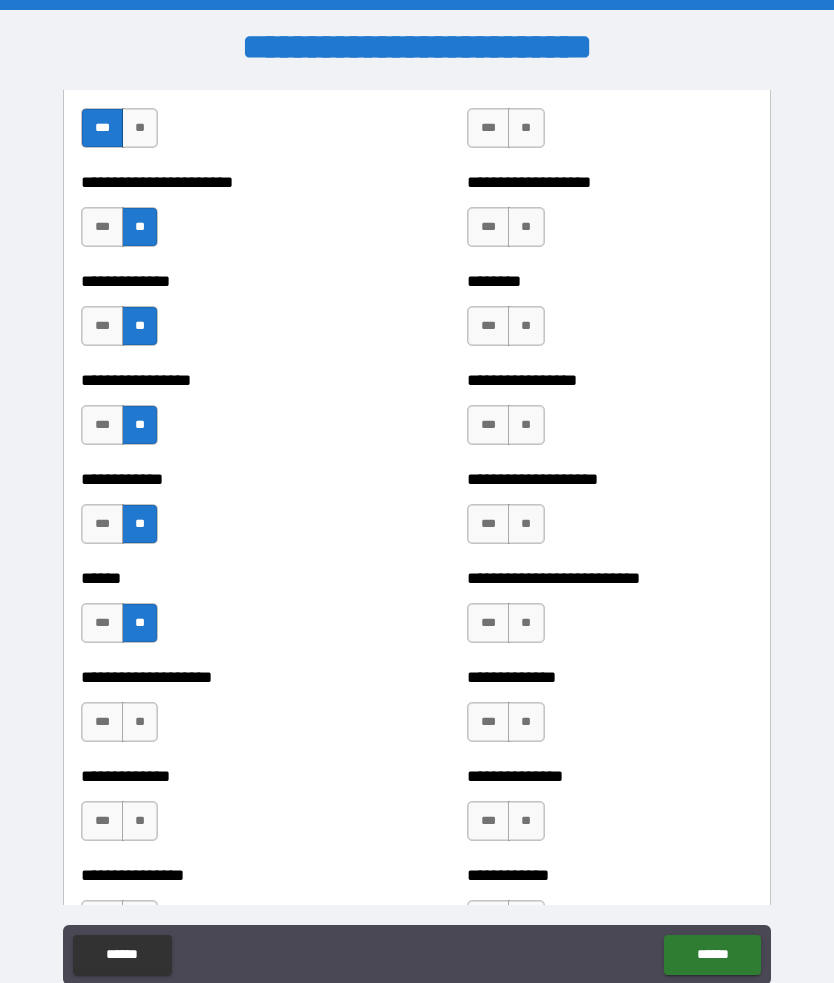 click on "**" at bounding box center [140, 722] 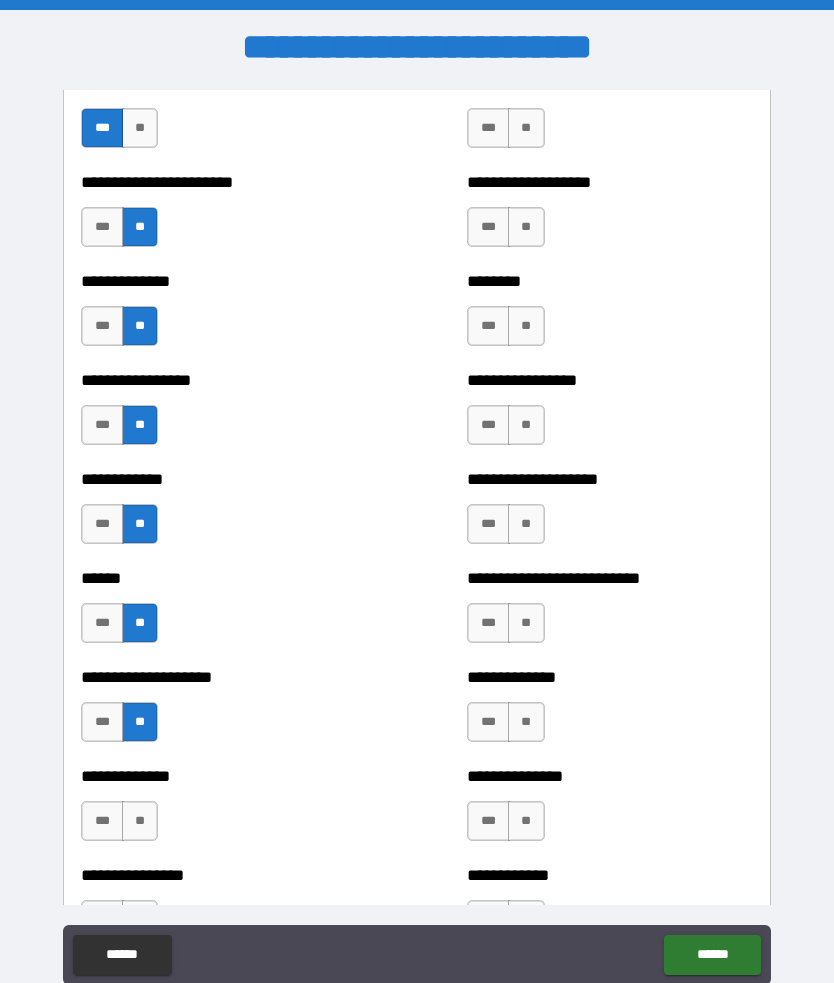 click on "**" at bounding box center [140, 821] 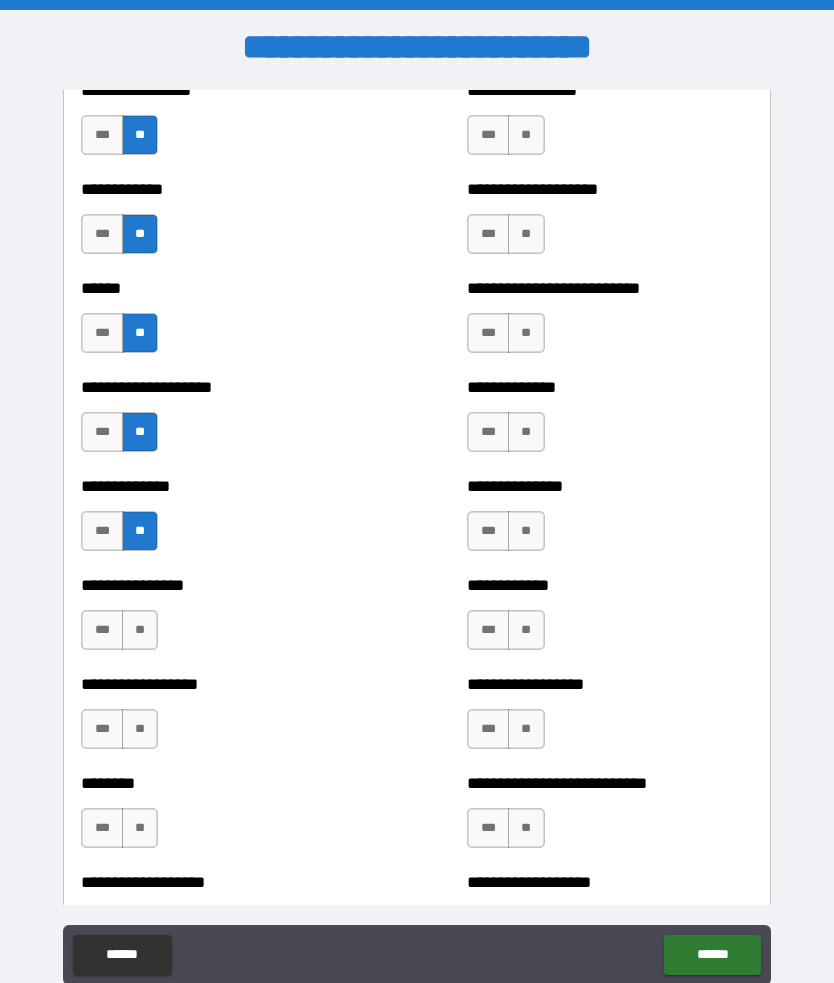 scroll, scrollTop: 3878, scrollLeft: 0, axis: vertical 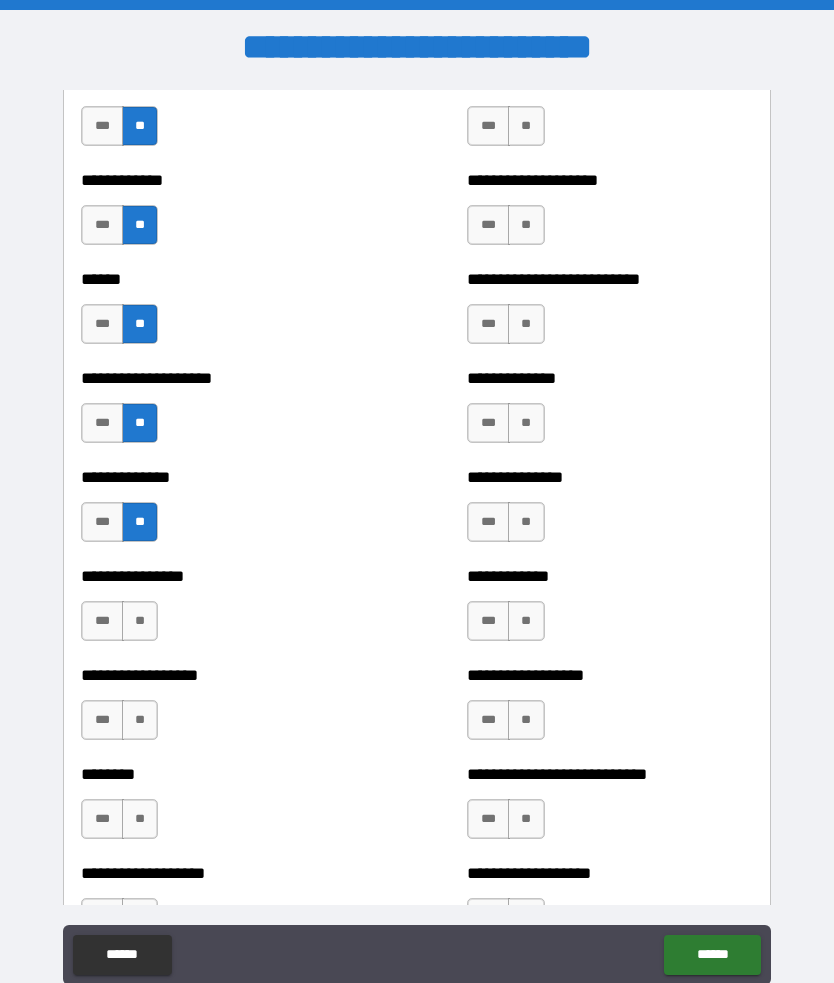 click on "**" at bounding box center [140, 720] 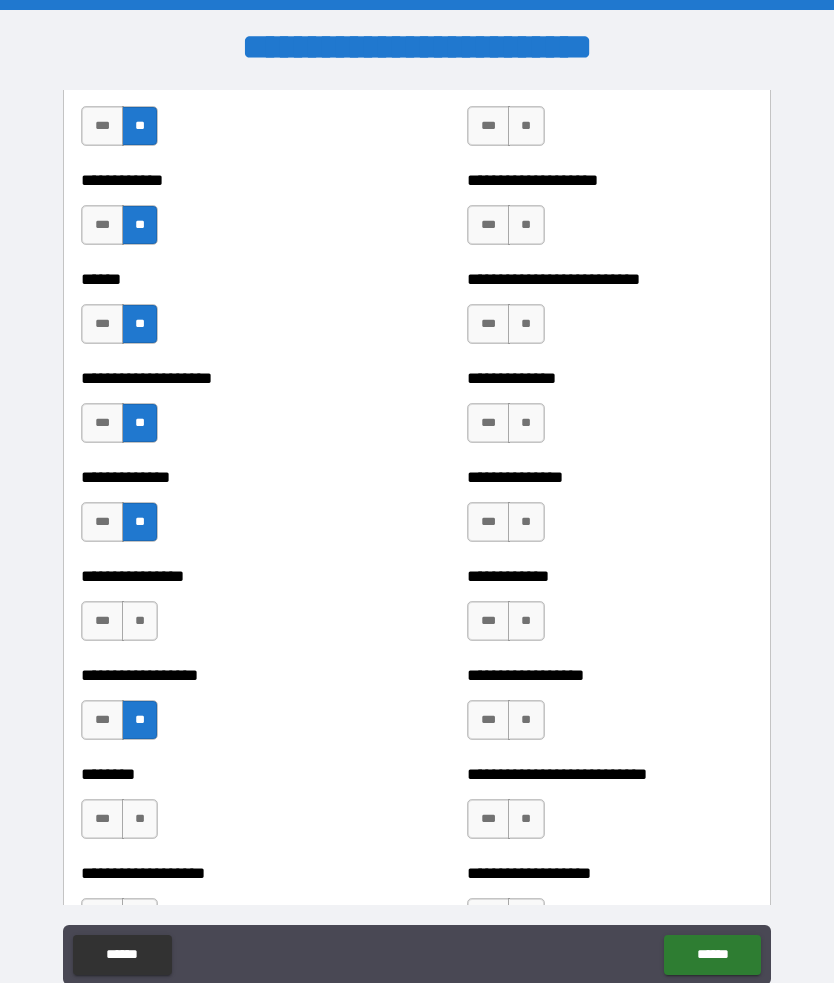 click on "**" at bounding box center (140, 621) 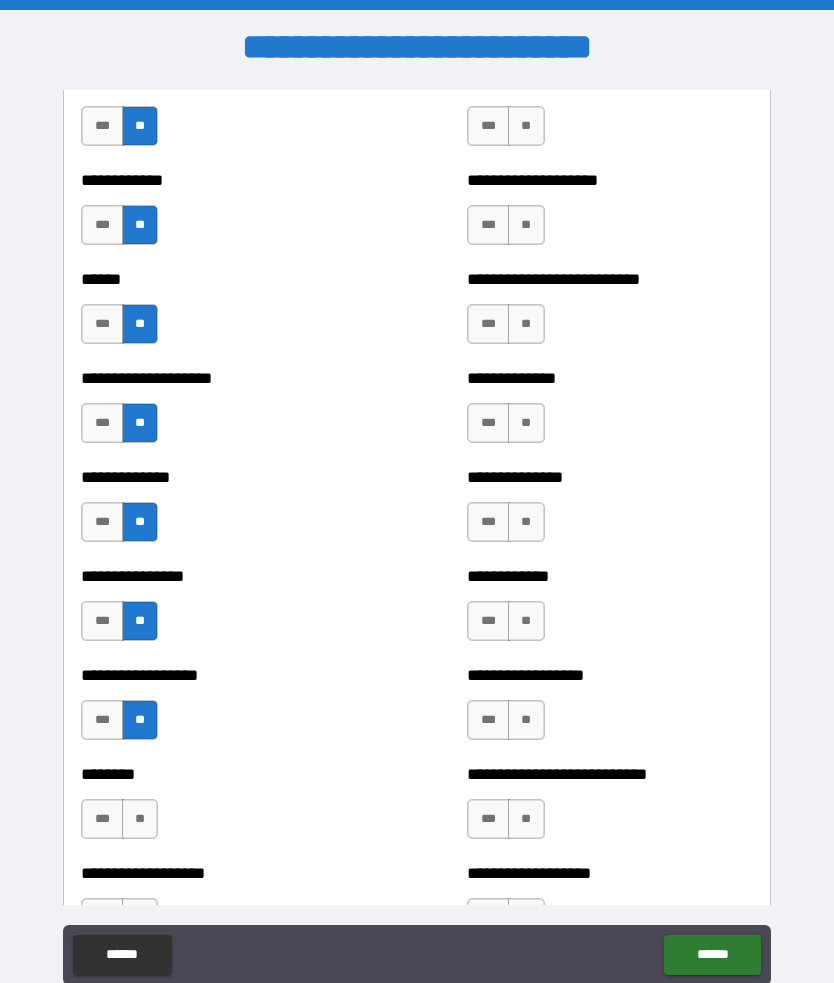 click on "**" at bounding box center [140, 819] 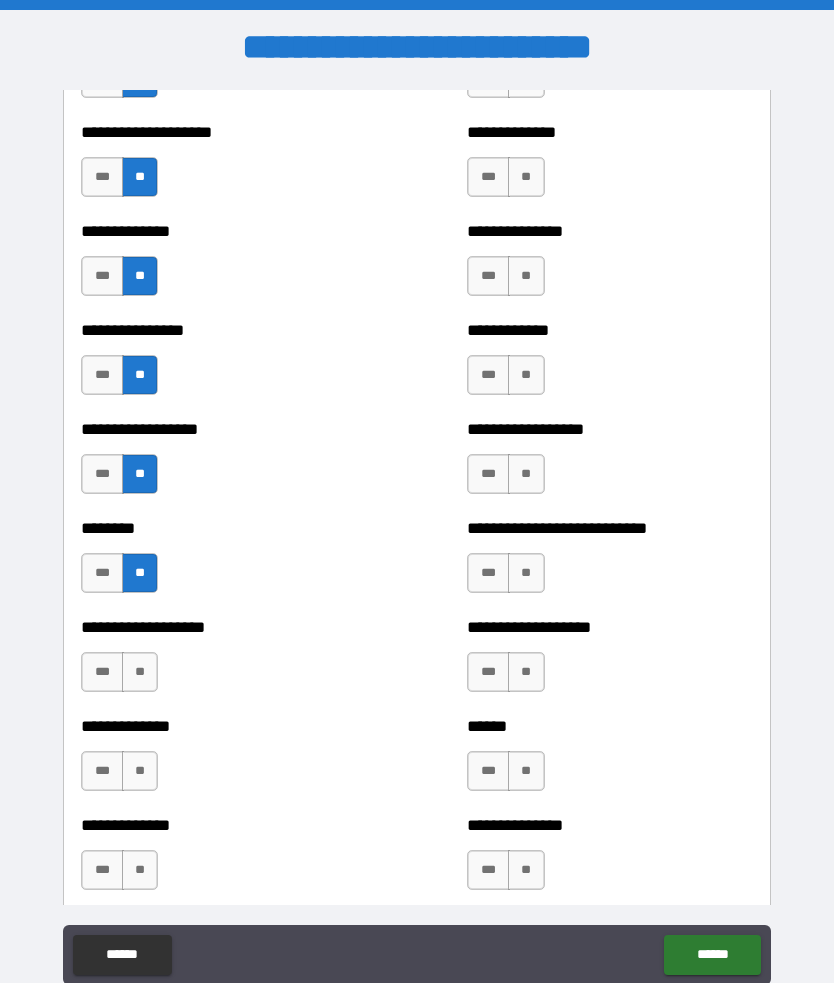 scroll, scrollTop: 4131, scrollLeft: 0, axis: vertical 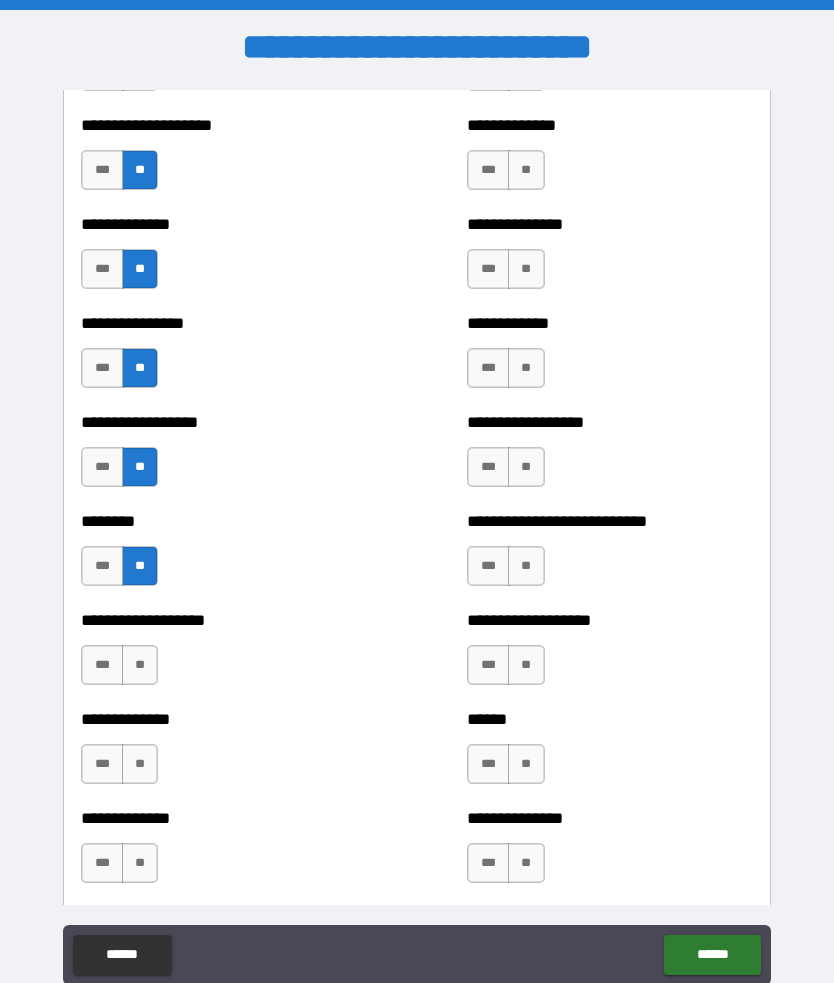 click on "**" at bounding box center (140, 665) 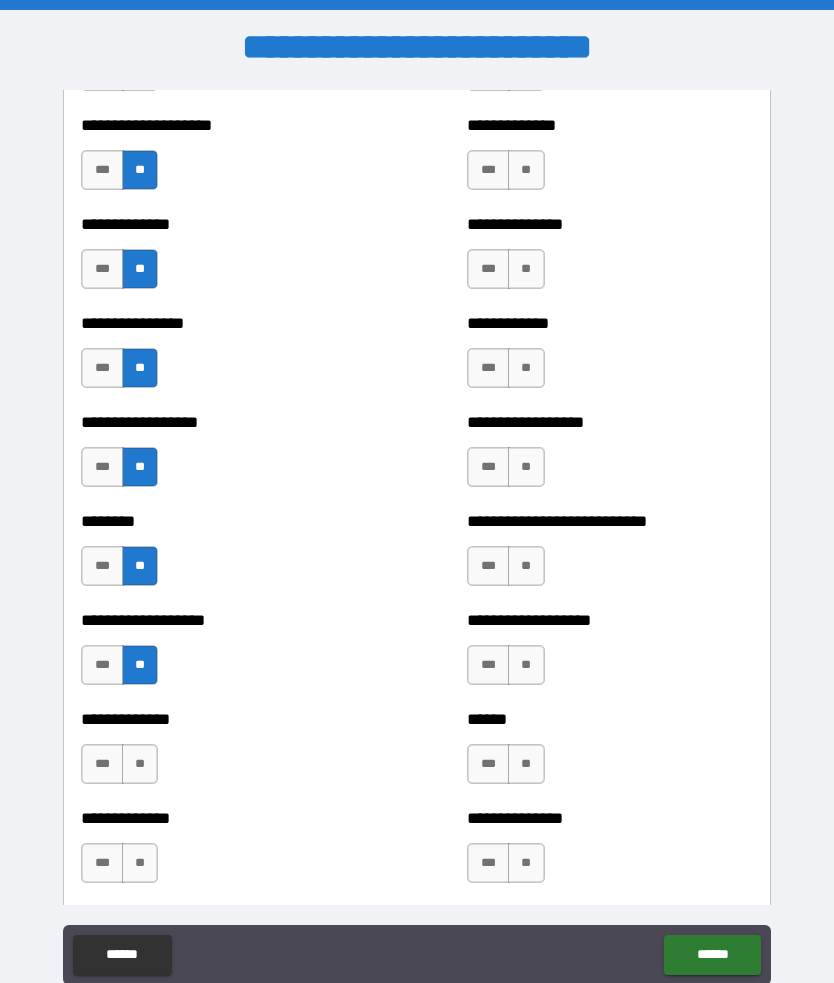 click on "**" at bounding box center (140, 764) 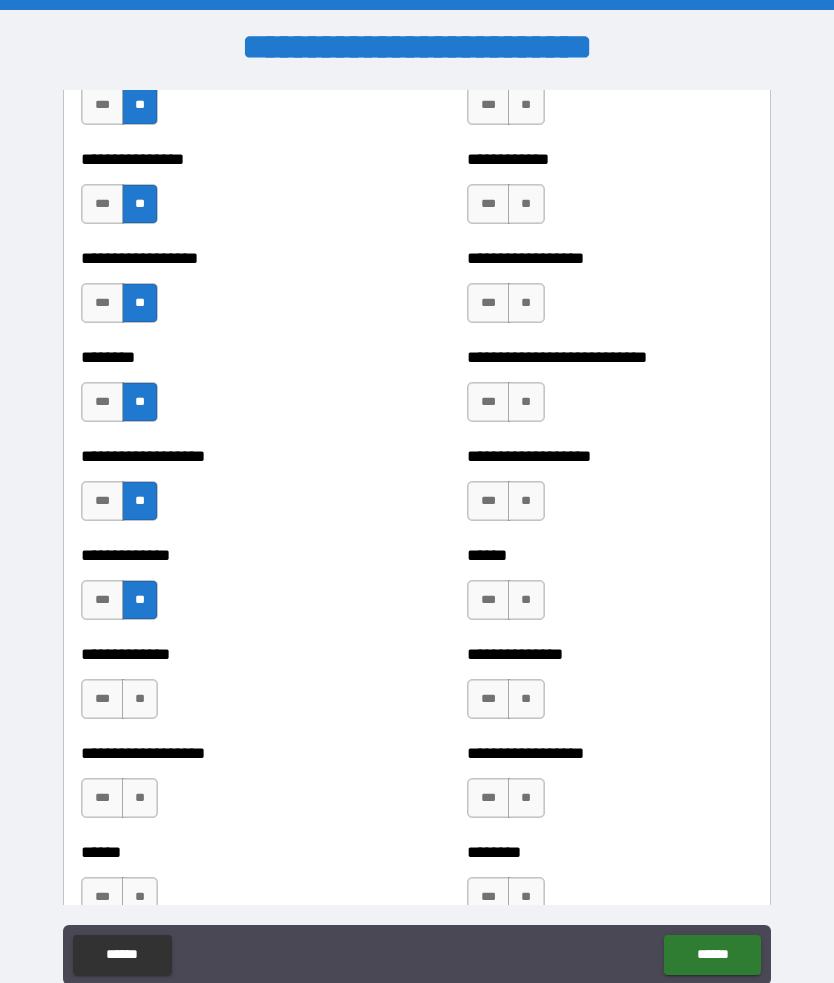 scroll, scrollTop: 4313, scrollLeft: 0, axis: vertical 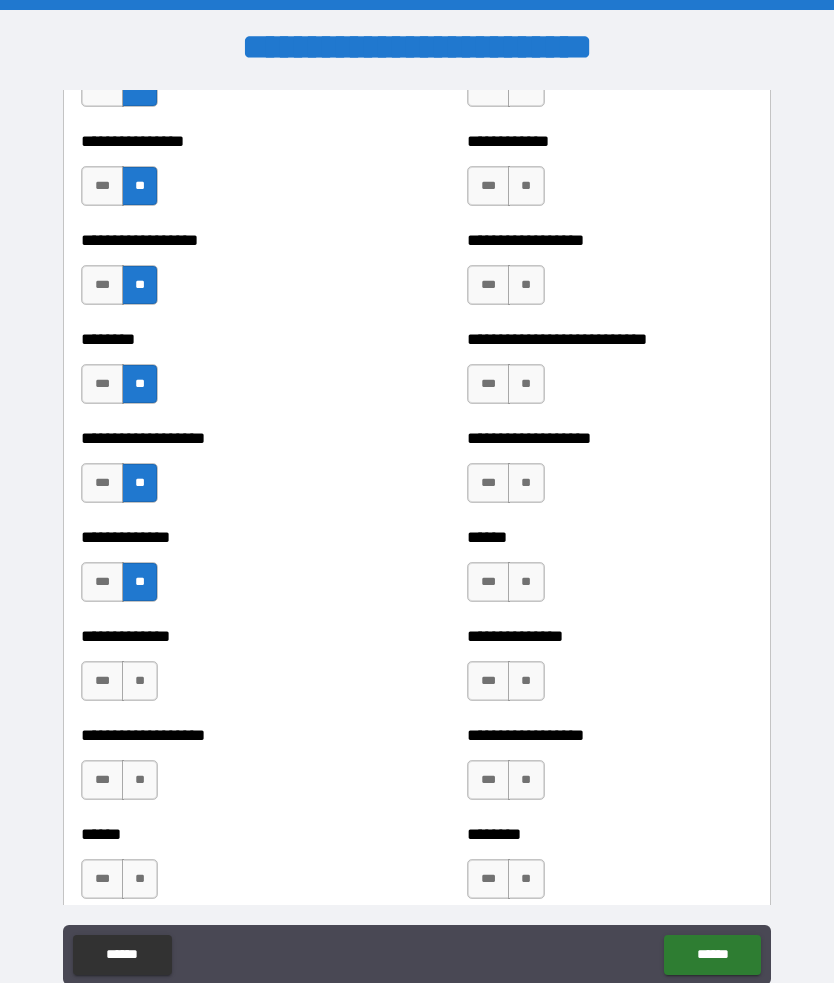 click on "**" at bounding box center [140, 681] 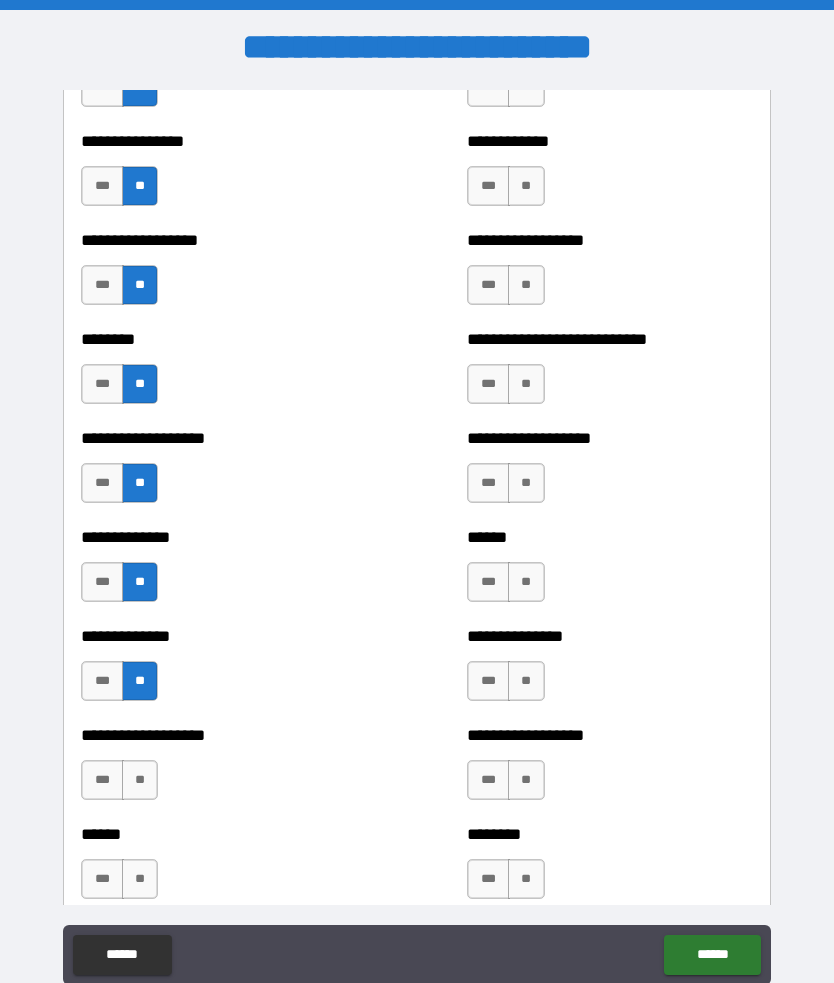 click on "**" at bounding box center (140, 780) 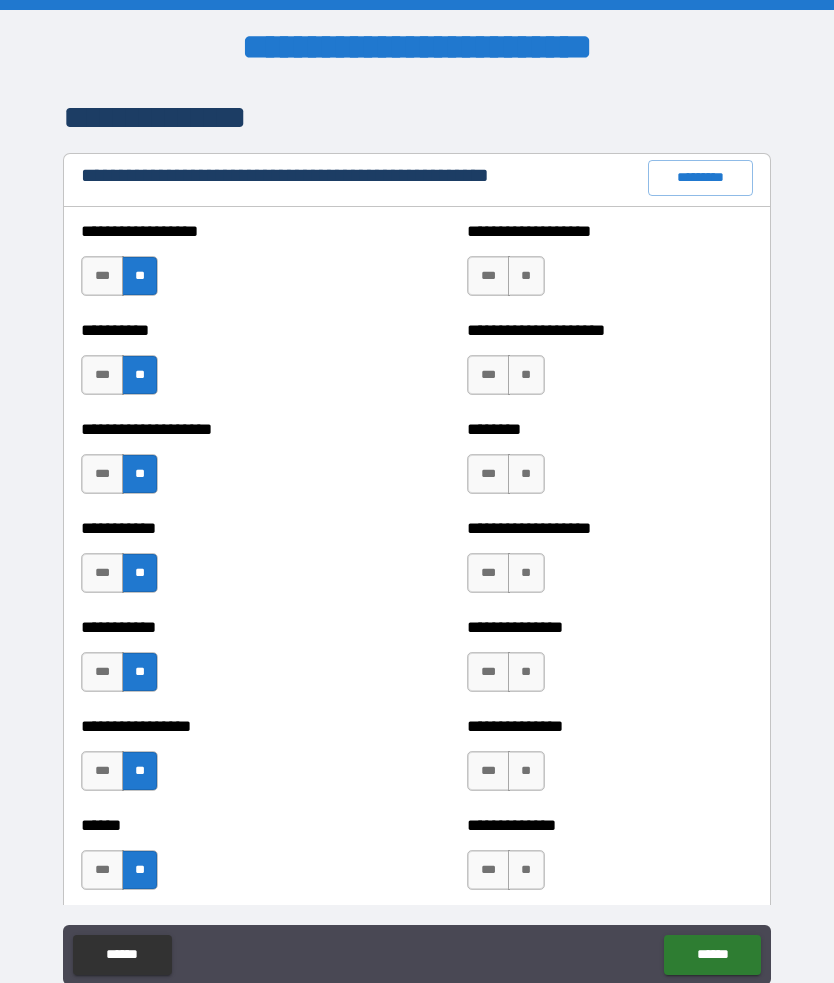 scroll, scrollTop: 2315, scrollLeft: 0, axis: vertical 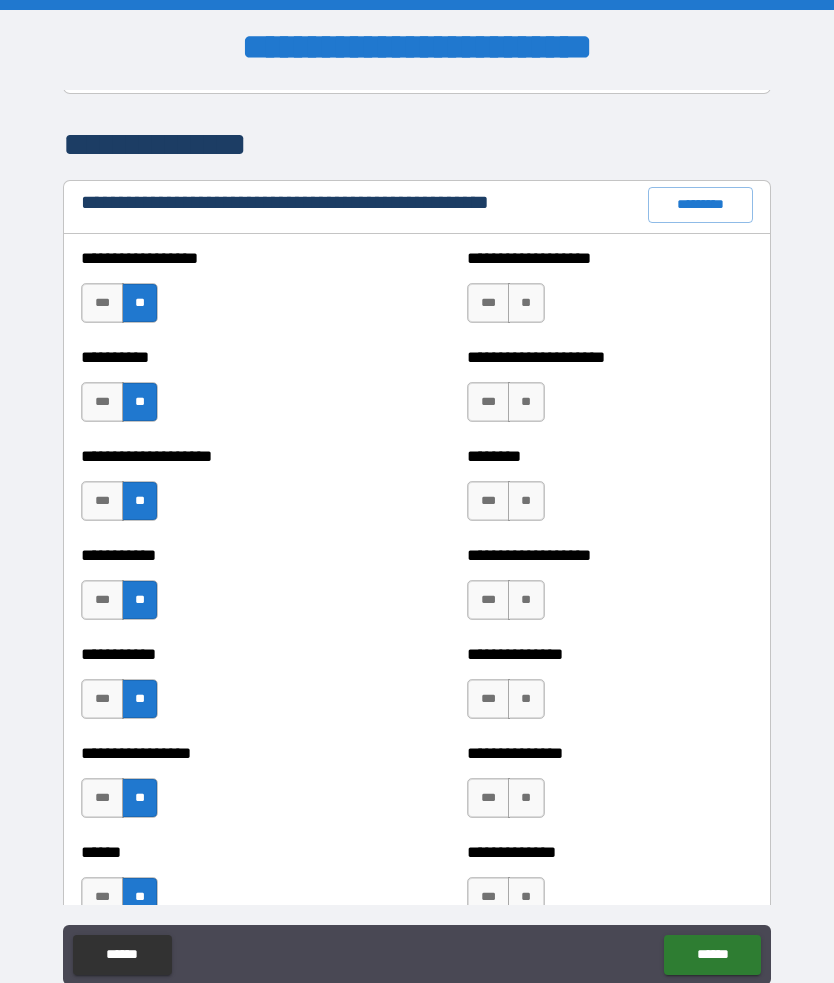 click on "**" at bounding box center (526, 303) 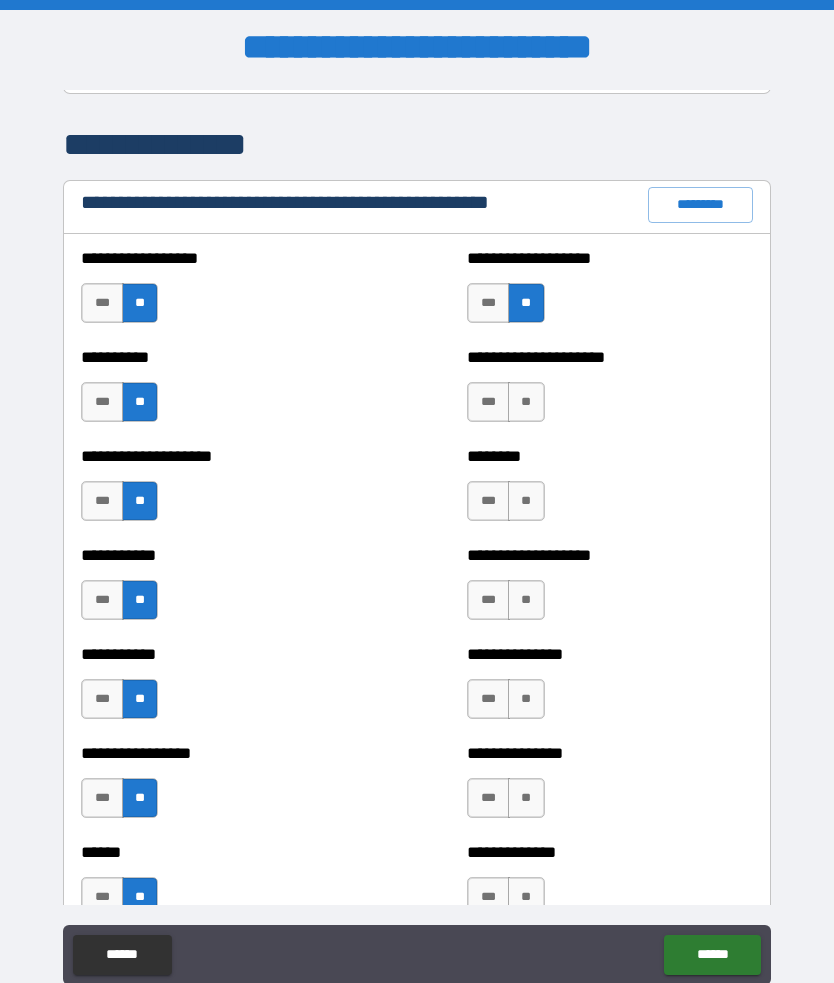 click on "**" at bounding box center (526, 402) 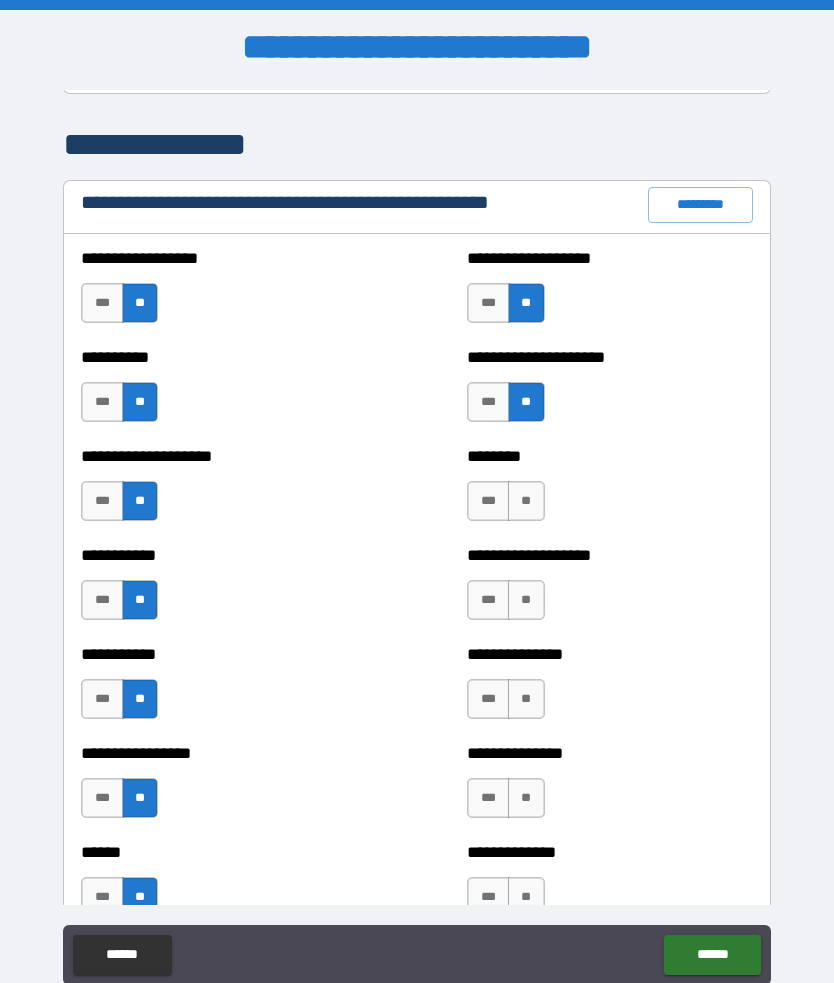 click on "**" at bounding box center [526, 501] 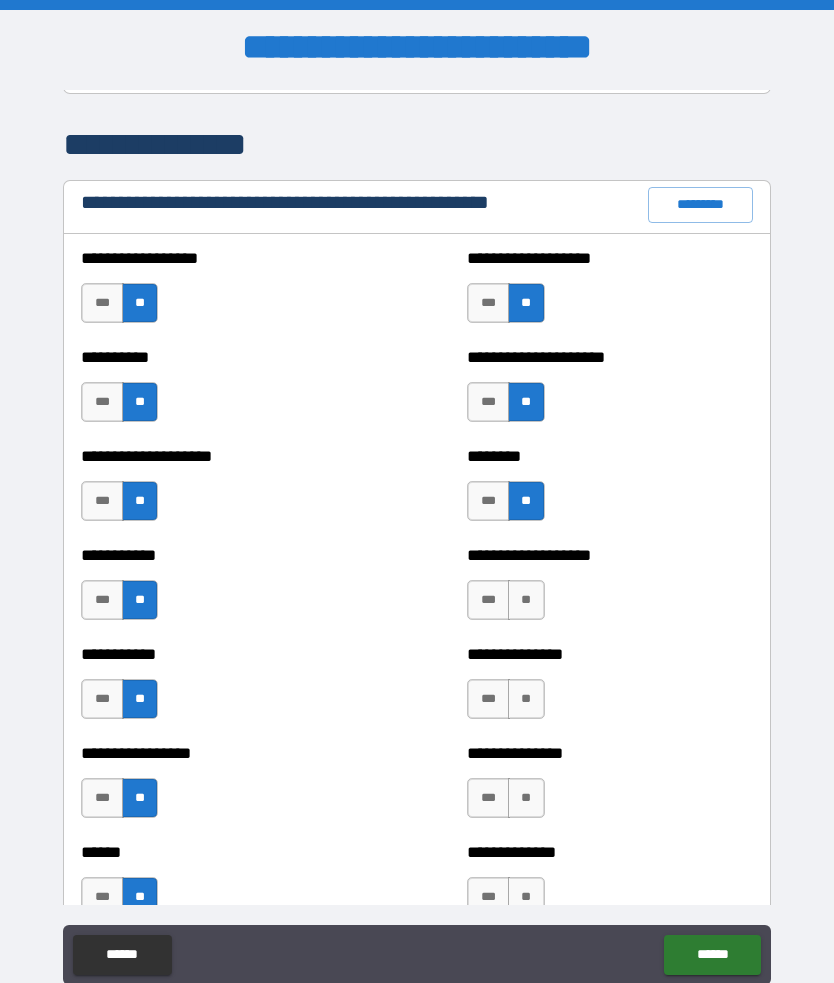 click on "**" at bounding box center (526, 600) 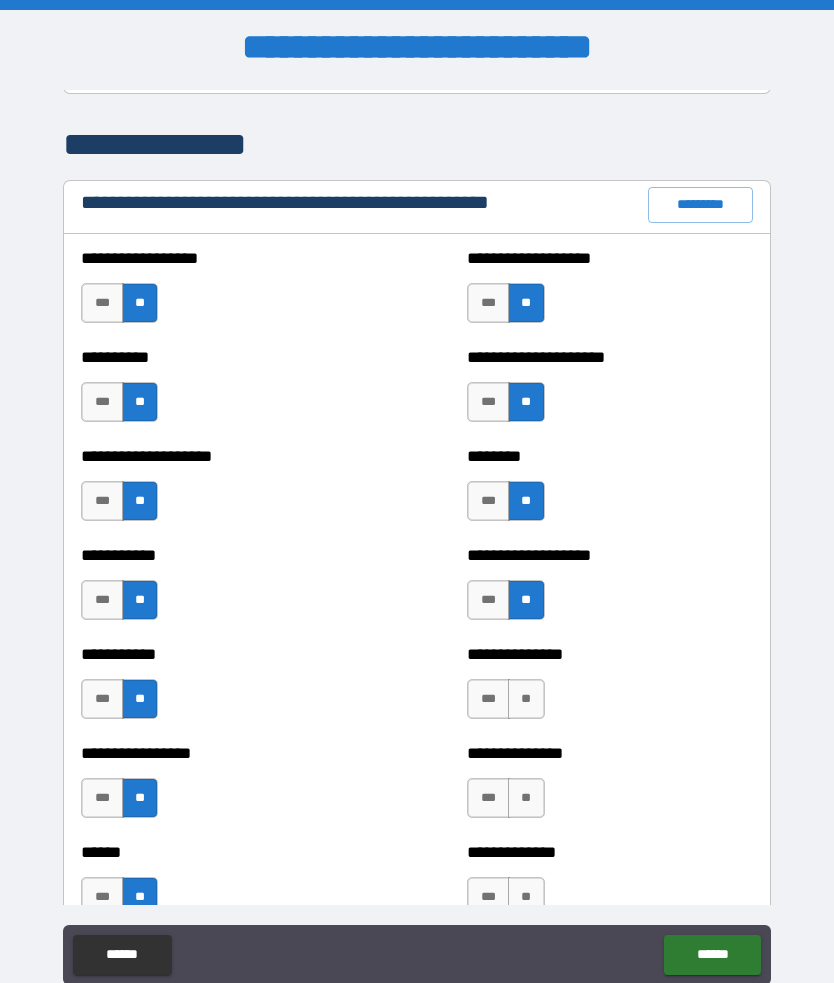 click on "**" at bounding box center (526, 699) 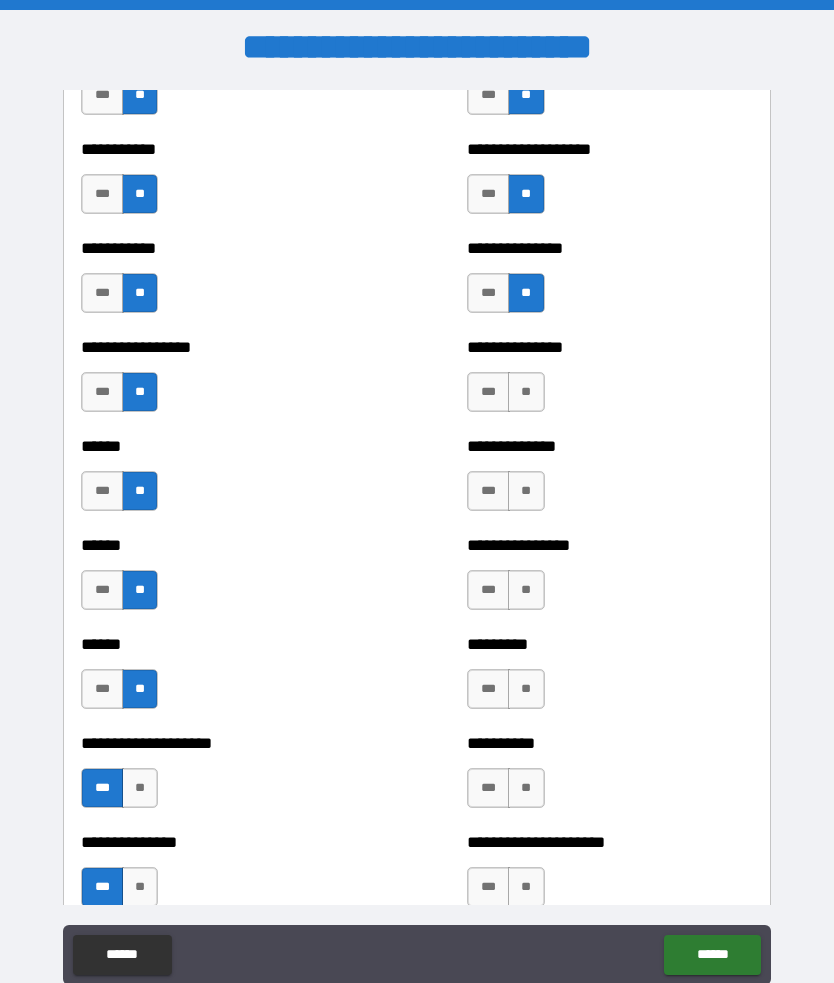 scroll, scrollTop: 2722, scrollLeft: 0, axis: vertical 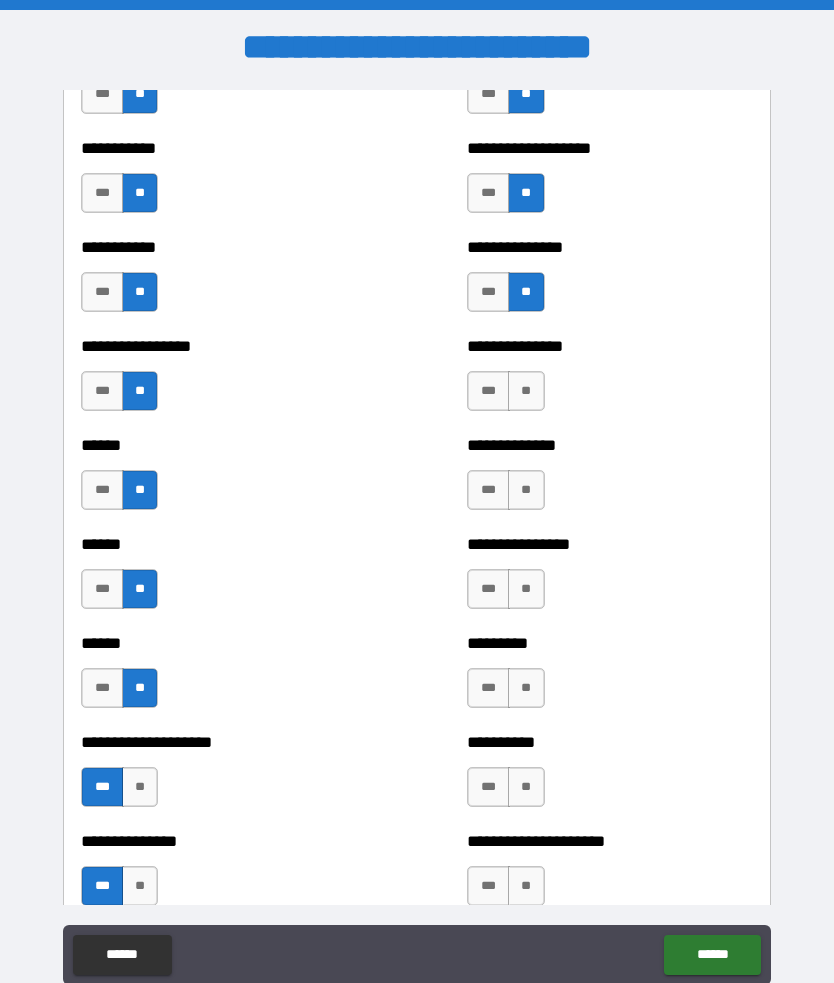 click on "**" at bounding box center [526, 391] 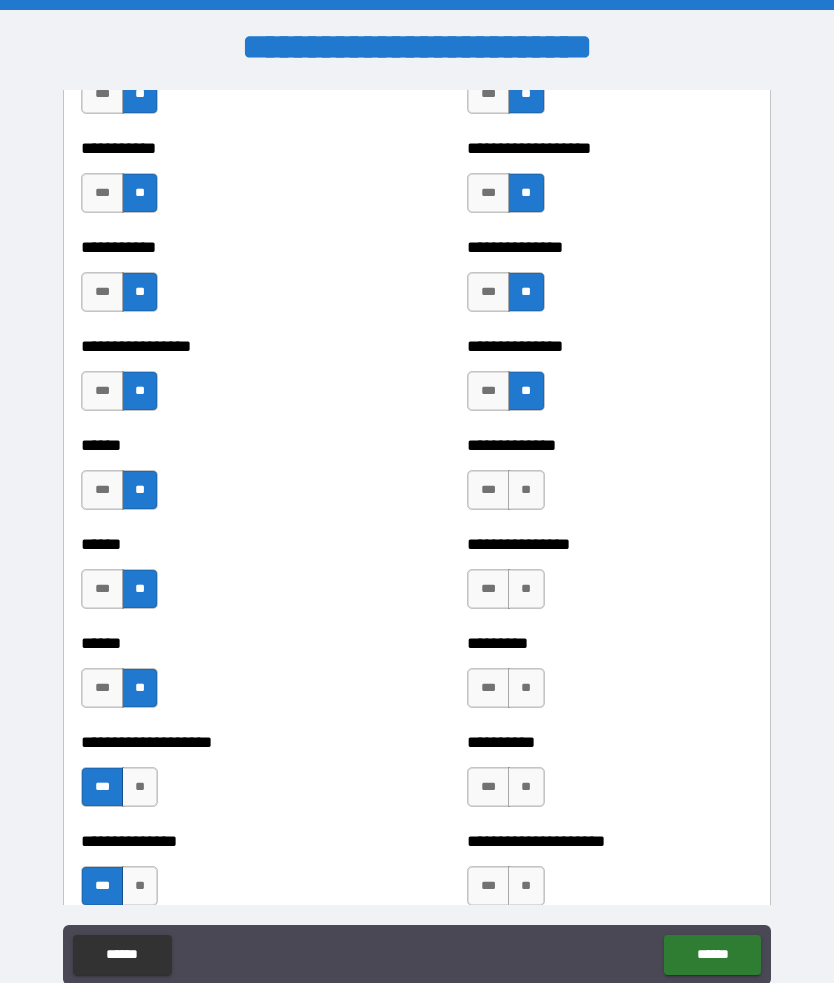 click on "**" at bounding box center (526, 490) 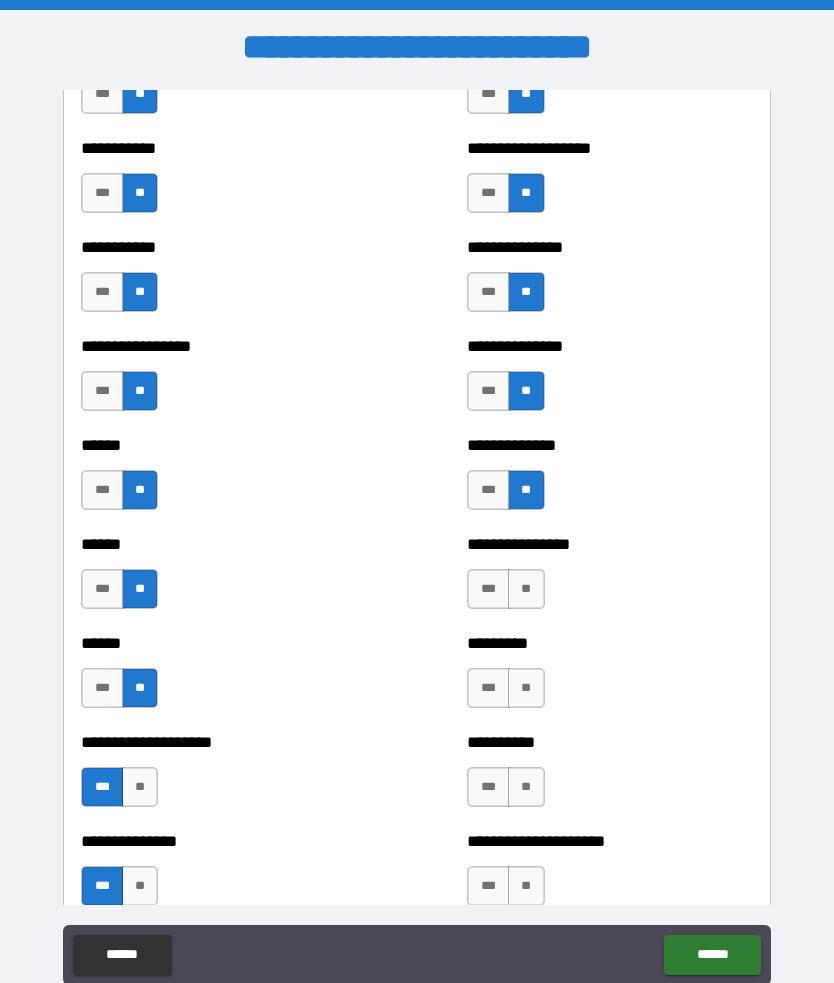 click on "**********" at bounding box center (609, 579) 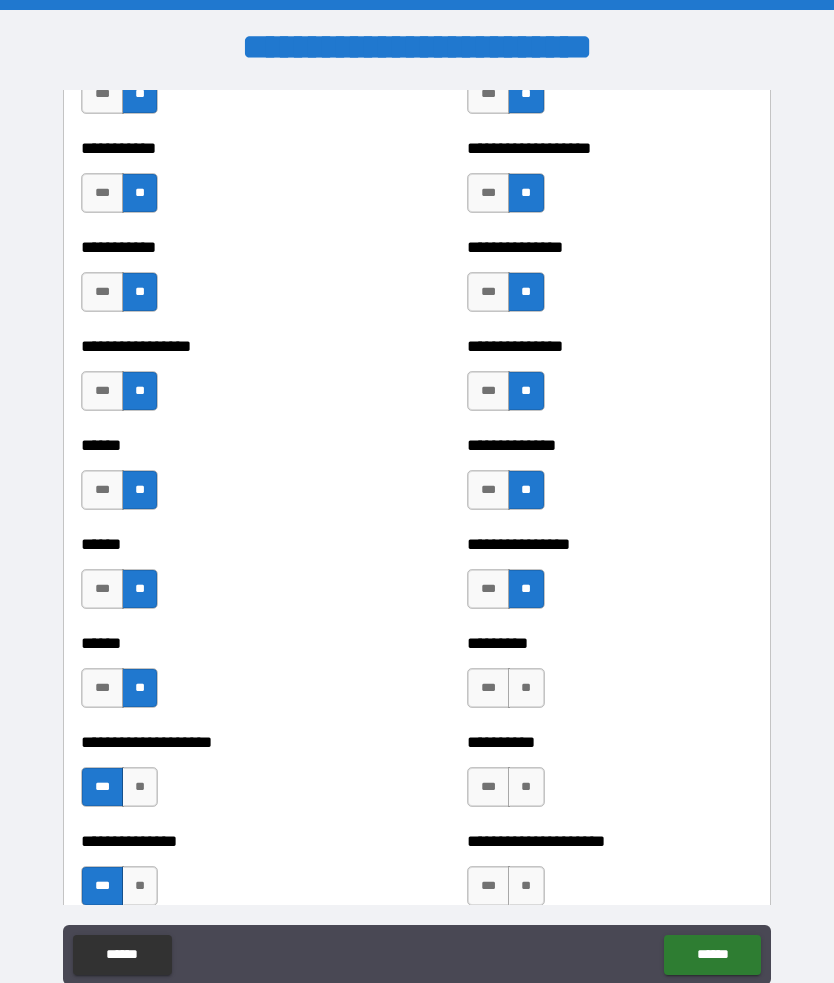 click on "**" at bounding box center (526, 688) 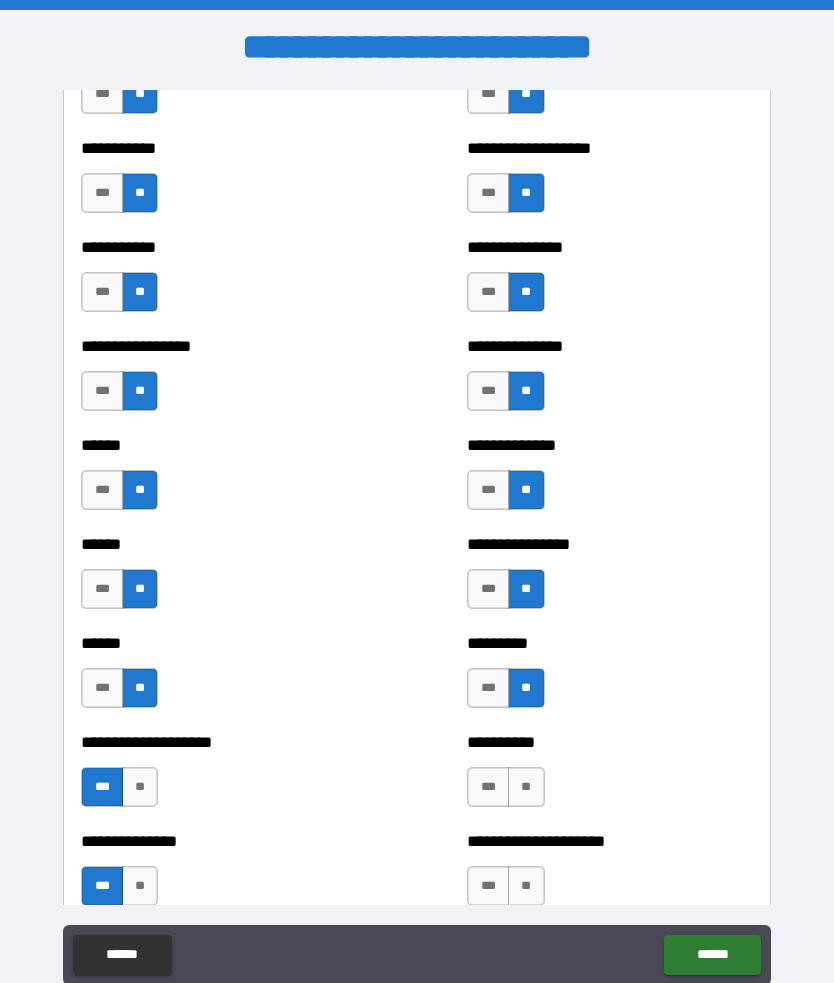 click on "**" at bounding box center (526, 787) 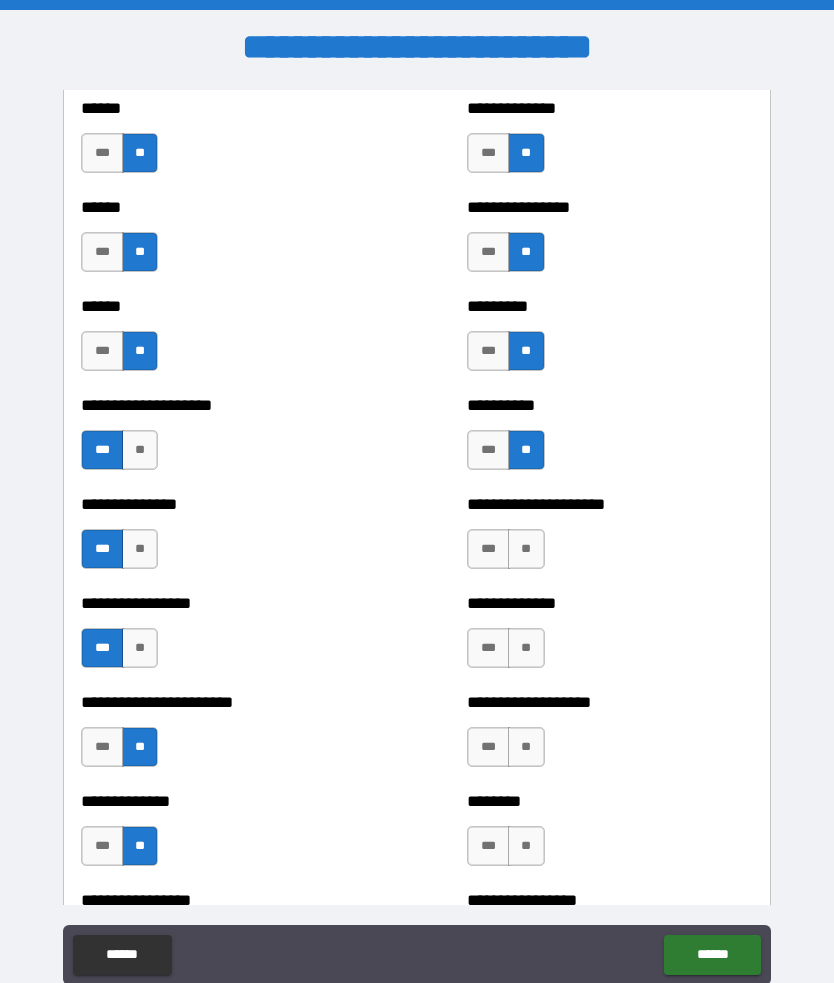 scroll, scrollTop: 3060, scrollLeft: 0, axis: vertical 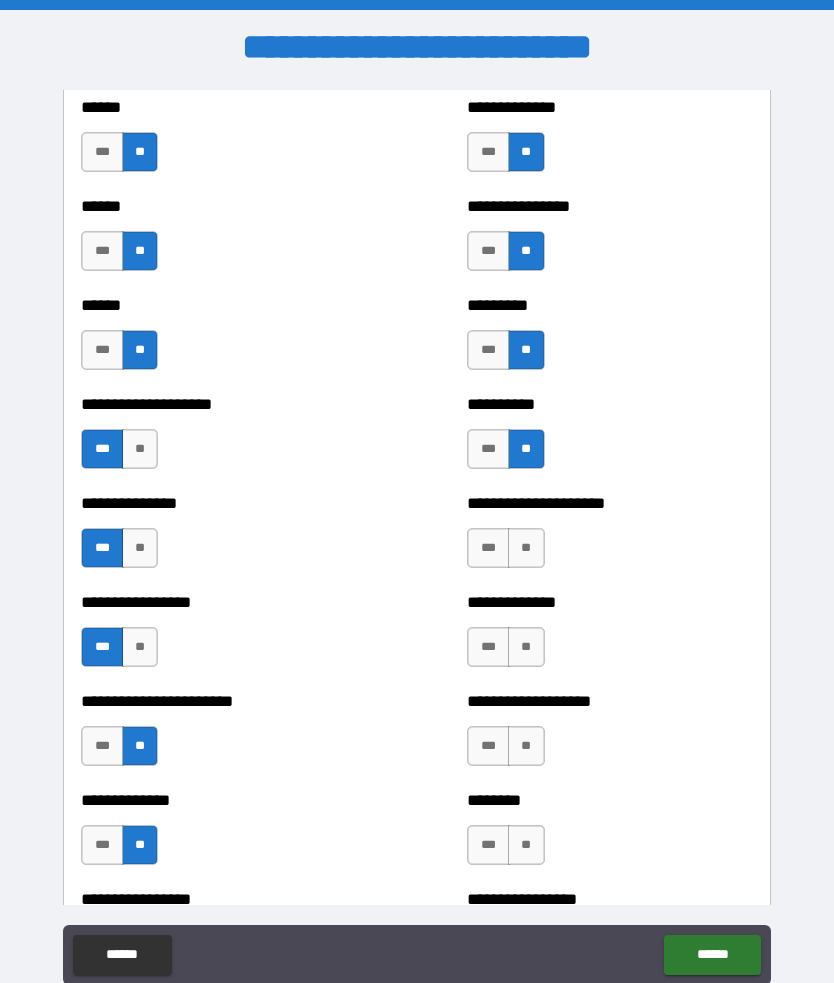 click on "**" at bounding box center (526, 548) 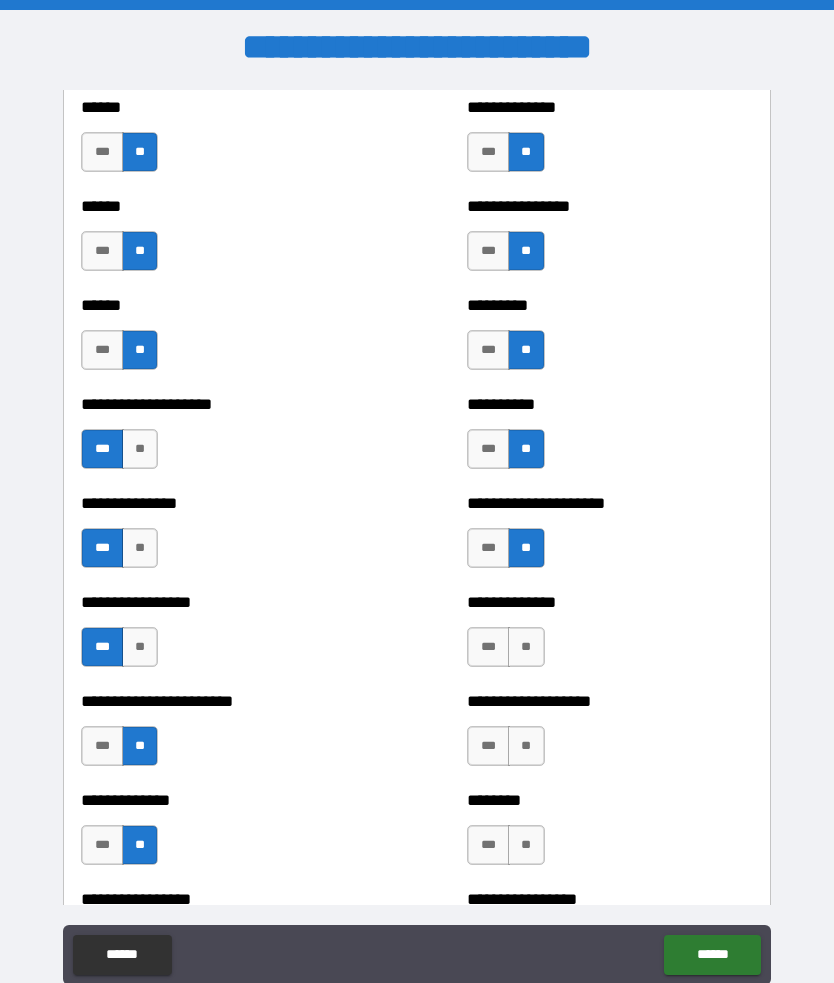 click on "**" at bounding box center [526, 647] 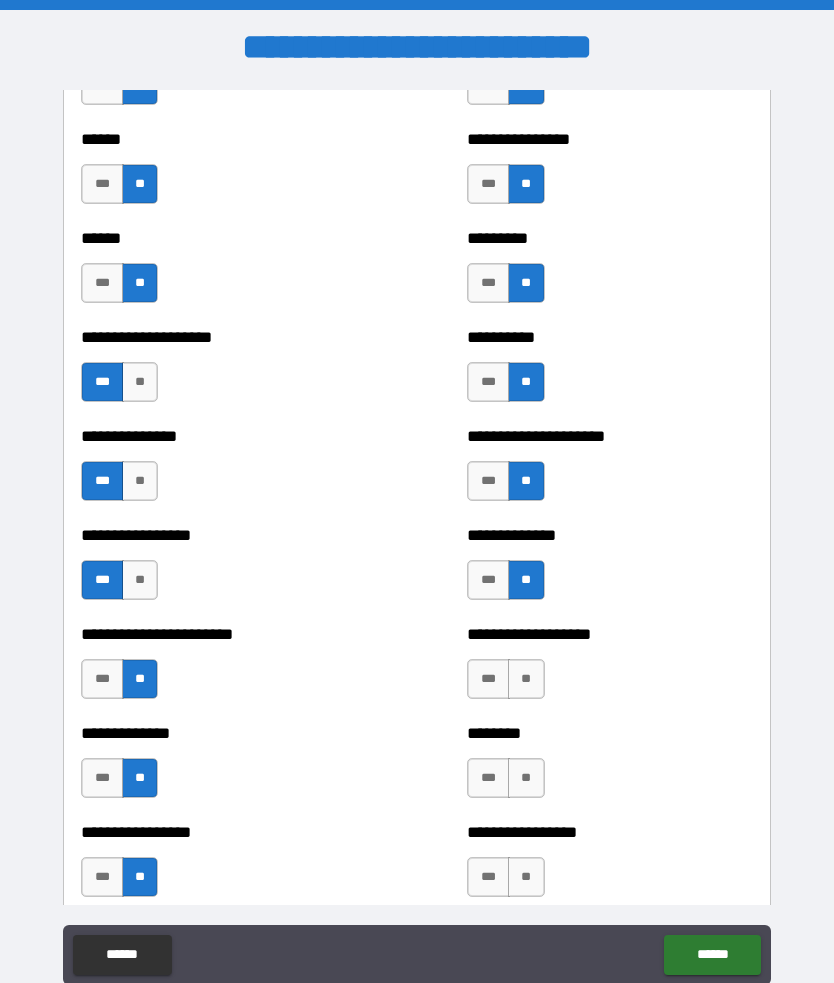 scroll, scrollTop: 3146, scrollLeft: 0, axis: vertical 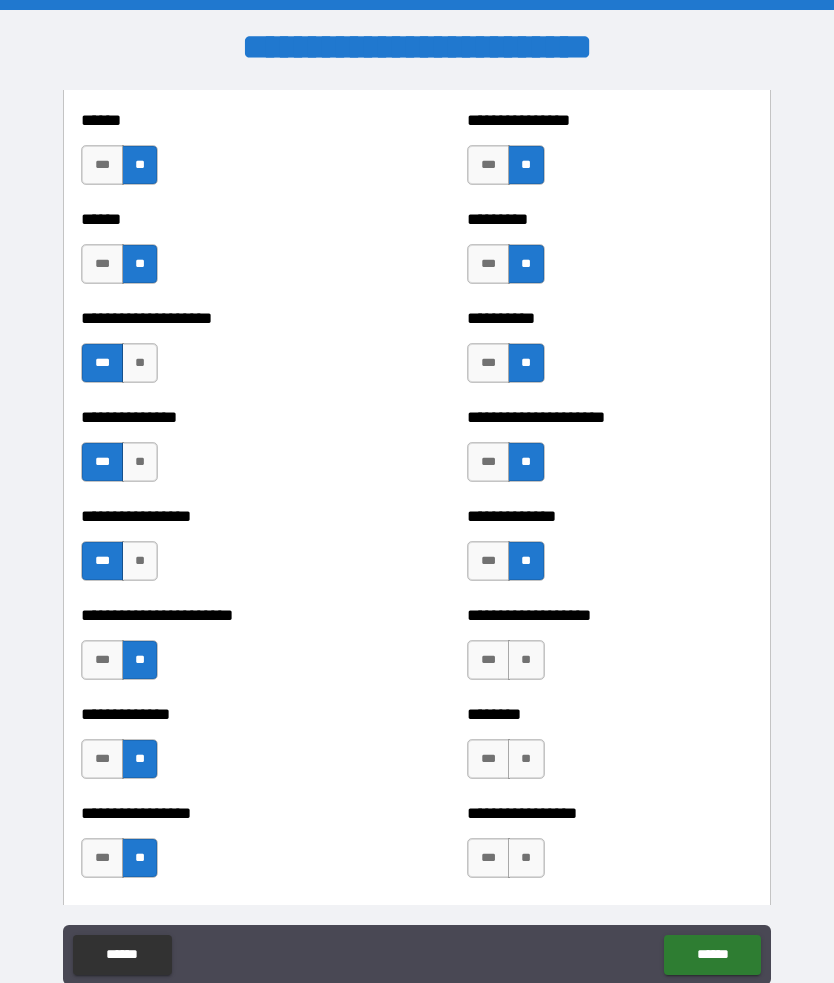click on "**" at bounding box center [526, 660] 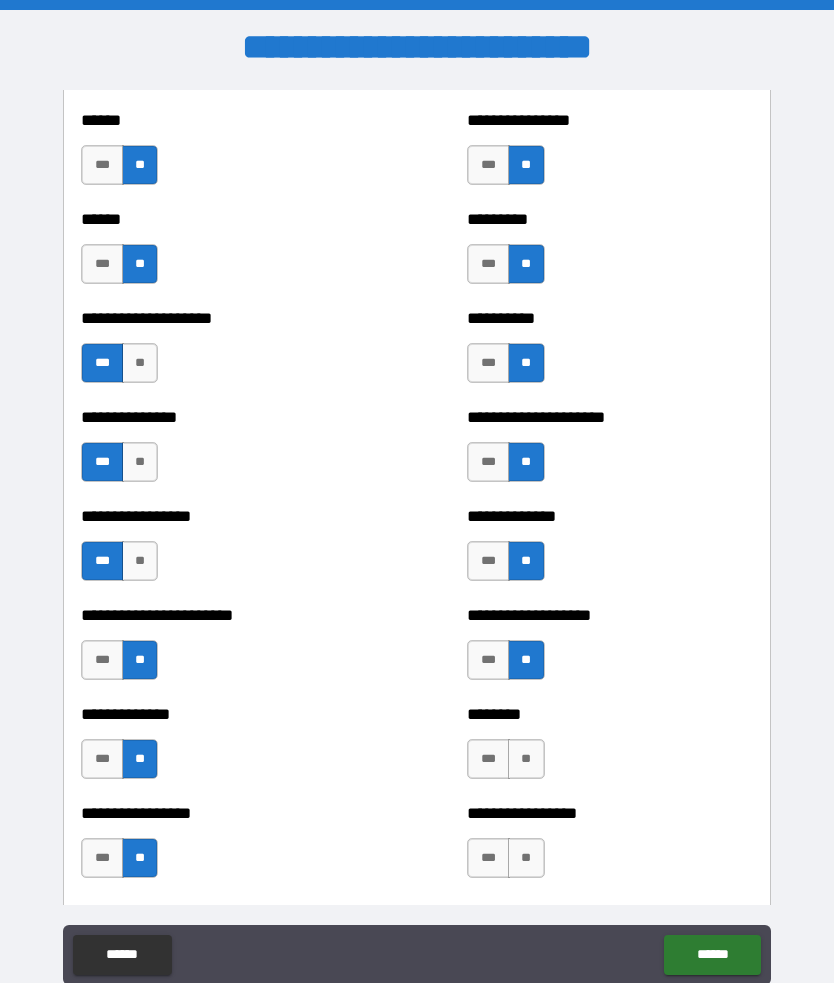 click on "**" at bounding box center [526, 759] 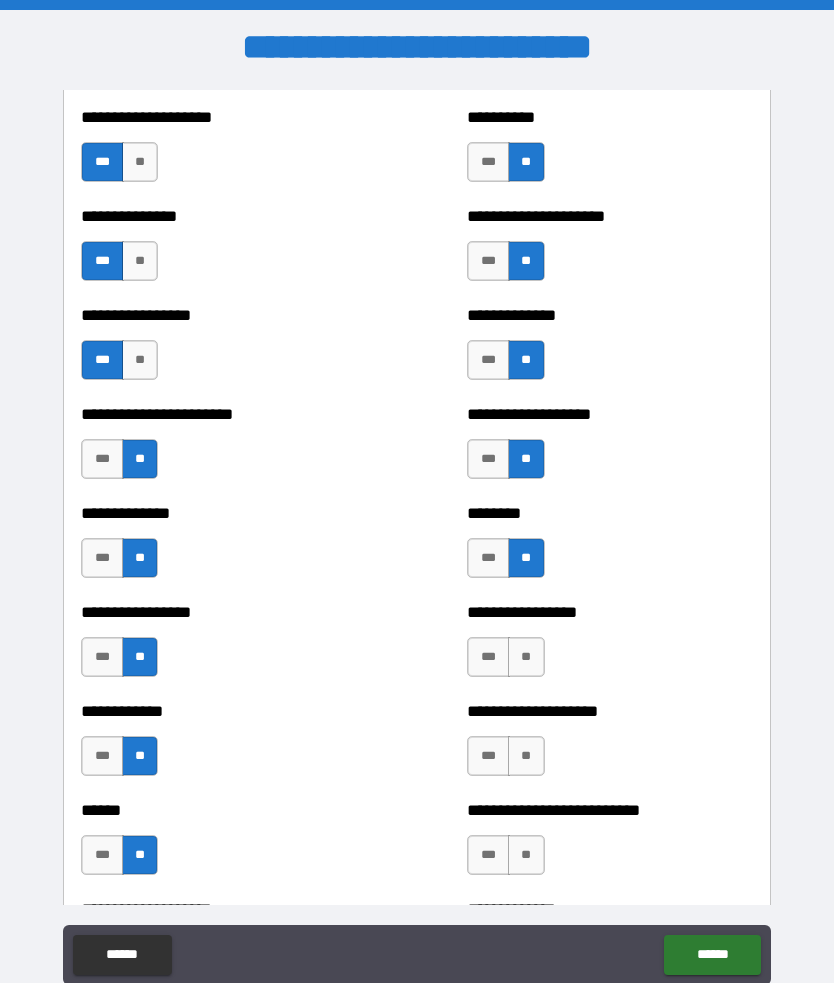 scroll, scrollTop: 3382, scrollLeft: 0, axis: vertical 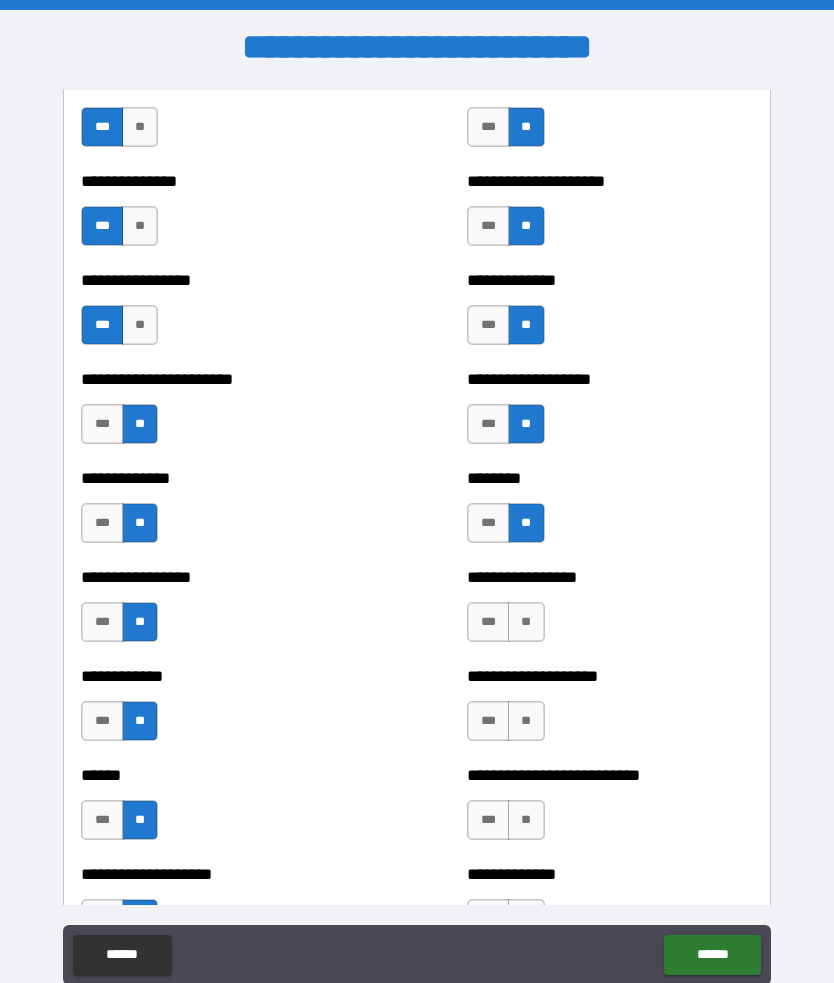 click on "**" at bounding box center [526, 622] 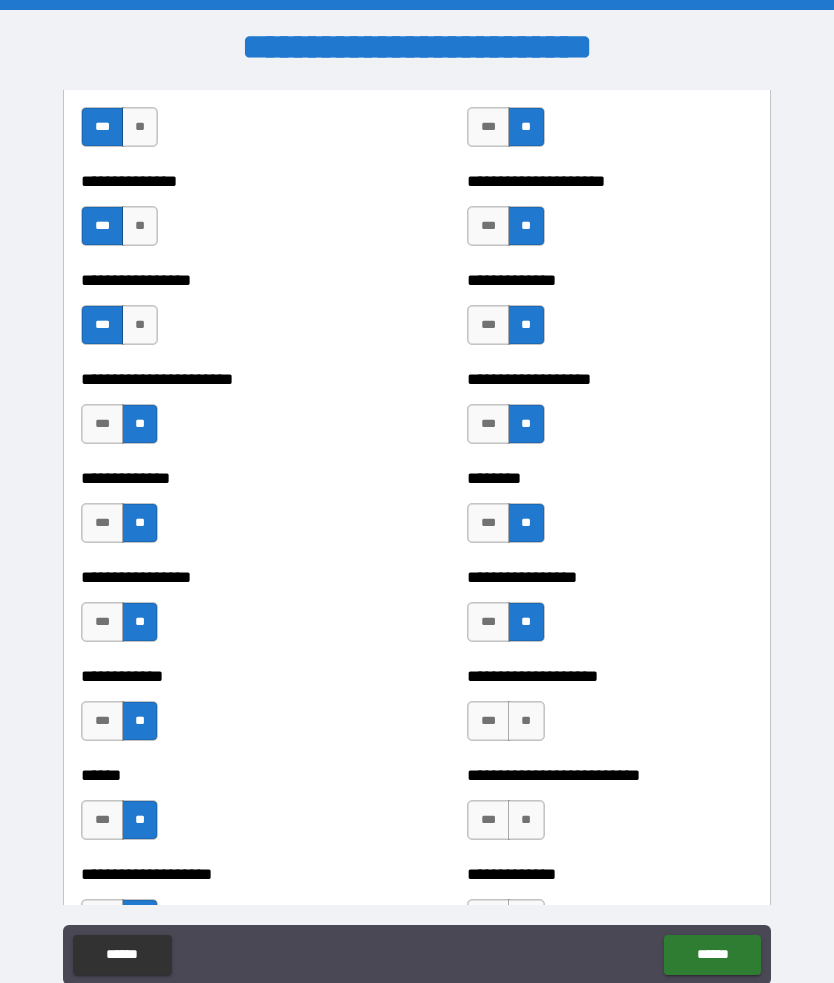 click on "**" at bounding box center (526, 721) 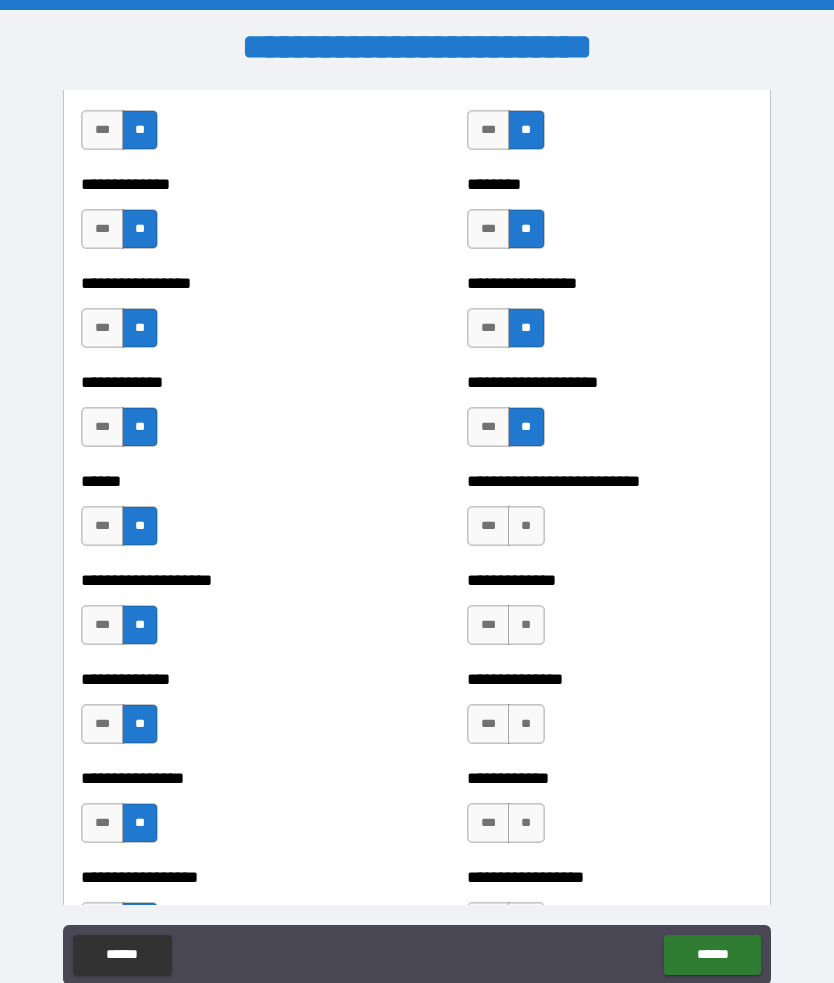scroll, scrollTop: 3682, scrollLeft: 0, axis: vertical 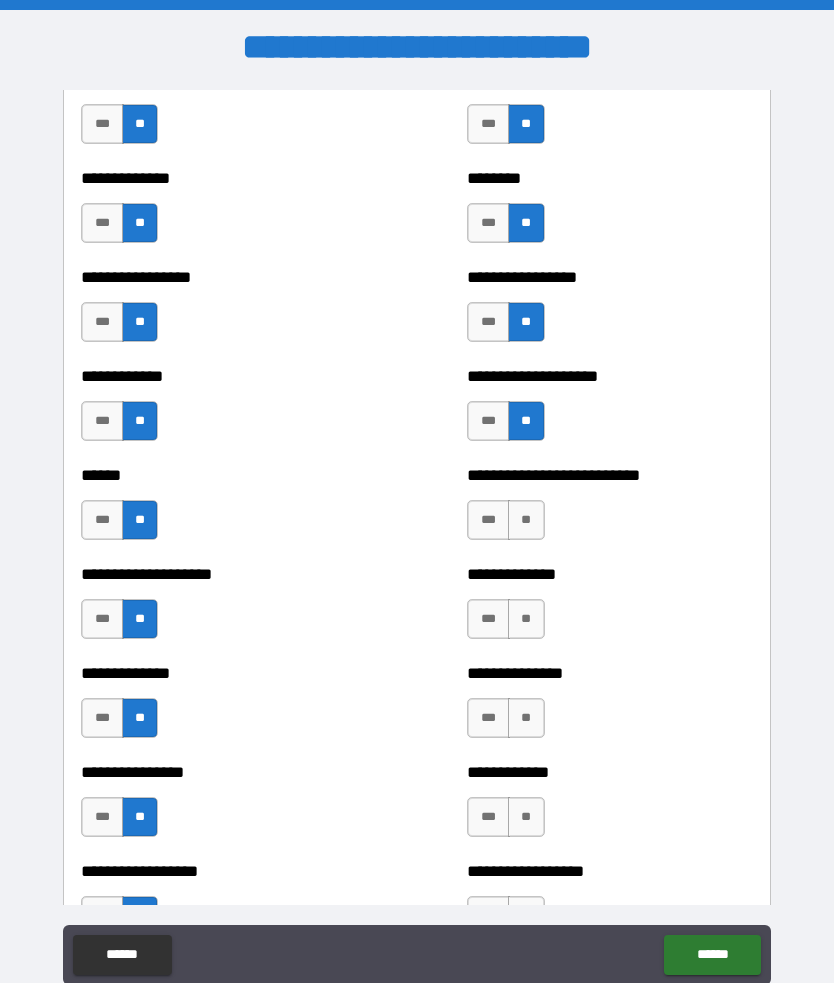 click on "**" at bounding box center [526, 520] 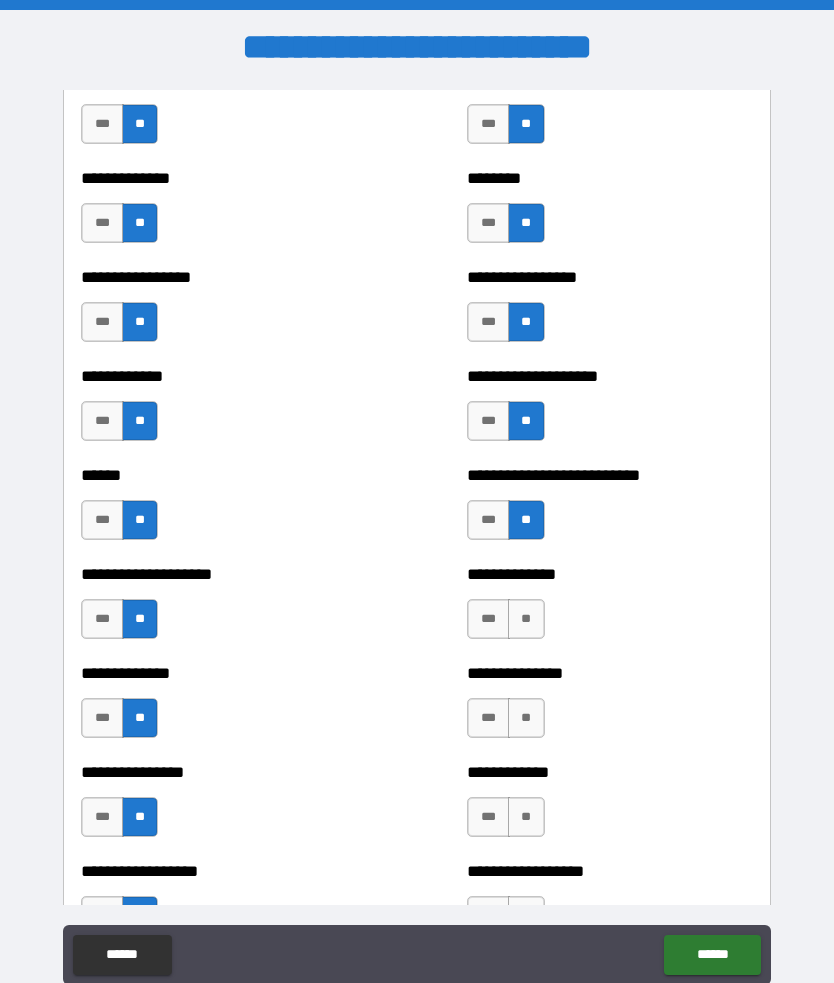 click on "**" at bounding box center [526, 619] 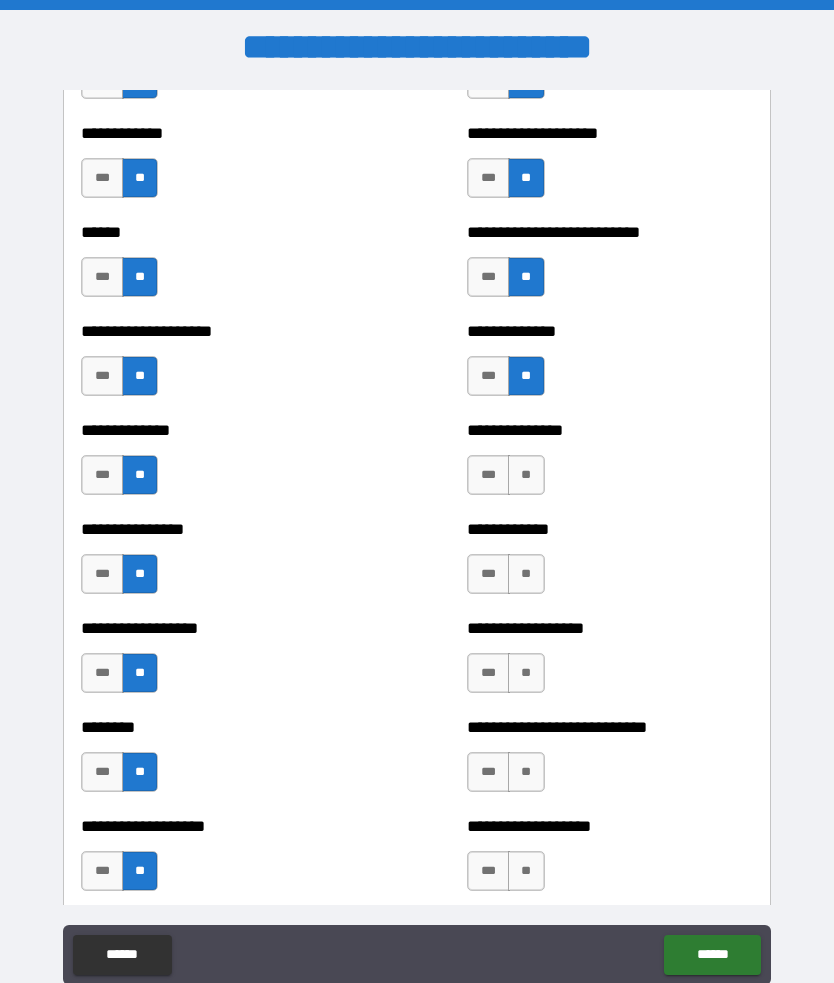 scroll, scrollTop: 3926, scrollLeft: 0, axis: vertical 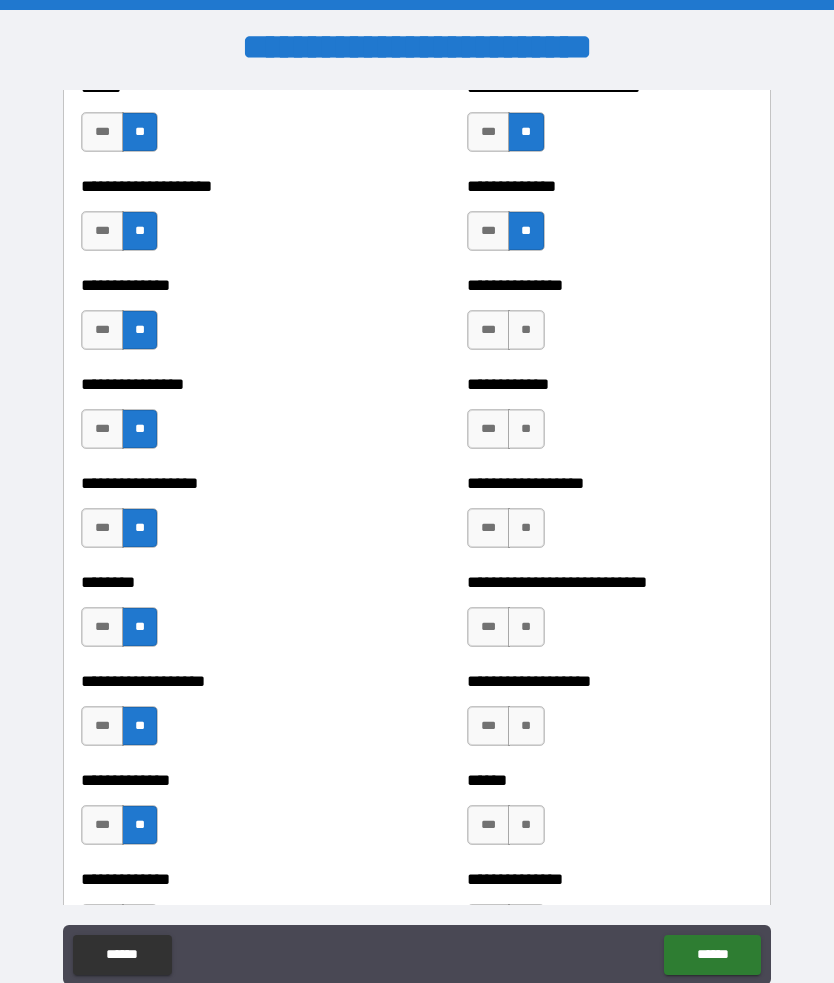 click on "**********" at bounding box center (417, 538) 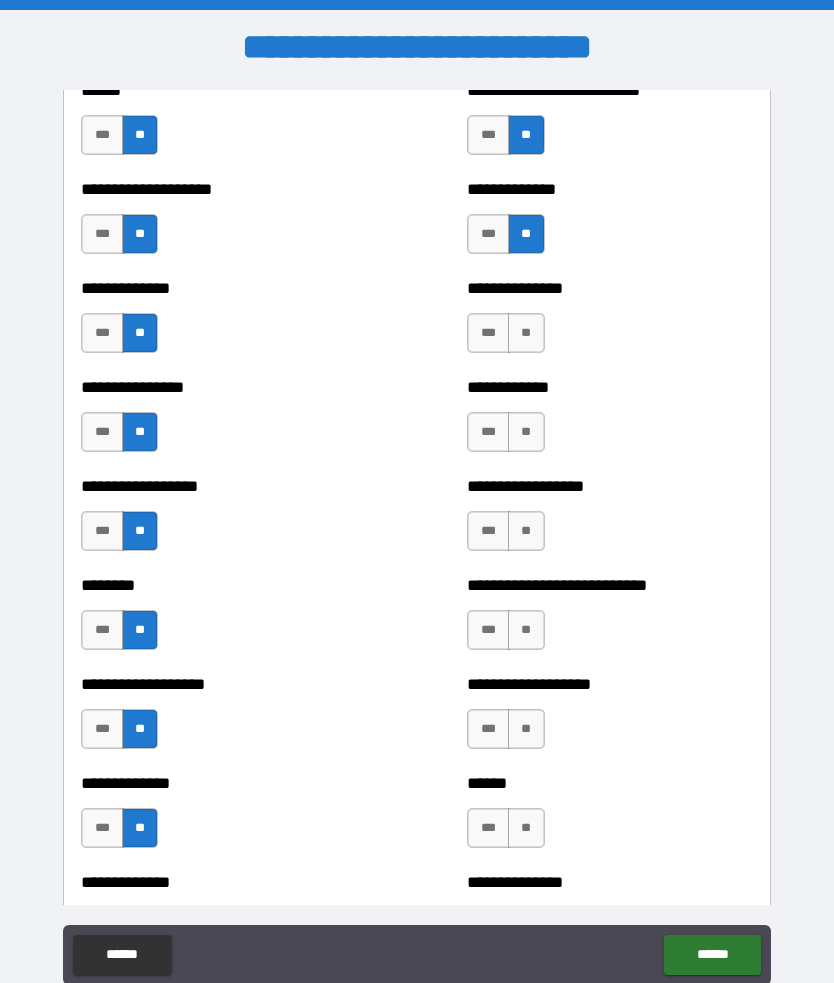 click on "**********" at bounding box center [609, 422] 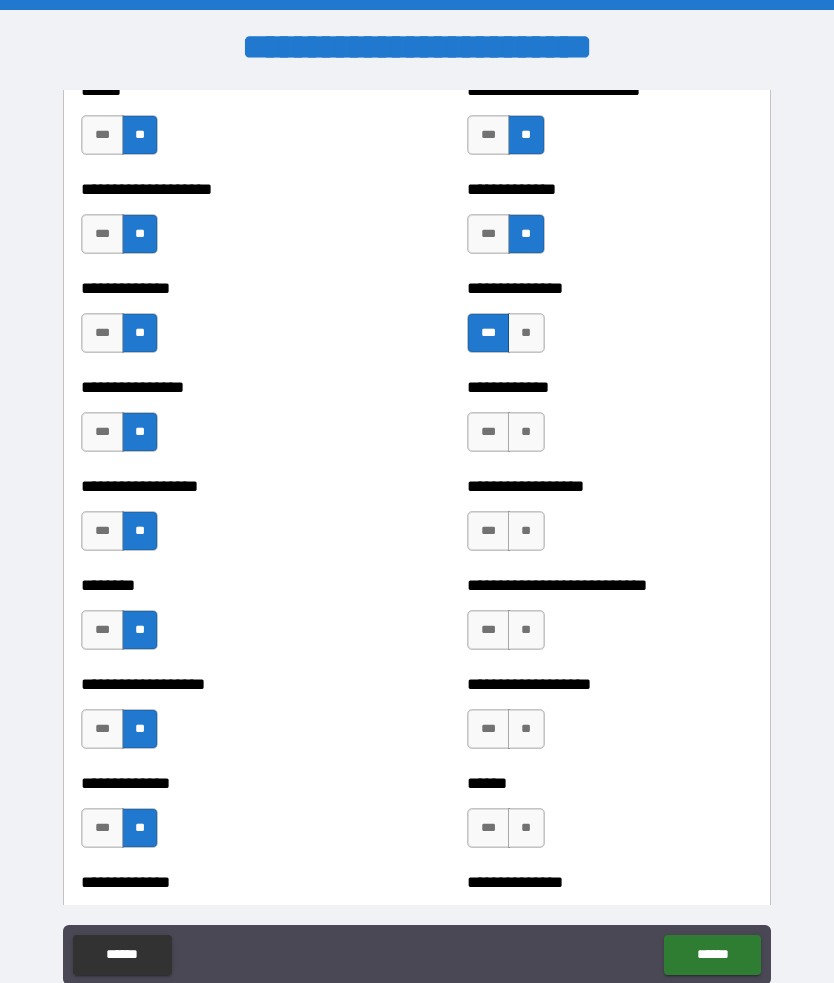 click on "**" at bounding box center [526, 432] 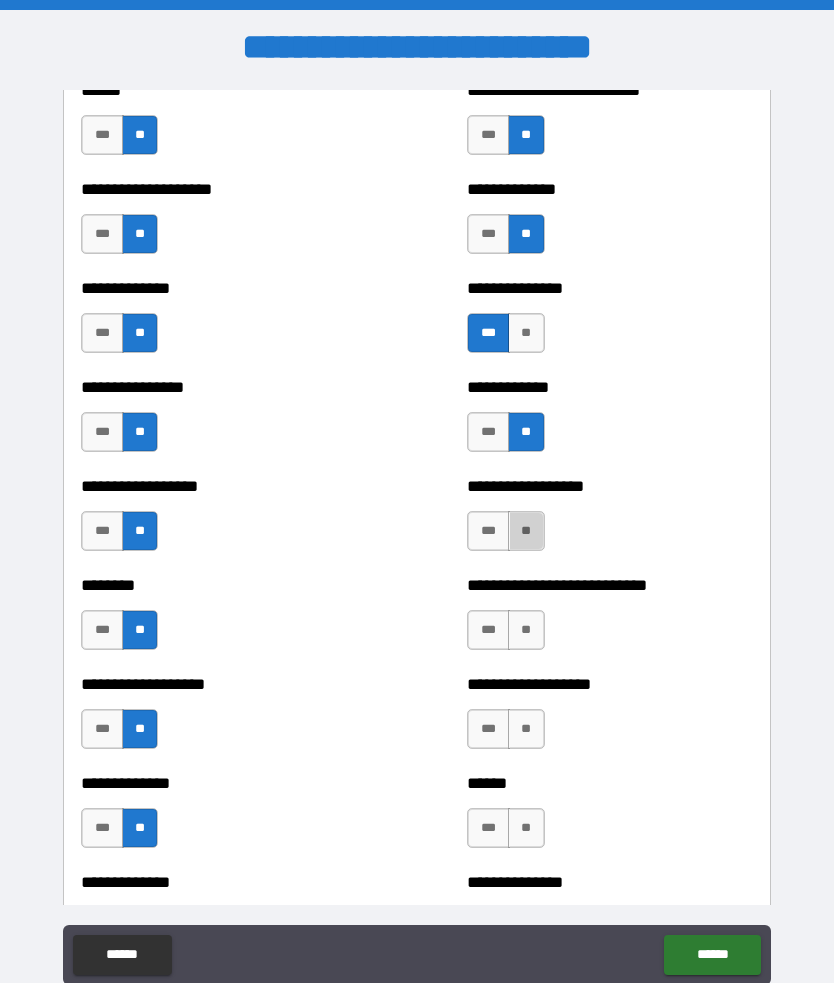click on "**" at bounding box center [526, 531] 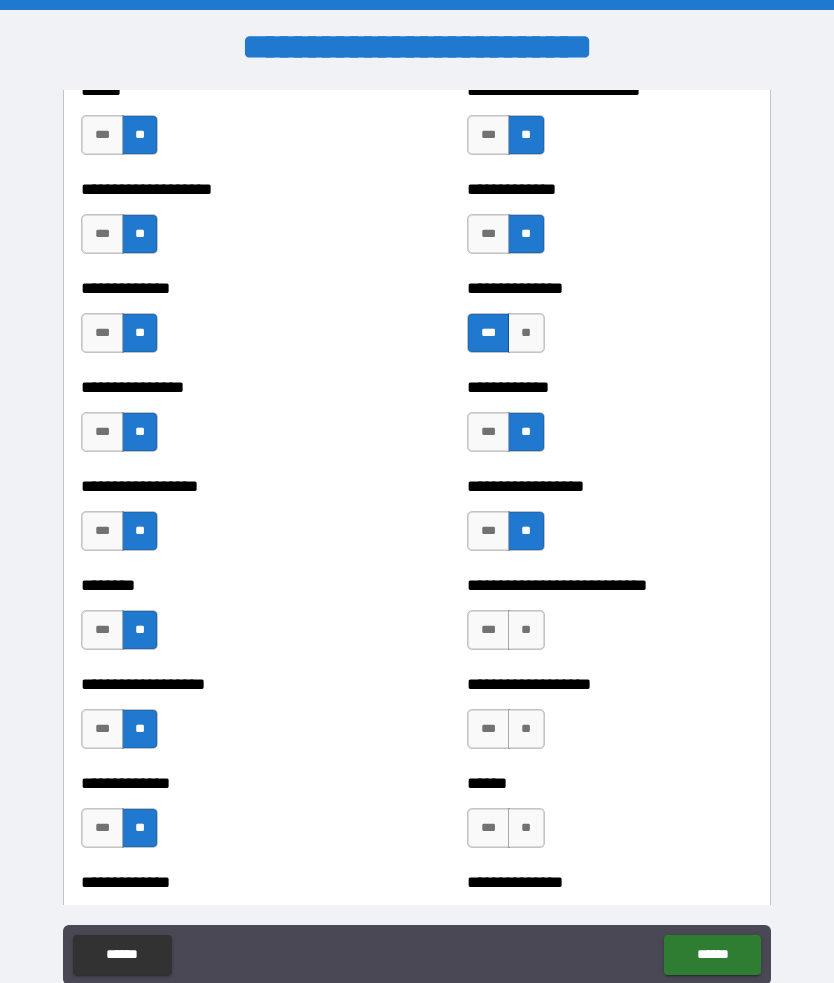 click on "**" at bounding box center (526, 630) 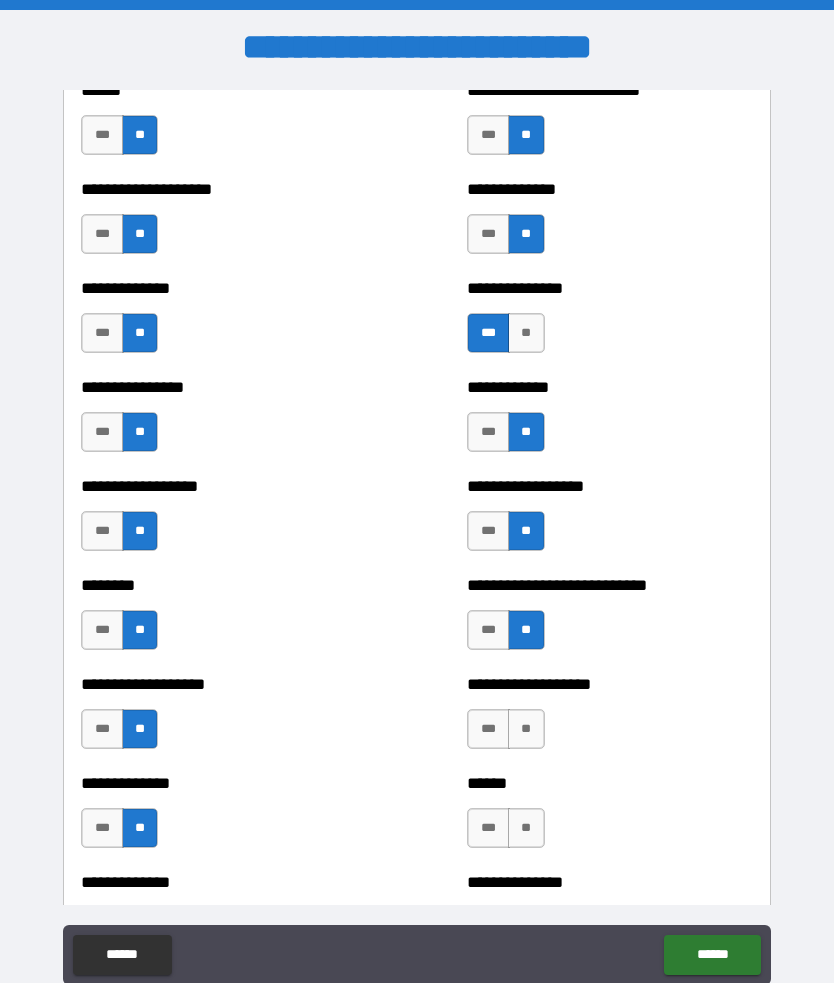click on "**" at bounding box center (526, 729) 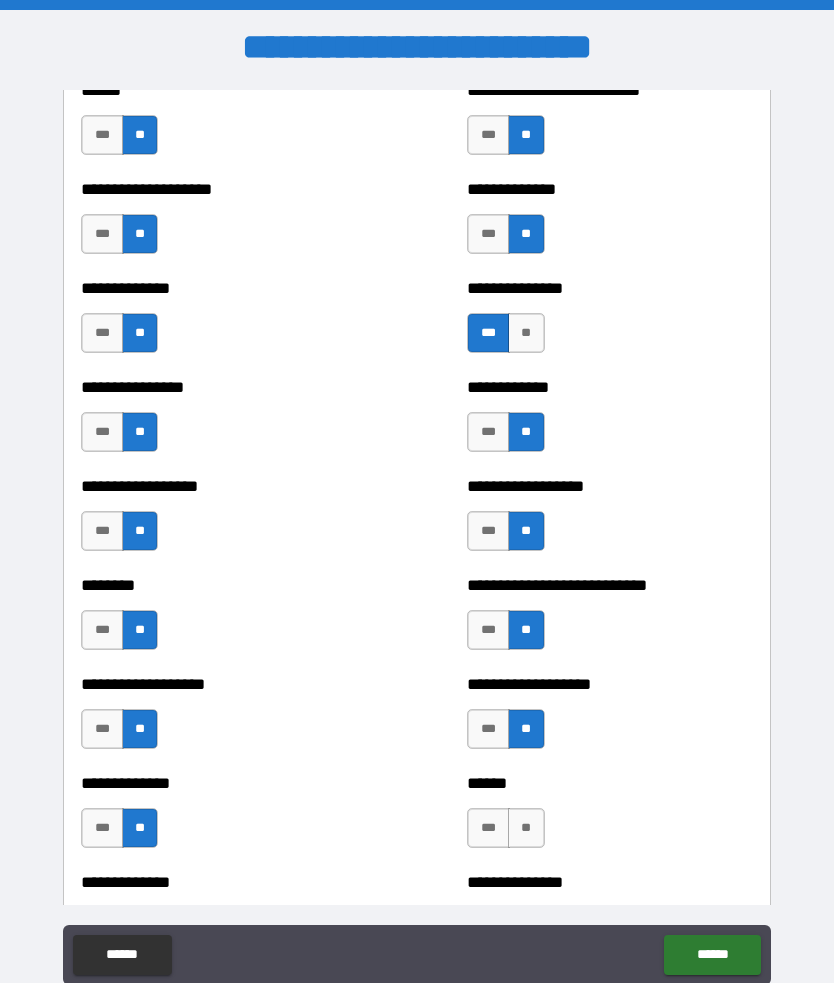 click on "**" at bounding box center (526, 828) 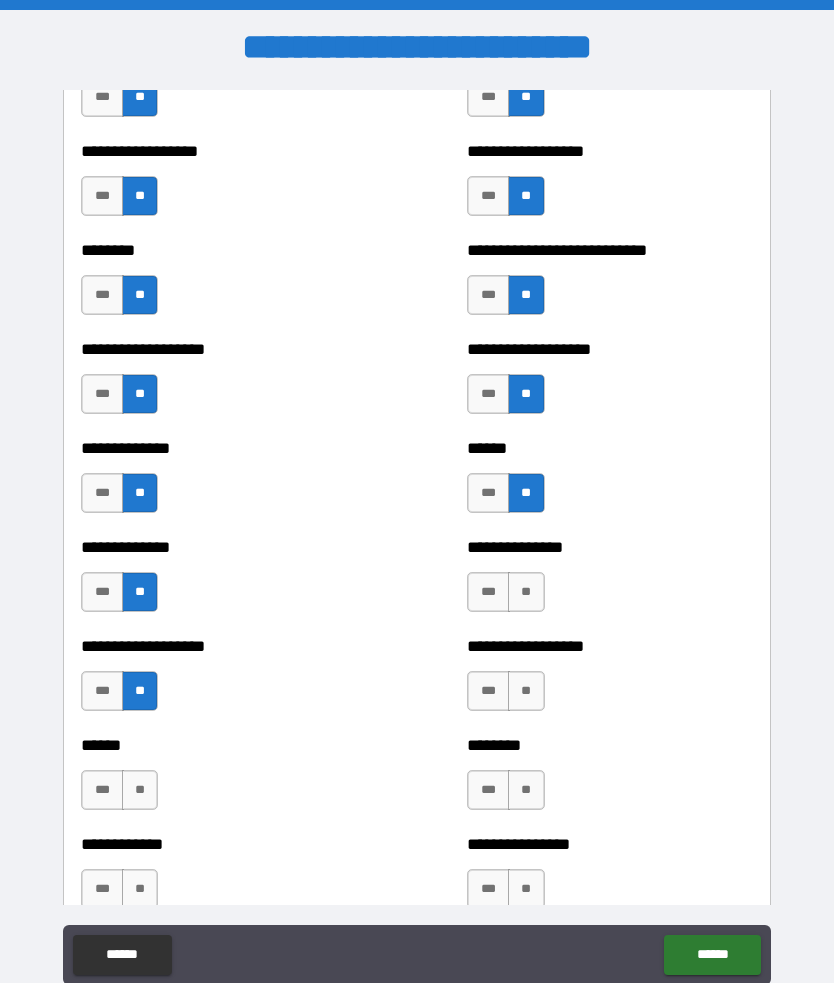 scroll, scrollTop: 4406, scrollLeft: 0, axis: vertical 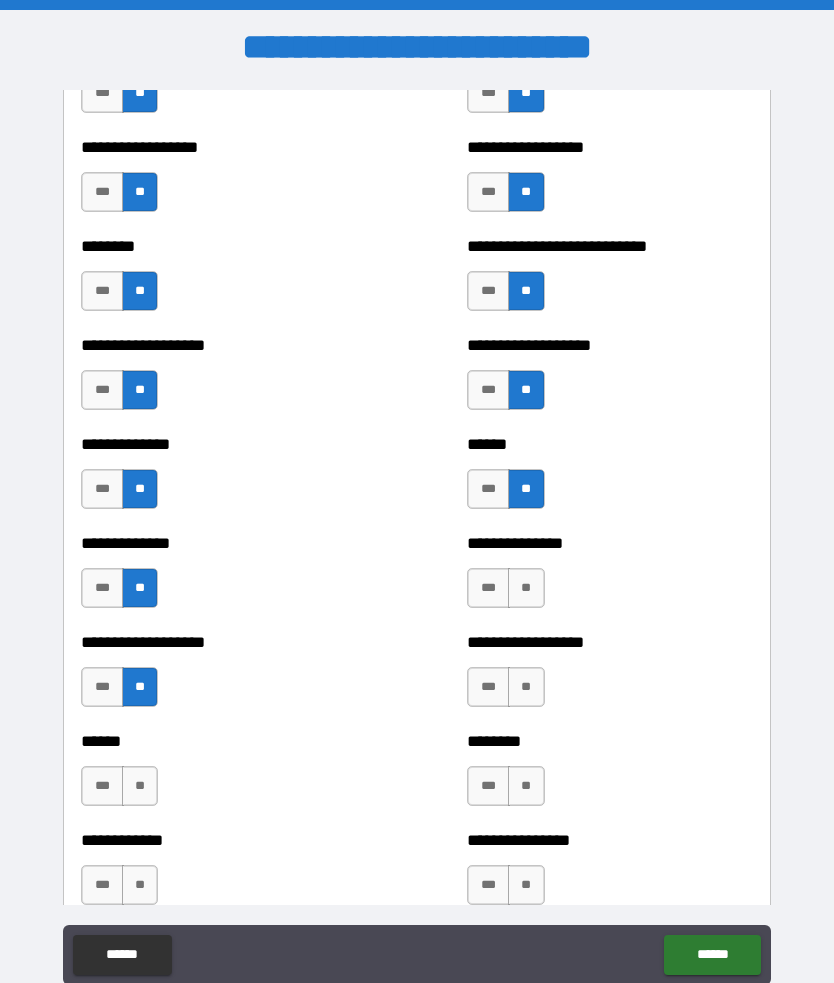 click on "**" at bounding box center (526, 588) 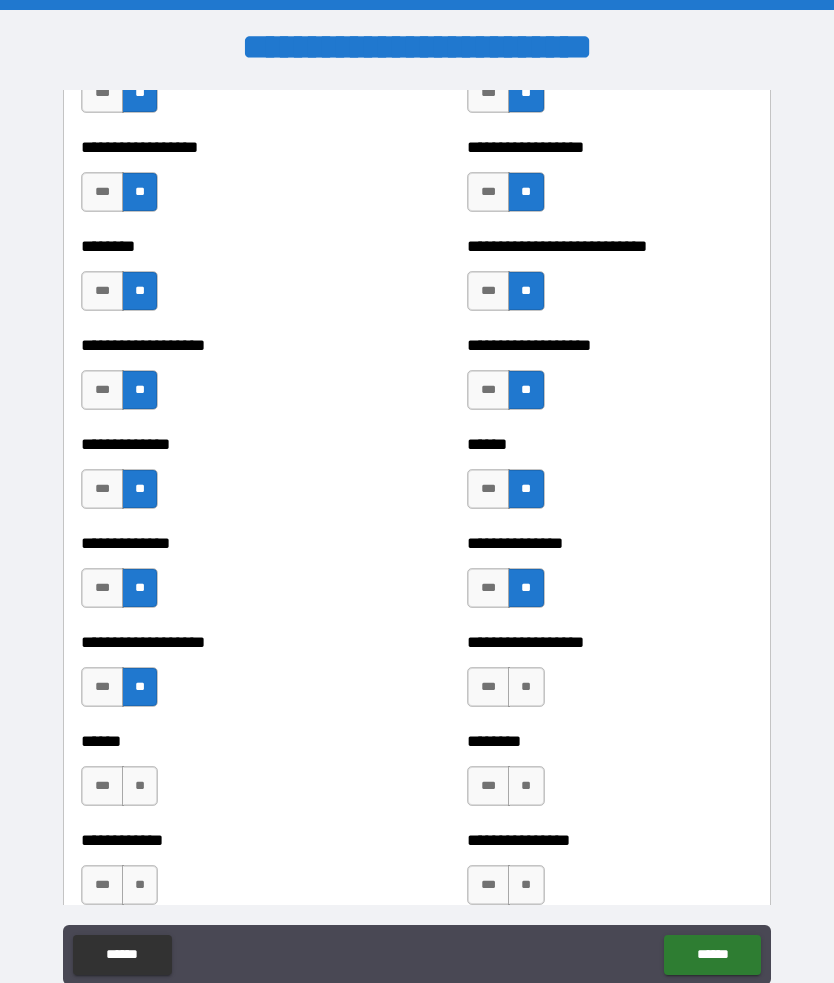 click on "**" at bounding box center (526, 687) 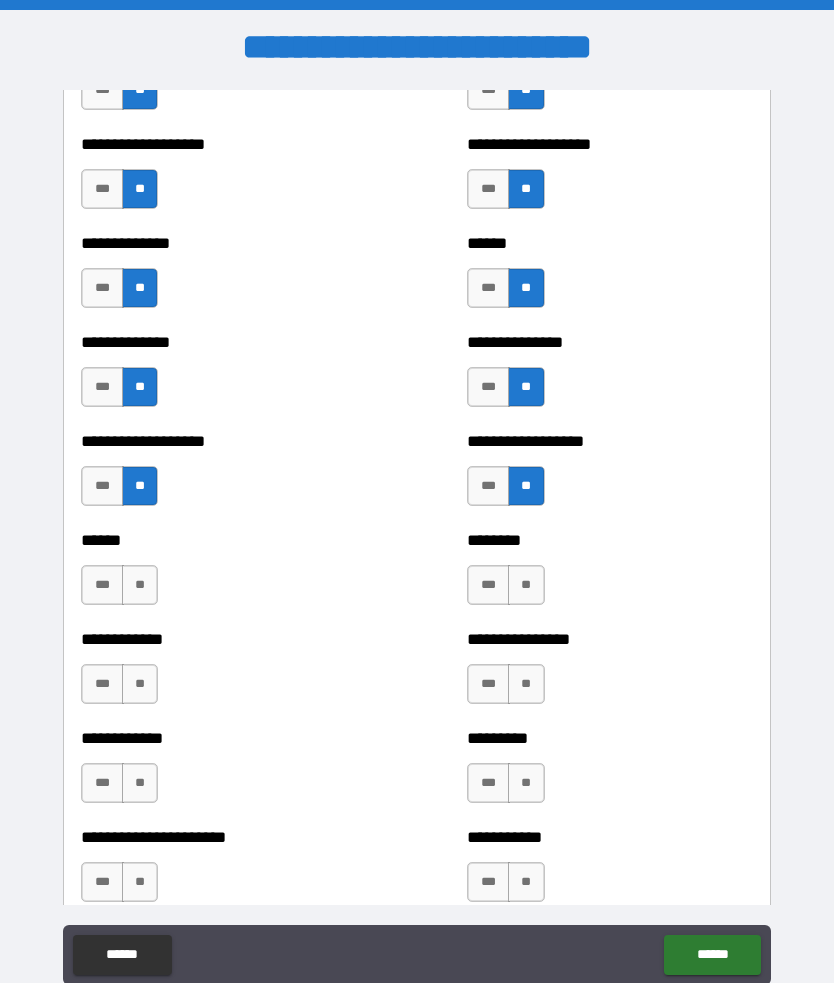 scroll, scrollTop: 4612, scrollLeft: 0, axis: vertical 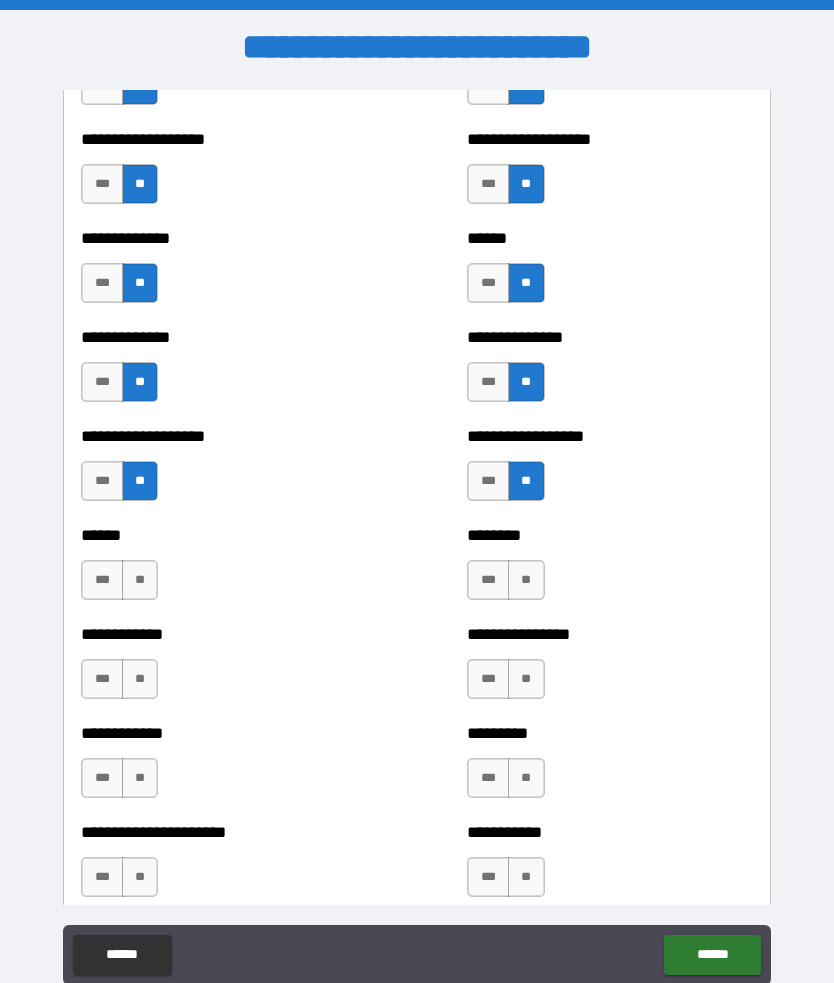 click on "***" at bounding box center (102, 580) 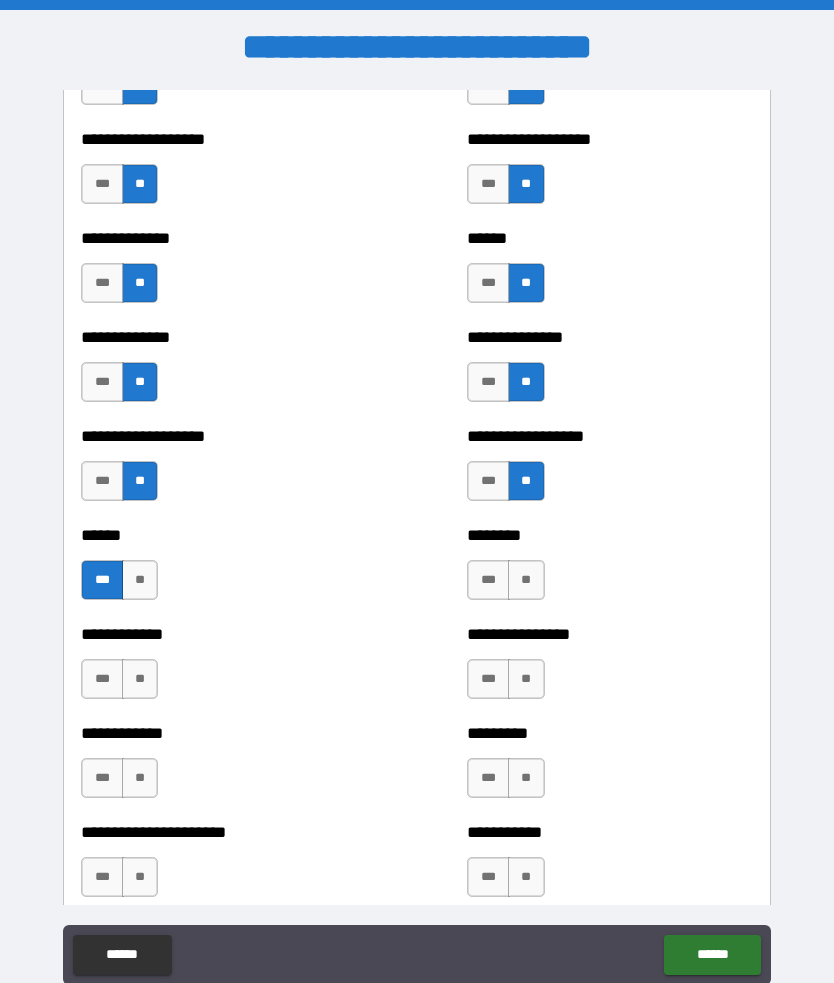 click on "**" at bounding box center [526, 580] 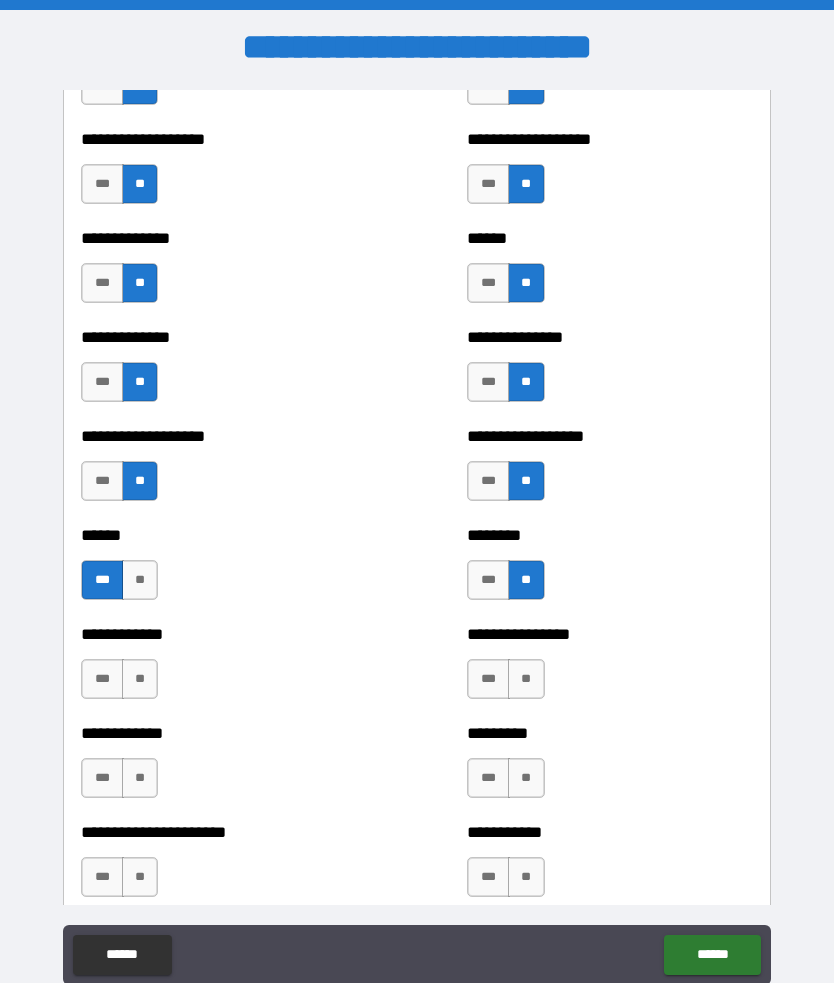 click on "**" at bounding box center (140, 679) 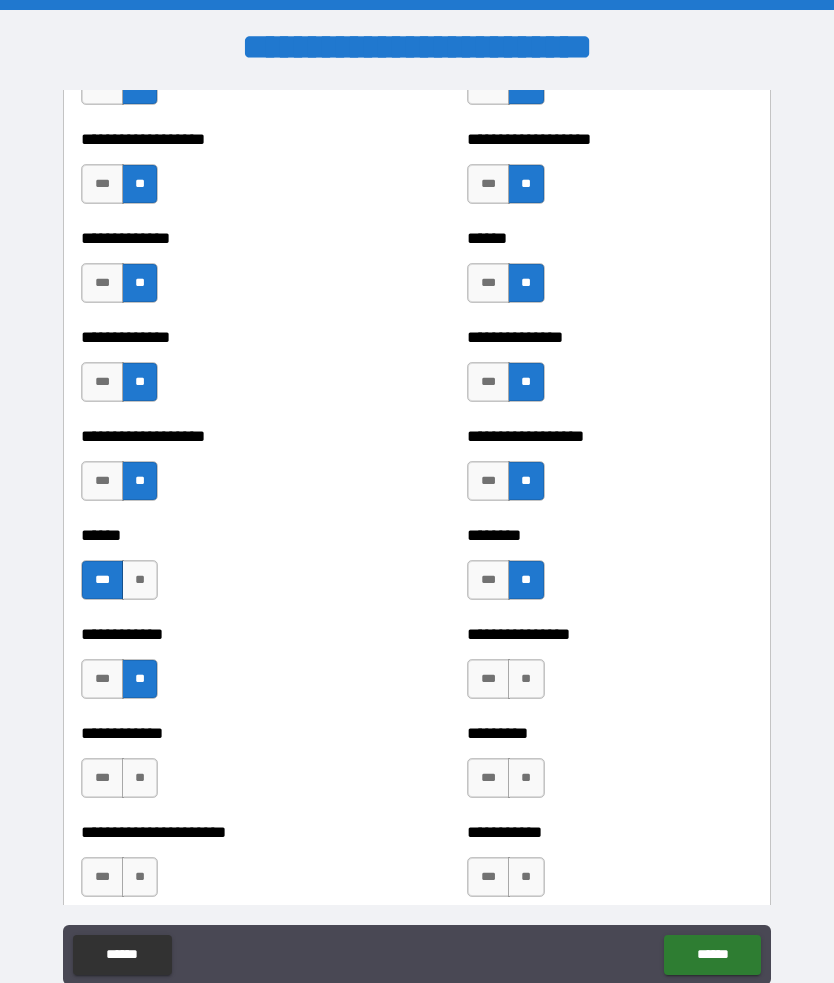 click on "**" at bounding box center [526, 679] 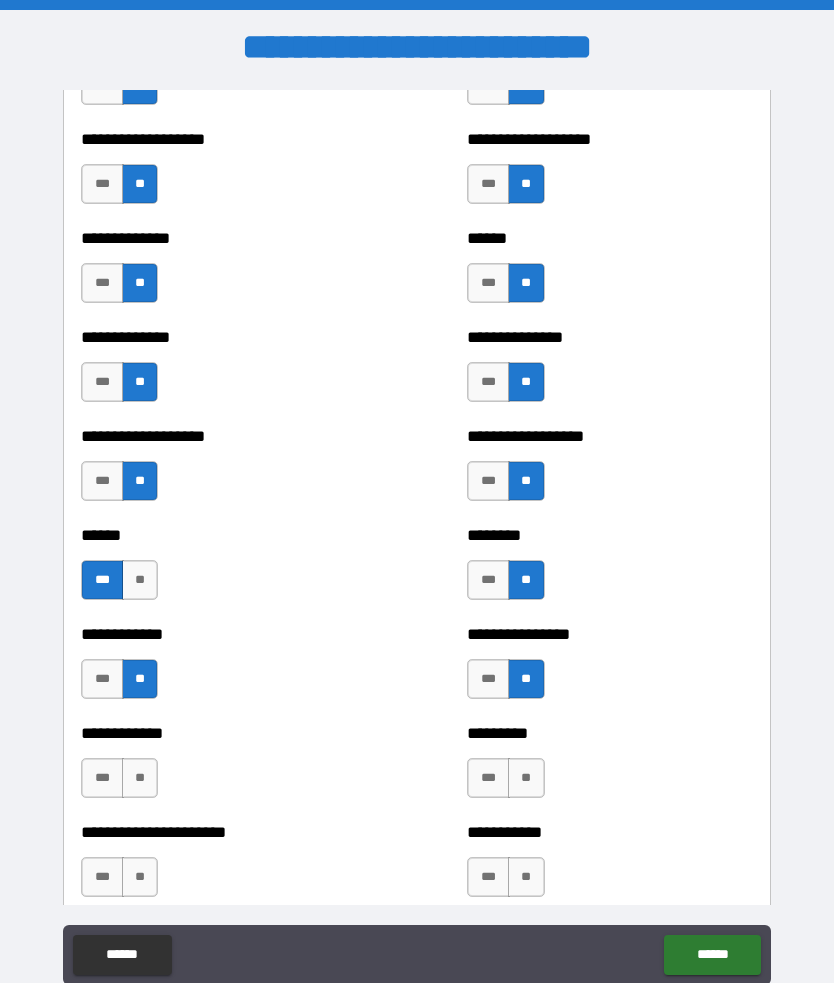 click on "**" at bounding box center [526, 778] 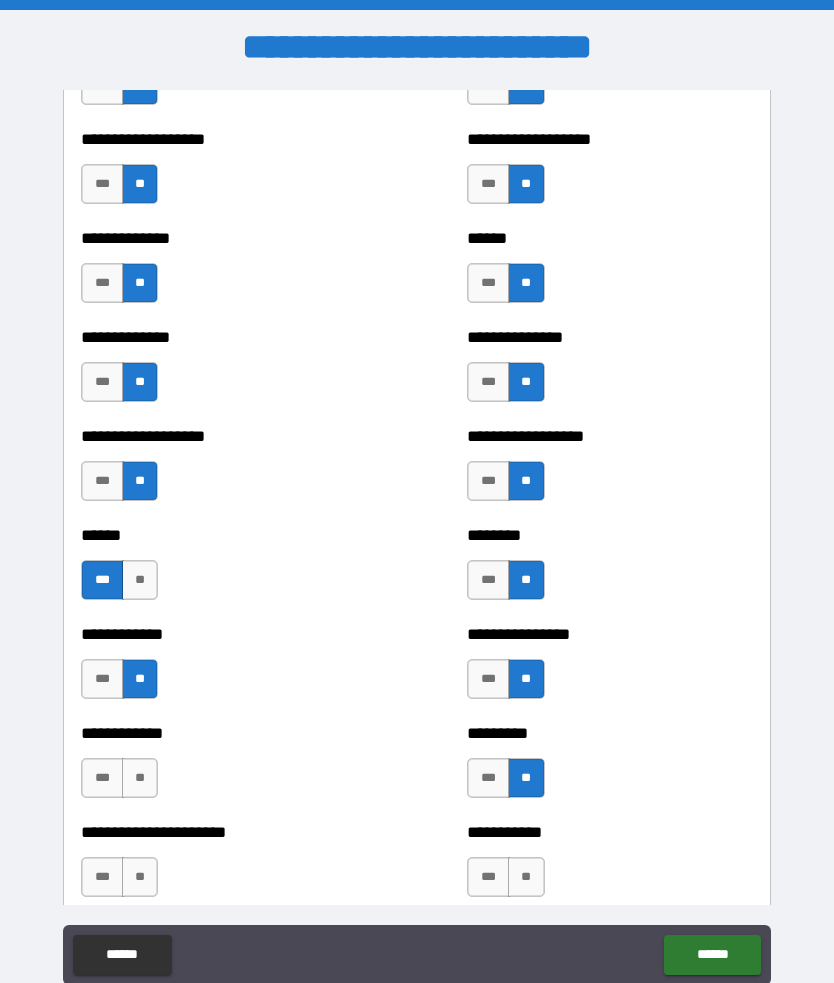 click on "**" at bounding box center [140, 778] 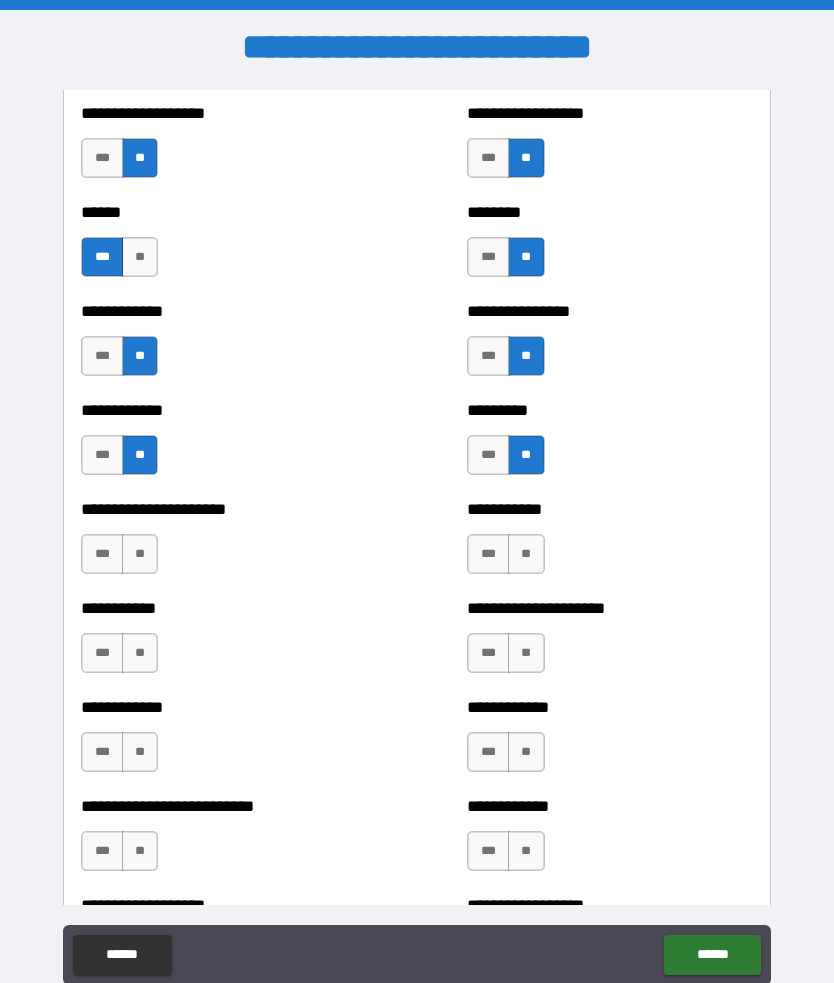 scroll, scrollTop: 4937, scrollLeft: 0, axis: vertical 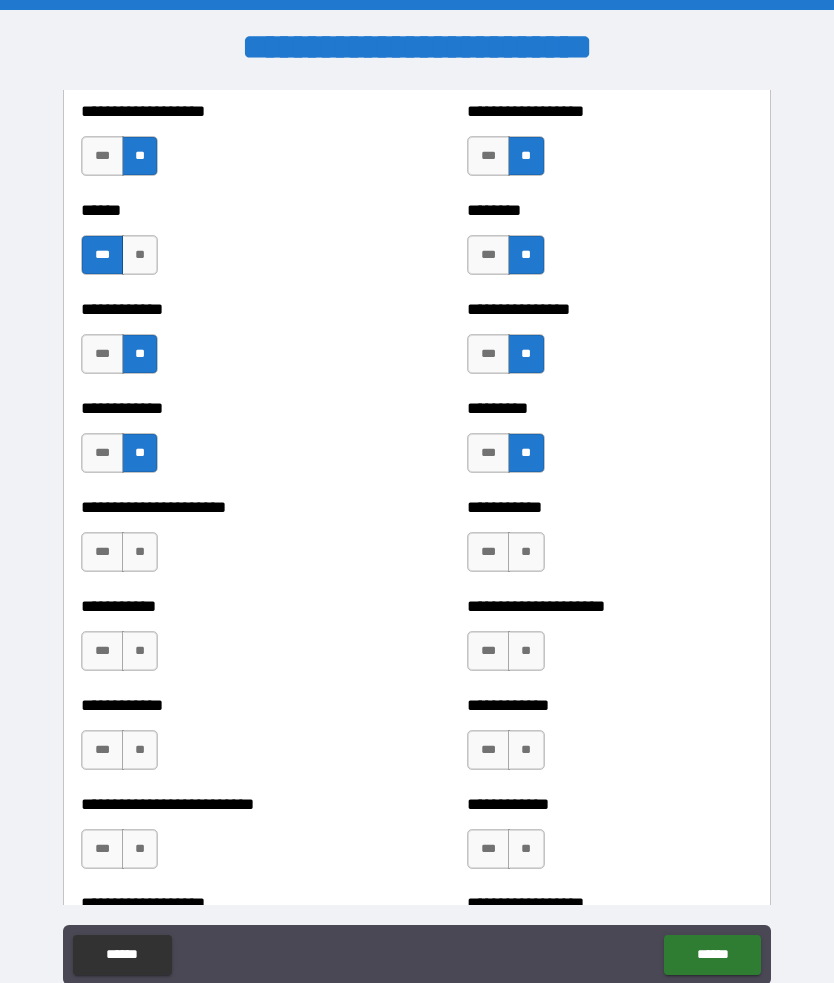 click on "**" at bounding box center [140, 552] 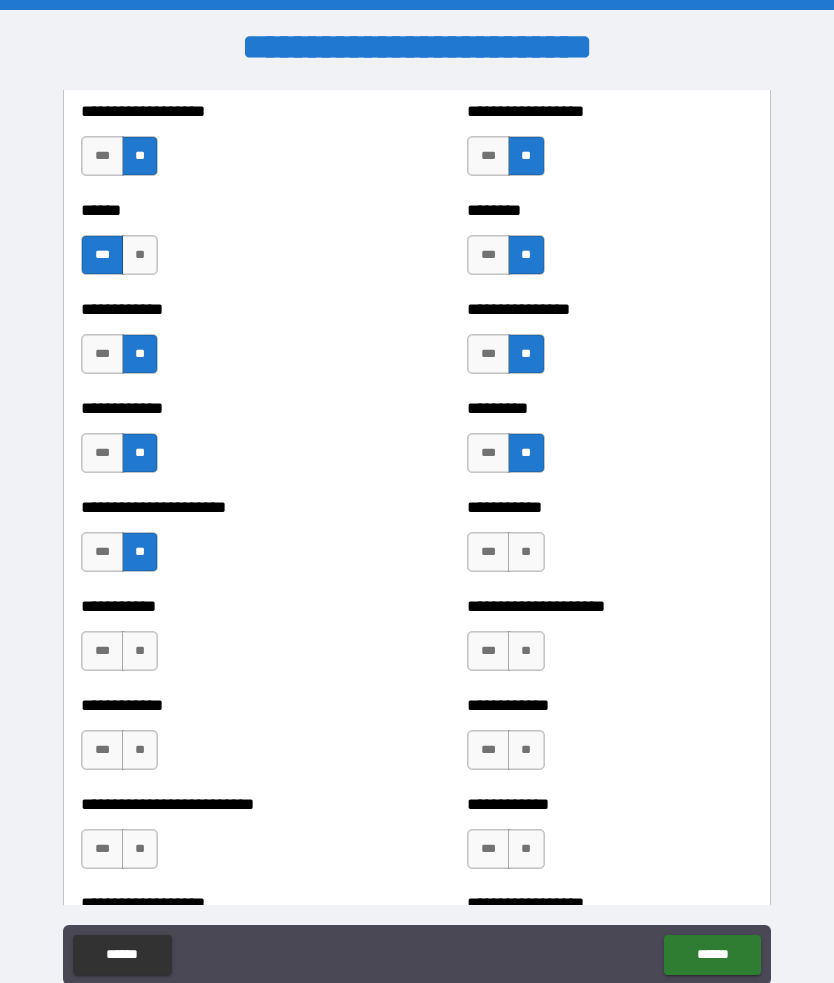 click on "**" at bounding box center (140, 651) 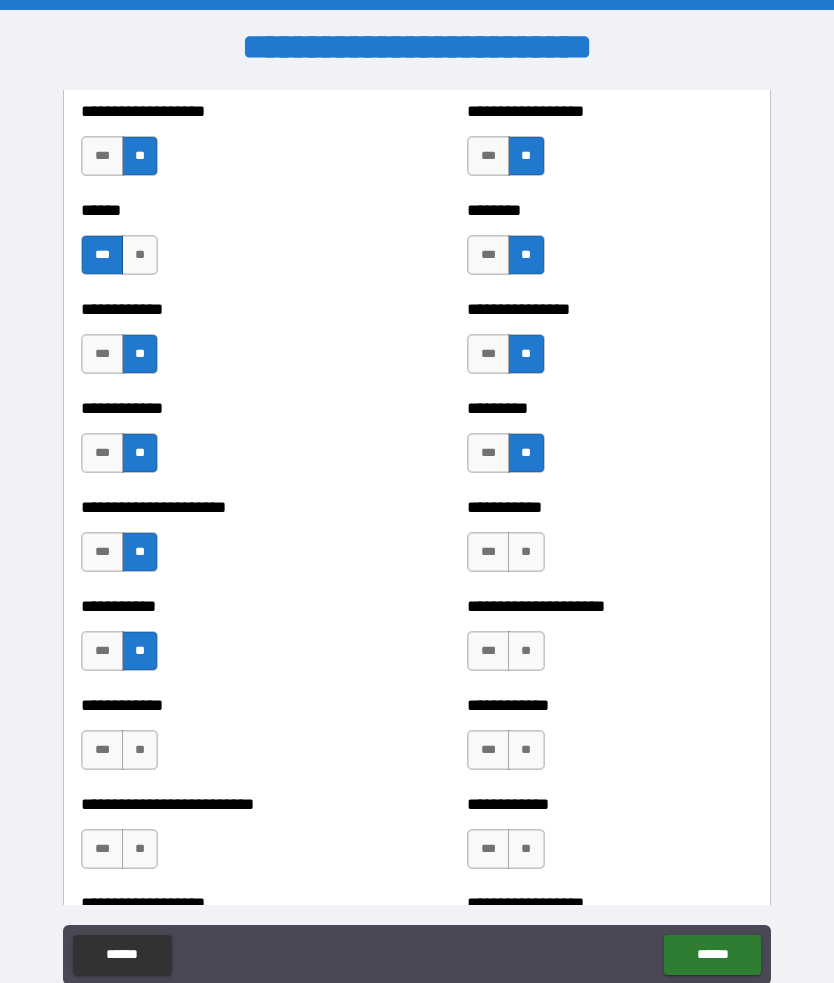 click on "**" at bounding box center [140, 750] 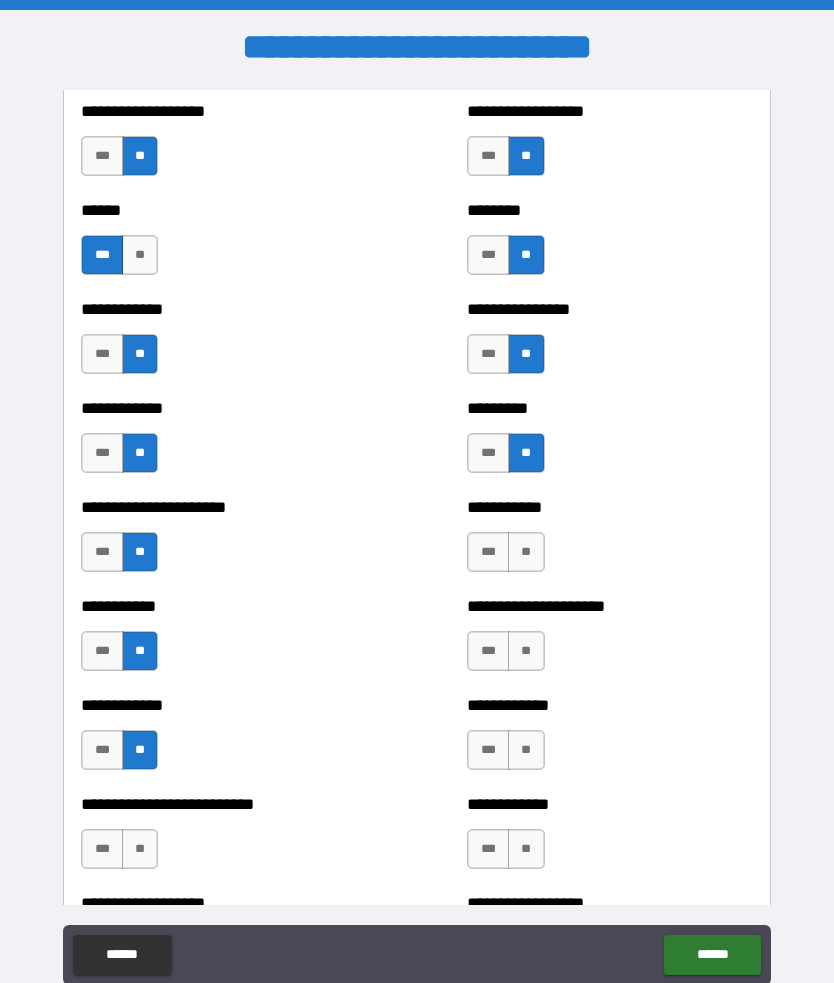 click on "*** **" at bounding box center (122, 854) 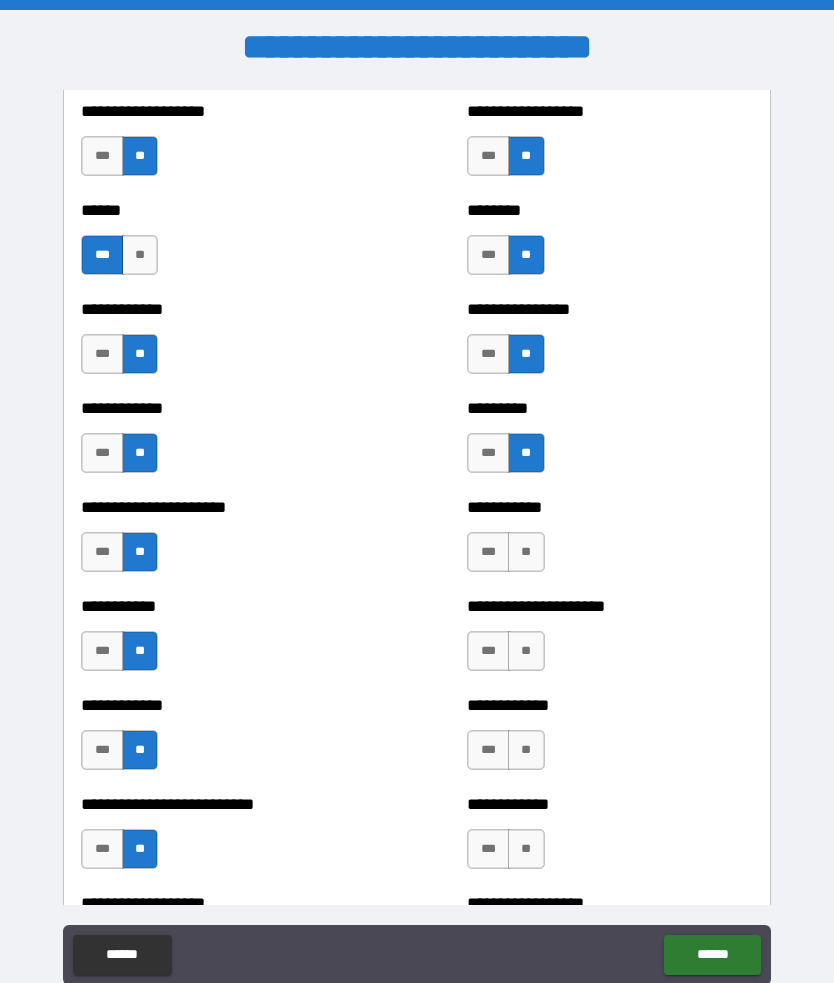 scroll, scrollTop: 4936, scrollLeft: 0, axis: vertical 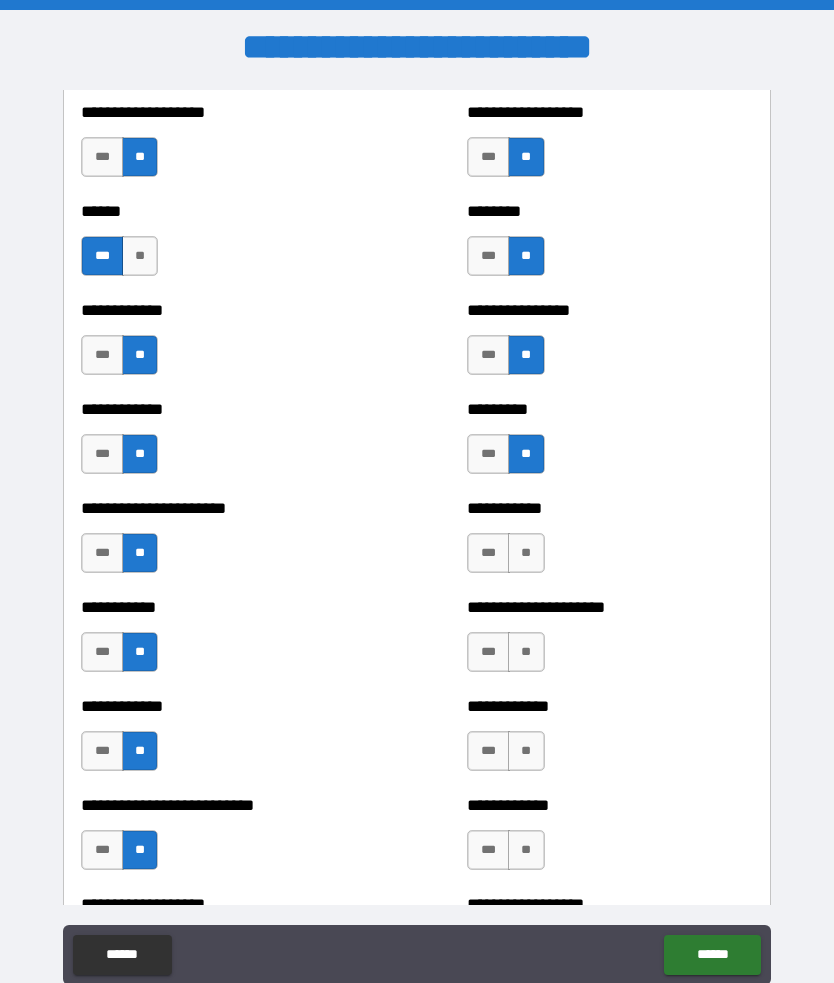 click on "**********" at bounding box center (609, 543) 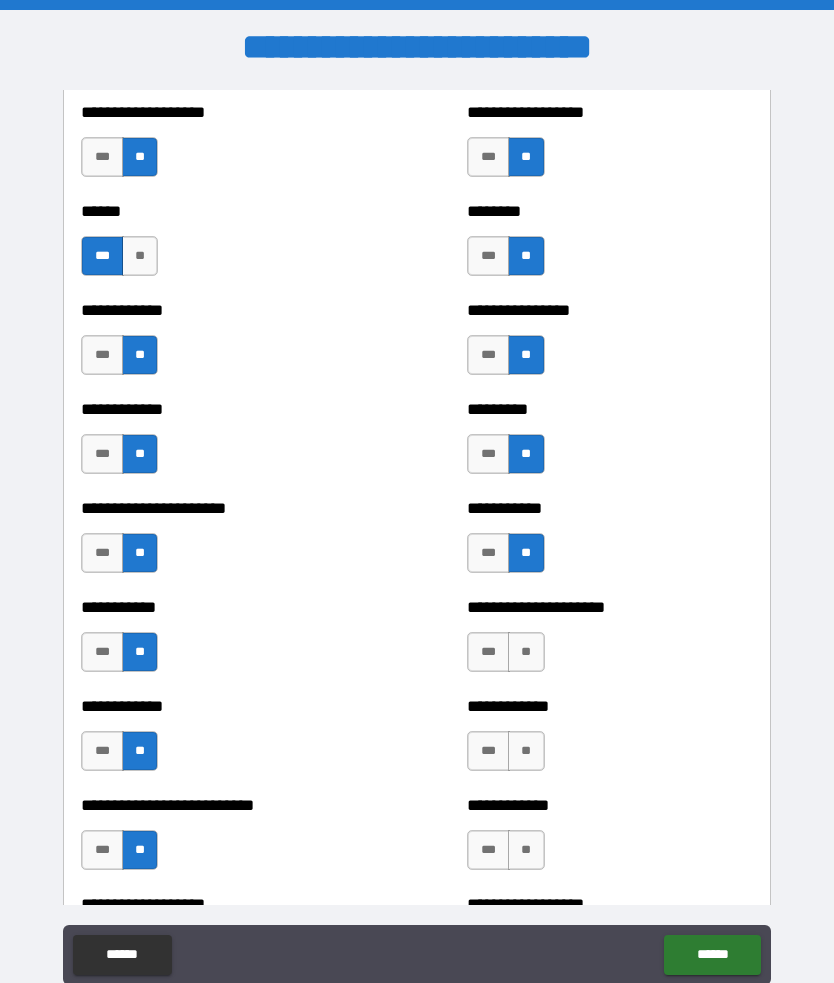 click on "**" at bounding box center [526, 652] 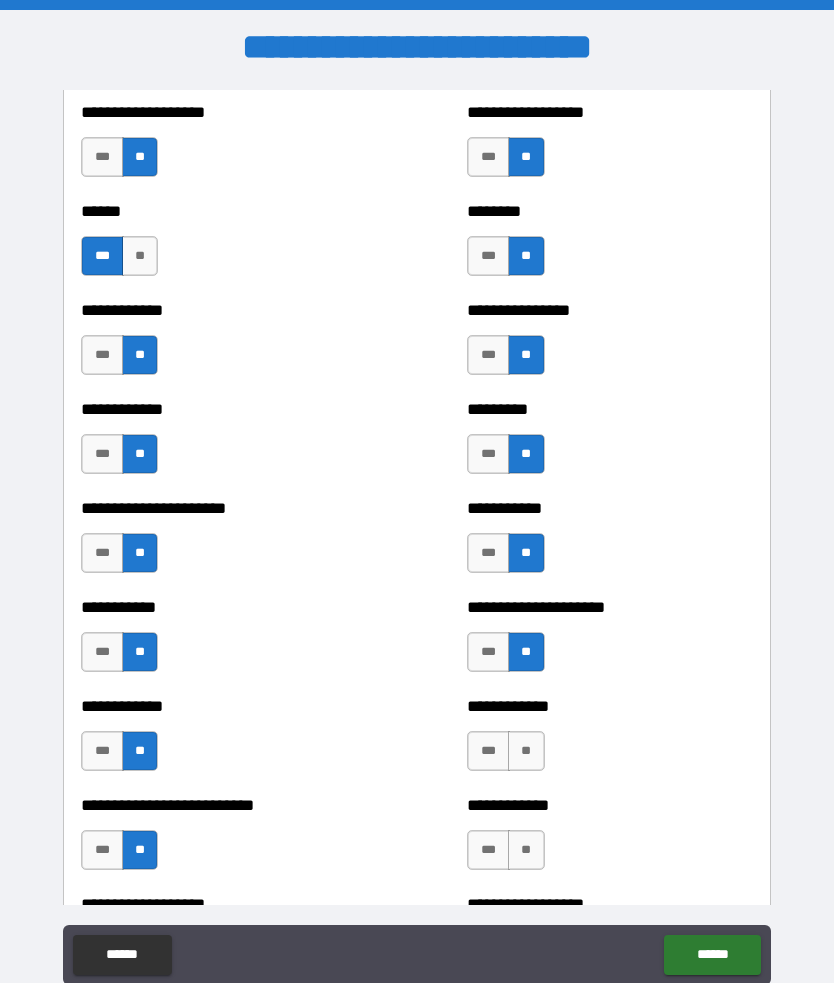 click on "**" at bounding box center (526, 751) 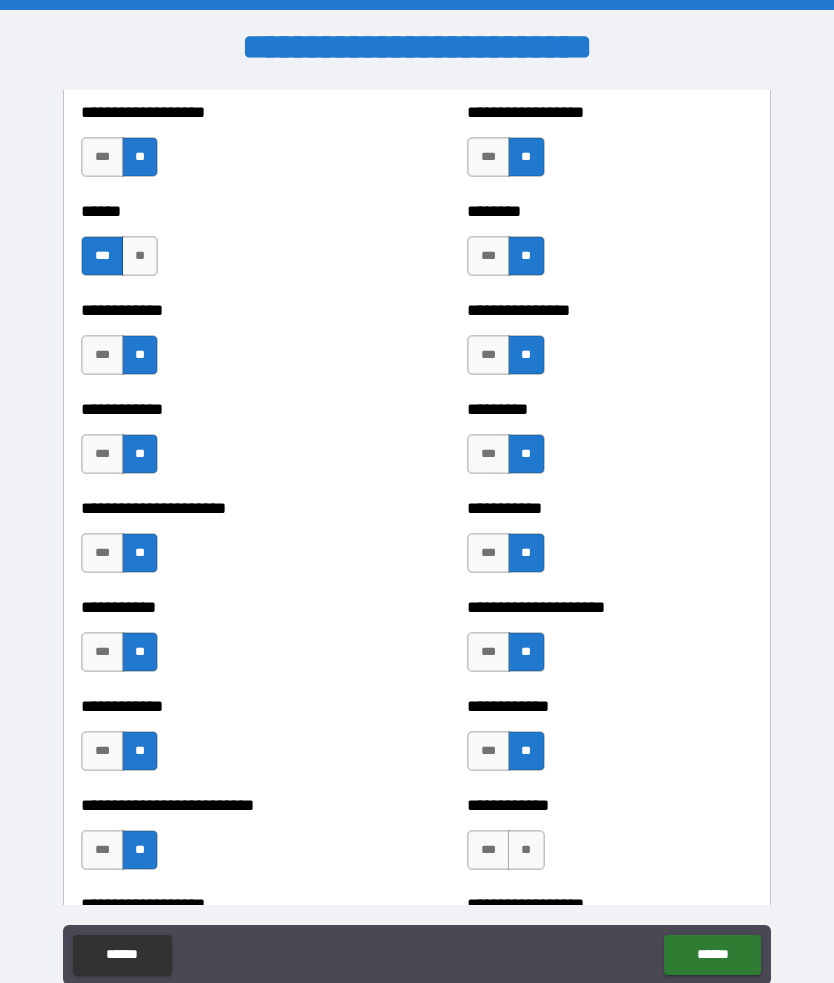 click on "**" at bounding box center [526, 850] 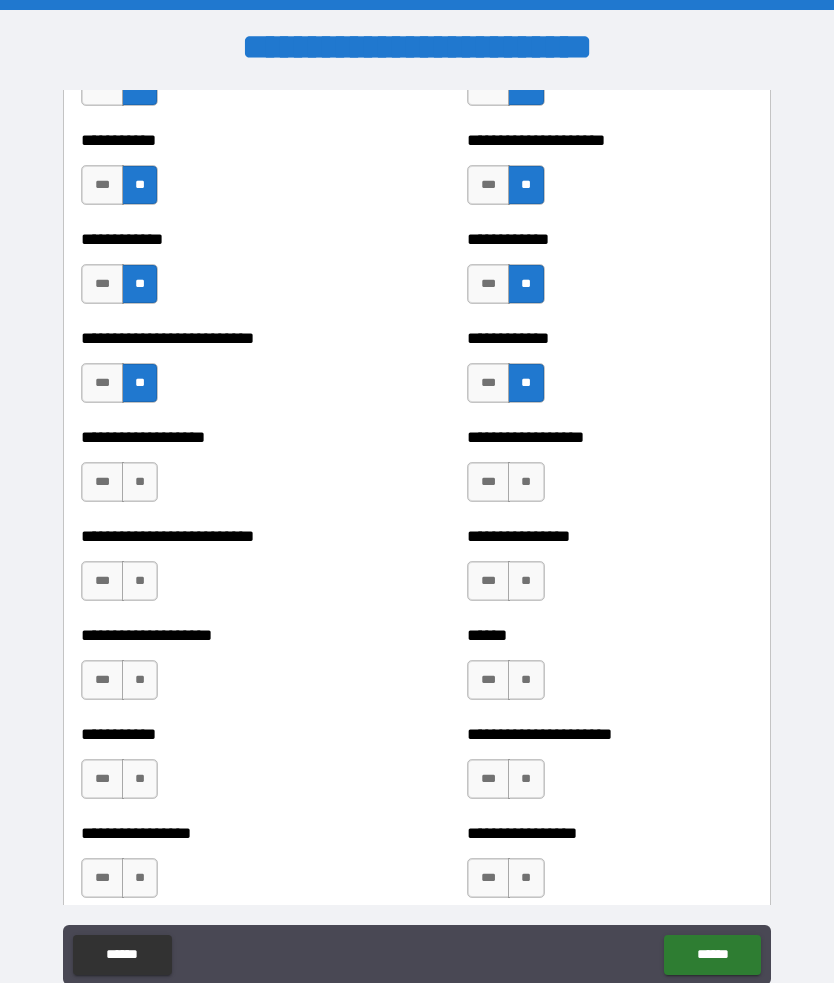 scroll, scrollTop: 5407, scrollLeft: 0, axis: vertical 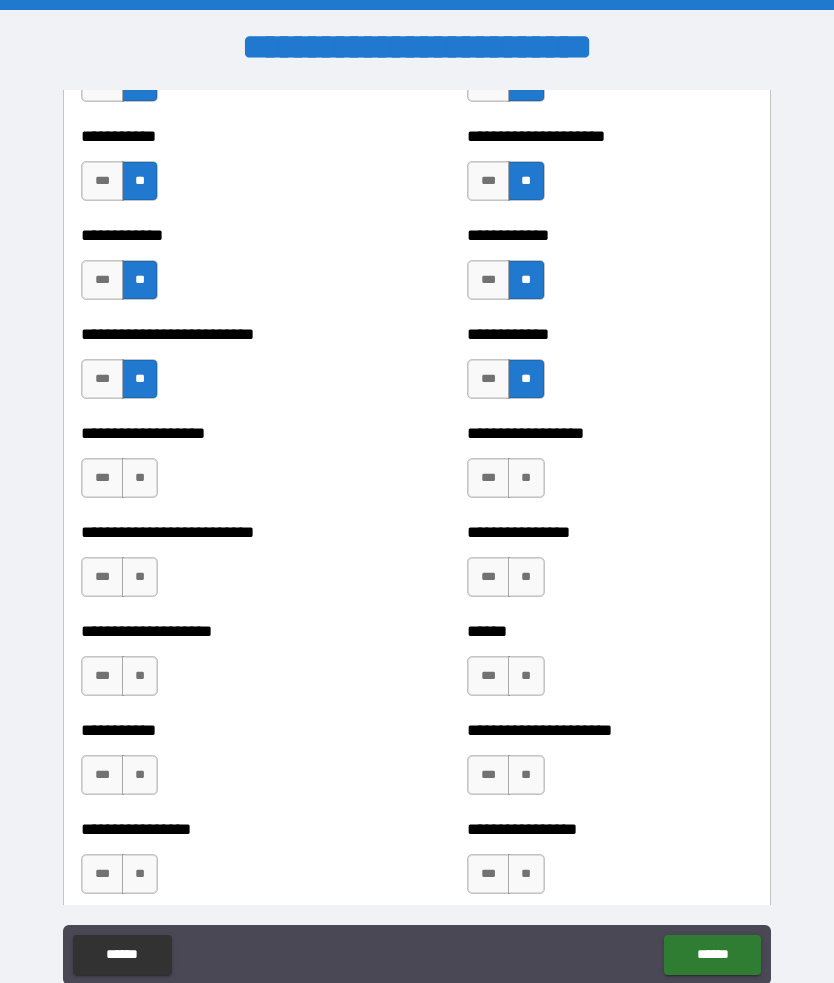 click on "**" at bounding box center [140, 478] 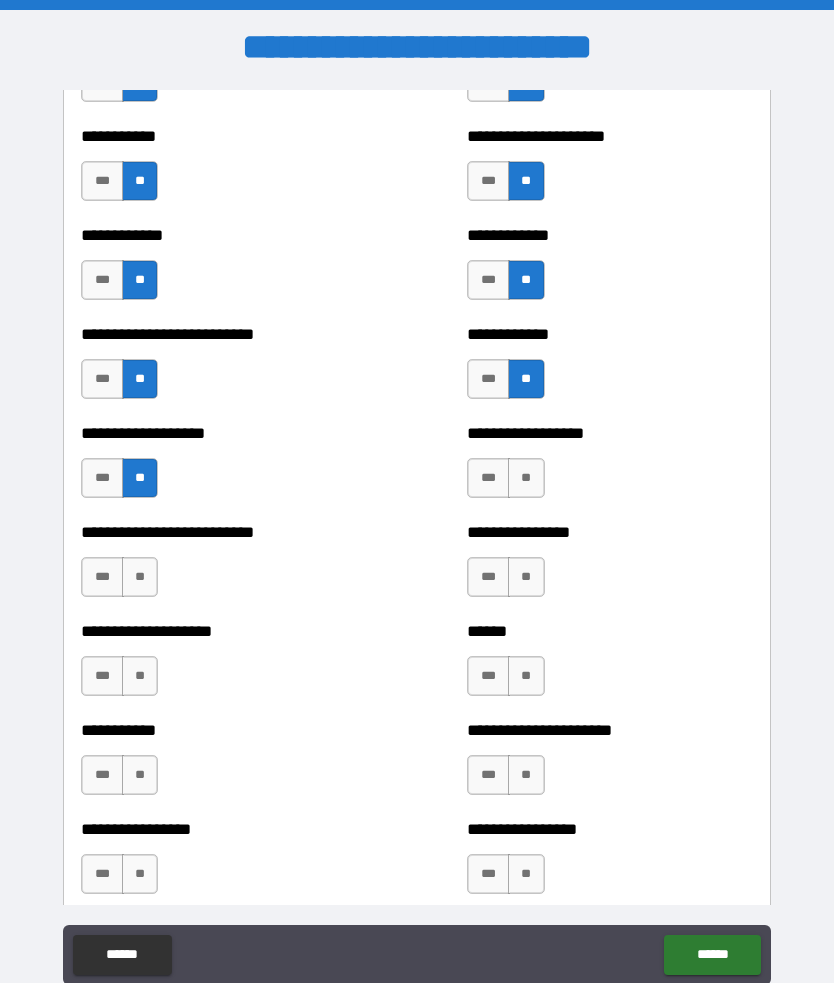 scroll, scrollTop: 5406, scrollLeft: 0, axis: vertical 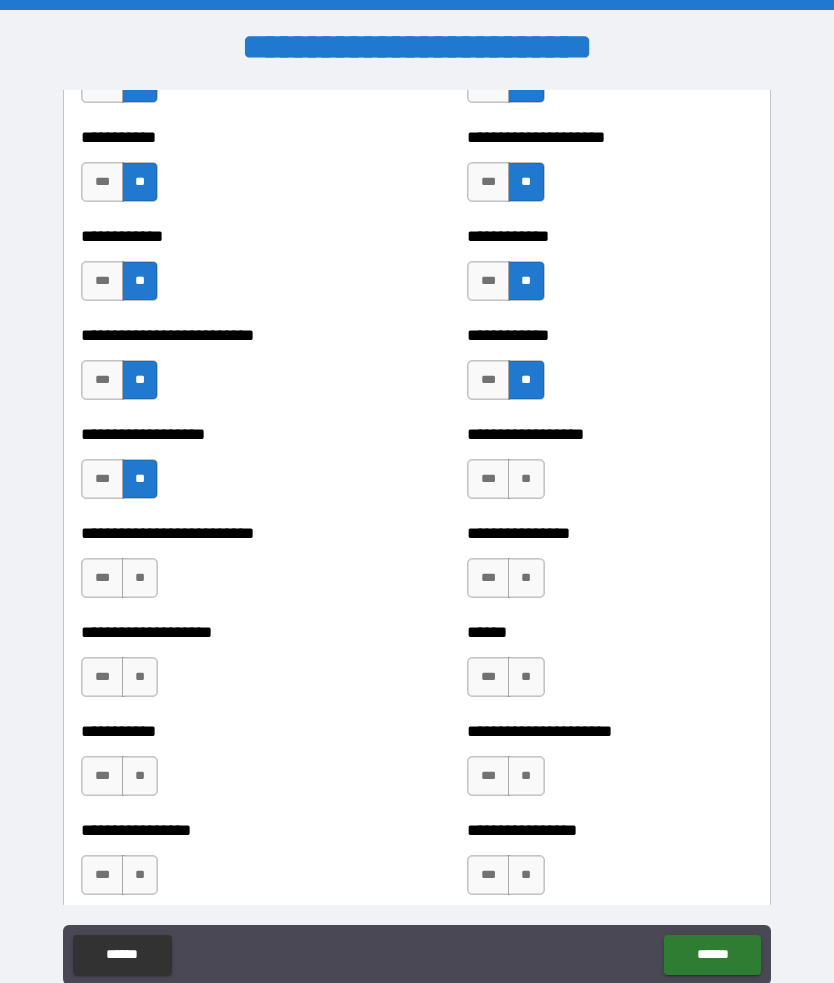 click on "**********" at bounding box center [223, 568] 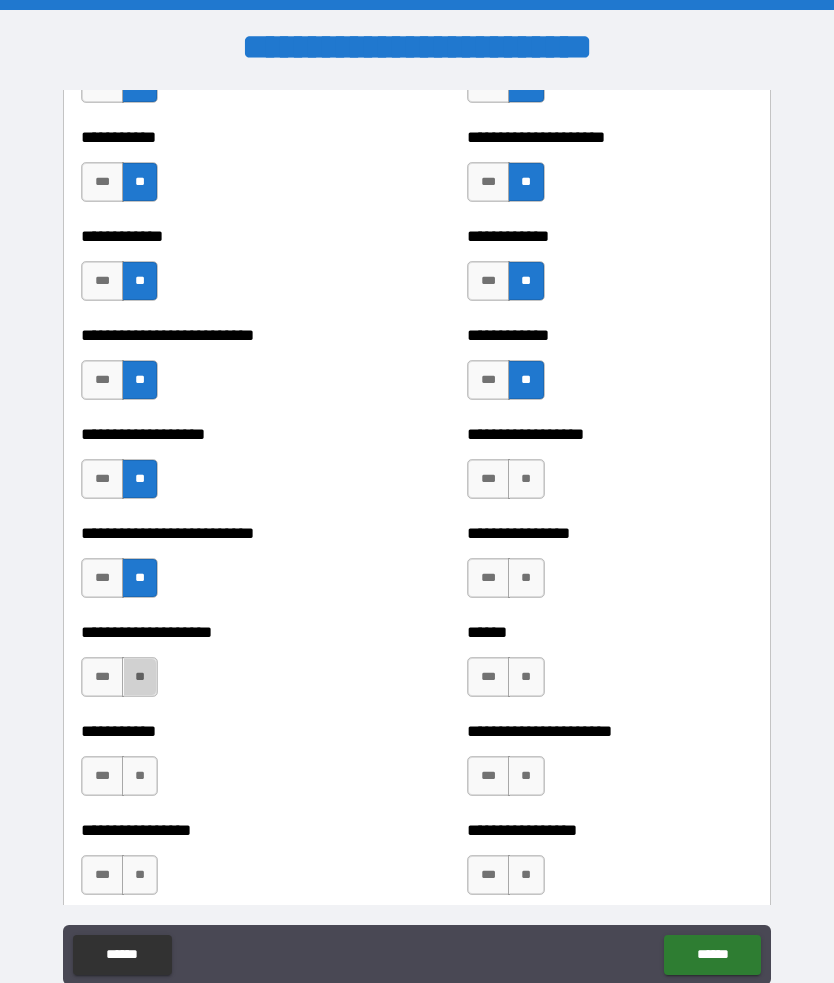 click on "**" at bounding box center (140, 677) 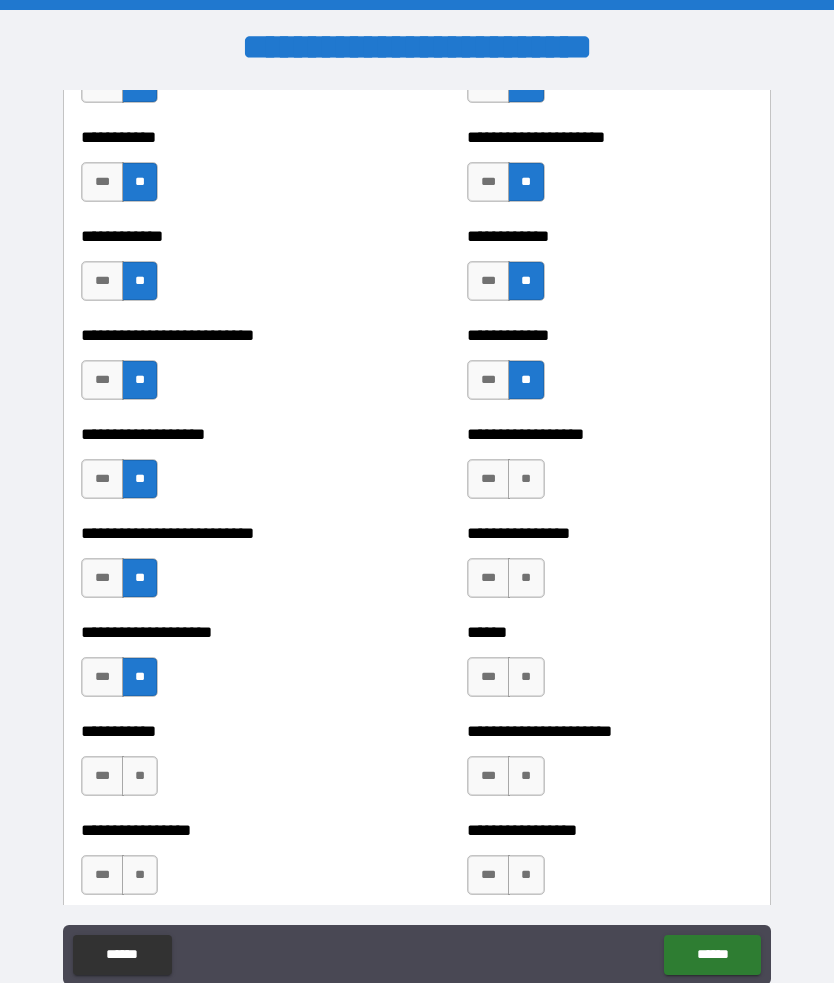 click on "**********" at bounding box center (223, 766) 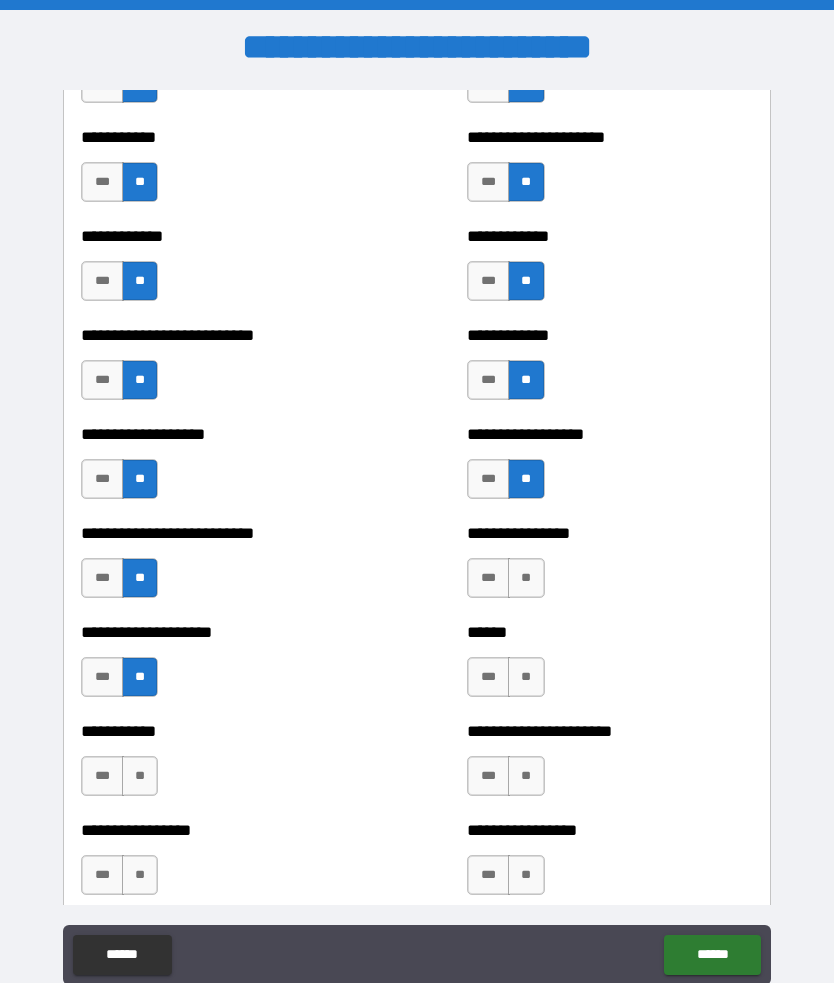 click on "**" at bounding box center [526, 578] 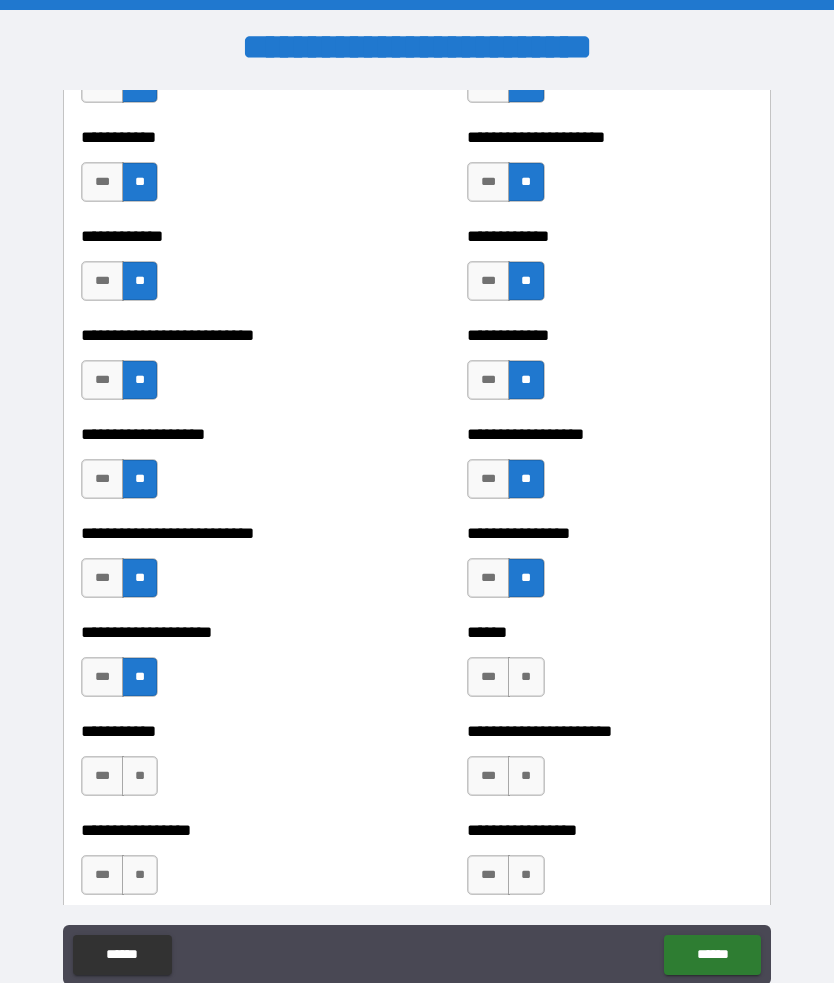 click on "**" at bounding box center (526, 677) 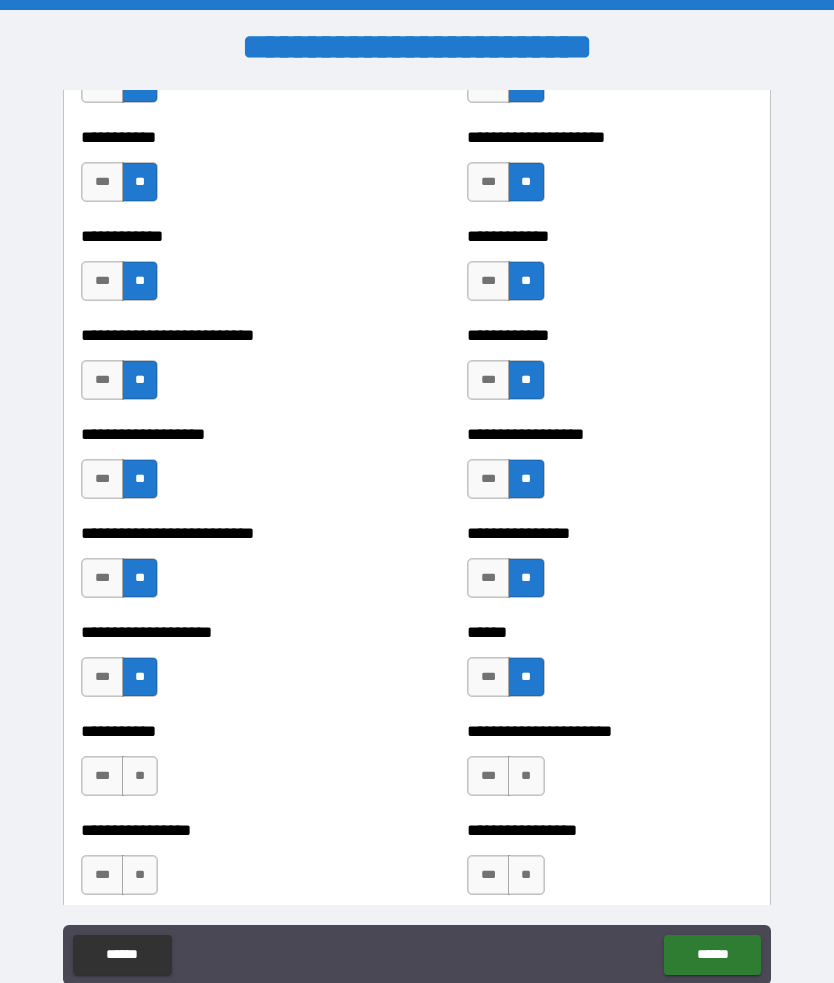 click on "**" at bounding box center (526, 776) 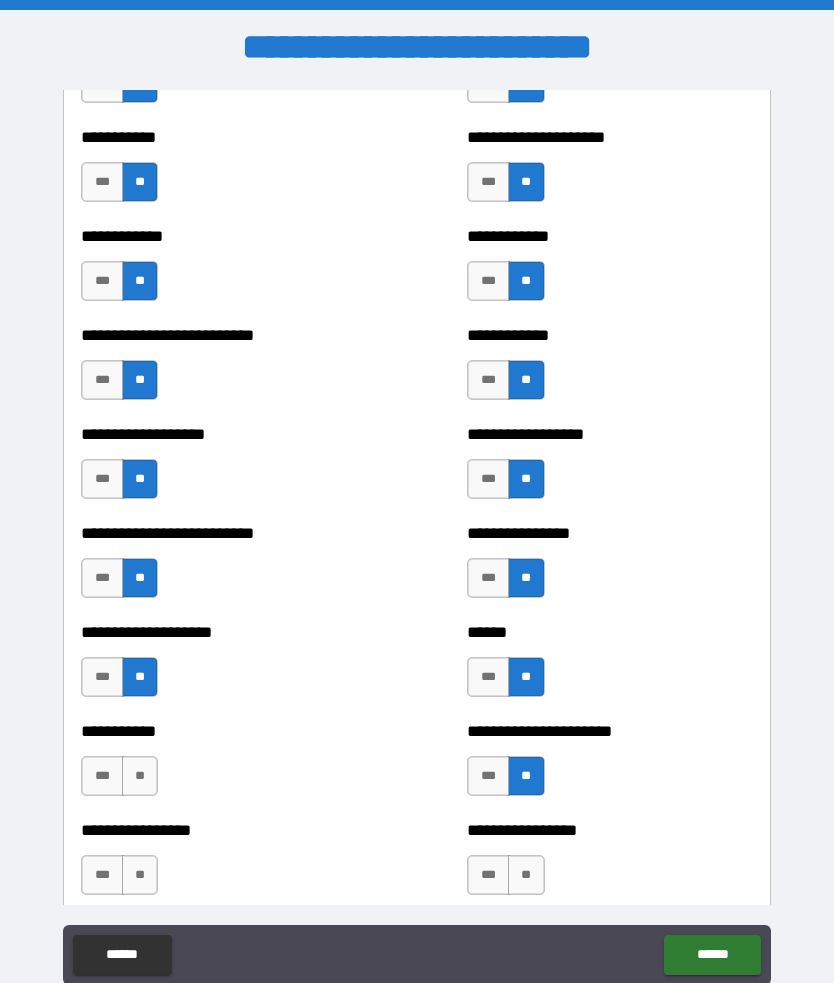 click on "**" at bounding box center (140, 776) 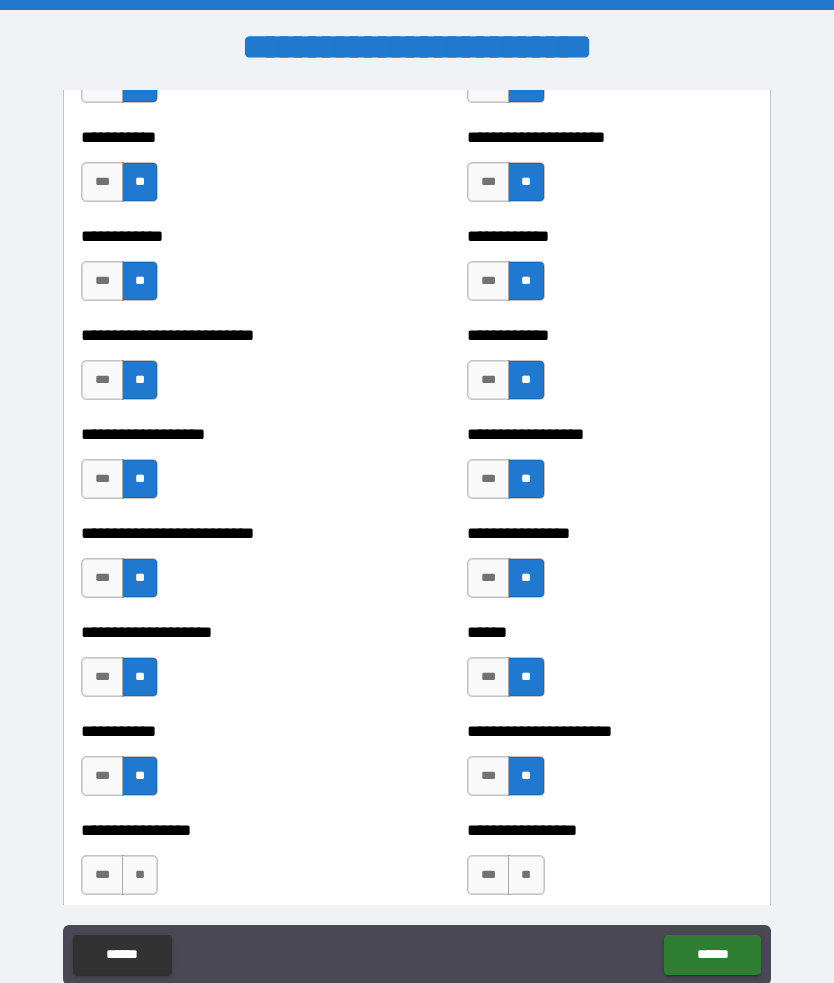 click on "**" at bounding box center (526, 875) 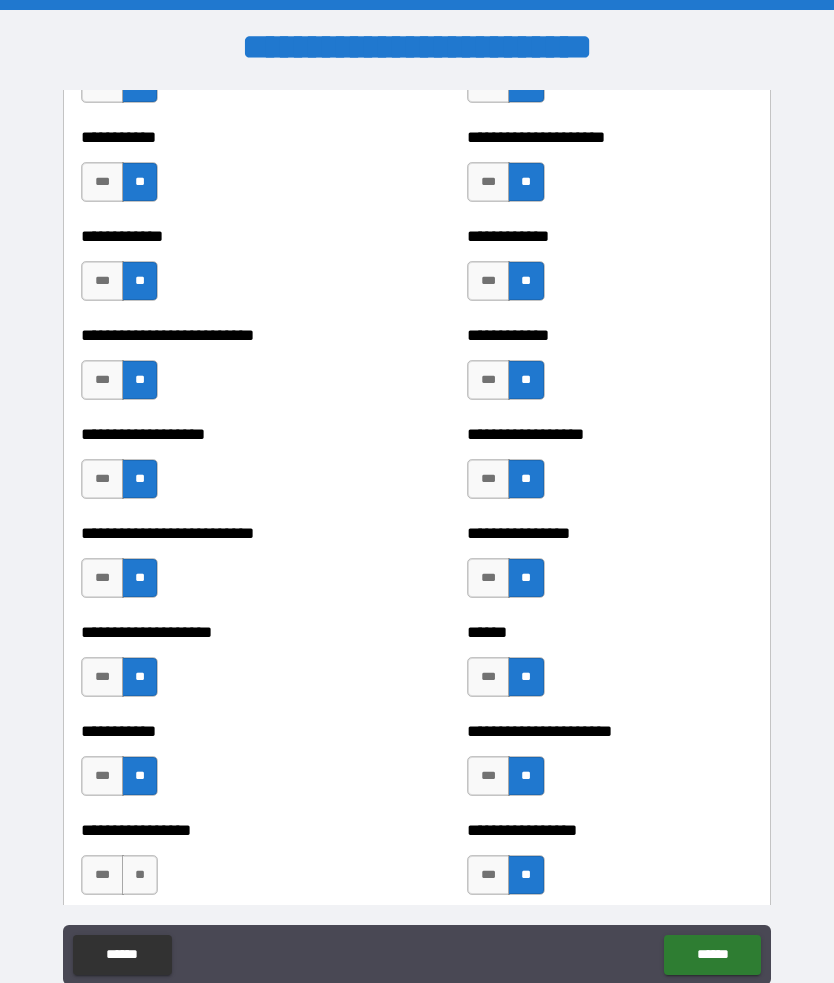 click on "**" at bounding box center (140, 875) 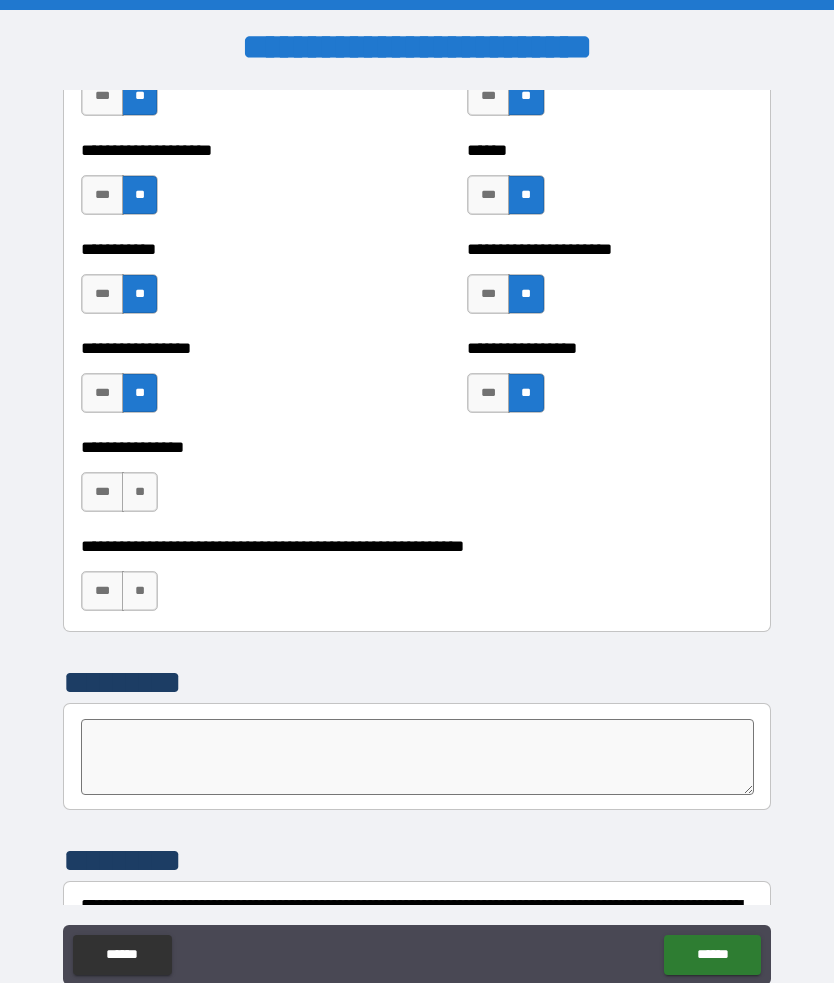 scroll, scrollTop: 5889, scrollLeft: 0, axis: vertical 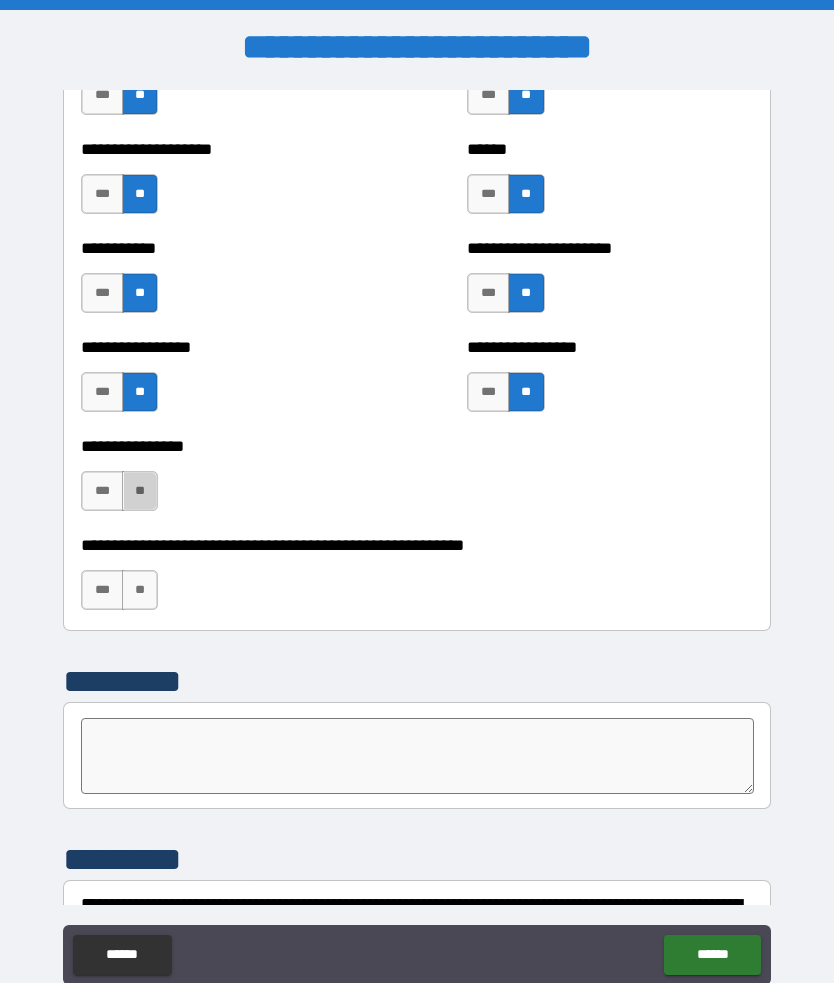 click on "**" at bounding box center [140, 491] 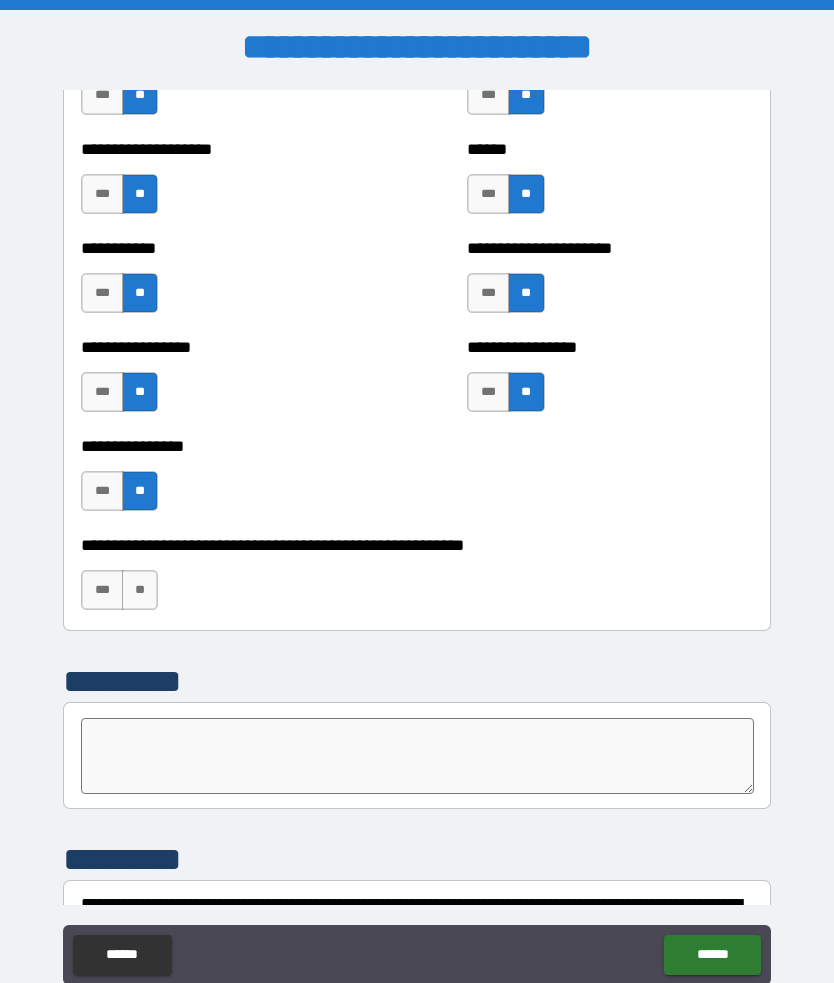 click on "**********" at bounding box center [417, 538] 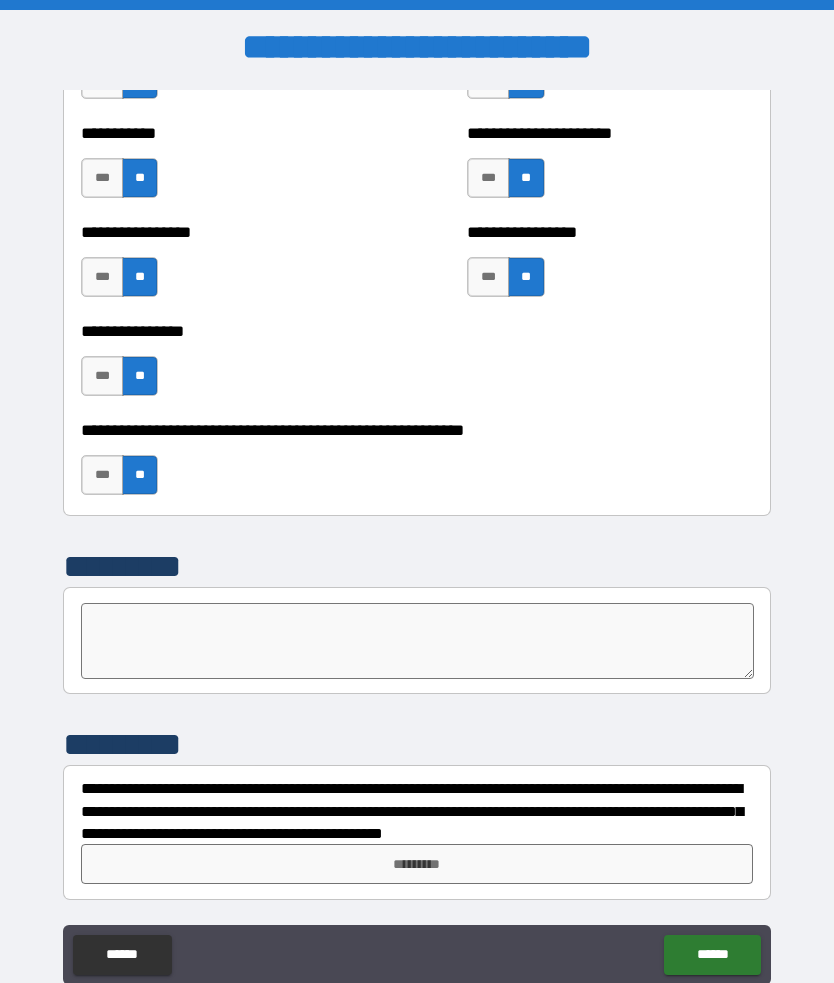 scroll, scrollTop: 6004, scrollLeft: 0, axis: vertical 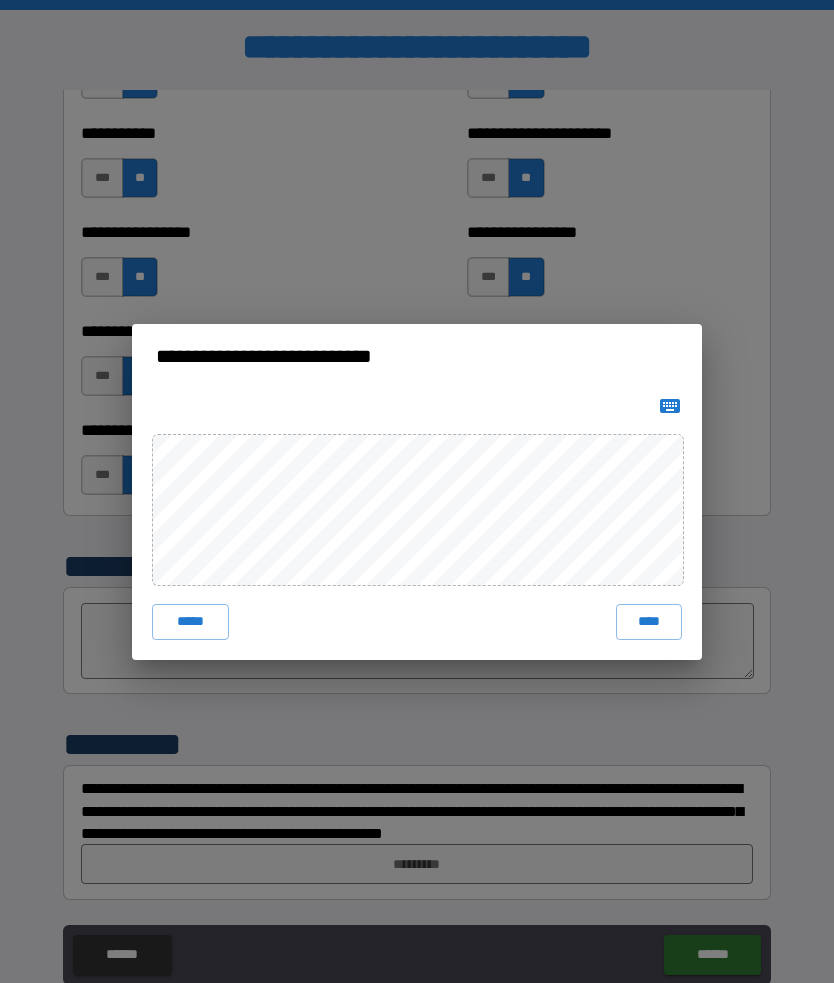 click on "****" at bounding box center (649, 622) 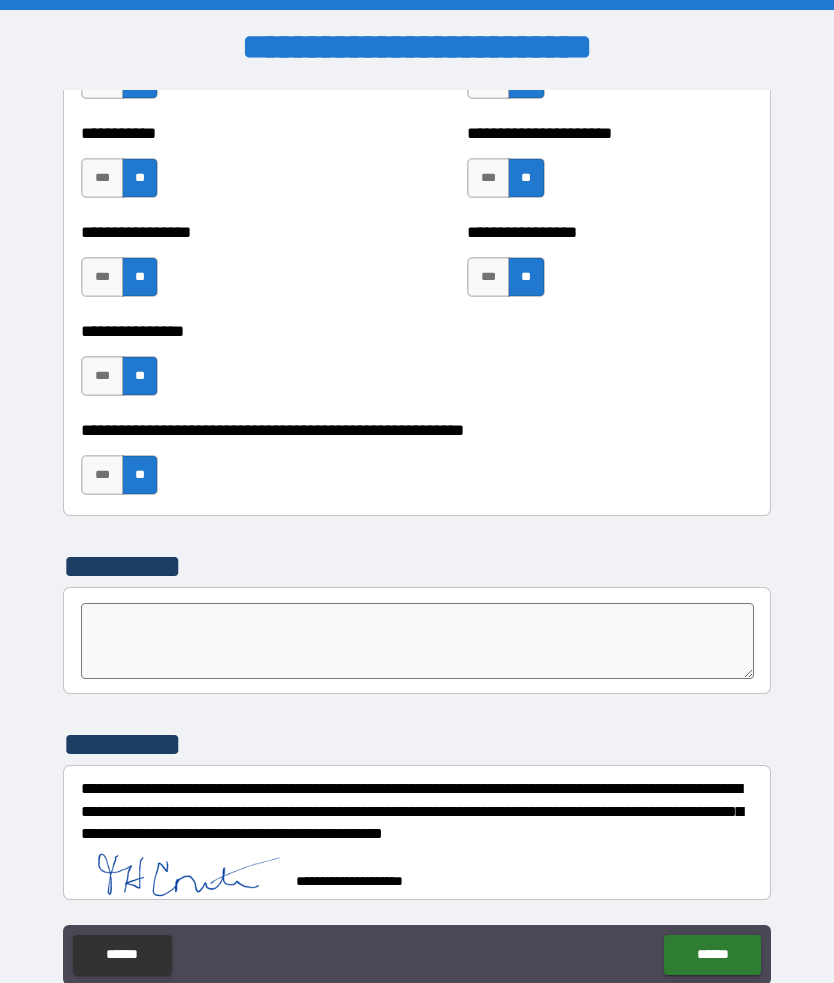 scroll, scrollTop: 5994, scrollLeft: 0, axis: vertical 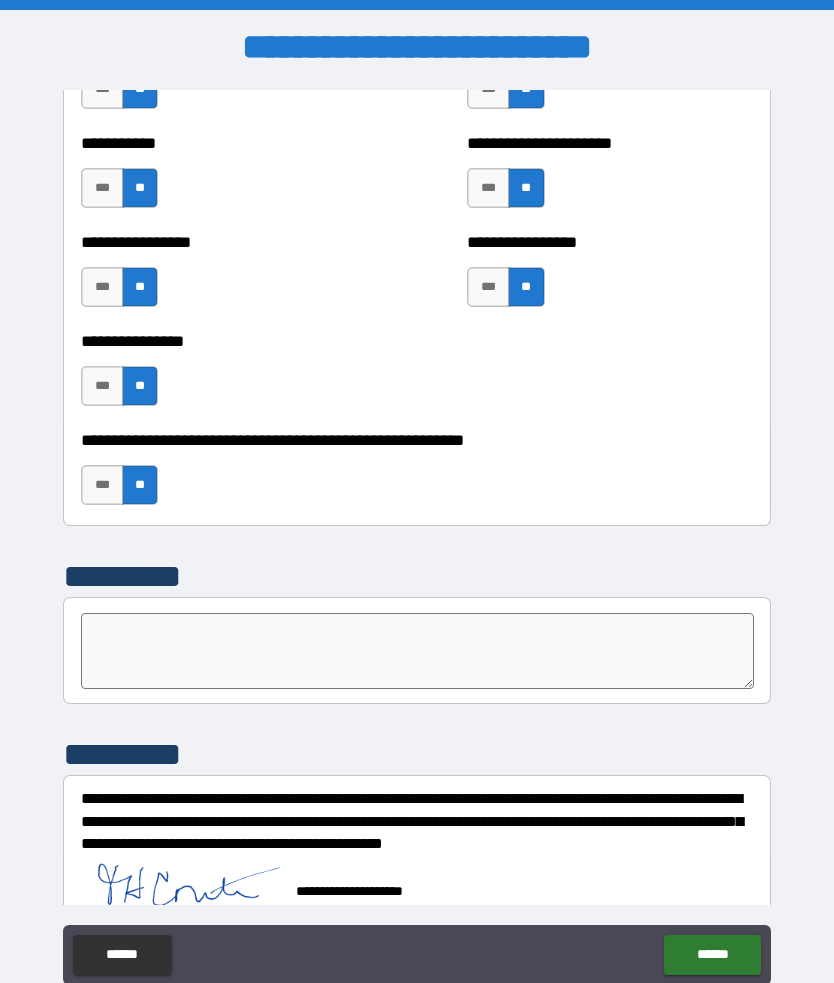 click on "**********" at bounding box center [417, 817] 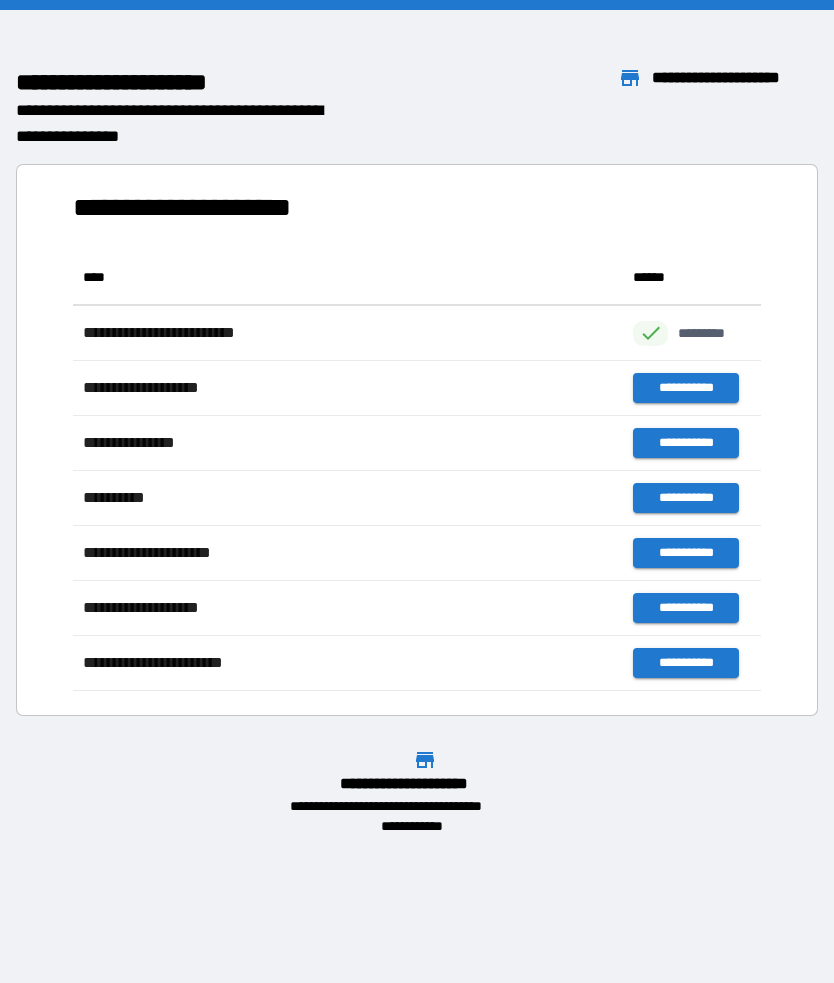 scroll, scrollTop: 441, scrollLeft: 688, axis: both 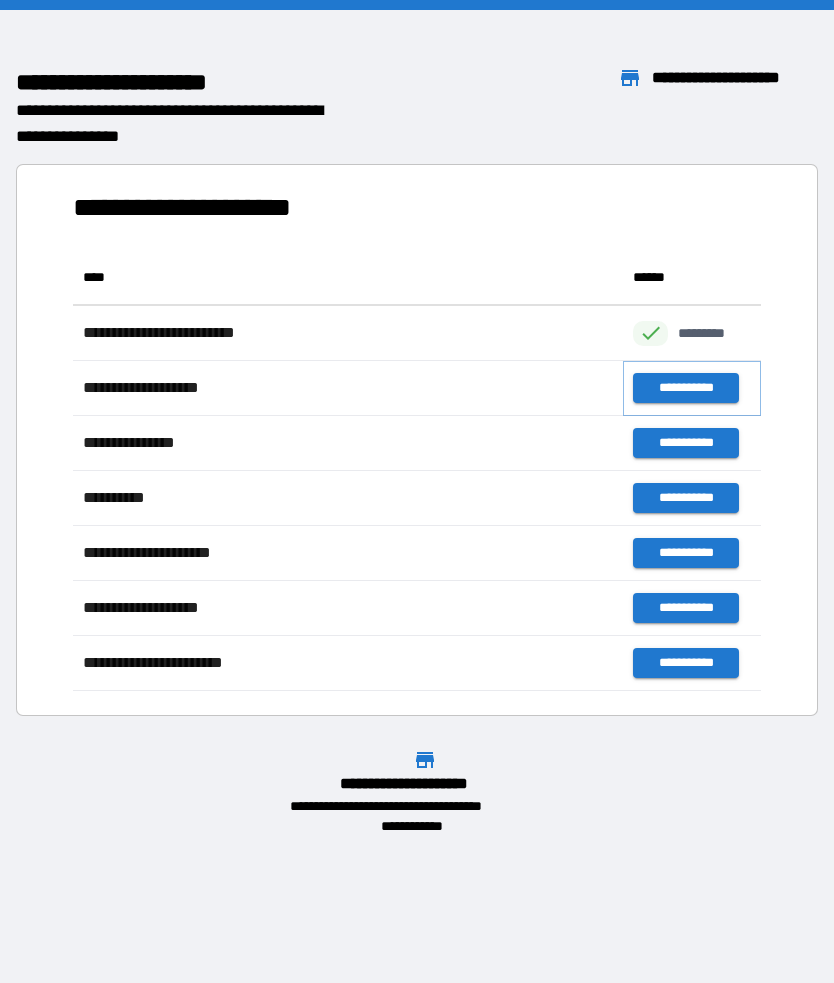 click on "**********" at bounding box center [685, 388] 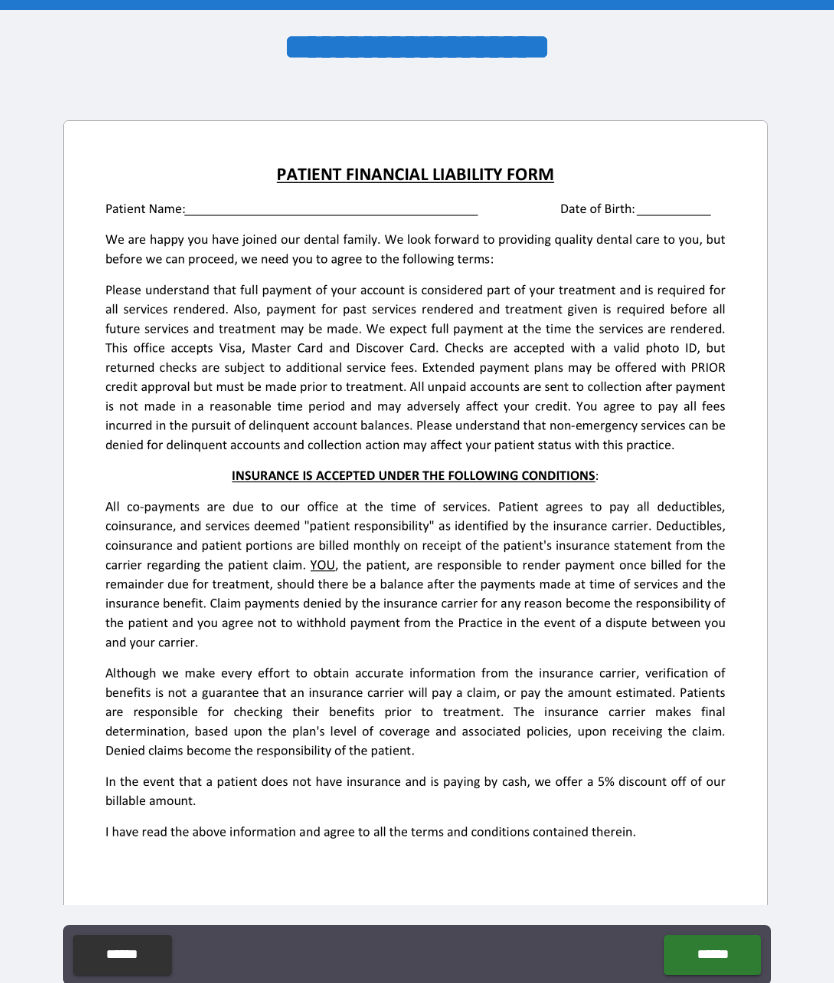 click at bounding box center [416, 576] 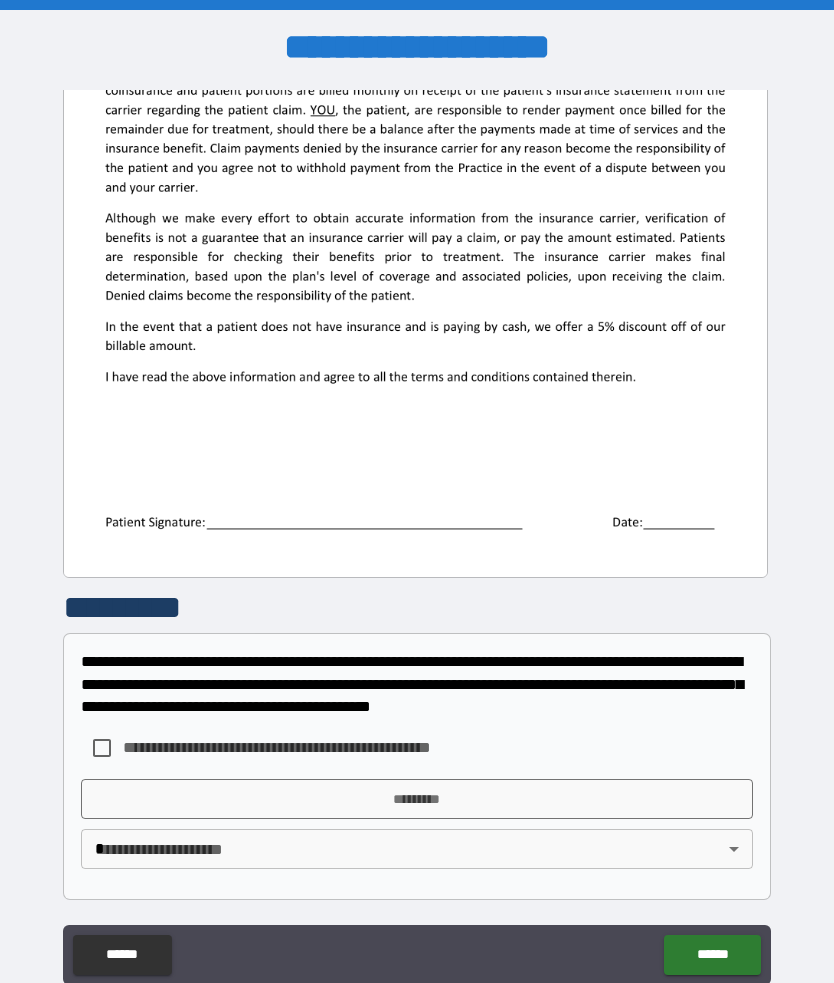 scroll, scrollTop: 455, scrollLeft: 0, axis: vertical 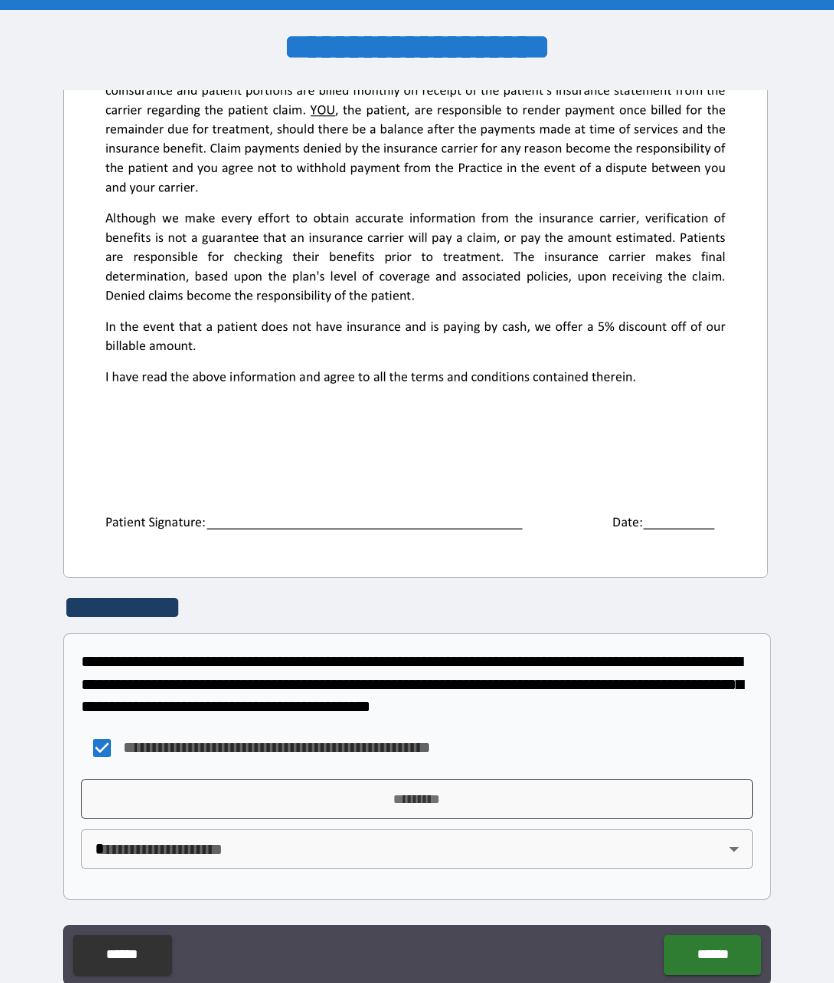 click on "**********" at bounding box center (417, 536) 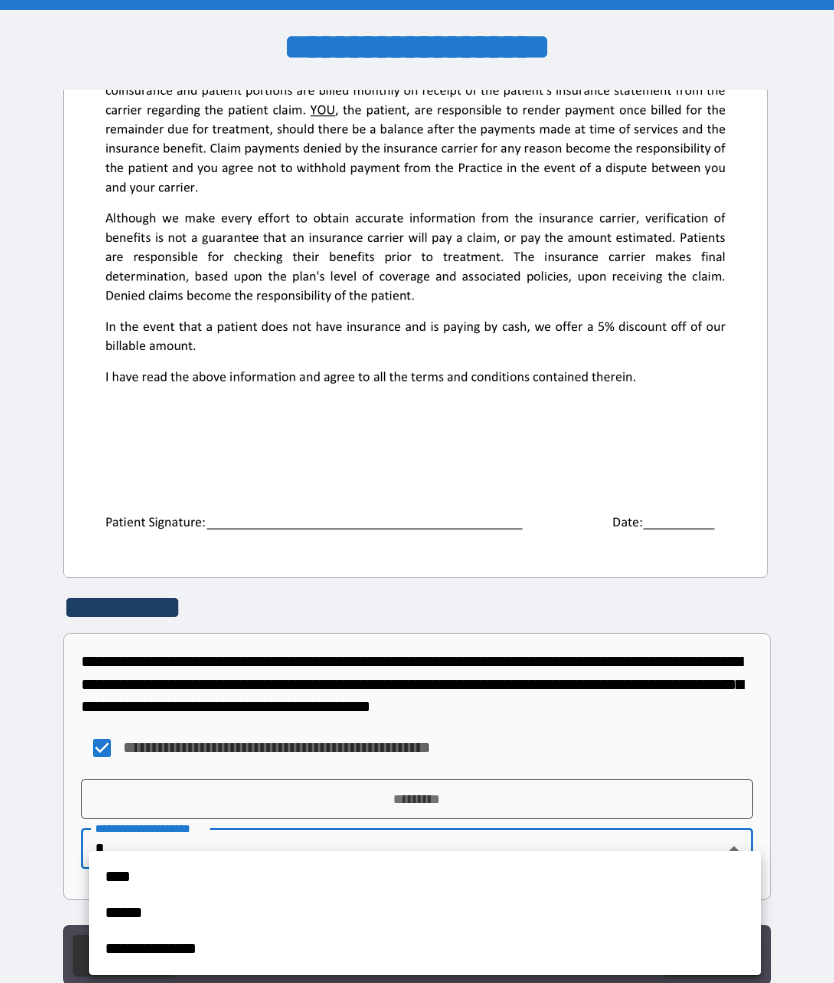 click on "****" at bounding box center [425, 877] 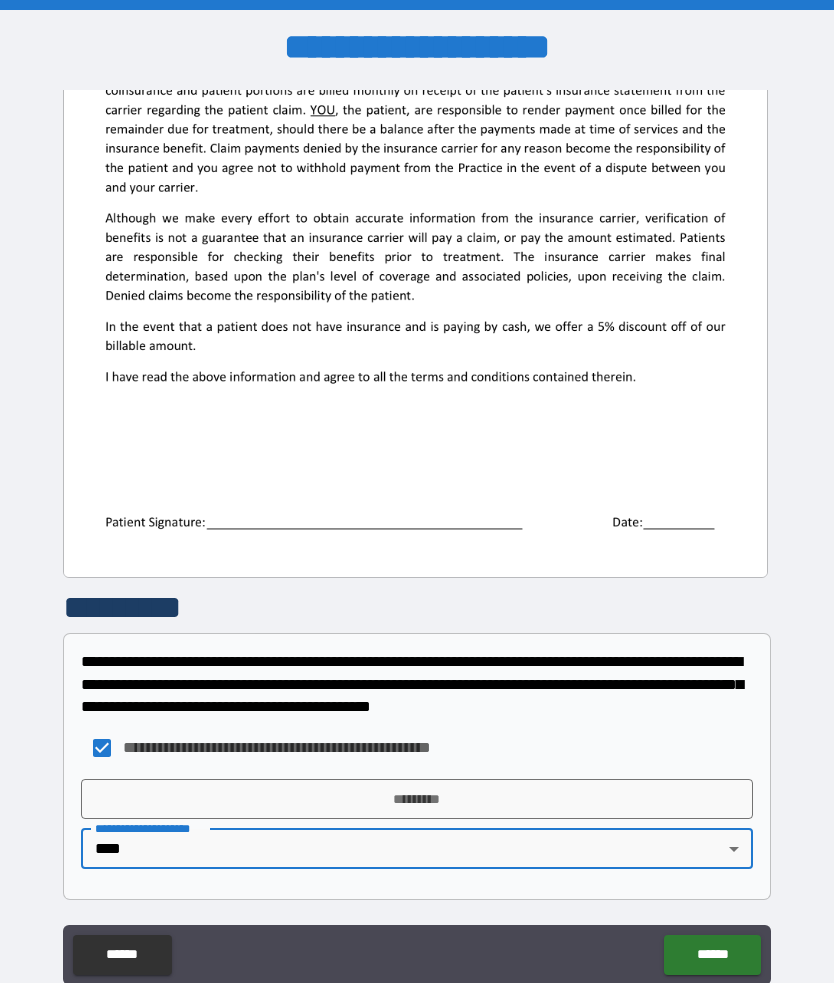 click on "*********" at bounding box center (417, 799) 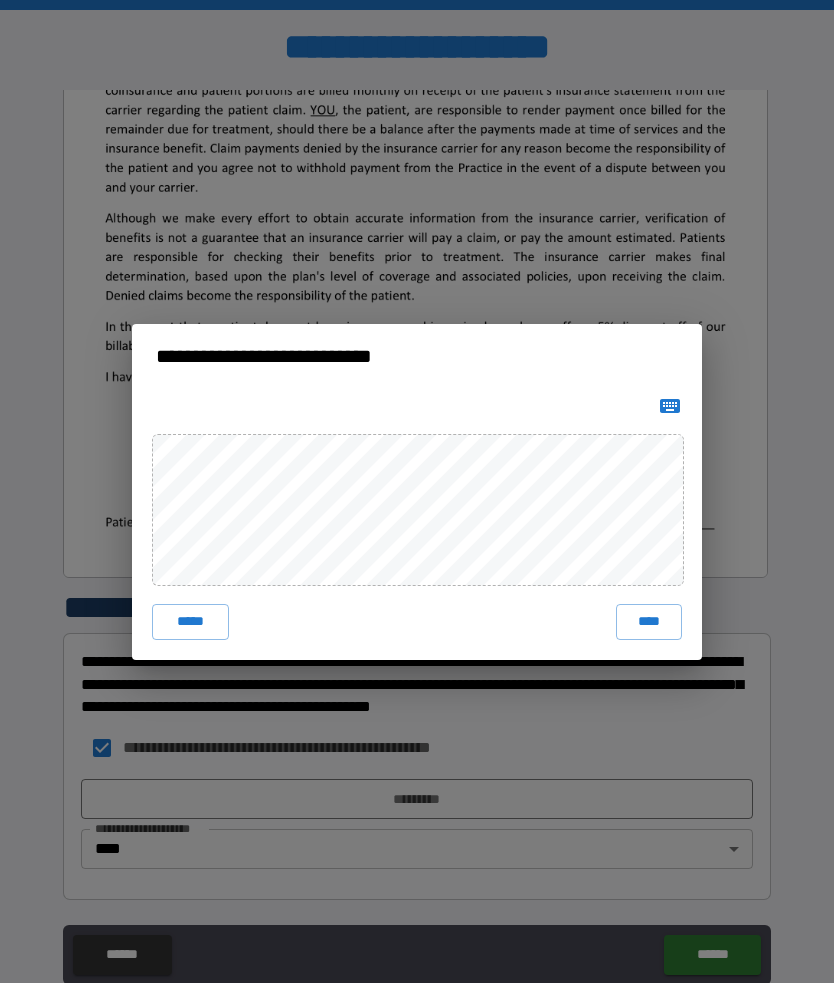 click on "****" at bounding box center [649, 622] 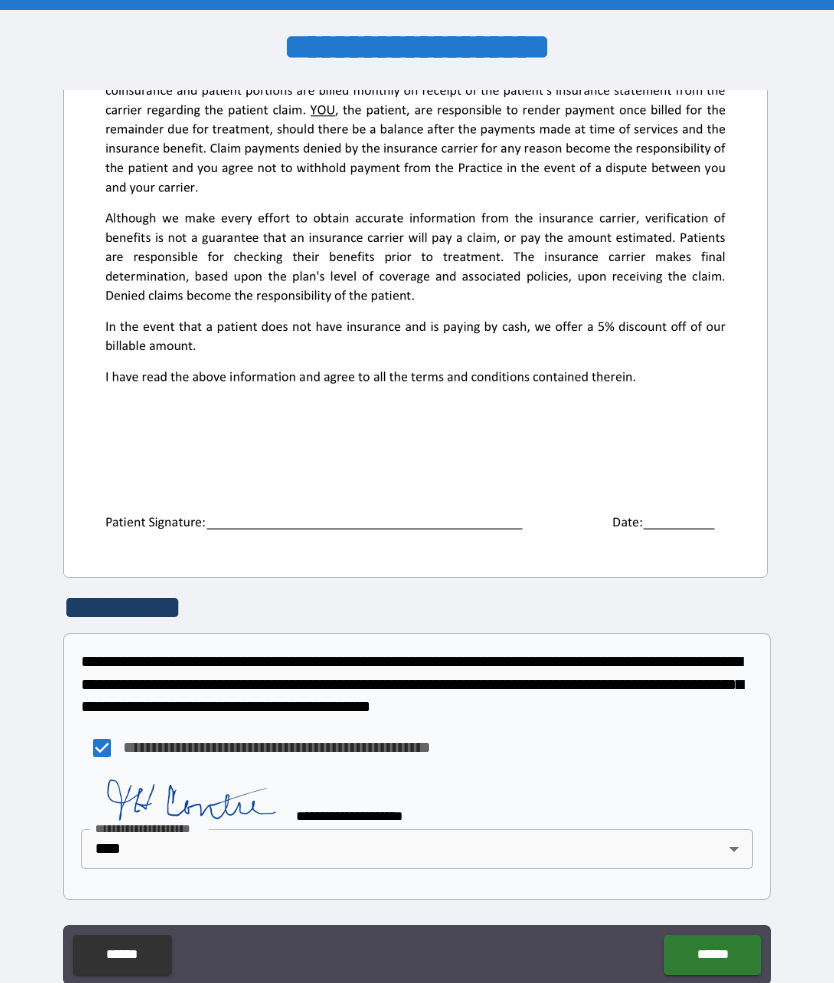 scroll, scrollTop: 445, scrollLeft: 0, axis: vertical 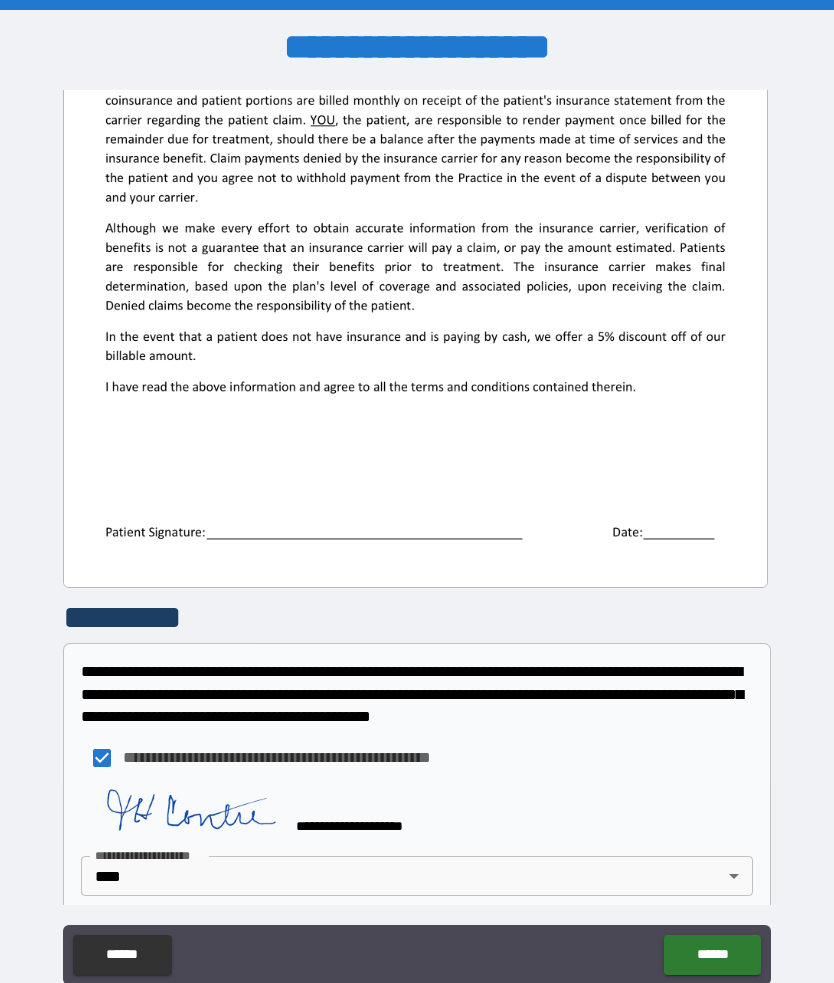 click on "******" at bounding box center (712, 955) 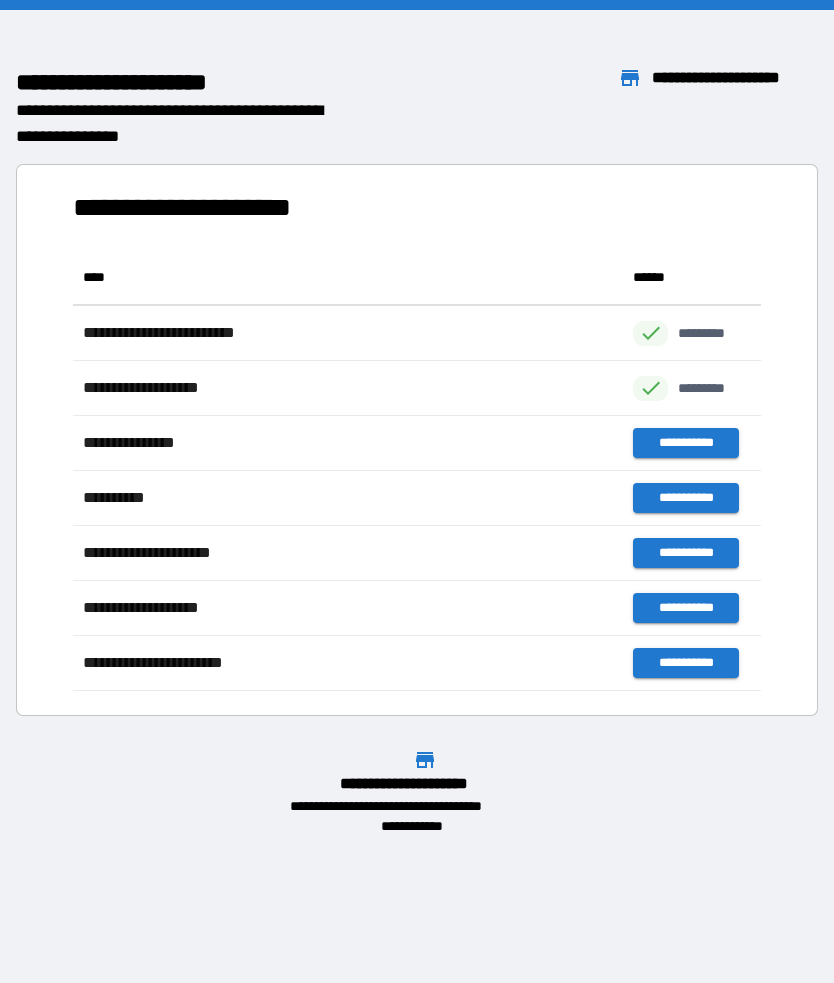 scroll, scrollTop: 1, scrollLeft: 1, axis: both 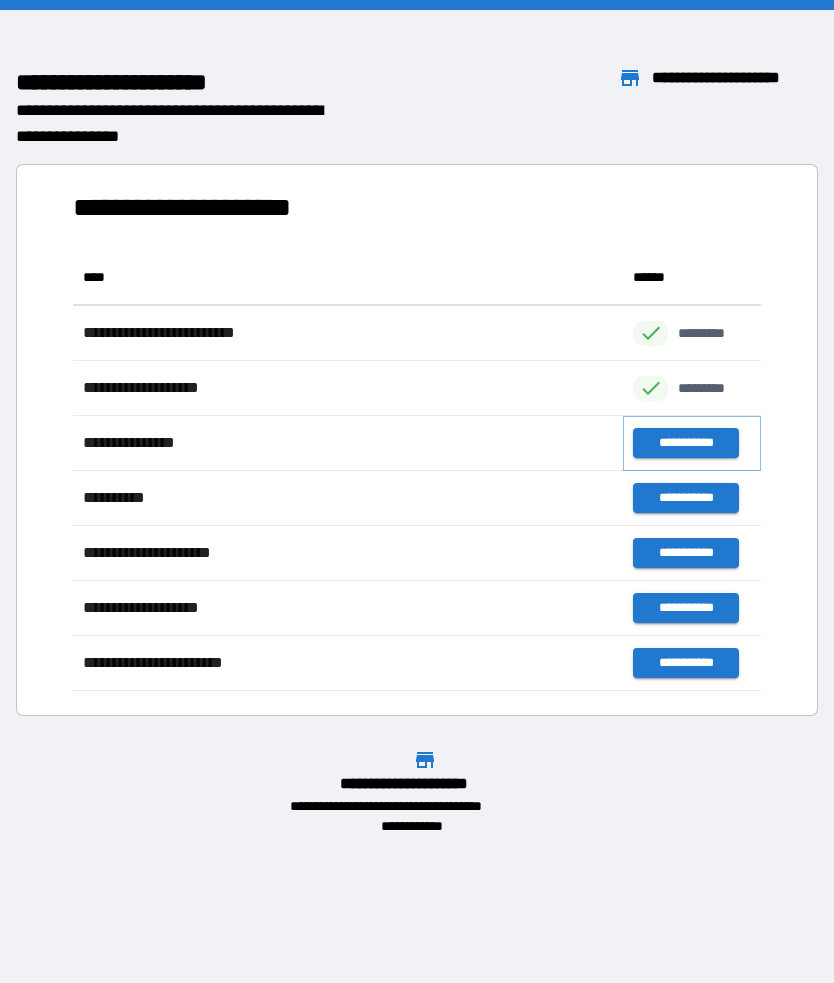 click on "**********" at bounding box center [685, 443] 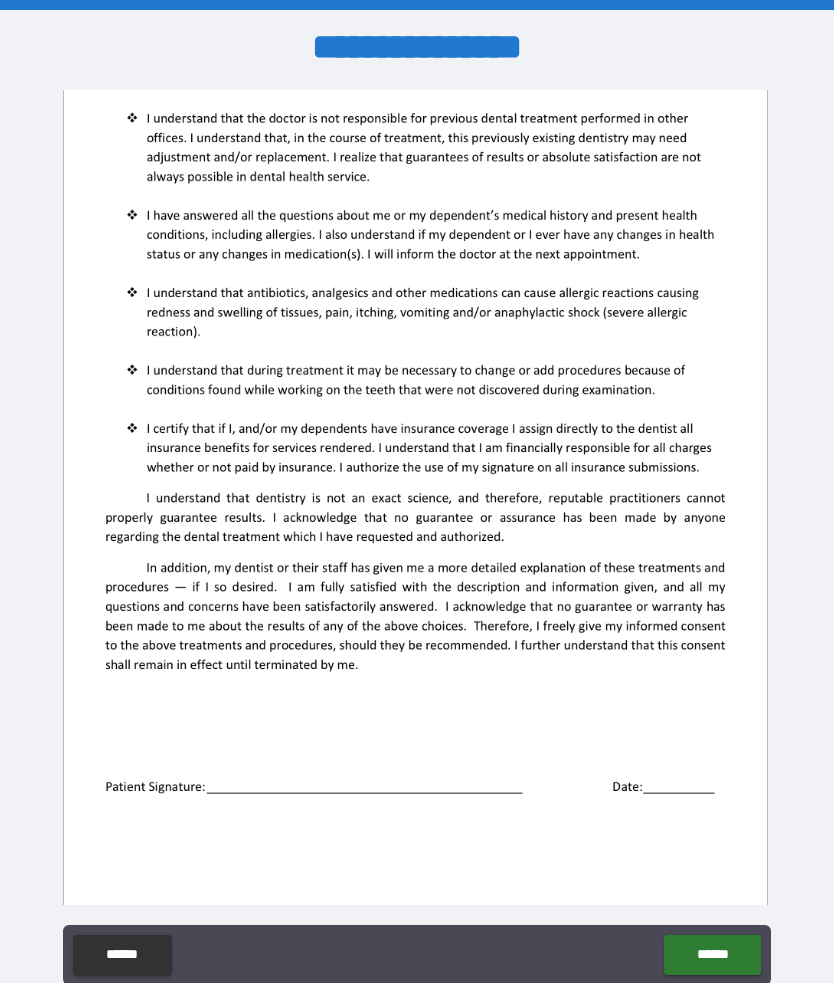 scroll, scrollTop: 1048, scrollLeft: 0, axis: vertical 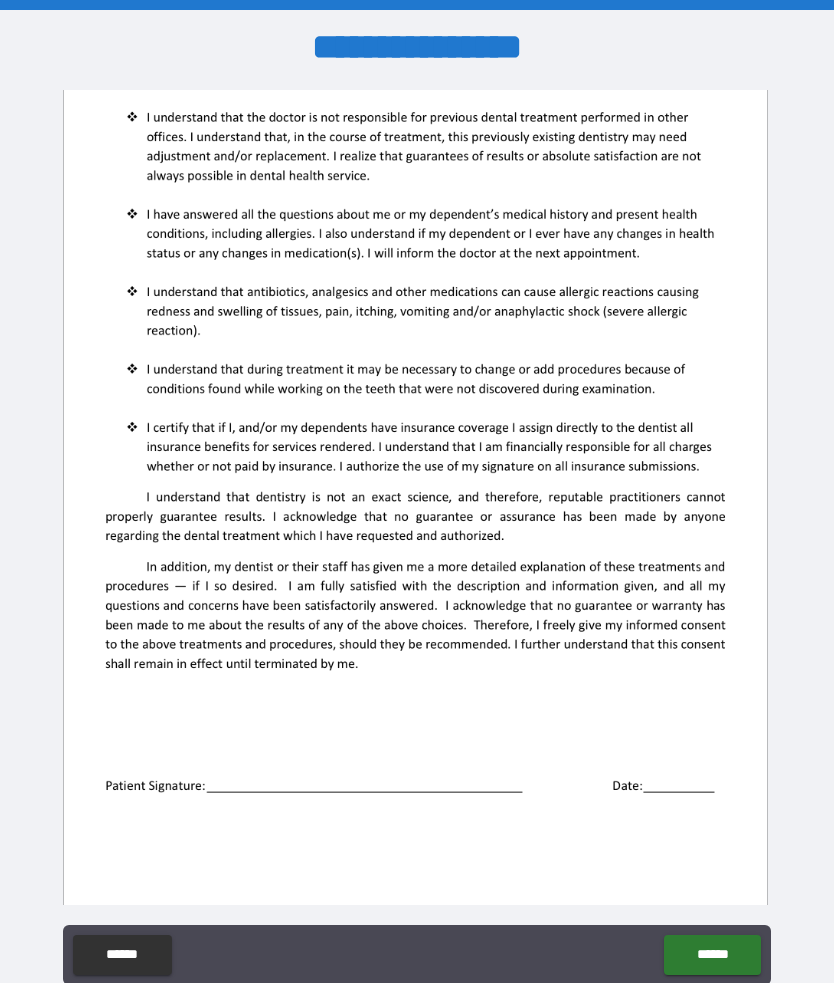 click at bounding box center [416, 475] 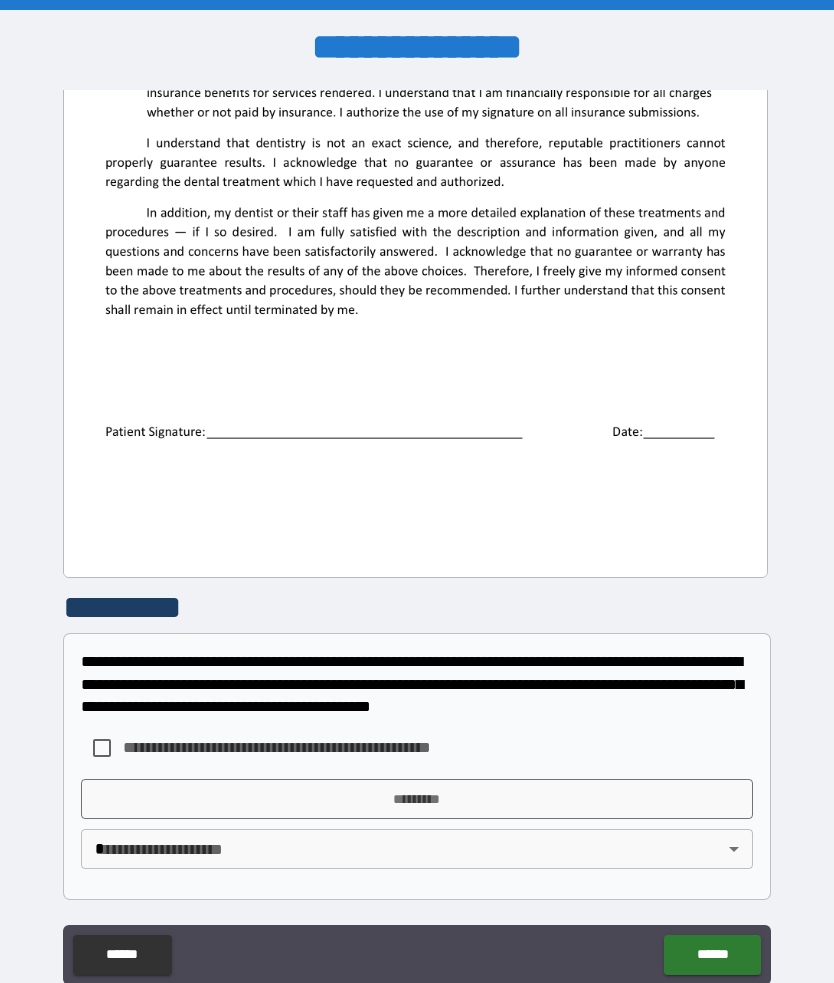 scroll, scrollTop: 1402, scrollLeft: 0, axis: vertical 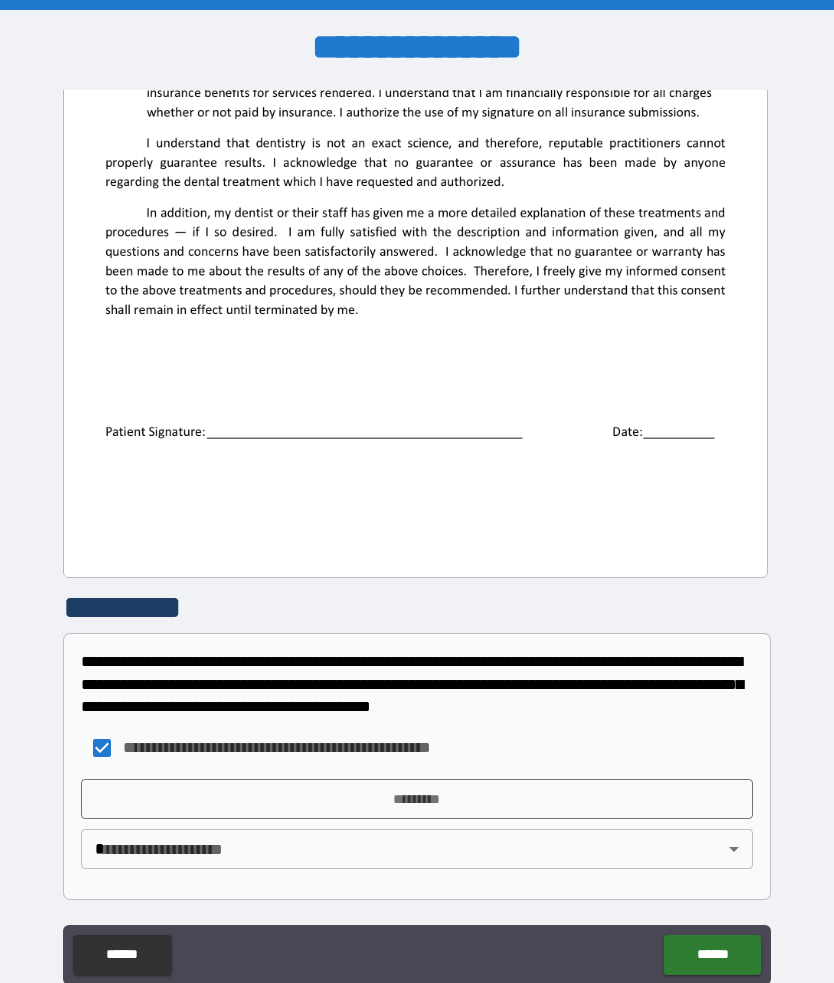 click on "**********" at bounding box center (417, 536) 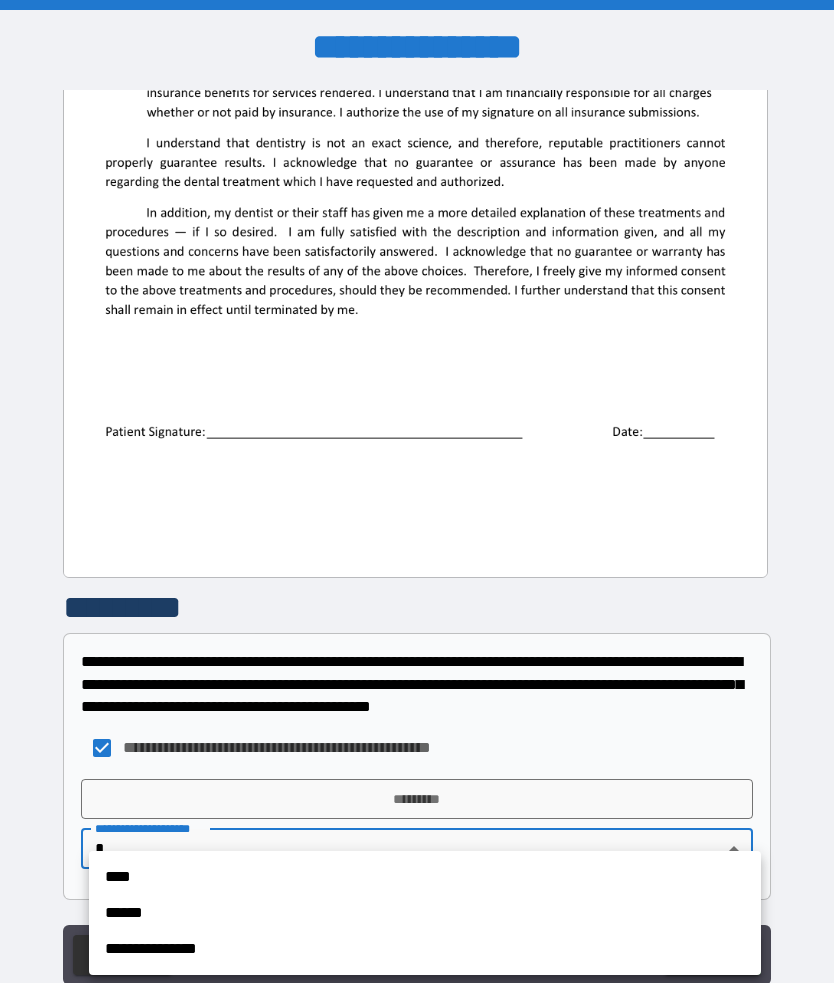 click on "****" at bounding box center [425, 877] 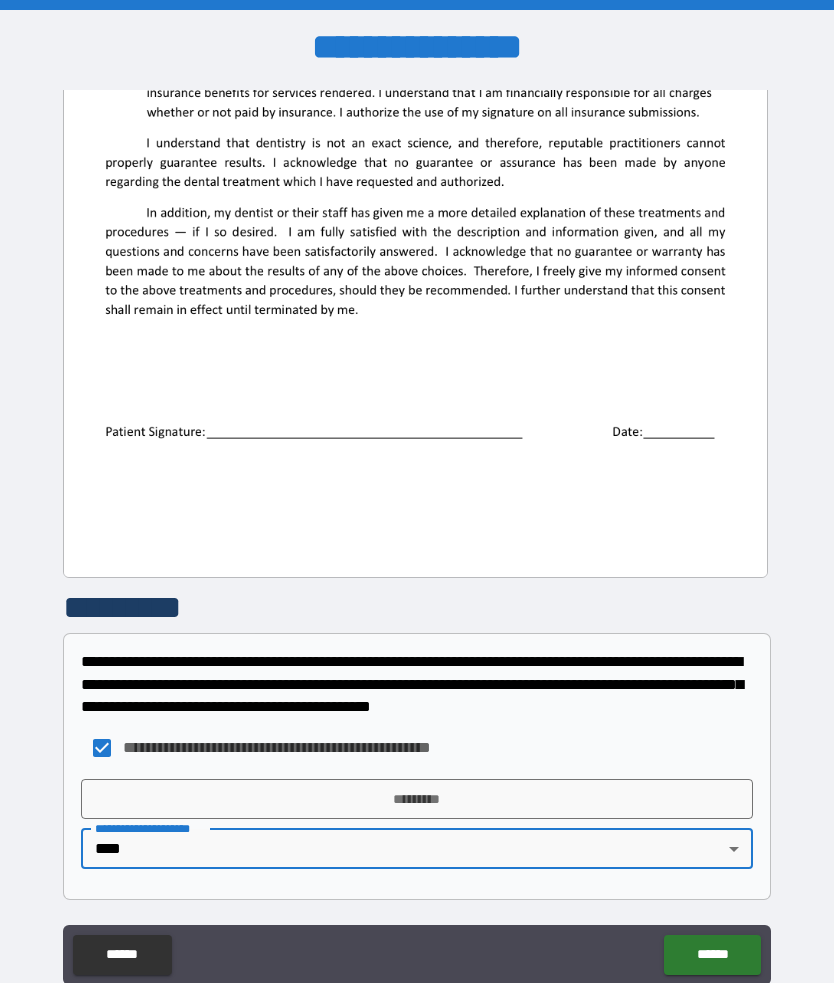 click on "*********" at bounding box center (417, 799) 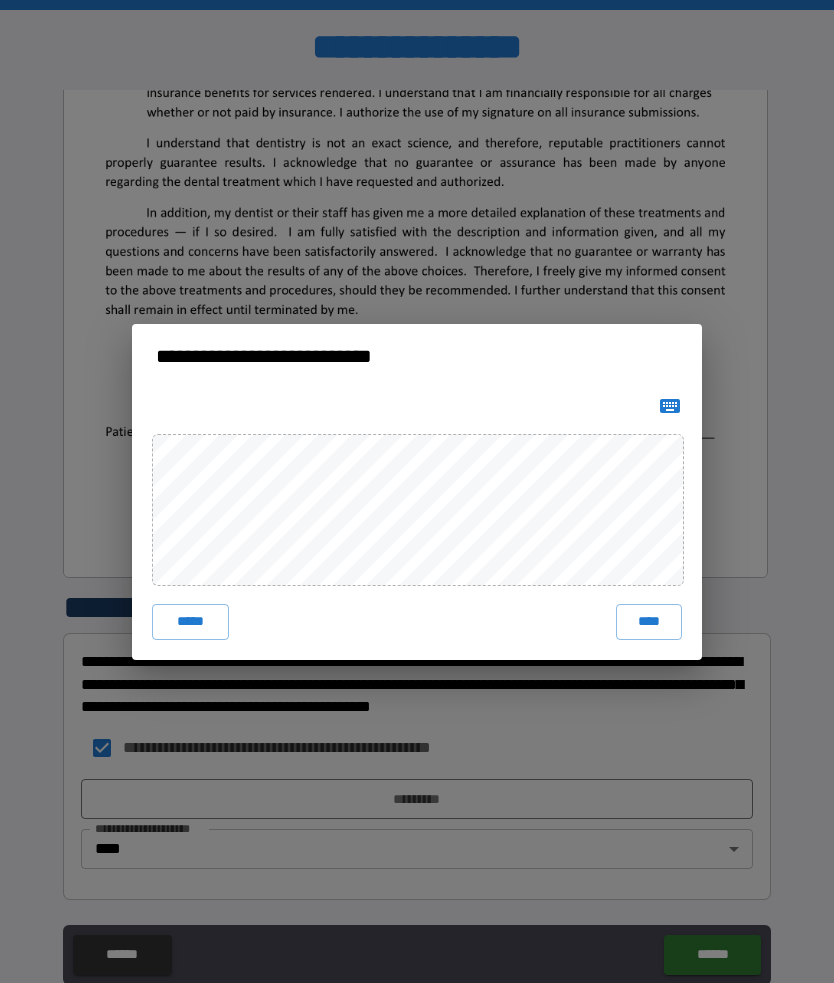 click on "****" at bounding box center [649, 622] 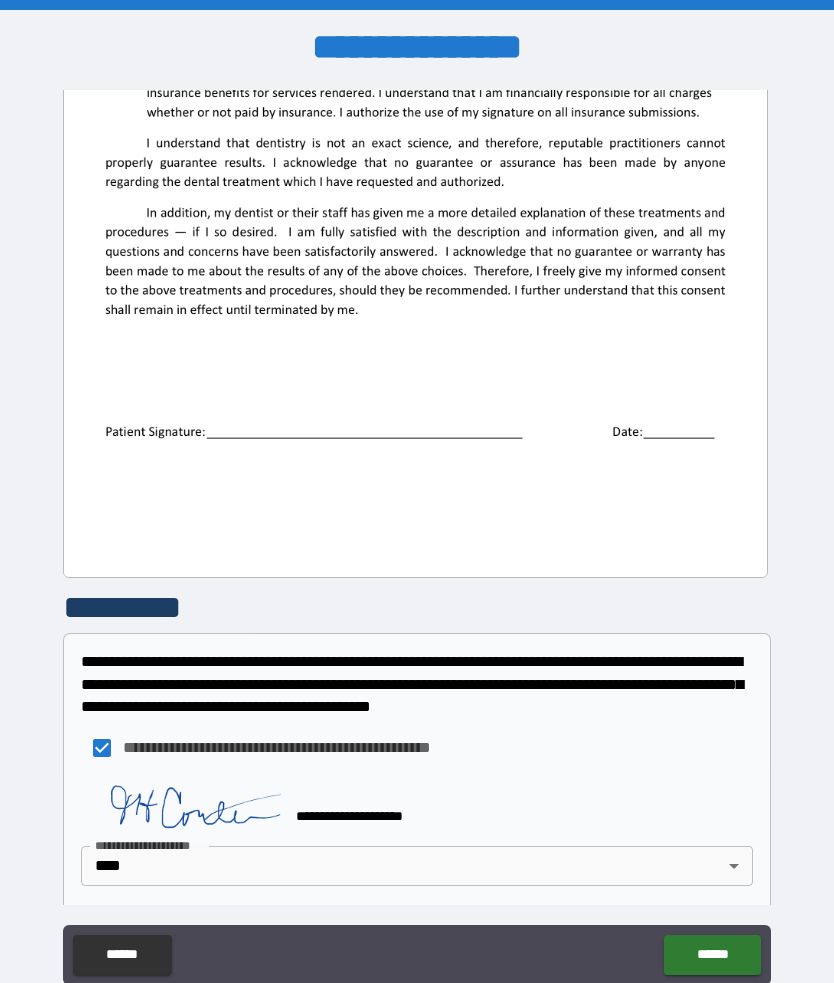 scroll, scrollTop: 1392, scrollLeft: 0, axis: vertical 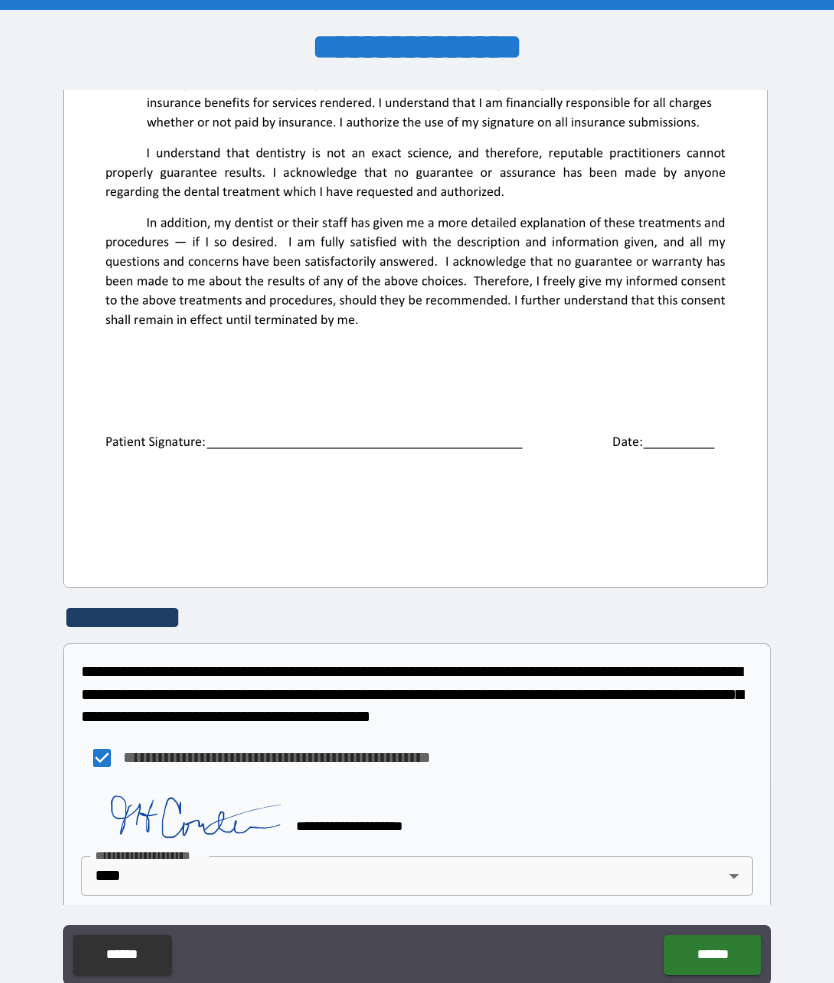 click on "******" at bounding box center (712, 955) 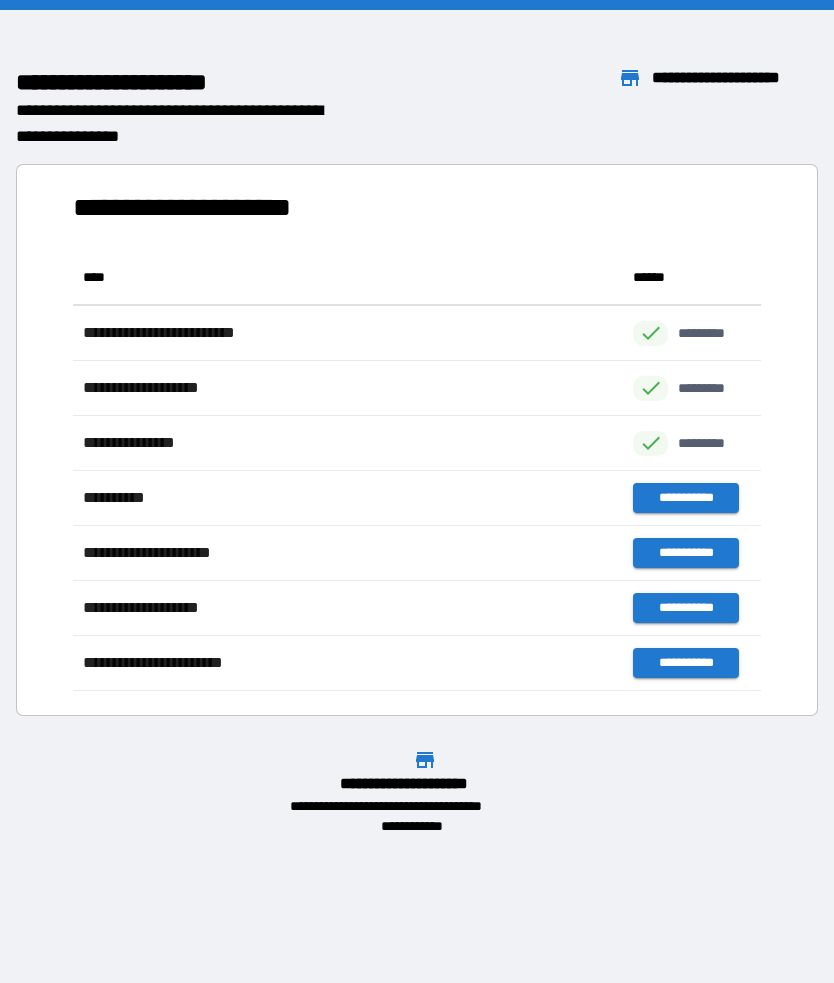 scroll, scrollTop: 1, scrollLeft: 1, axis: both 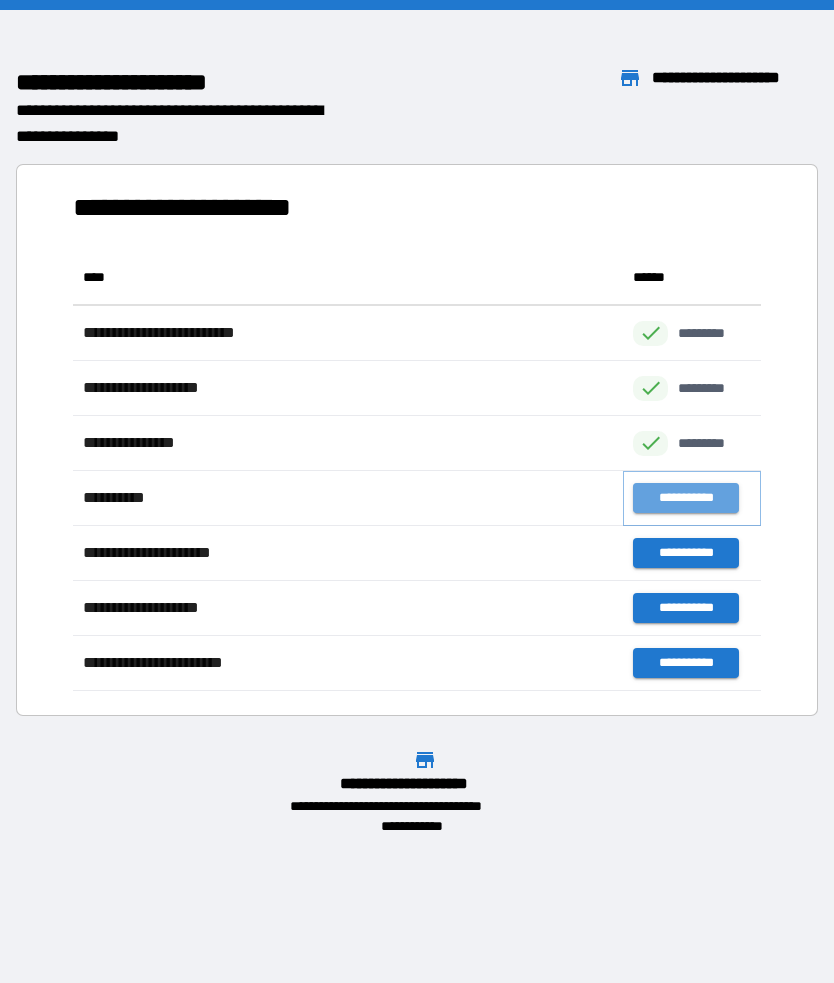 click on "**********" at bounding box center (685, 498) 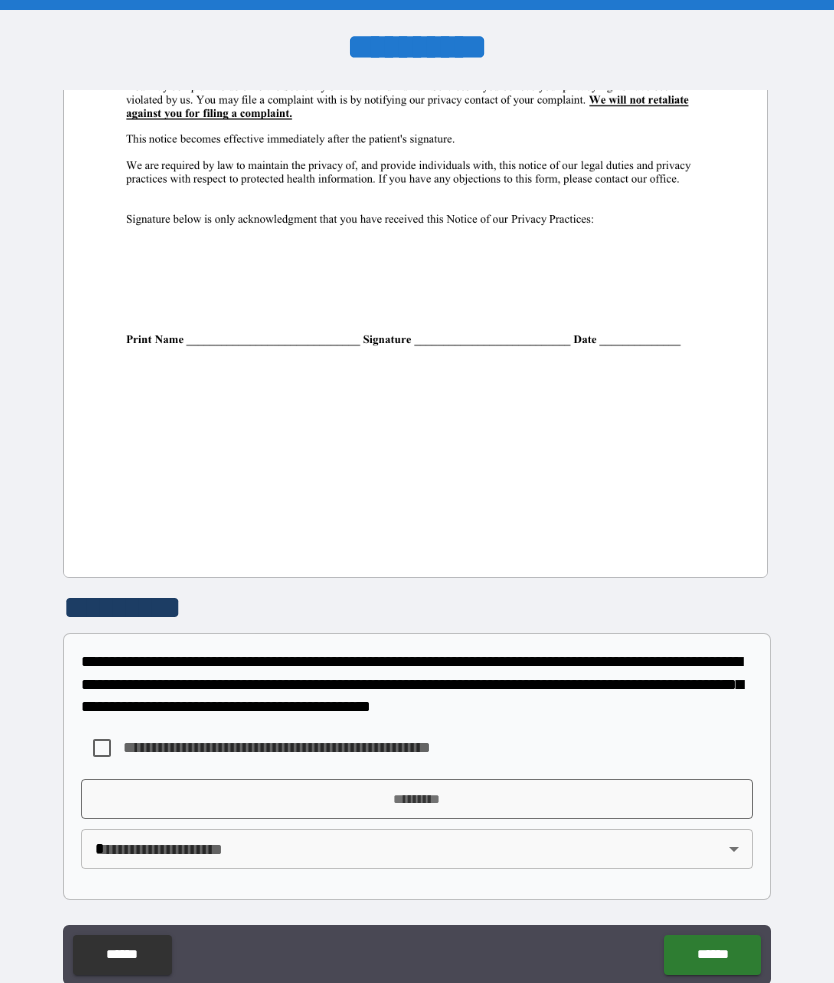 scroll, scrollTop: 1402, scrollLeft: 0, axis: vertical 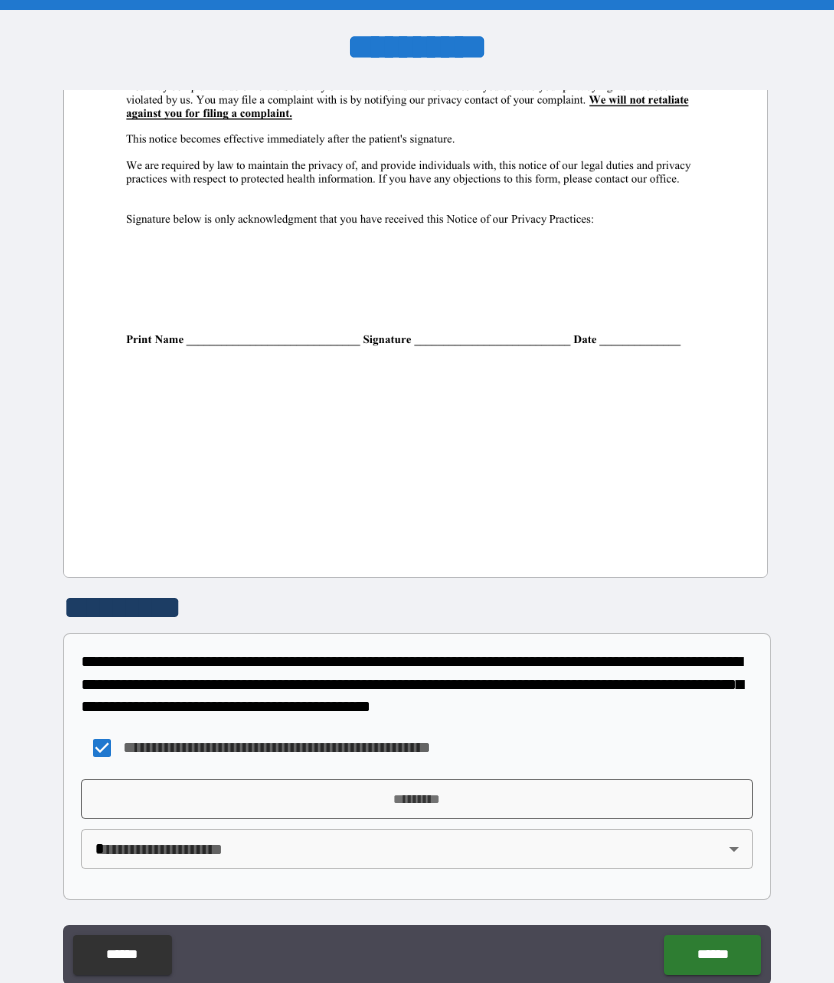 click on "**********" at bounding box center (417, 536) 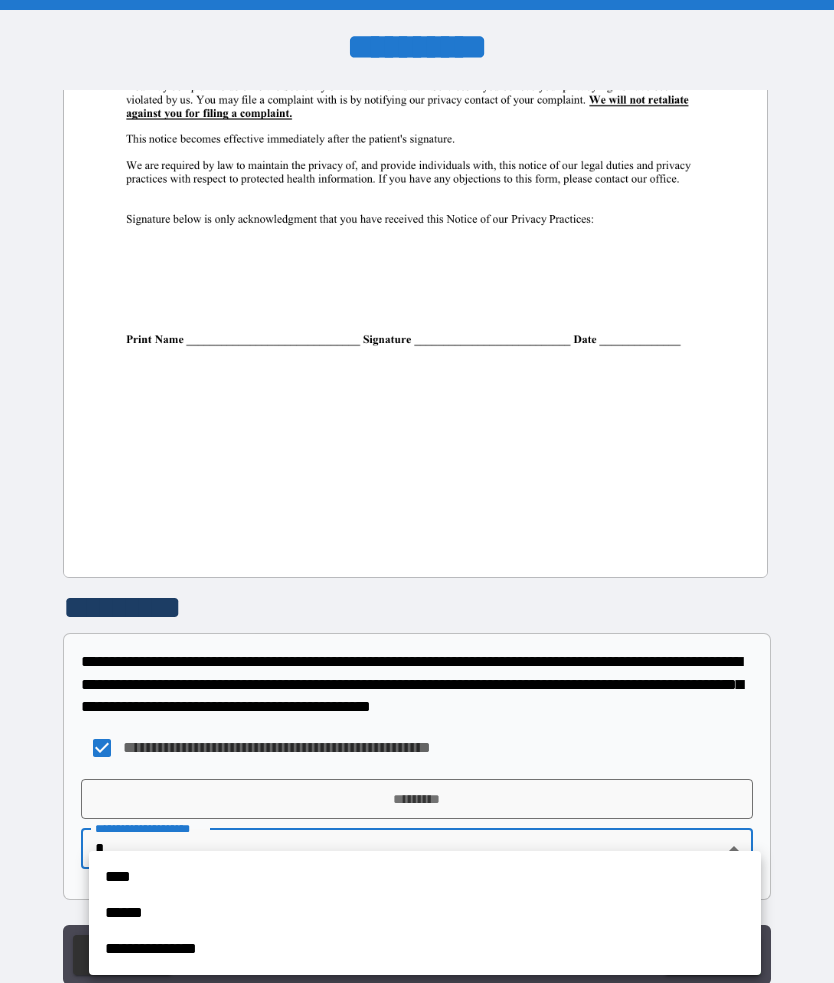 click at bounding box center (417, 491) 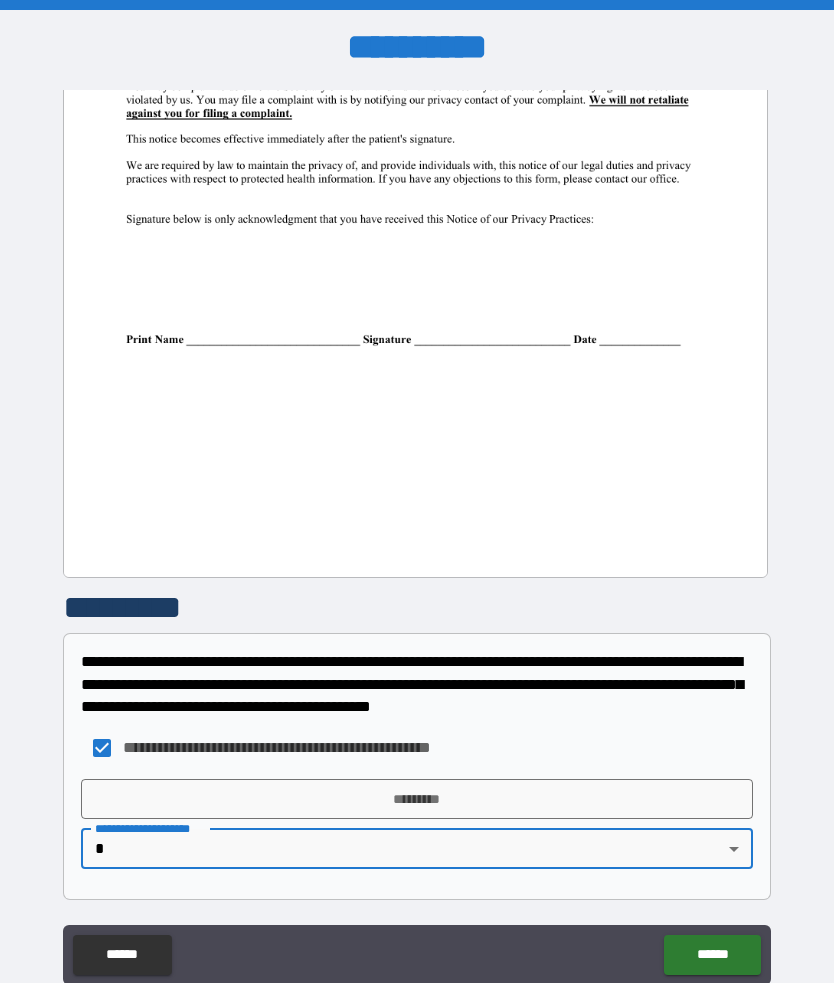 click on "**********" at bounding box center [417, 536] 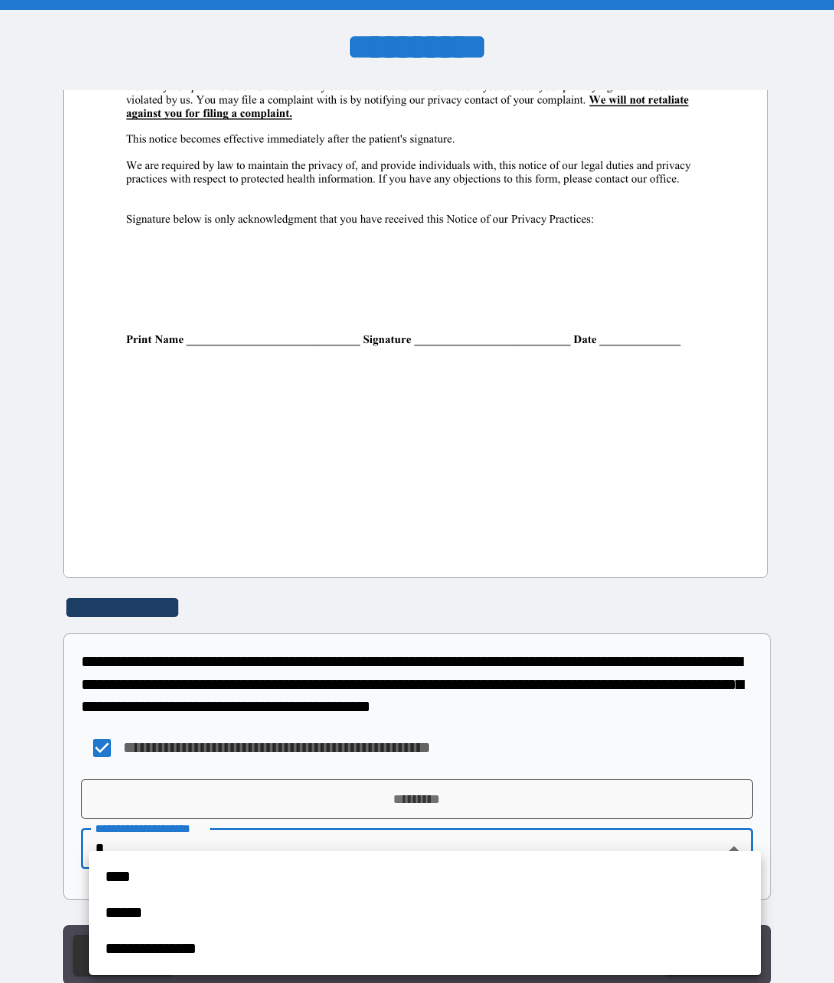 click on "****" at bounding box center [425, 877] 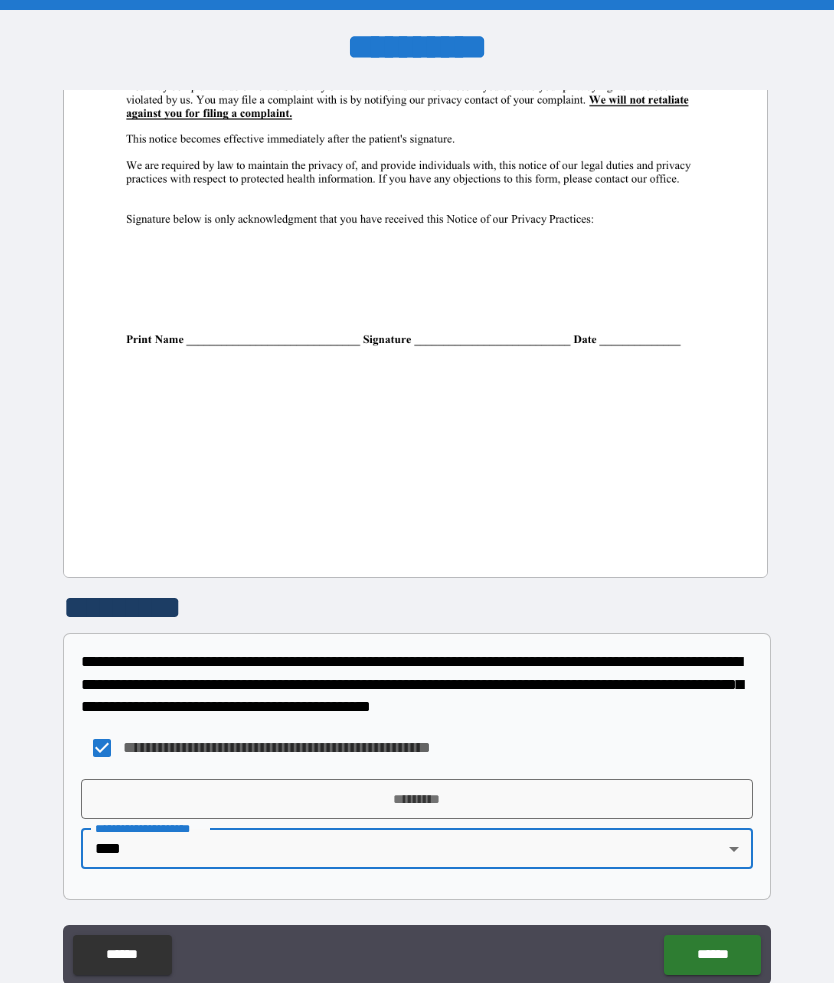 click on "*********" at bounding box center [417, 799] 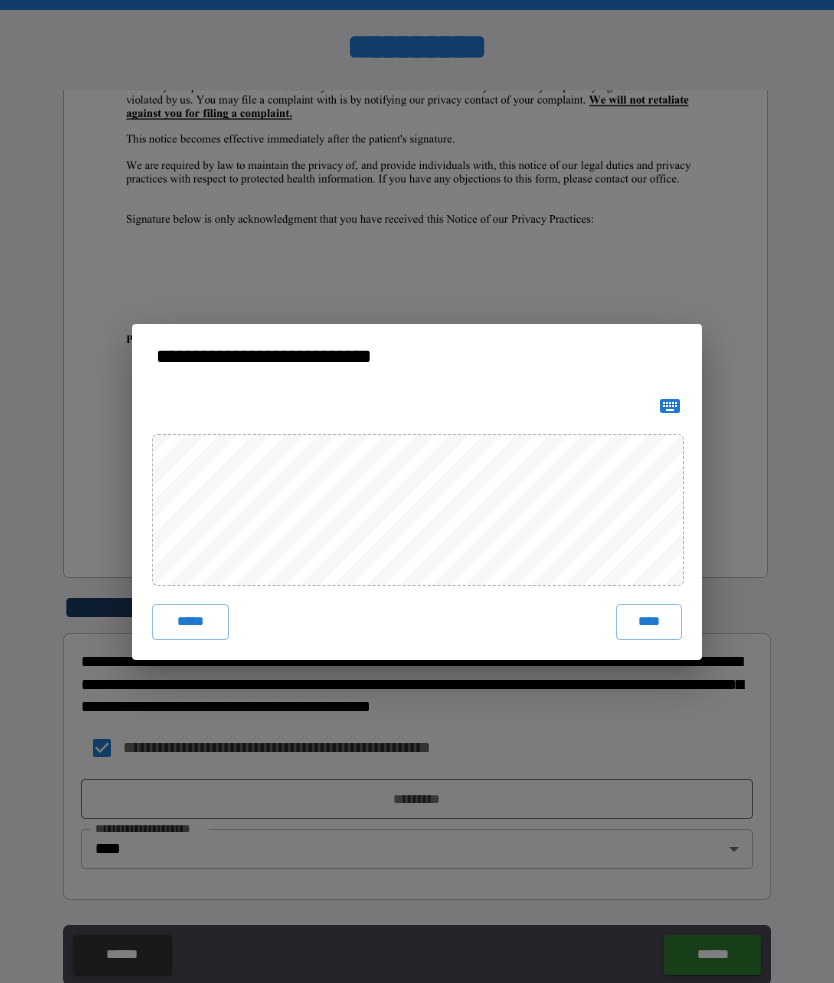 click on "****" at bounding box center [649, 622] 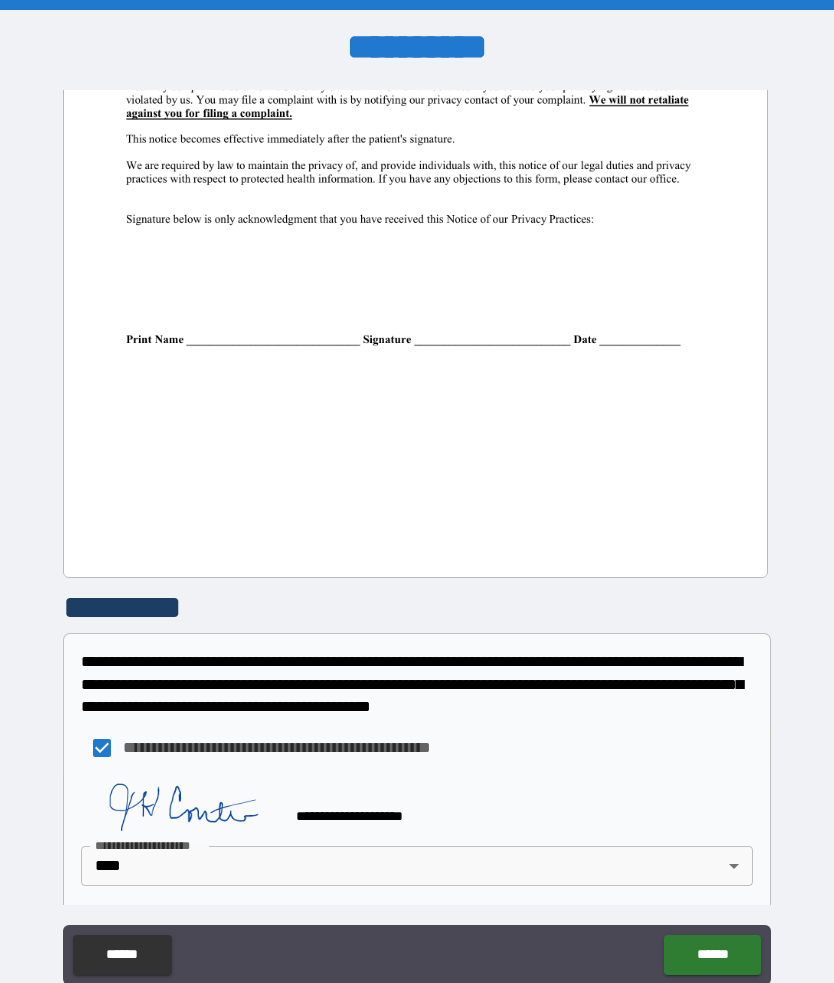 scroll, scrollTop: 1392, scrollLeft: 0, axis: vertical 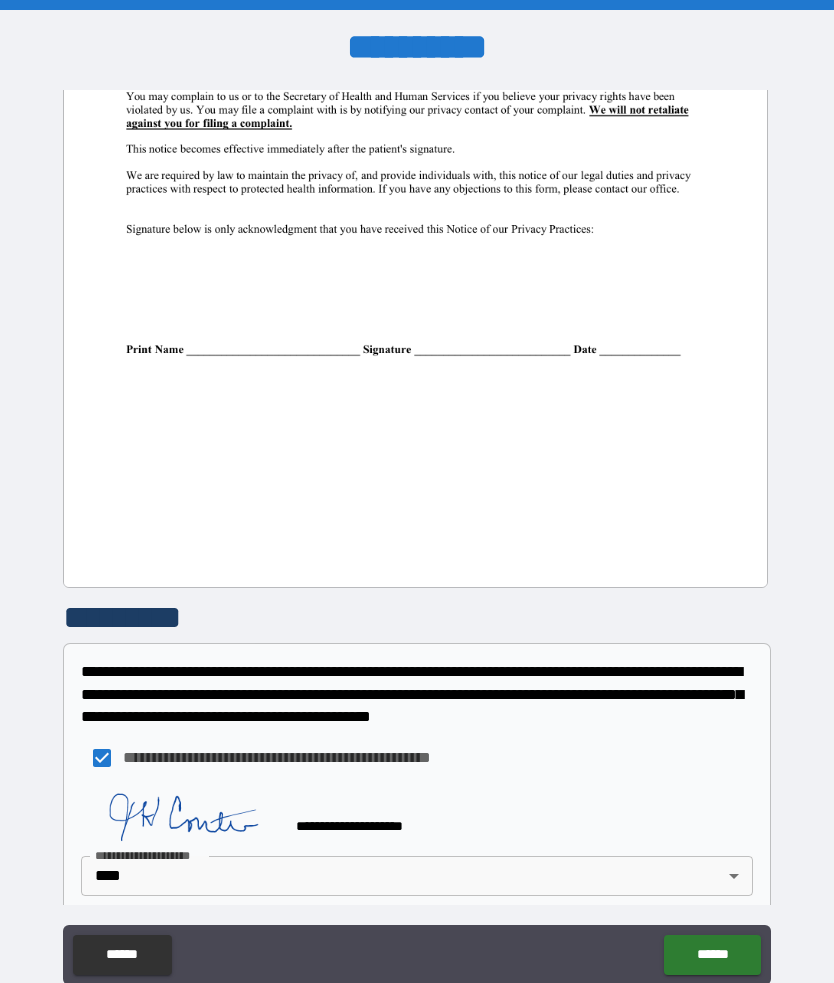 click on "******" at bounding box center (712, 955) 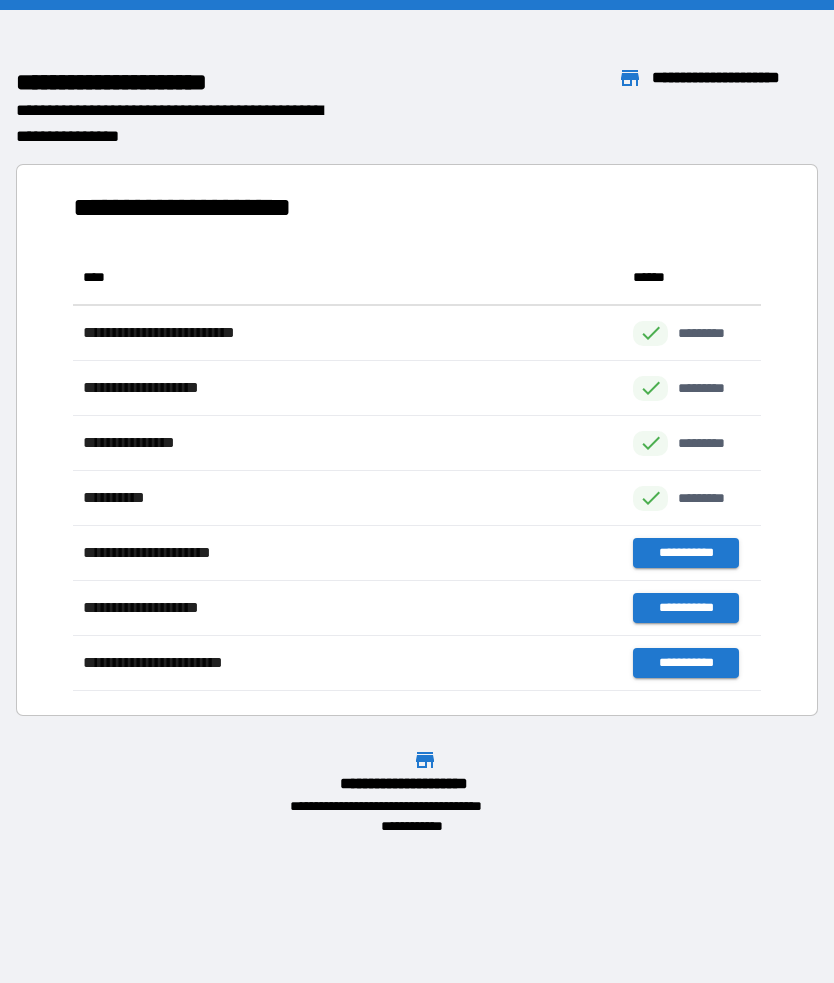 scroll, scrollTop: 1, scrollLeft: 1, axis: both 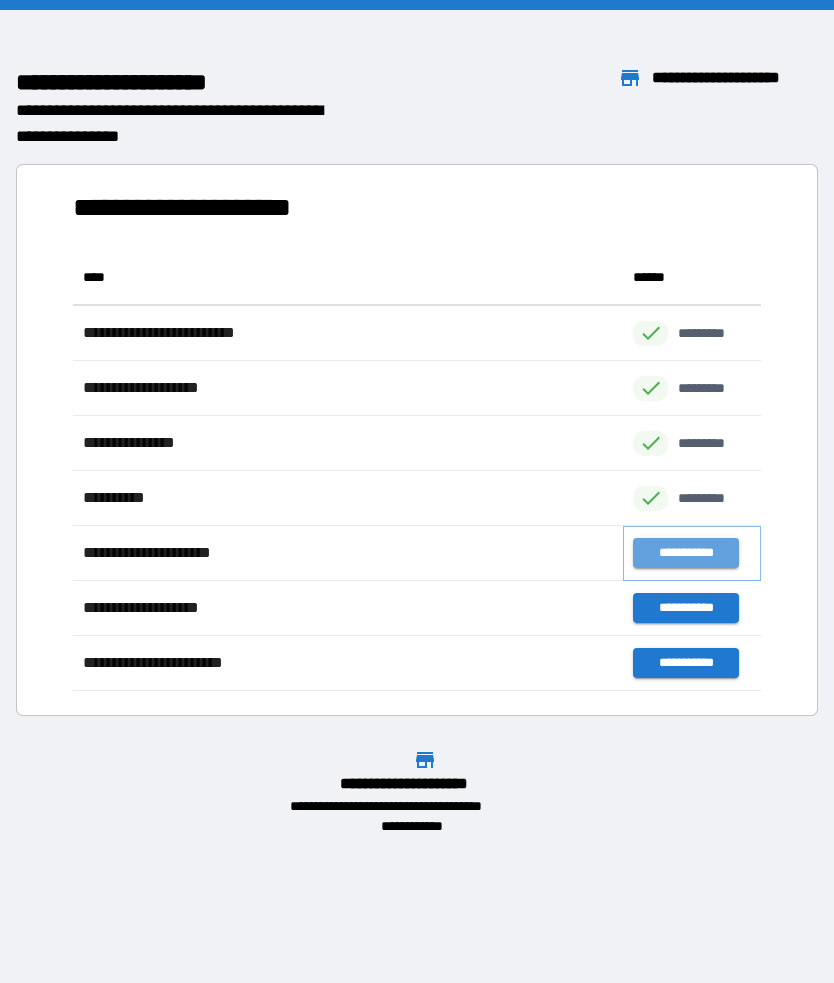 click on "**********" at bounding box center (685, 553) 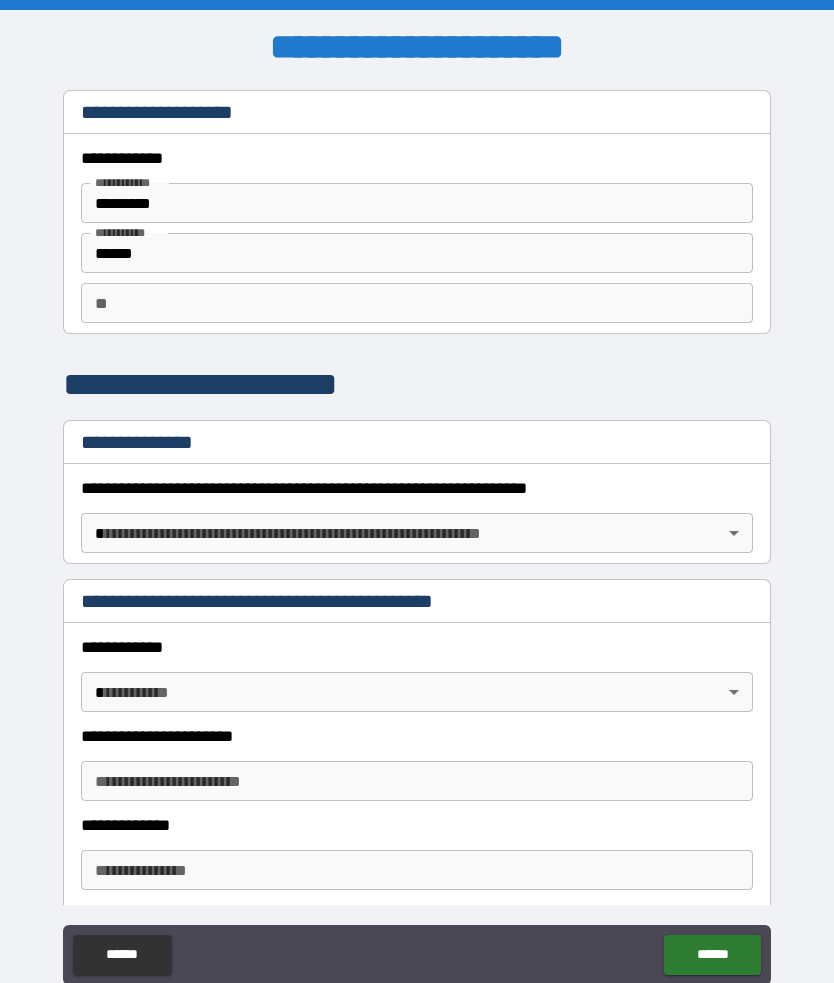 click on "**********" at bounding box center [417, 536] 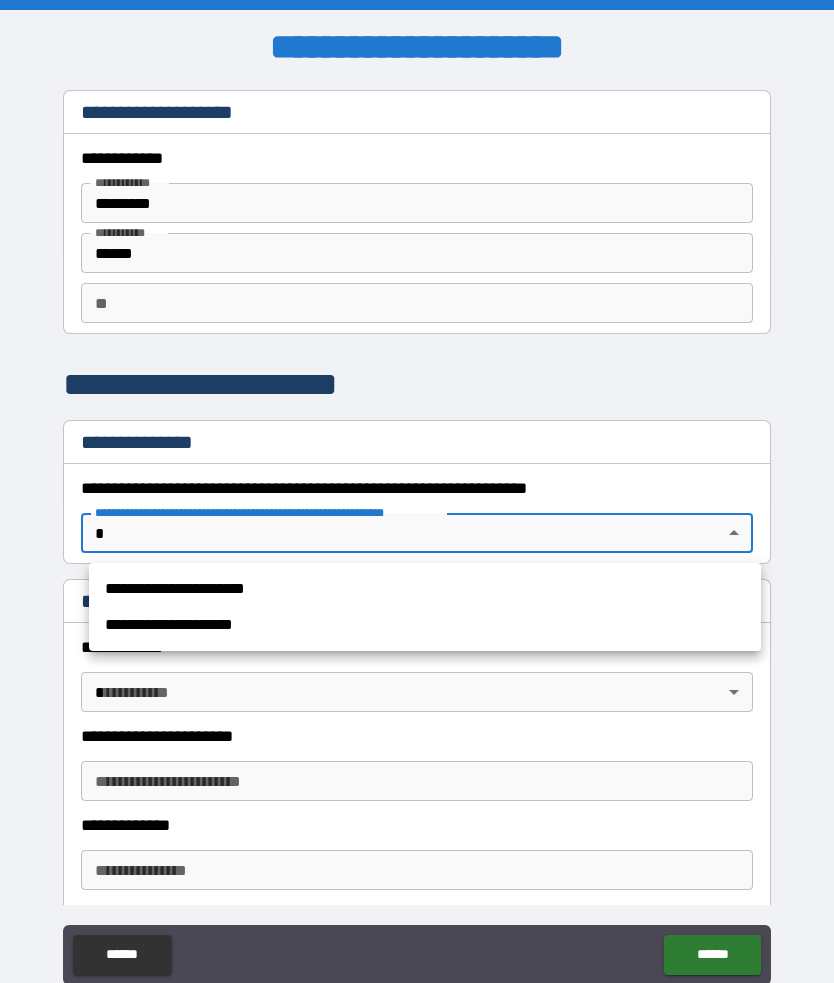 click on "**********" at bounding box center [425, 589] 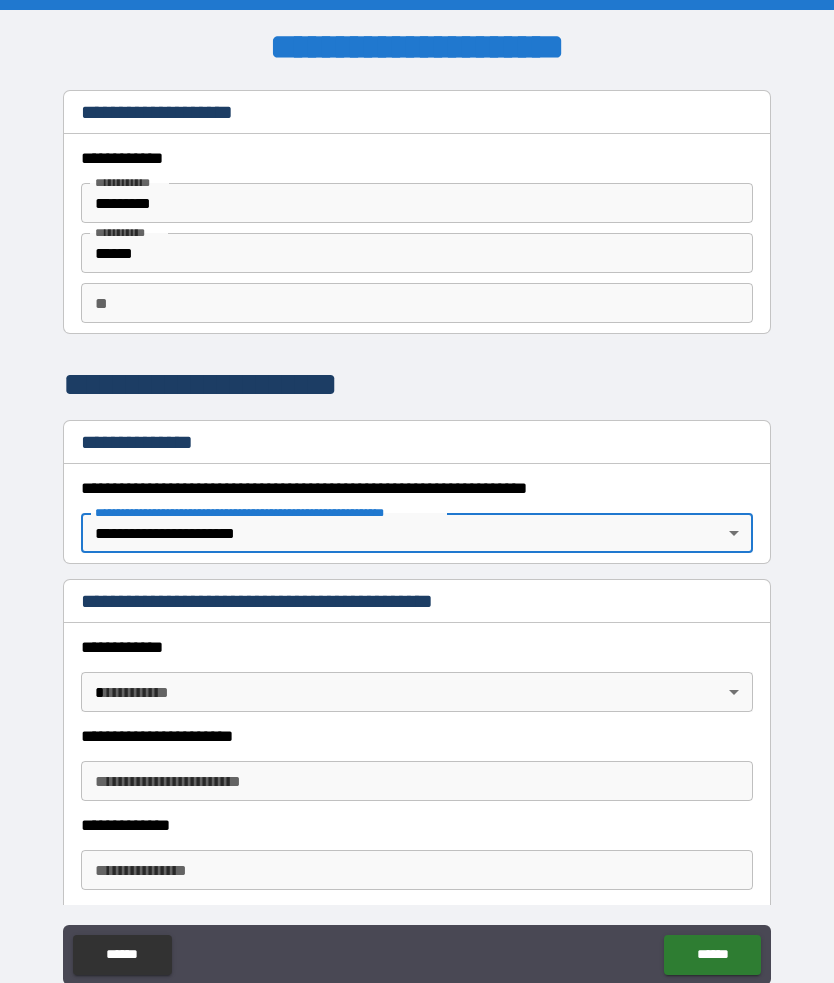 click on "**********" at bounding box center [417, 536] 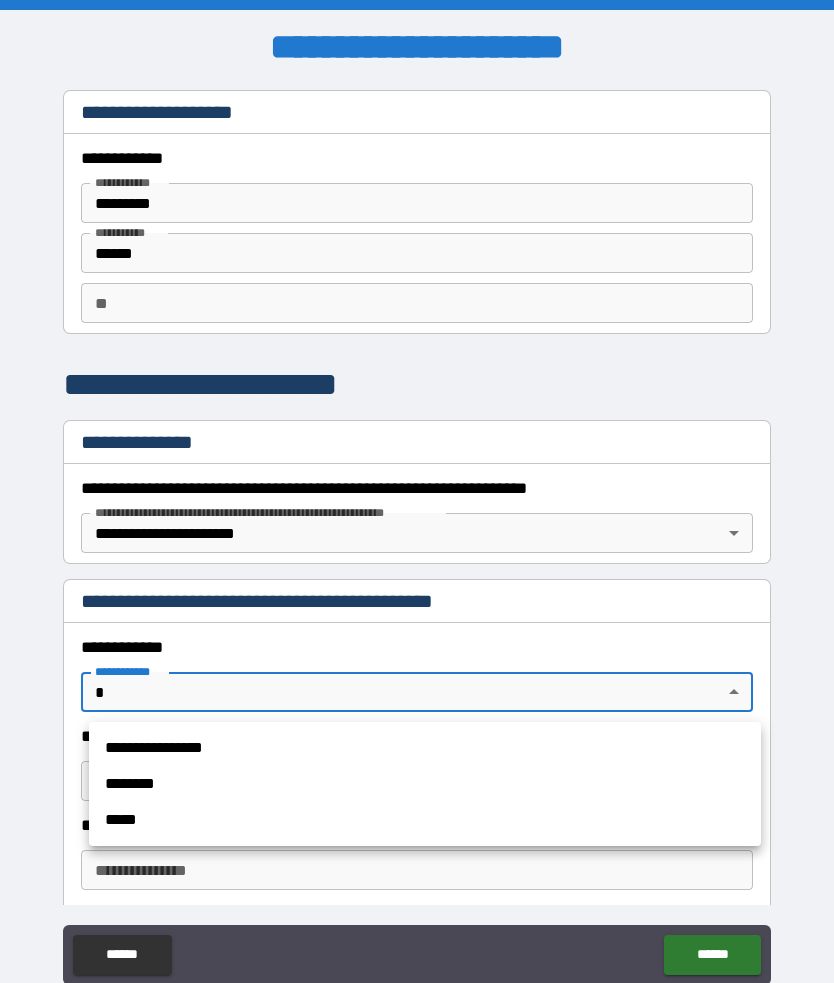 click on "**********" at bounding box center [425, 748] 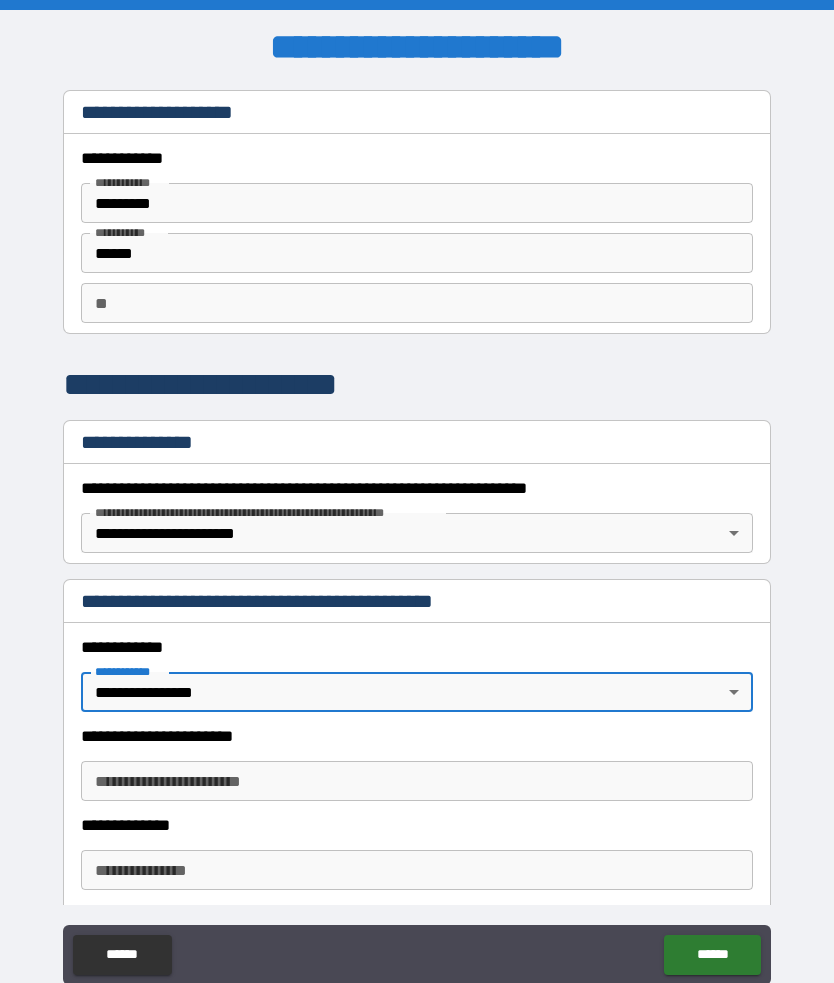 click on "**********" at bounding box center [417, 781] 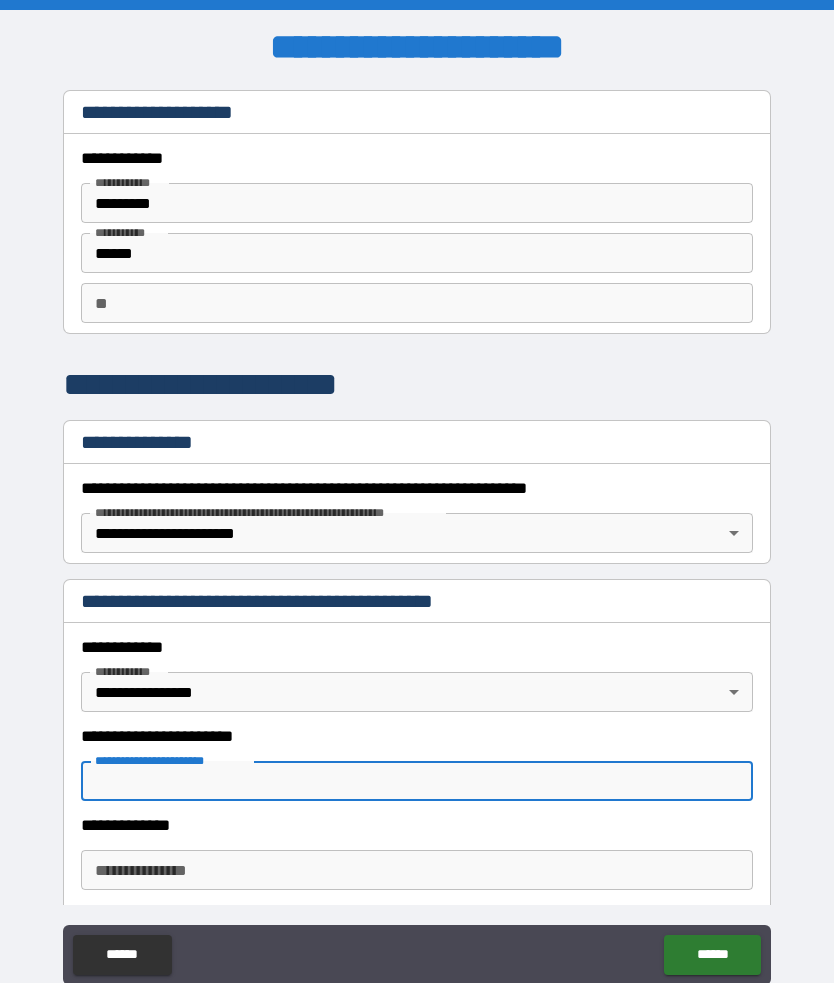scroll, scrollTop: 89, scrollLeft: 0, axis: vertical 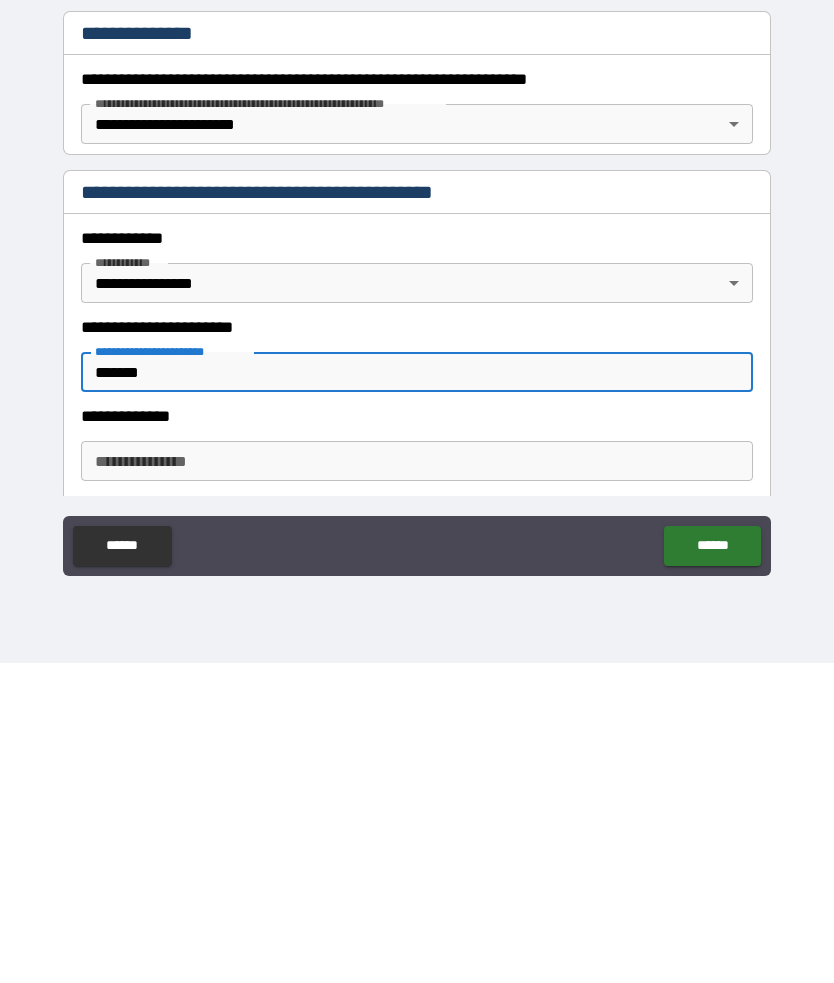 type on "*******" 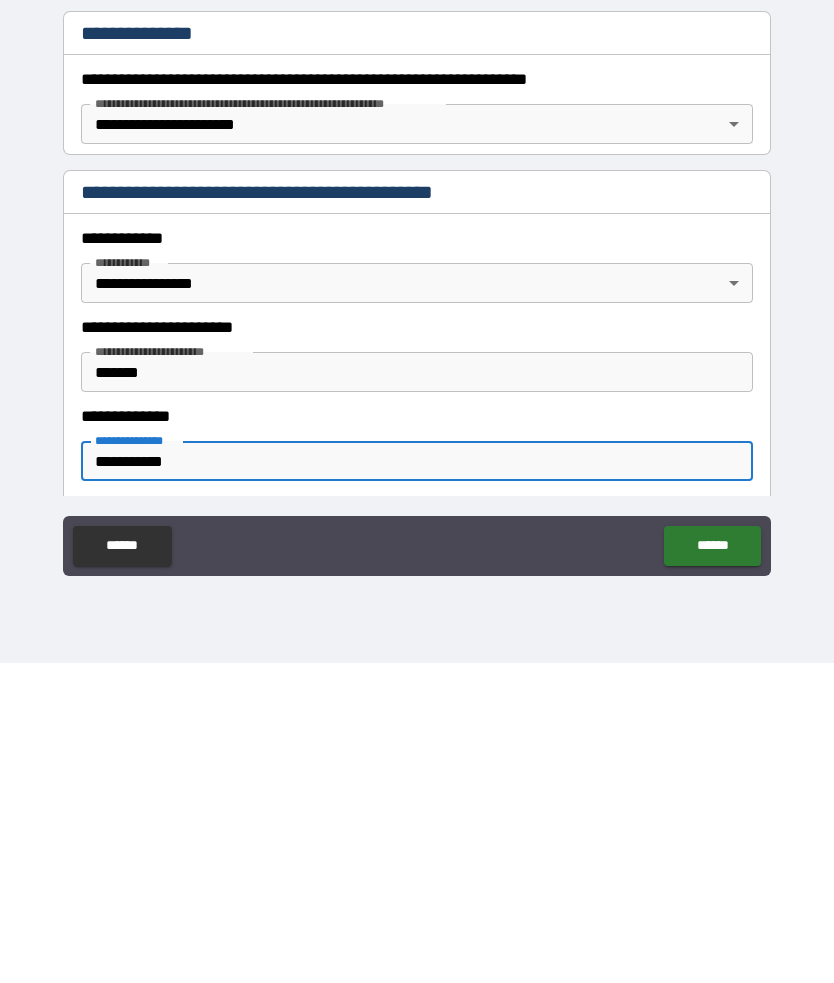type on "**********" 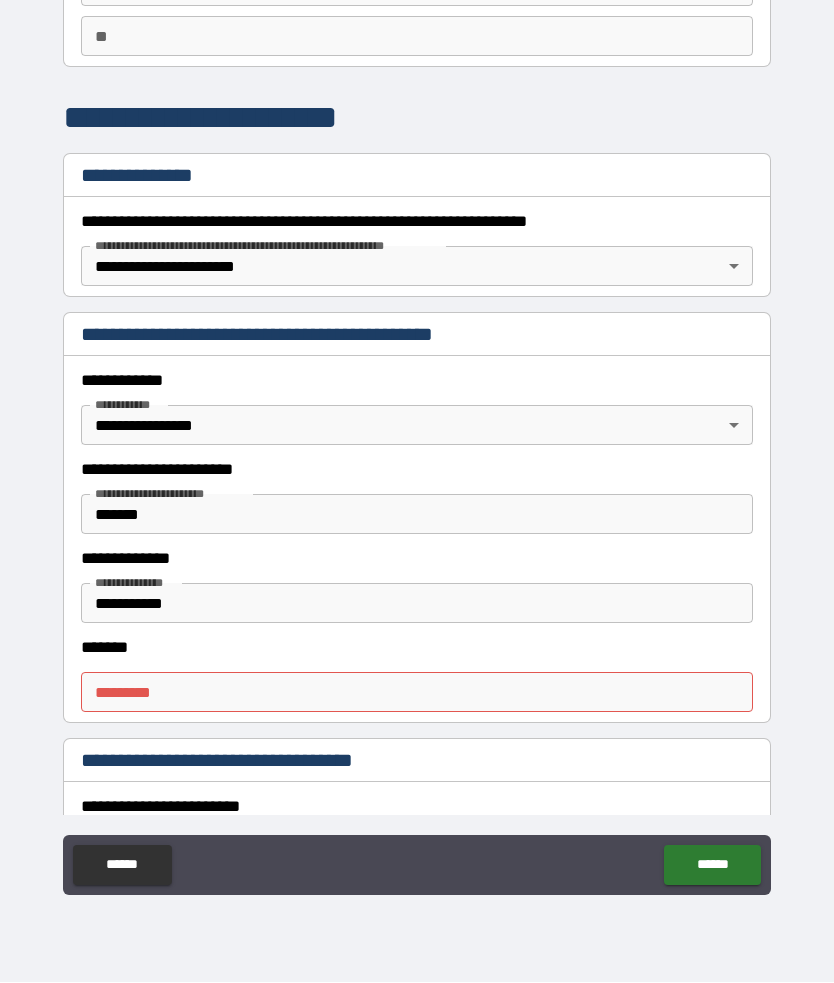 scroll, scrollTop: 186, scrollLeft: 0, axis: vertical 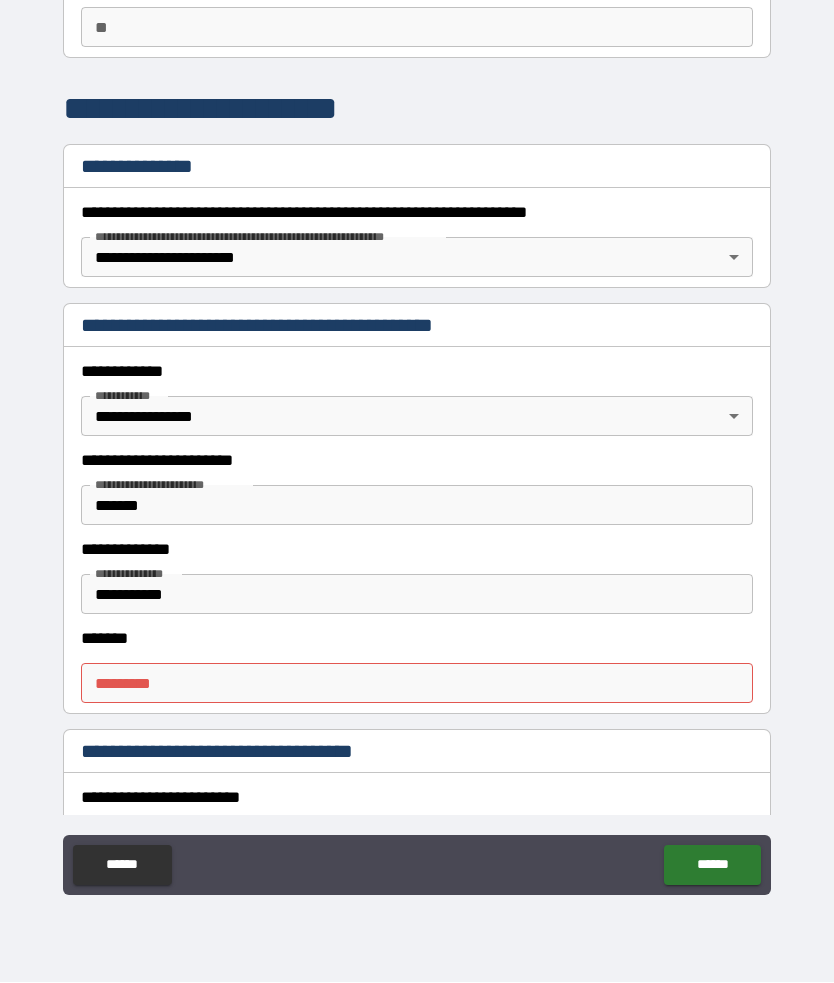 click on "*******   *" at bounding box center (417, 684) 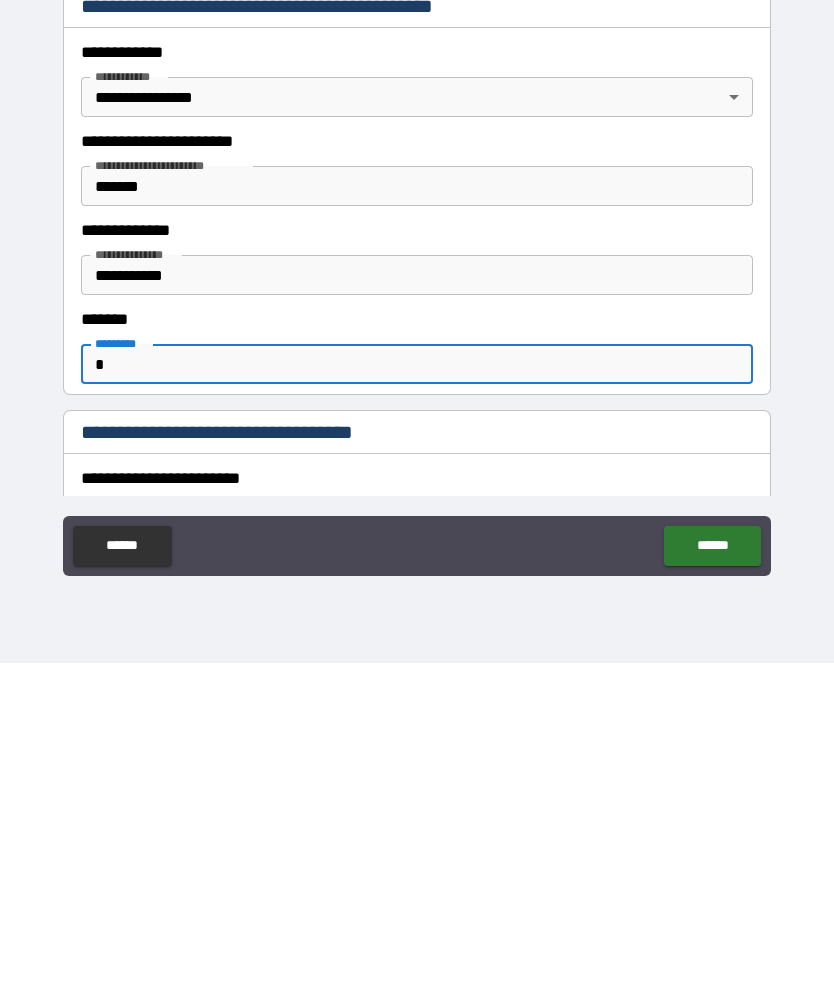 scroll, scrollTop: 89, scrollLeft: 0, axis: vertical 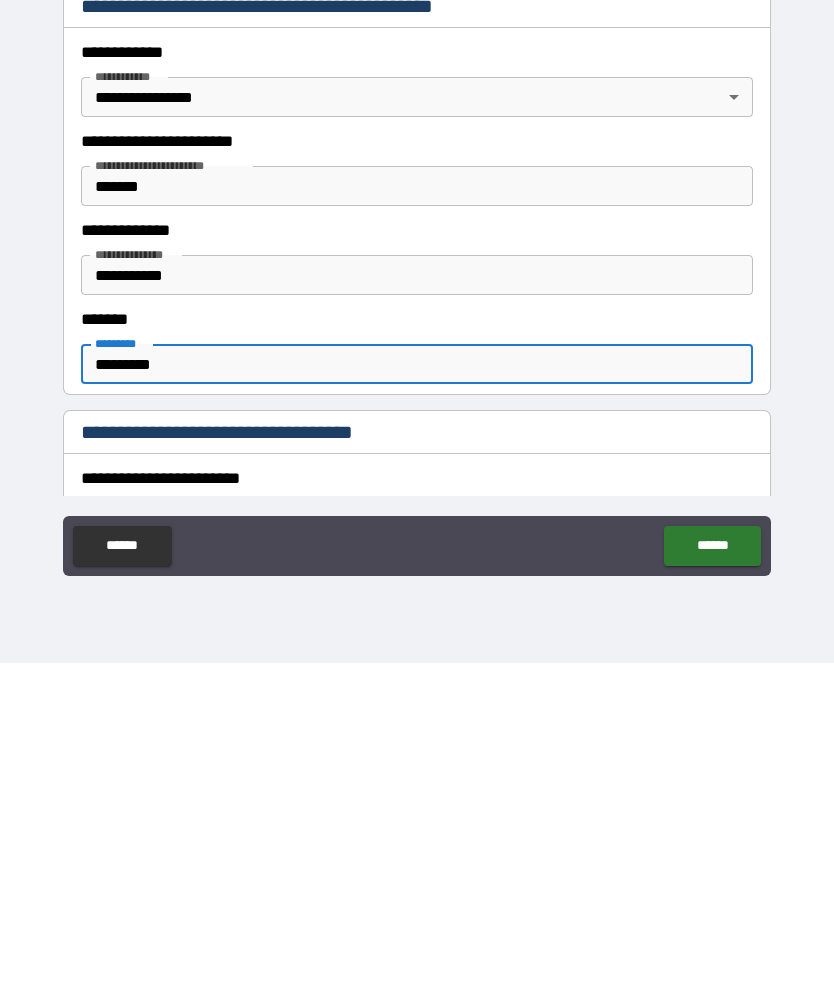 type on "*********" 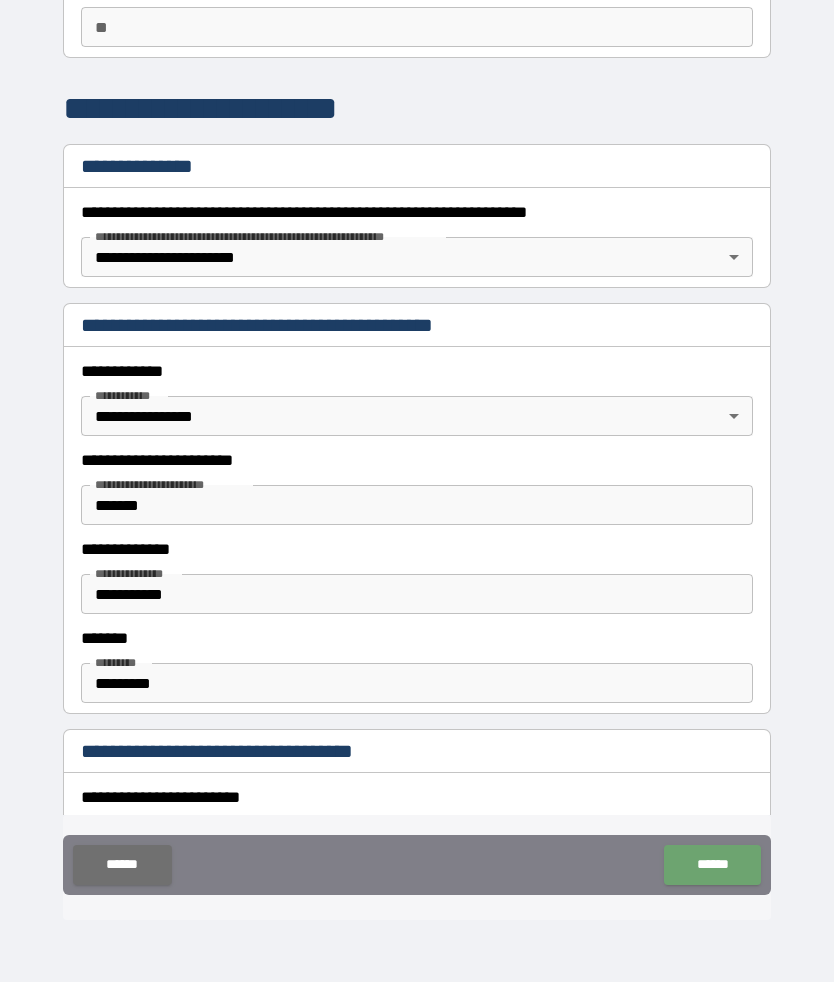 click on "******" at bounding box center [712, 866] 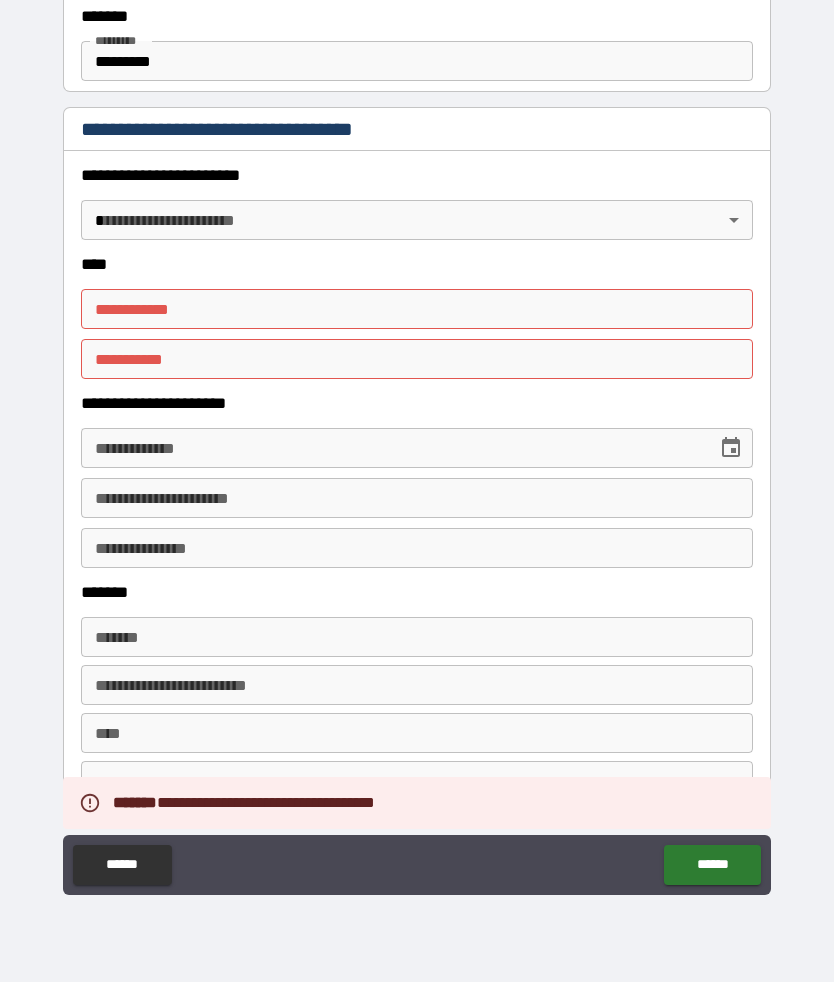 scroll, scrollTop: 809, scrollLeft: 0, axis: vertical 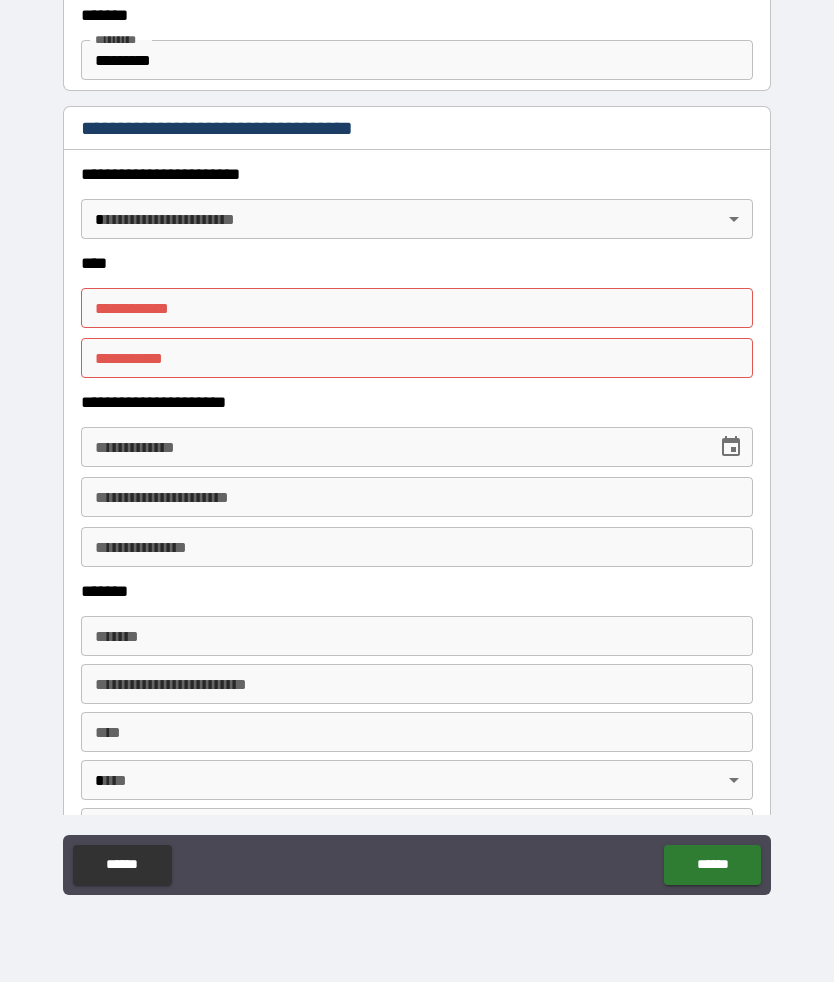 click on "**********" at bounding box center (417, 309) 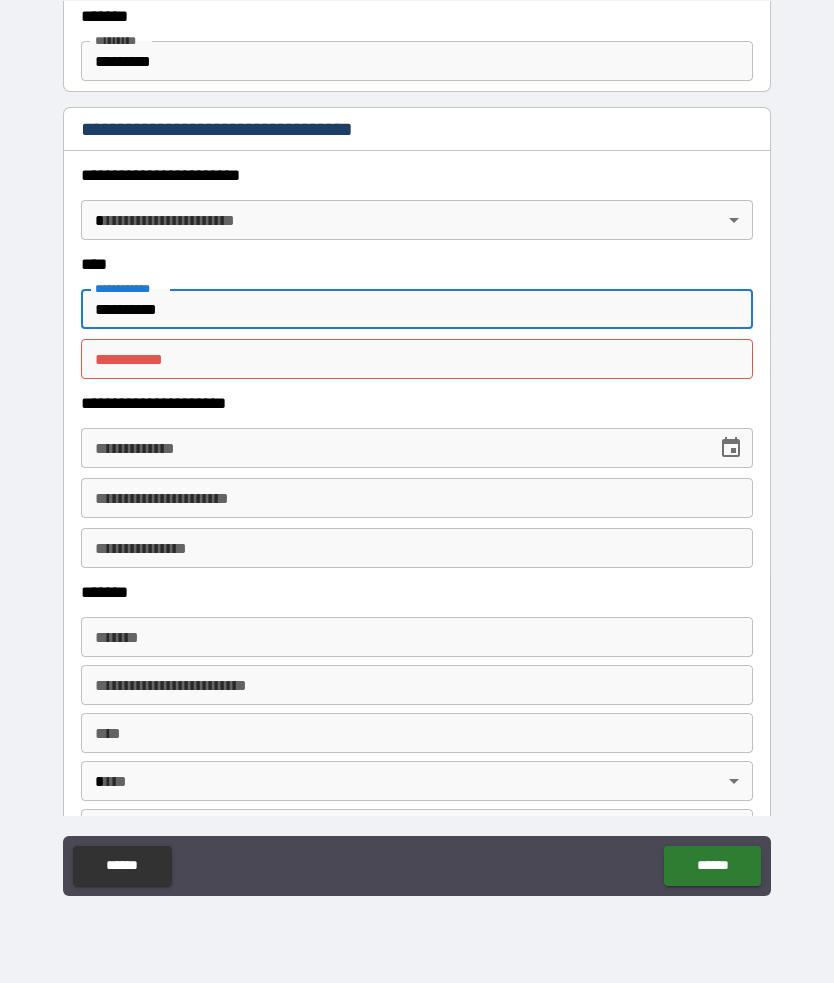 type on "*********" 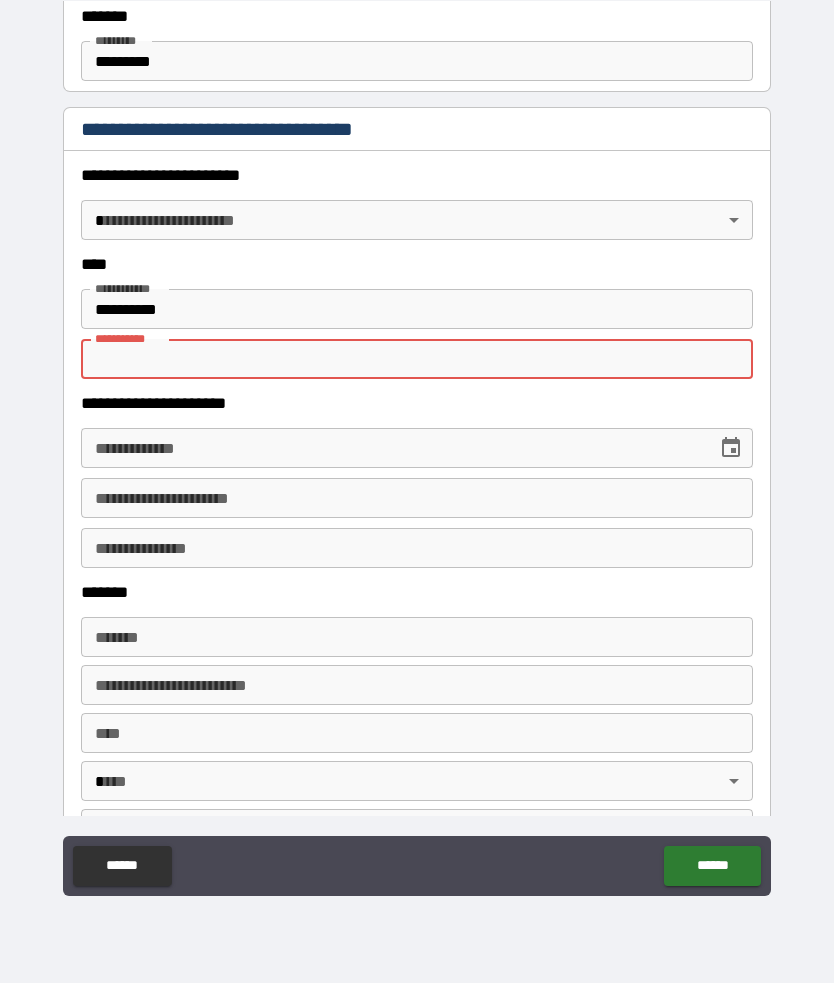 type on "******" 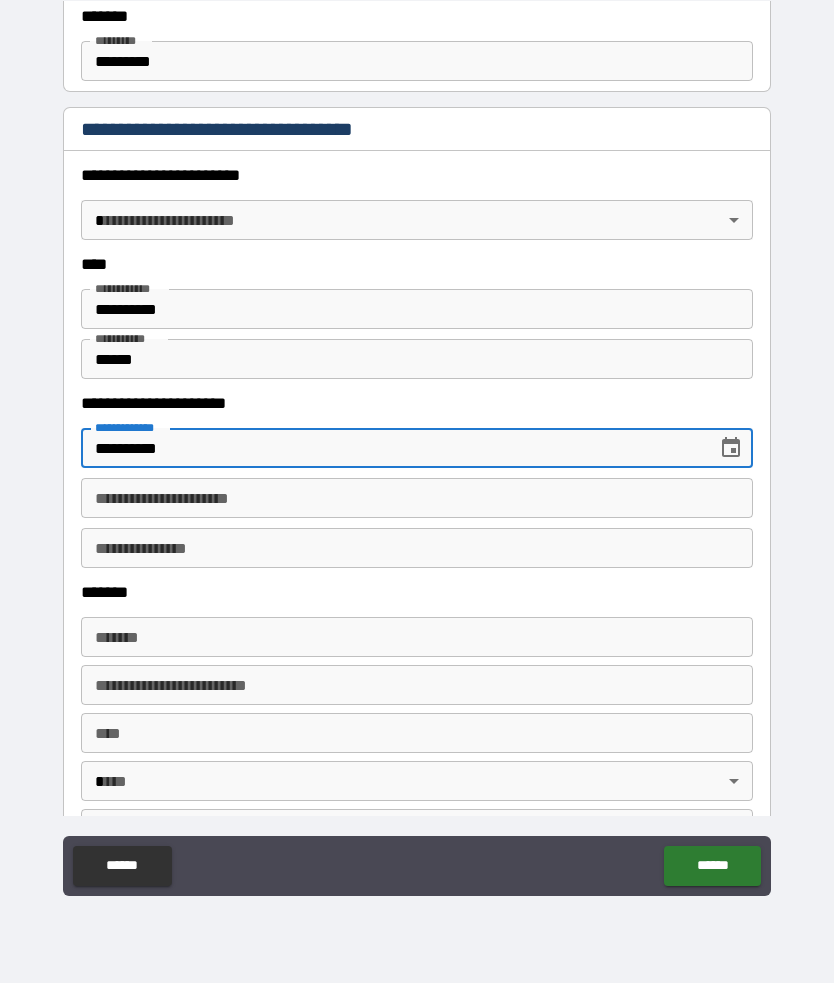 type on "**********" 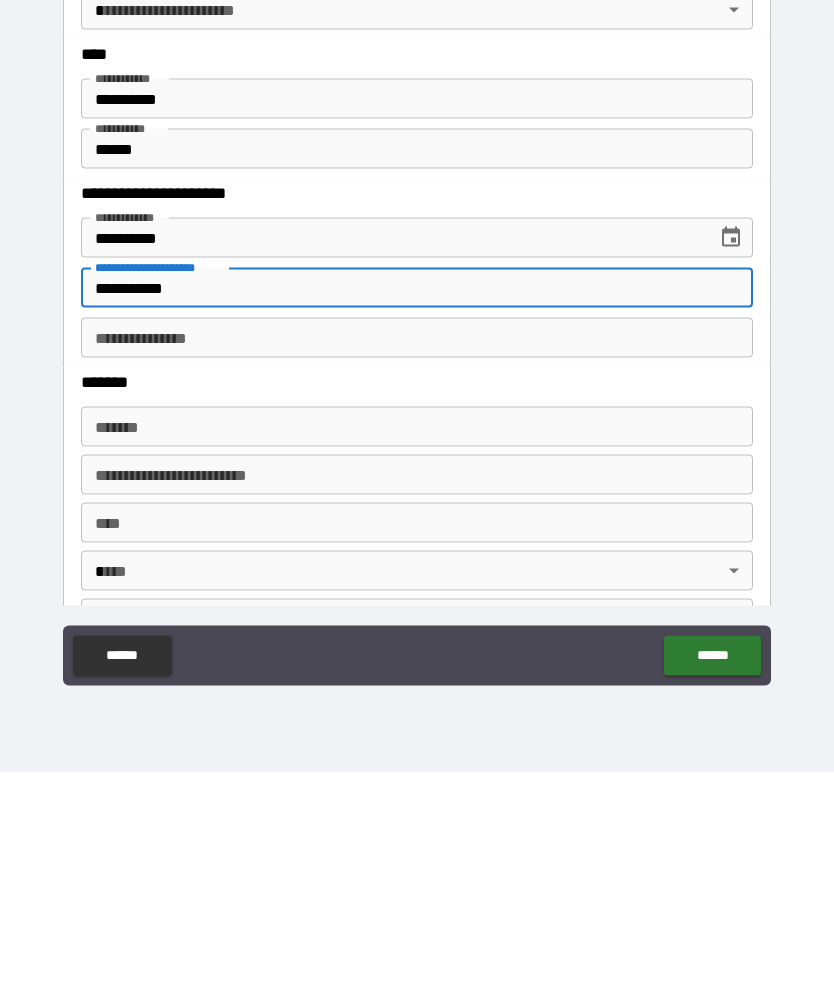 type on "**********" 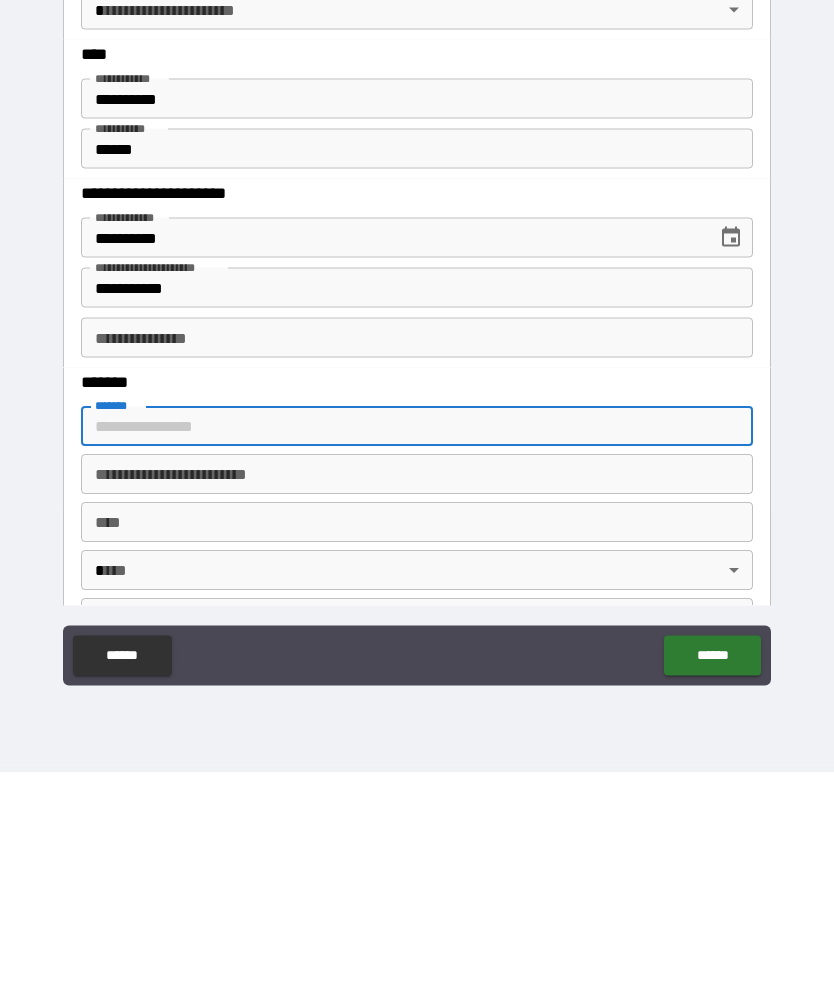 type on "**********" 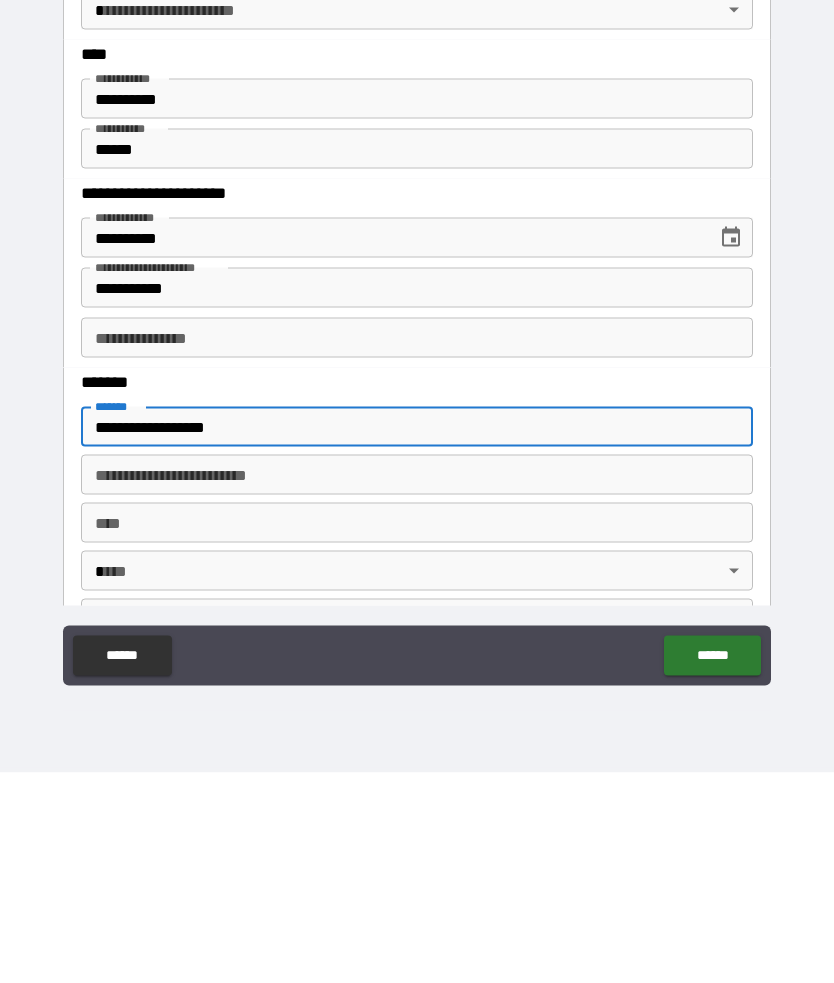 type on "**********" 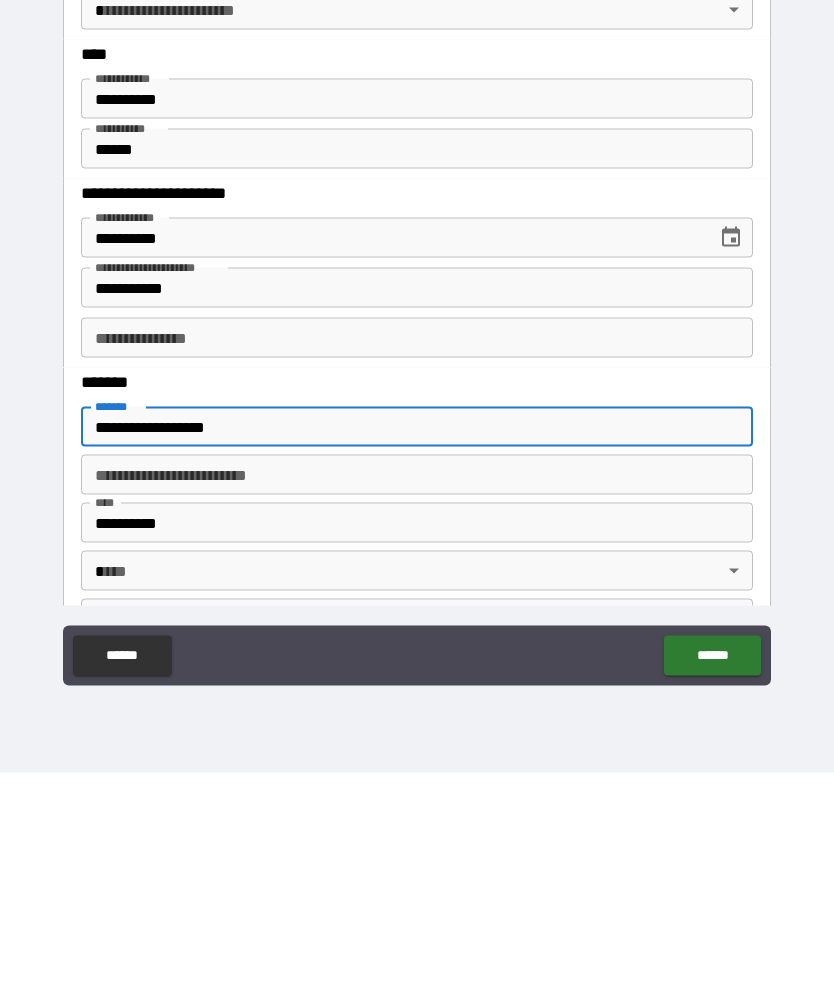 type on "**" 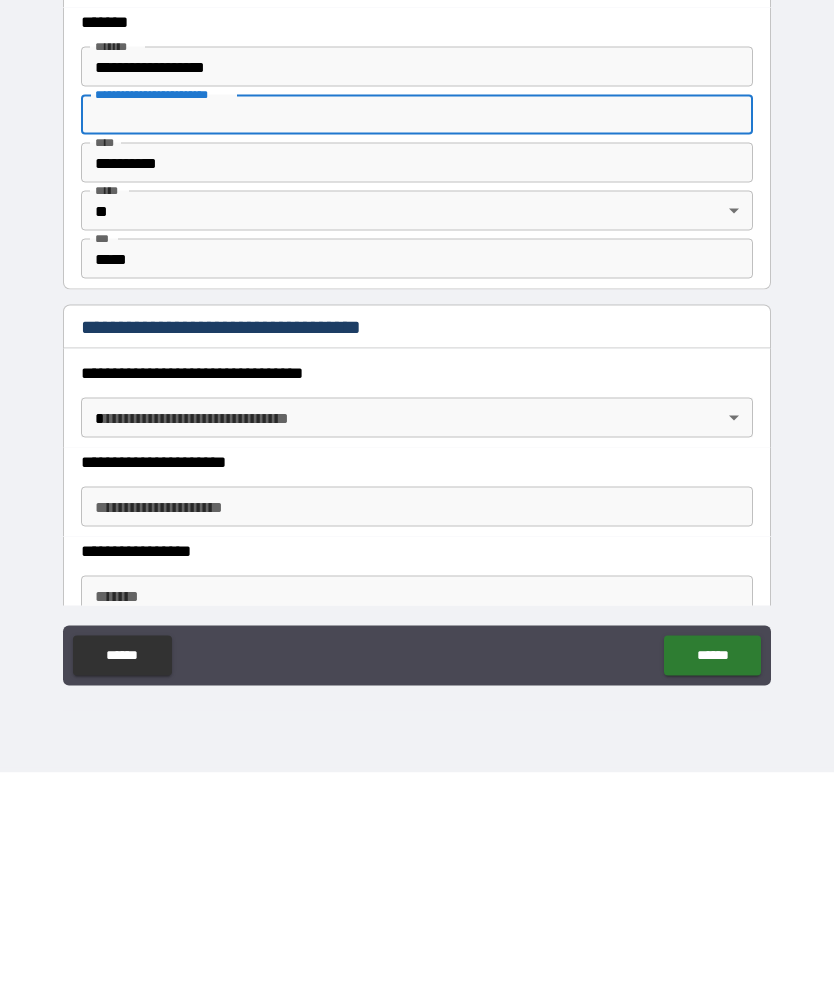 scroll, scrollTop: 1171, scrollLeft: 0, axis: vertical 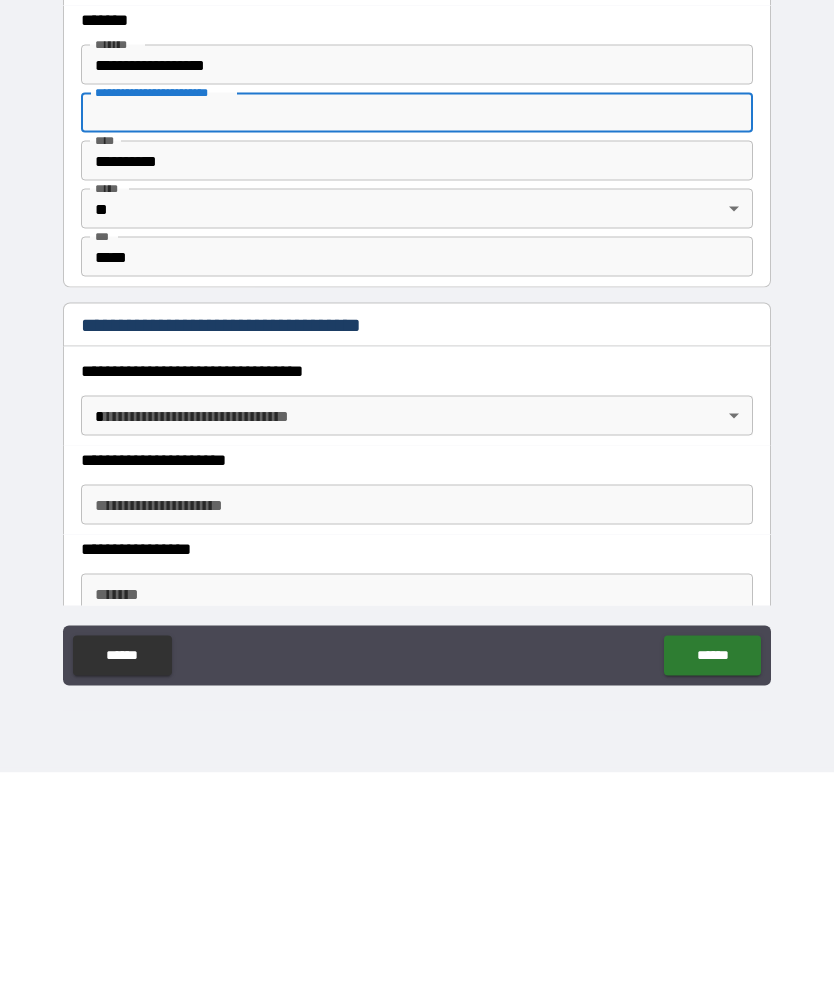 click on "**********" at bounding box center (417, 447) 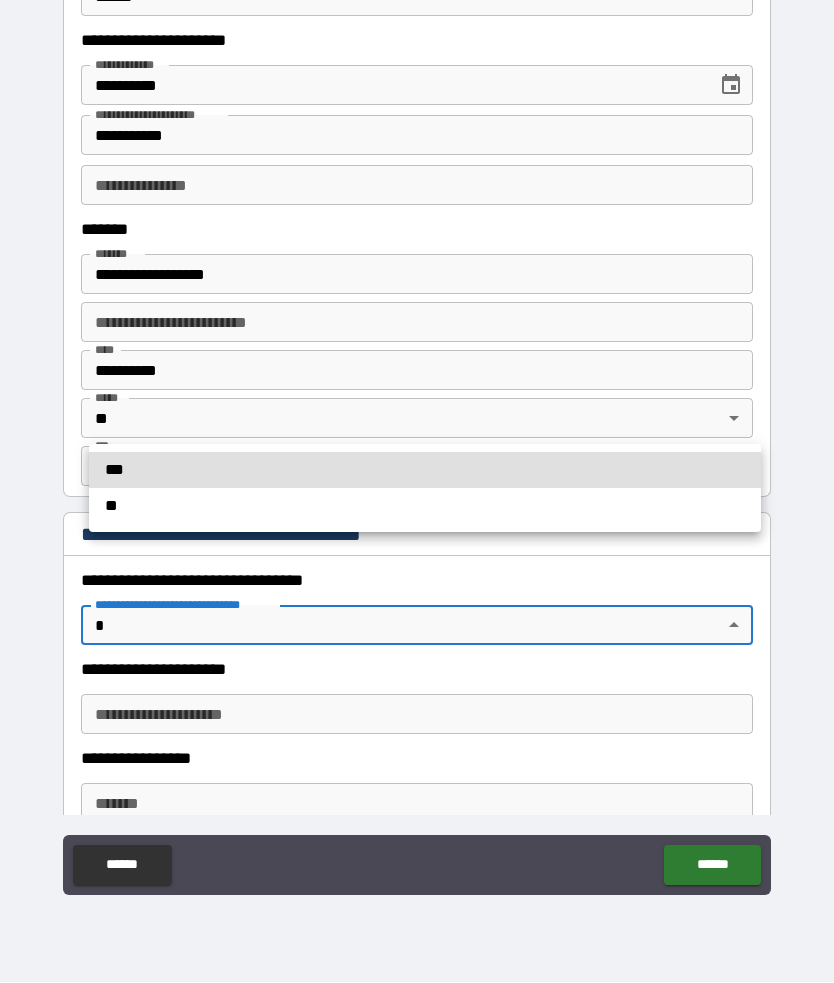 click at bounding box center (417, 491) 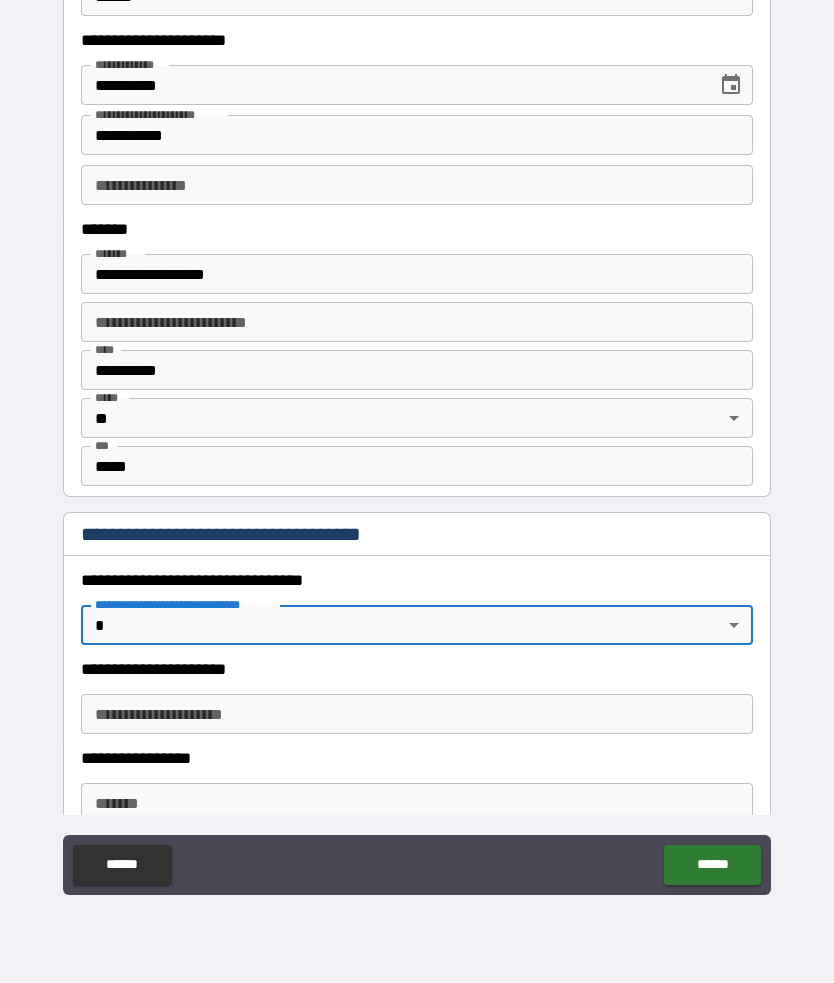 click on "**********" at bounding box center (417, 715) 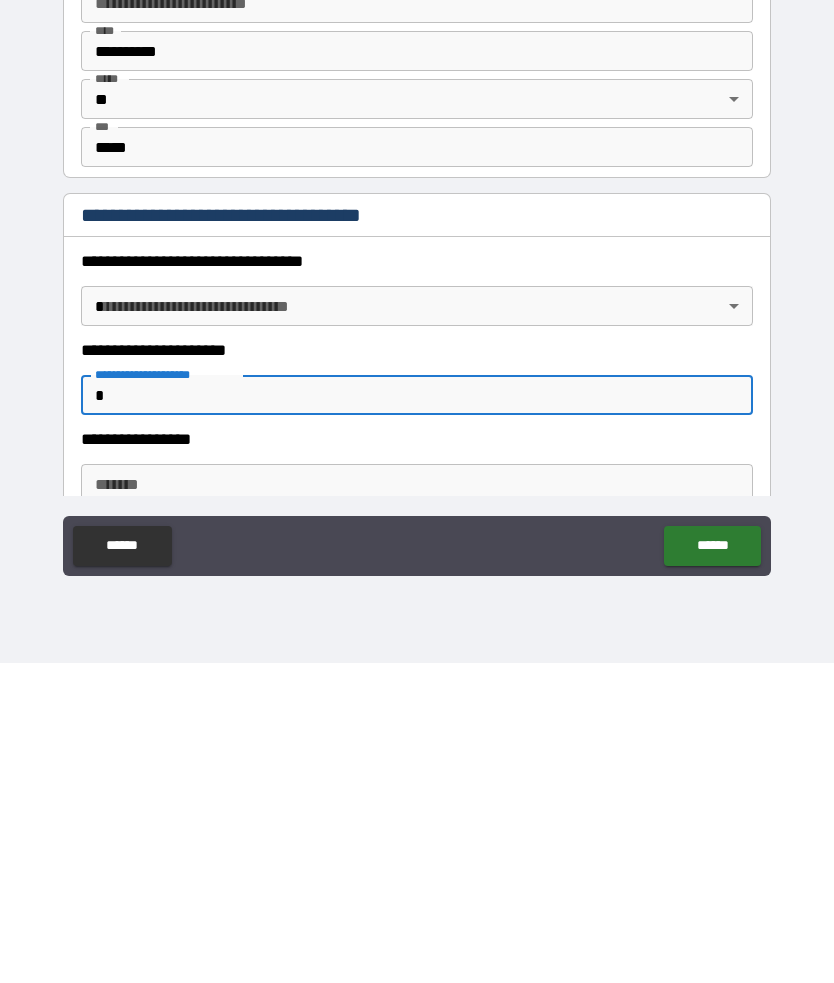 scroll, scrollTop: 89, scrollLeft: 0, axis: vertical 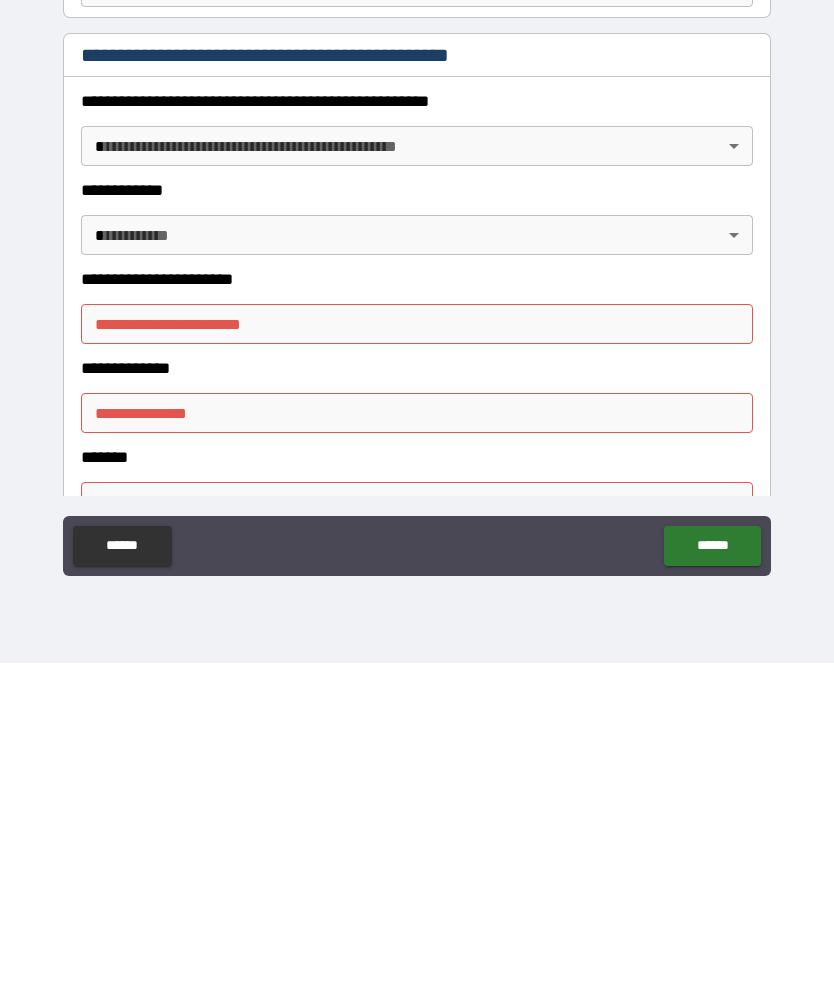 type on "*****" 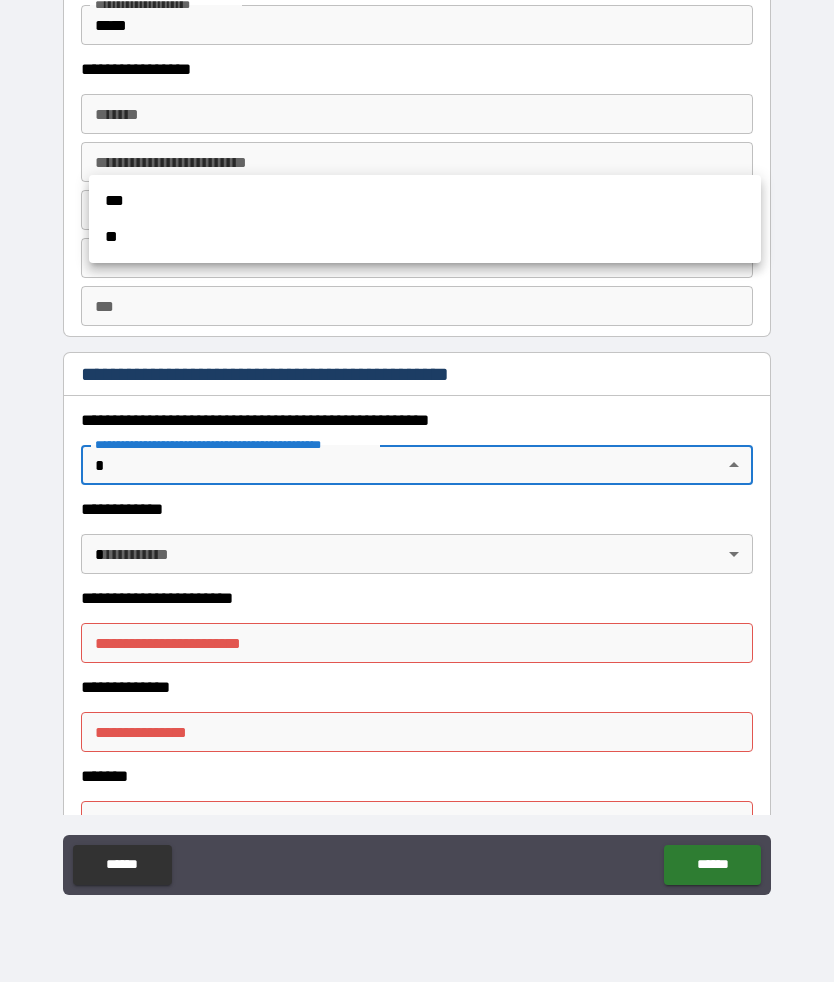 click on "***" at bounding box center (425, 202) 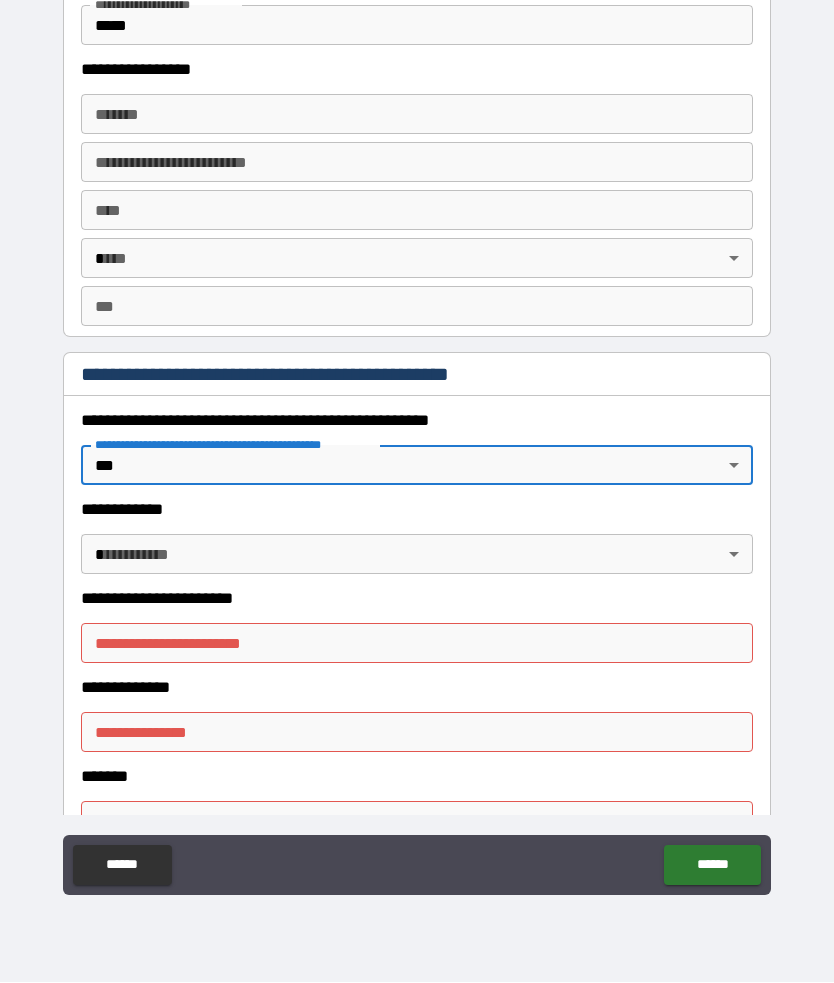 type on "*" 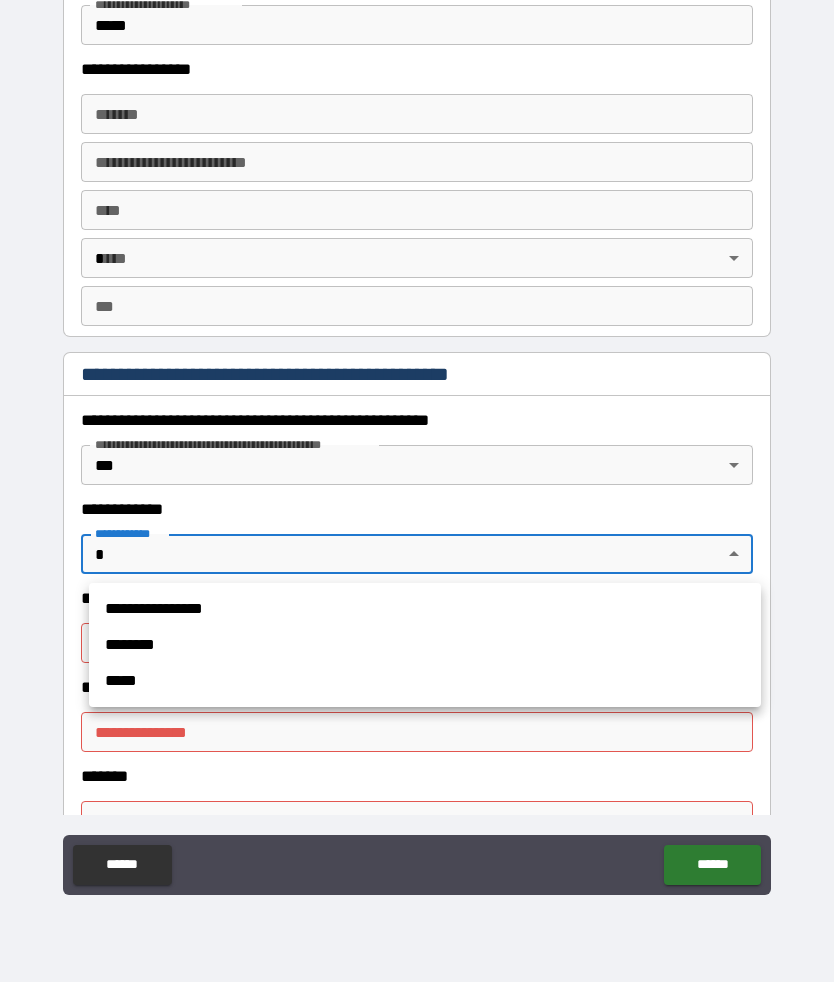 click on "**********" at bounding box center [425, 610] 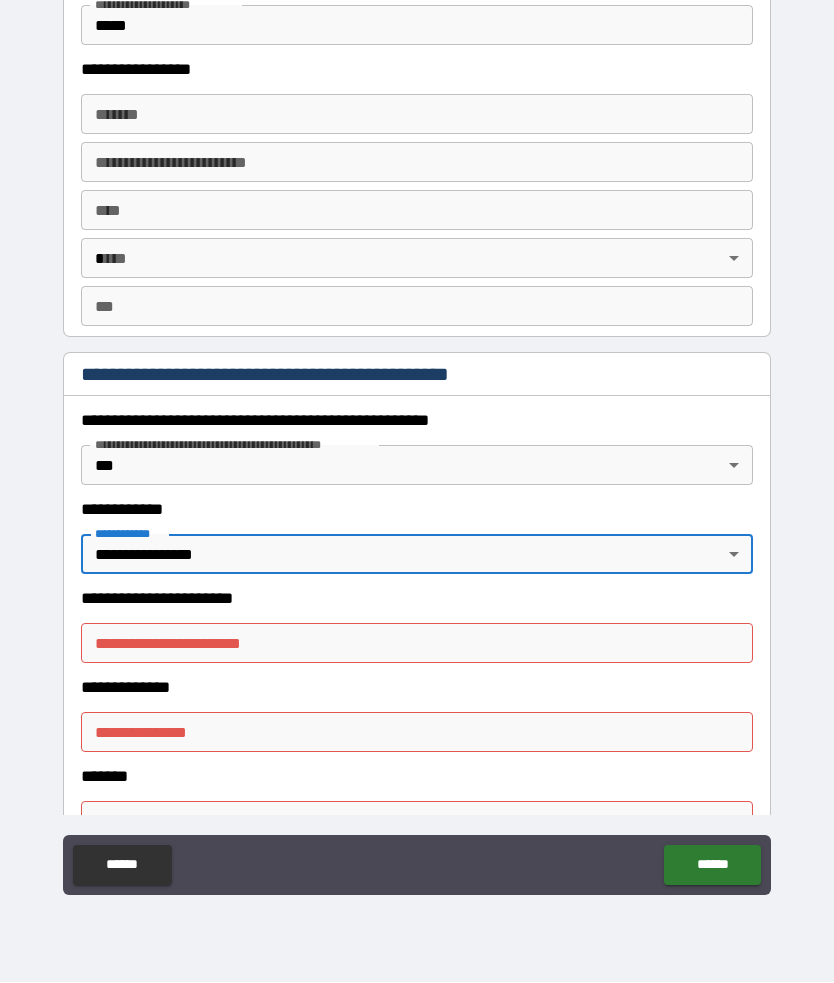 click on "**********" at bounding box center (417, 644) 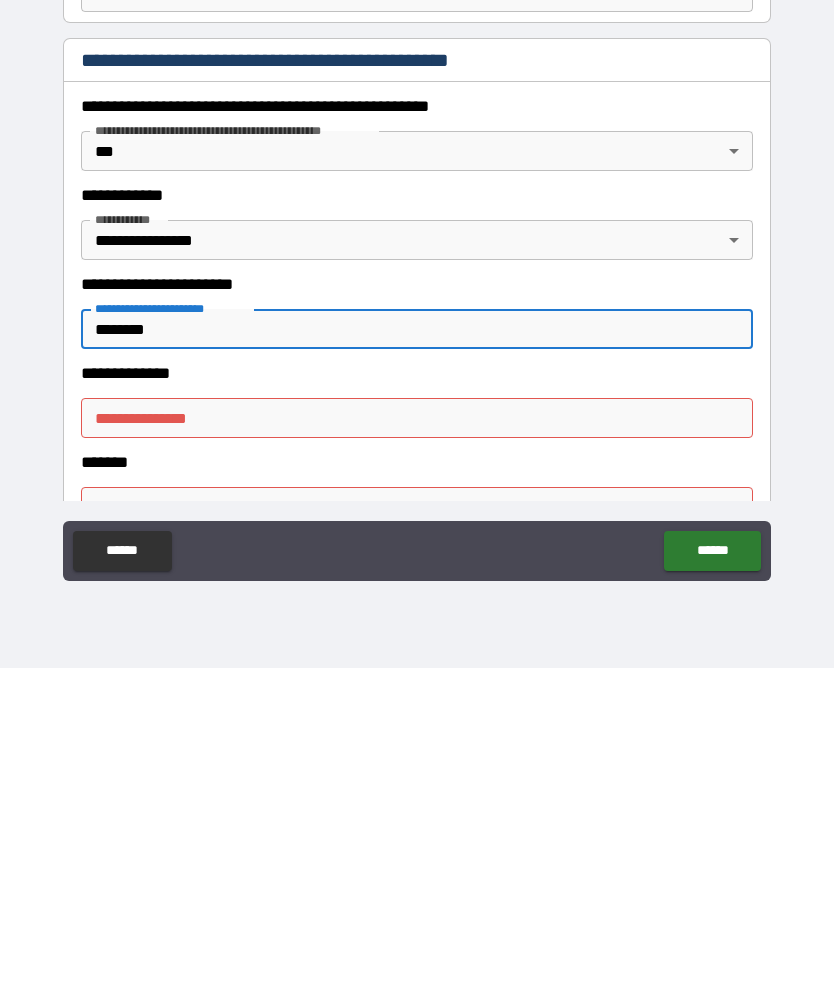 type on "*******" 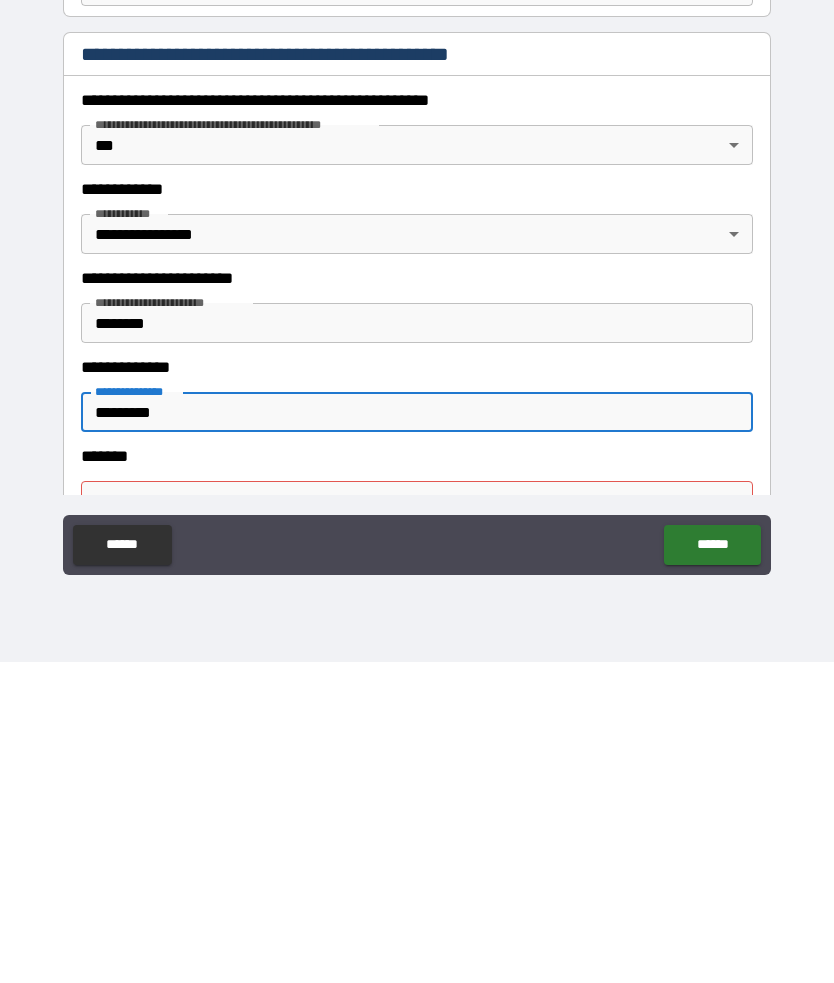 click on "*******   *" at bounding box center (417, 822) 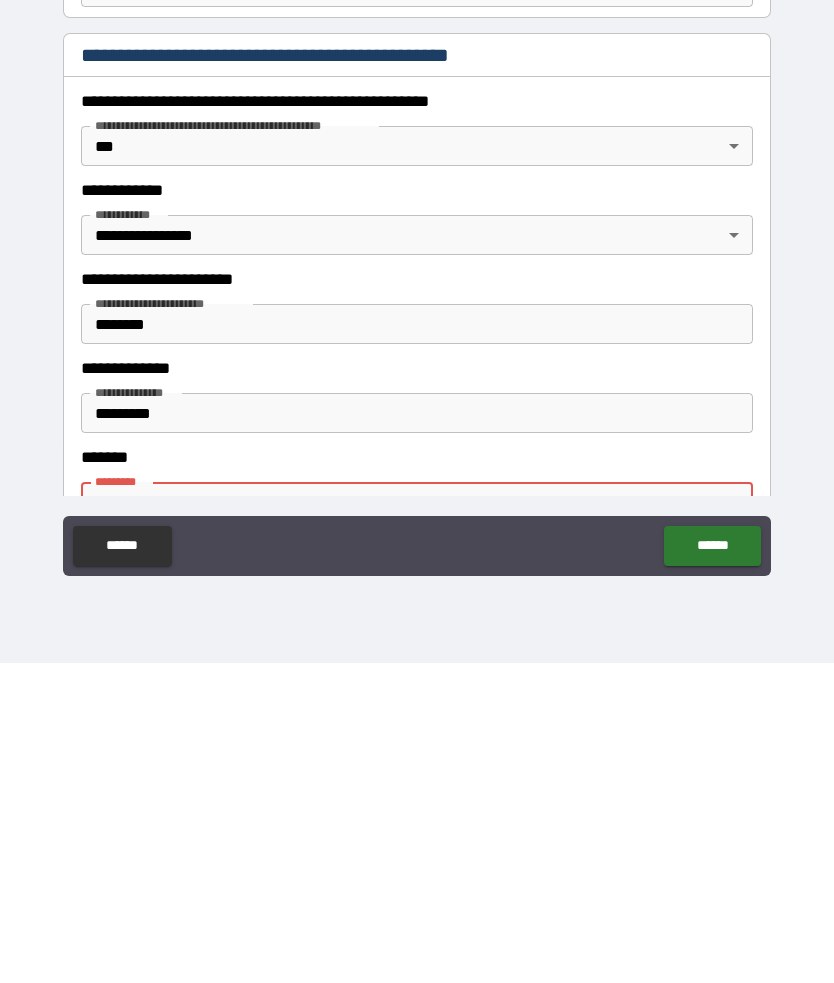 click on "*********" at bounding box center [417, 733] 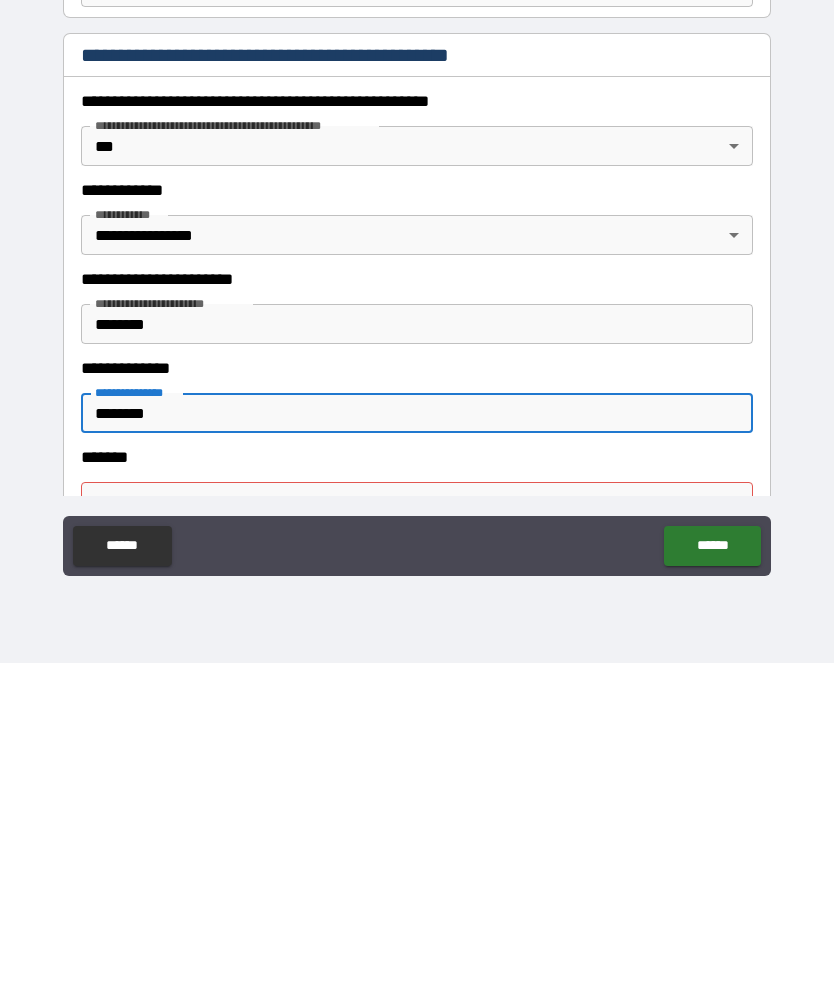 scroll, scrollTop: 89, scrollLeft: 0, axis: vertical 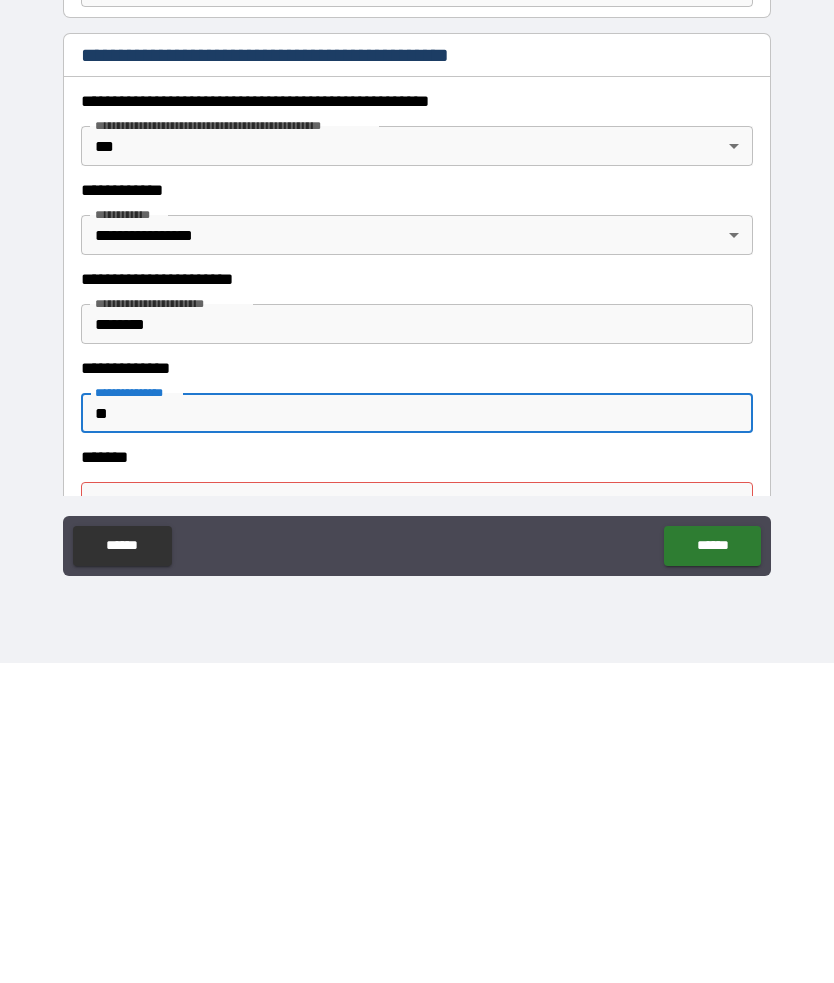 type on "*" 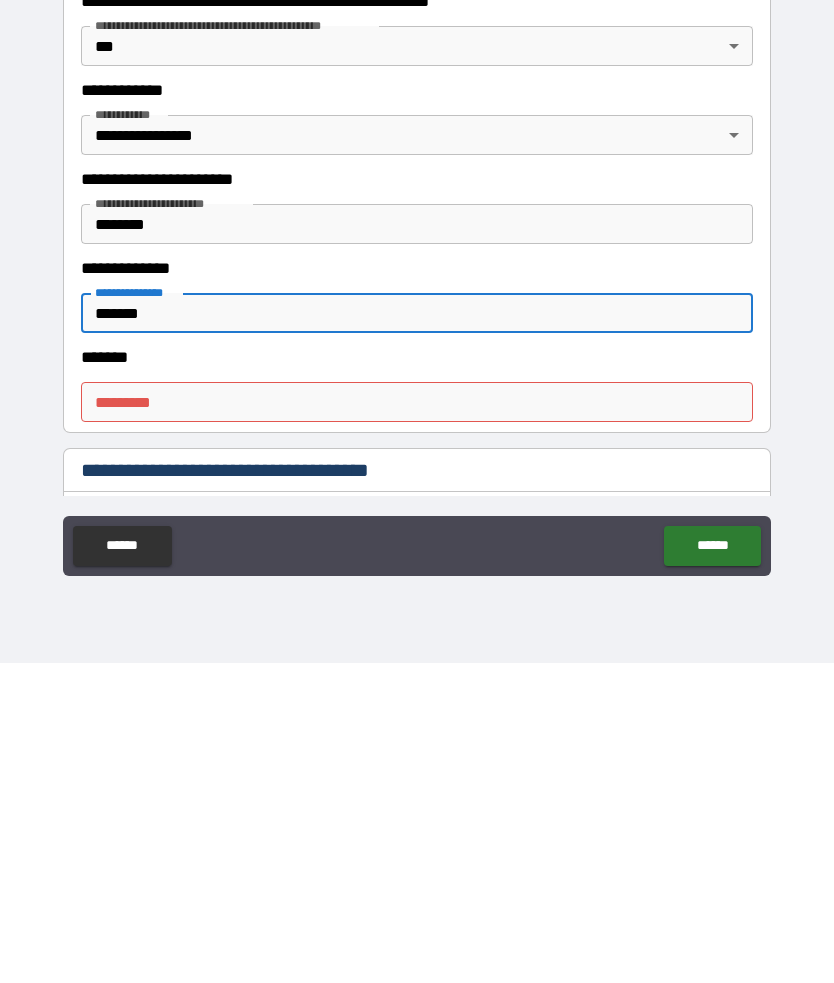 scroll, scrollTop: 2011, scrollLeft: 0, axis: vertical 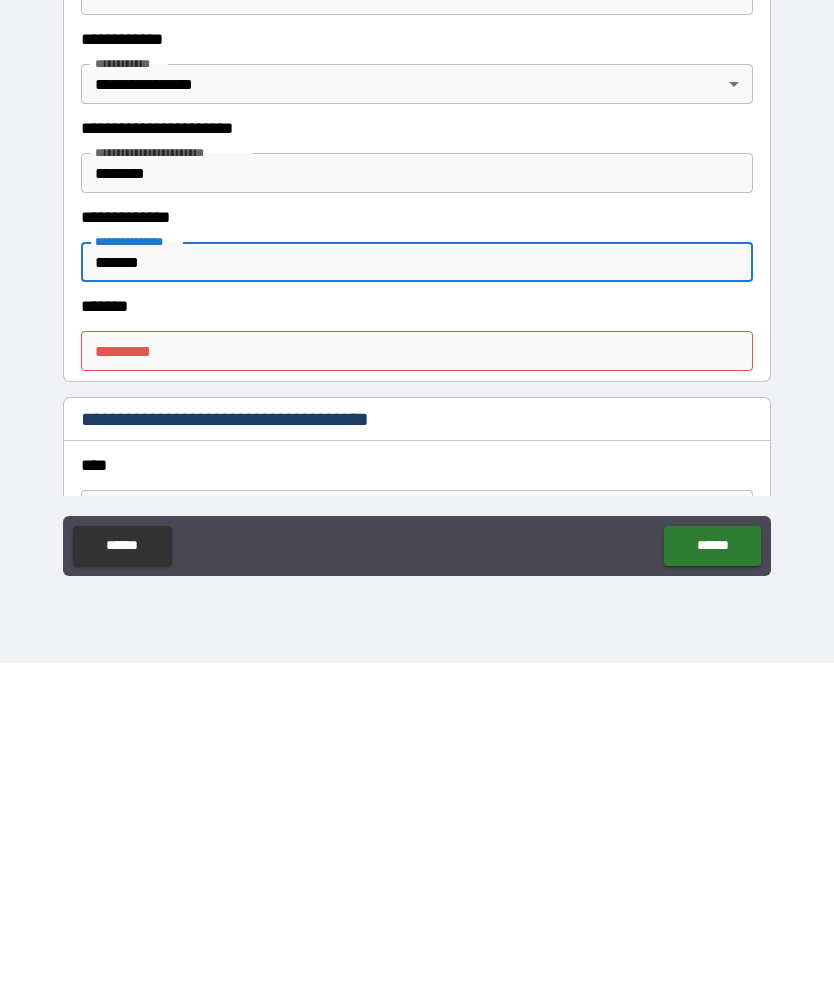 type on "*******" 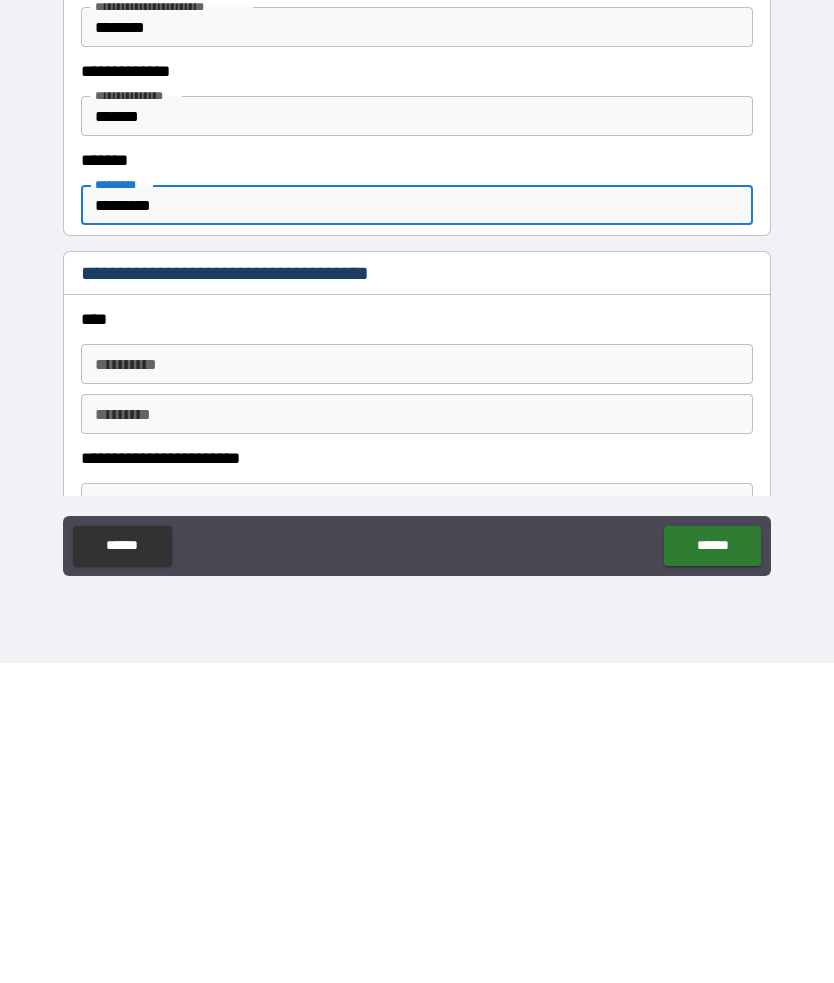 scroll, scrollTop: 2176, scrollLeft: 0, axis: vertical 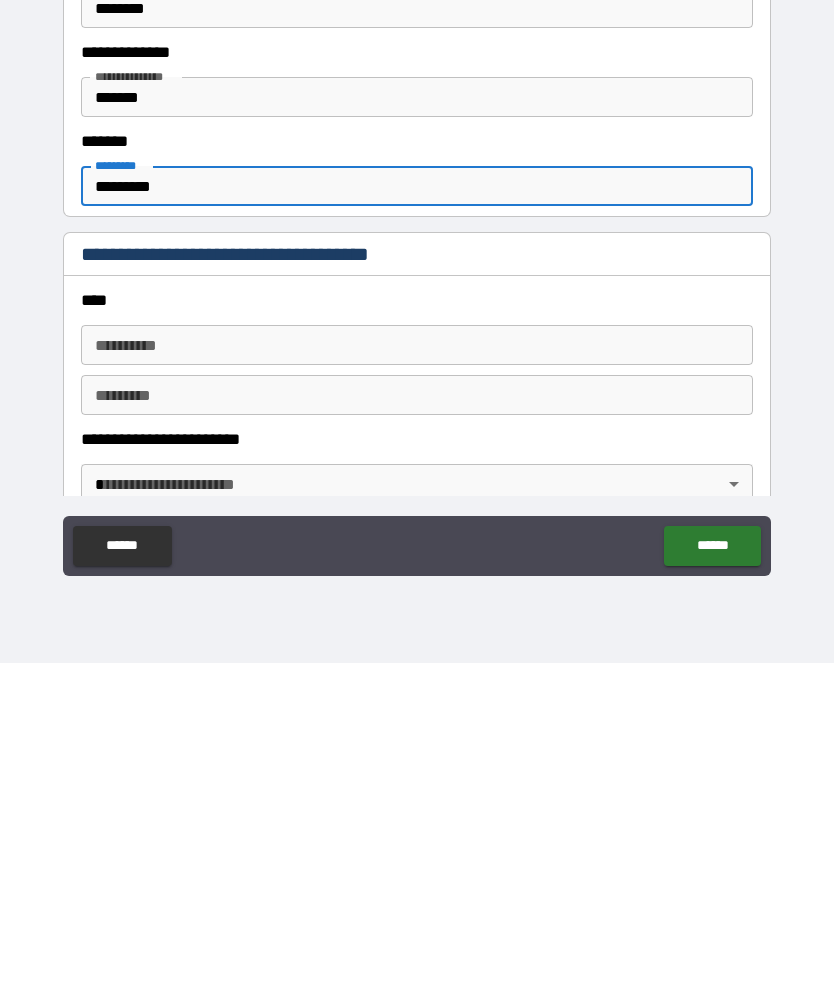 type on "*********" 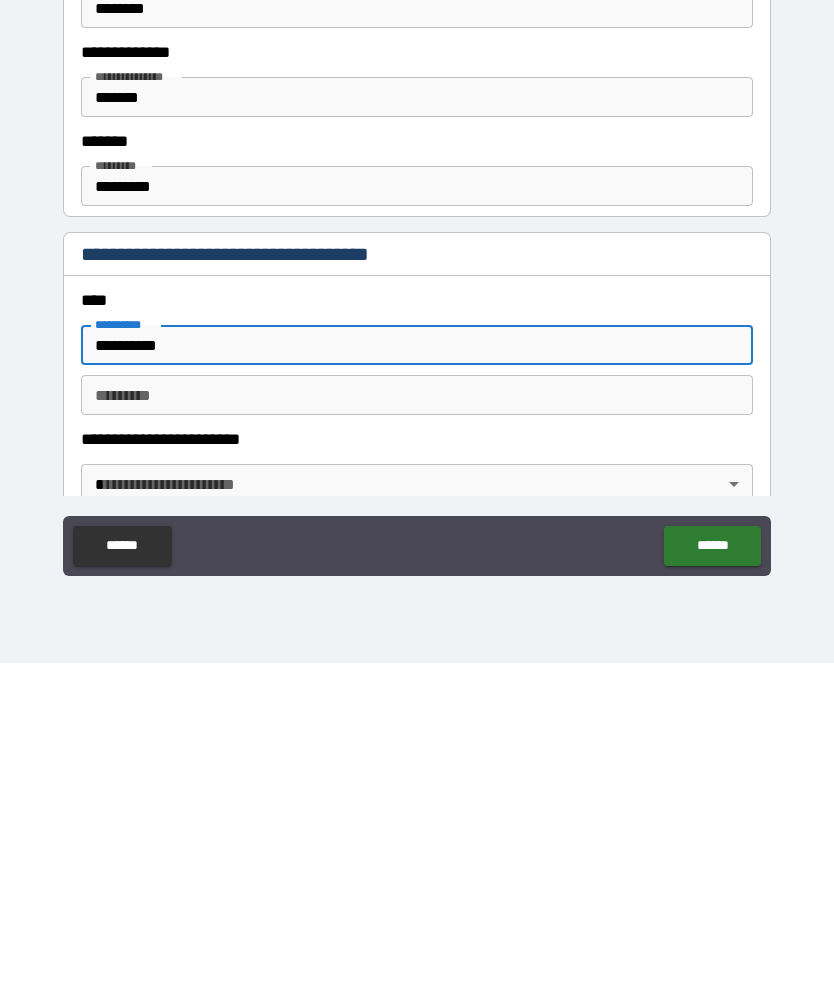 type on "*********" 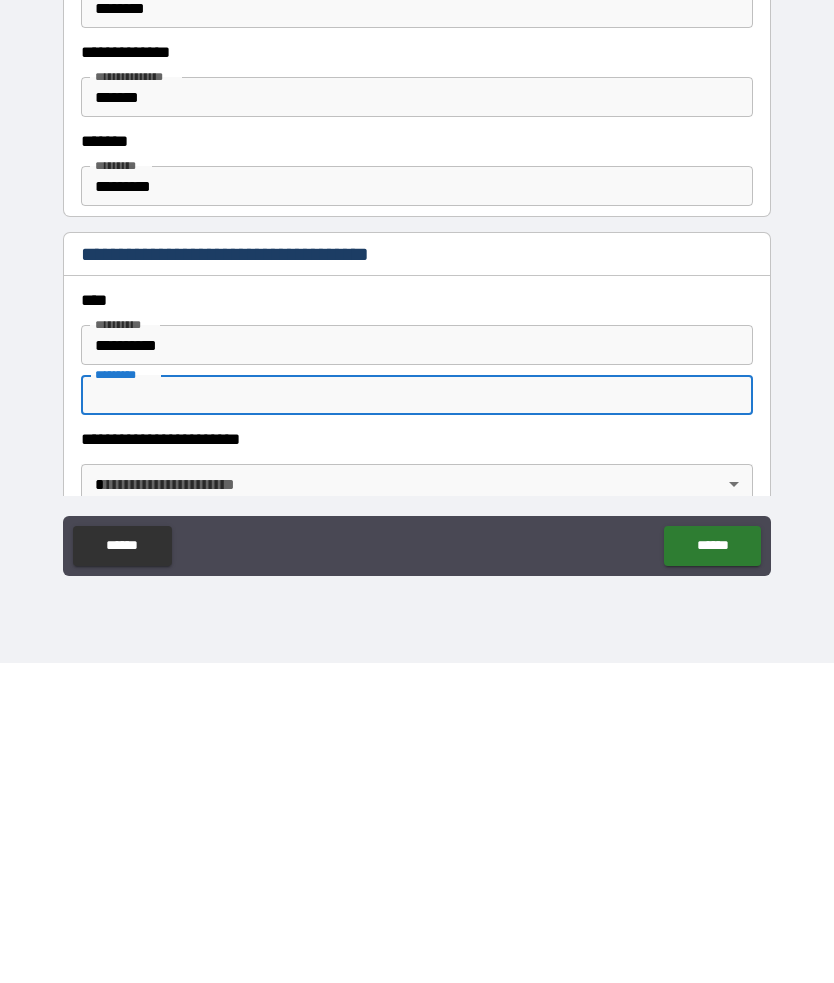 type on "******" 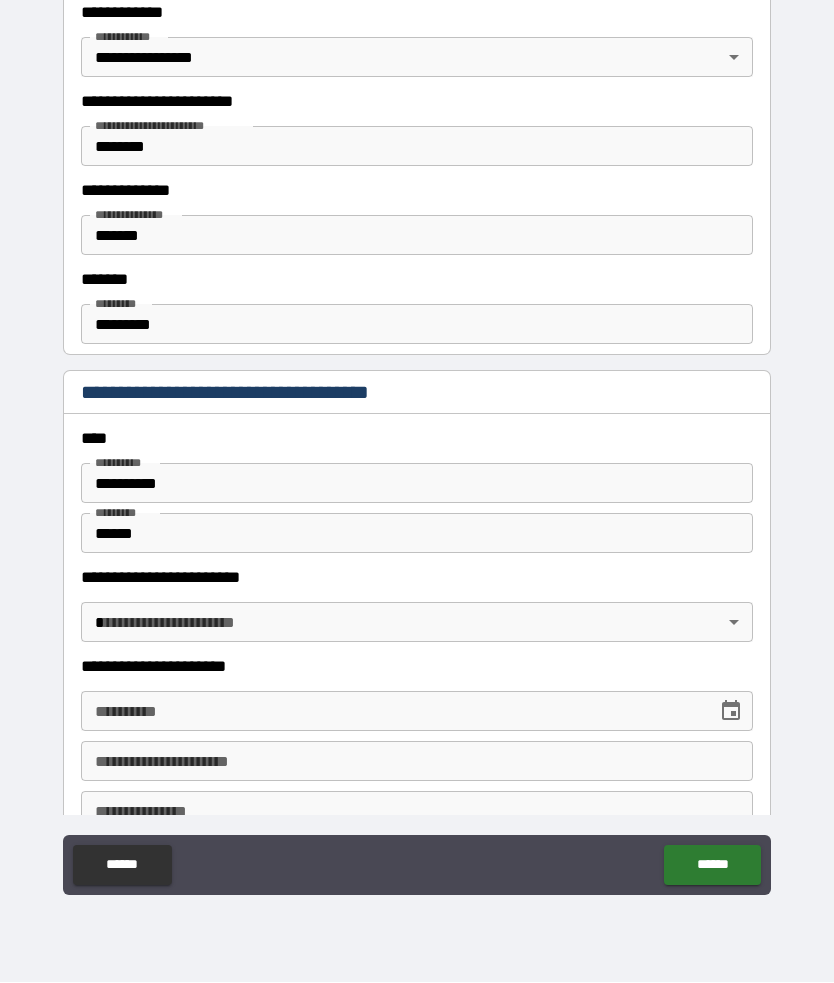 scroll, scrollTop: 2388, scrollLeft: 0, axis: vertical 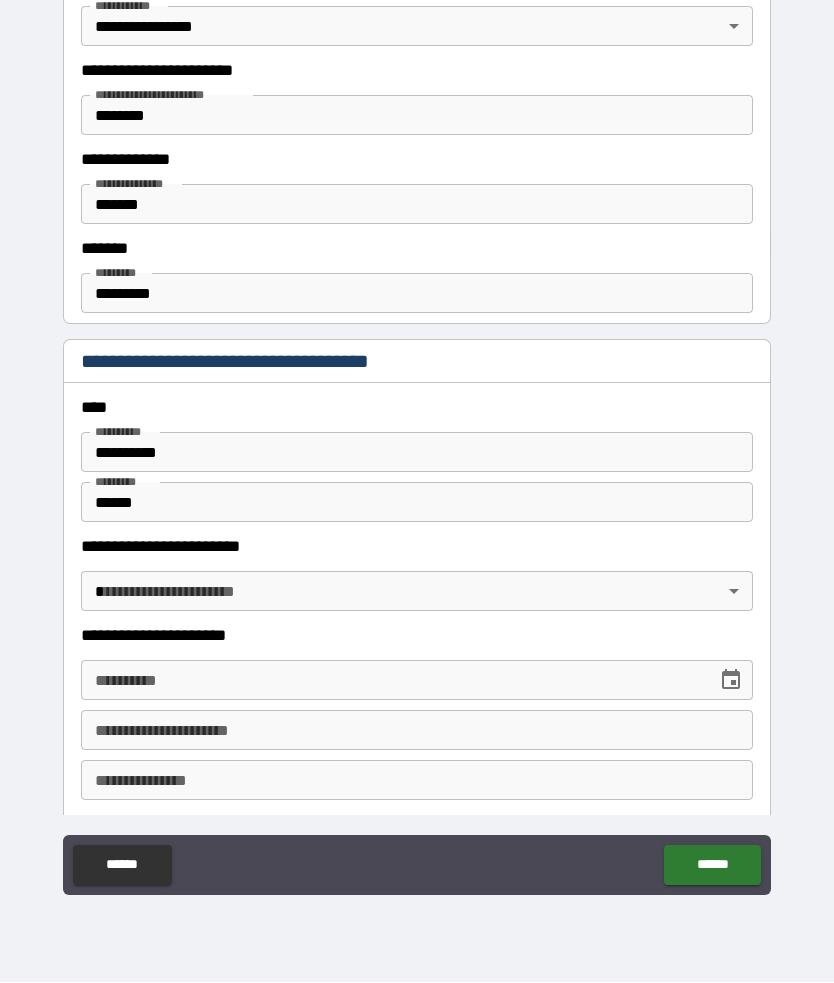 click on "**********" at bounding box center [417, 447] 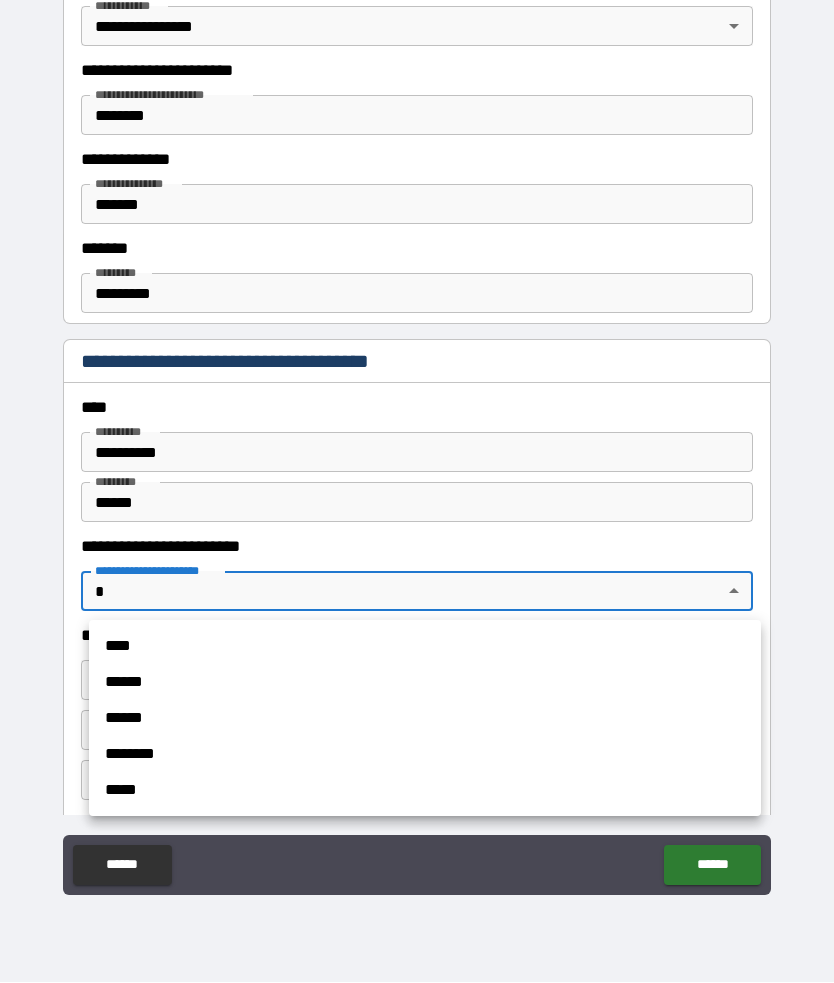 click on "****" at bounding box center [425, 647] 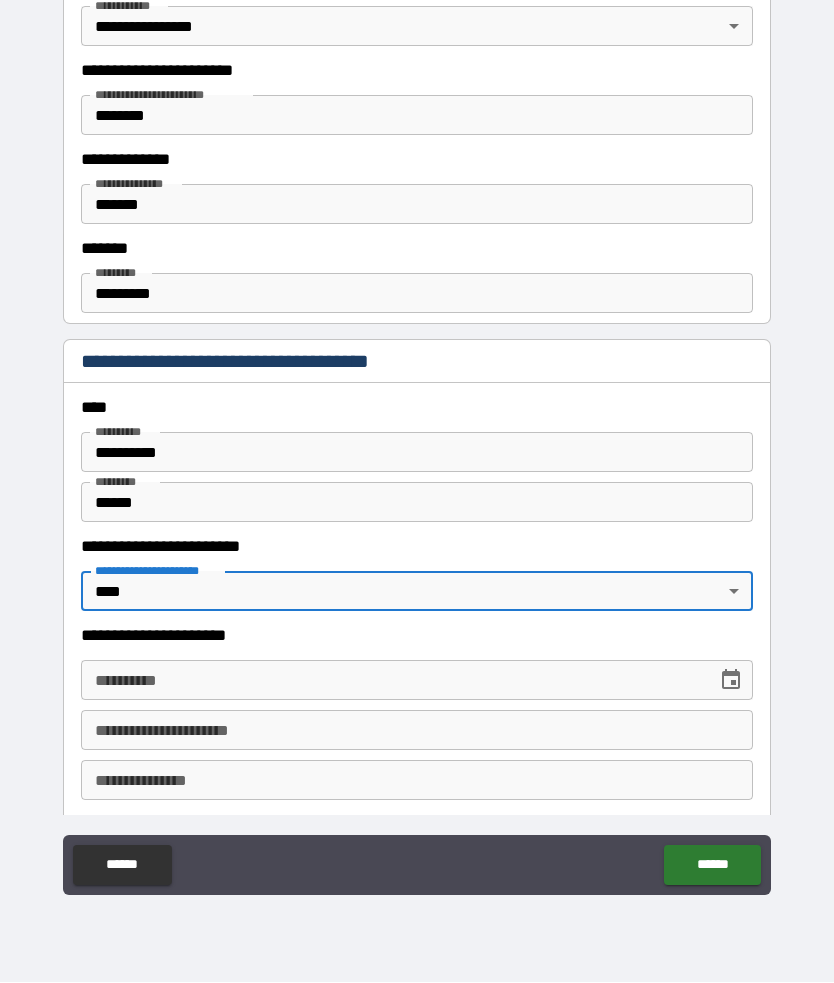 click on "**********" at bounding box center (417, 681) 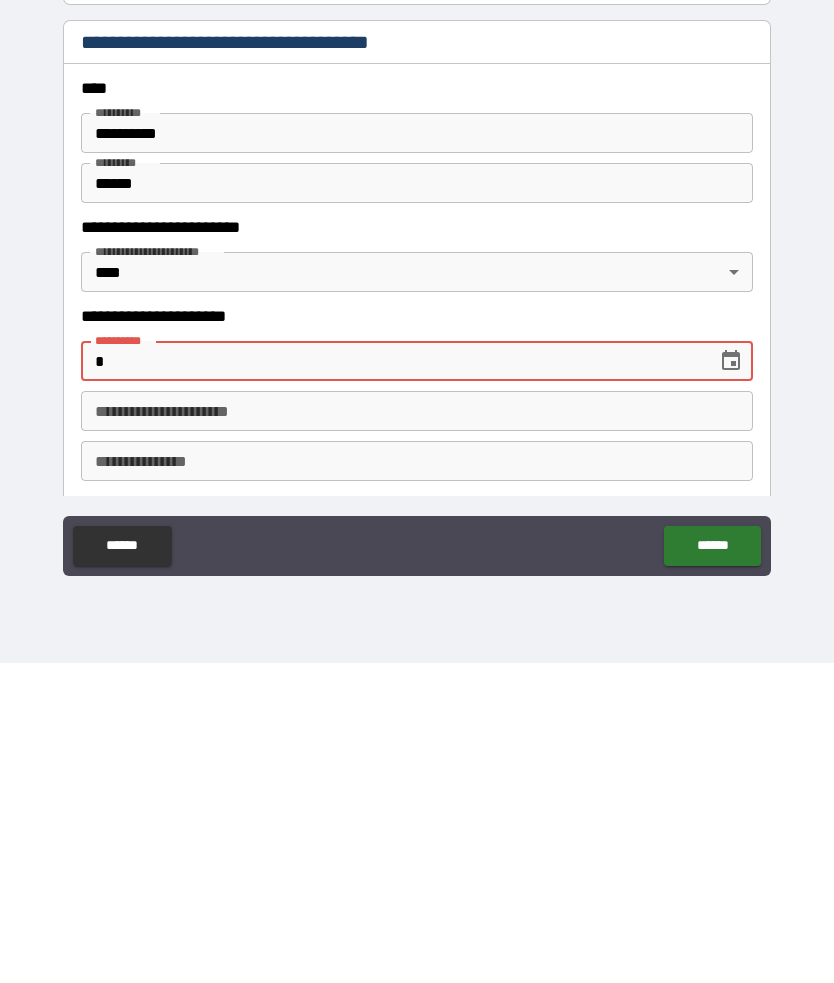 scroll, scrollTop: 89, scrollLeft: 0, axis: vertical 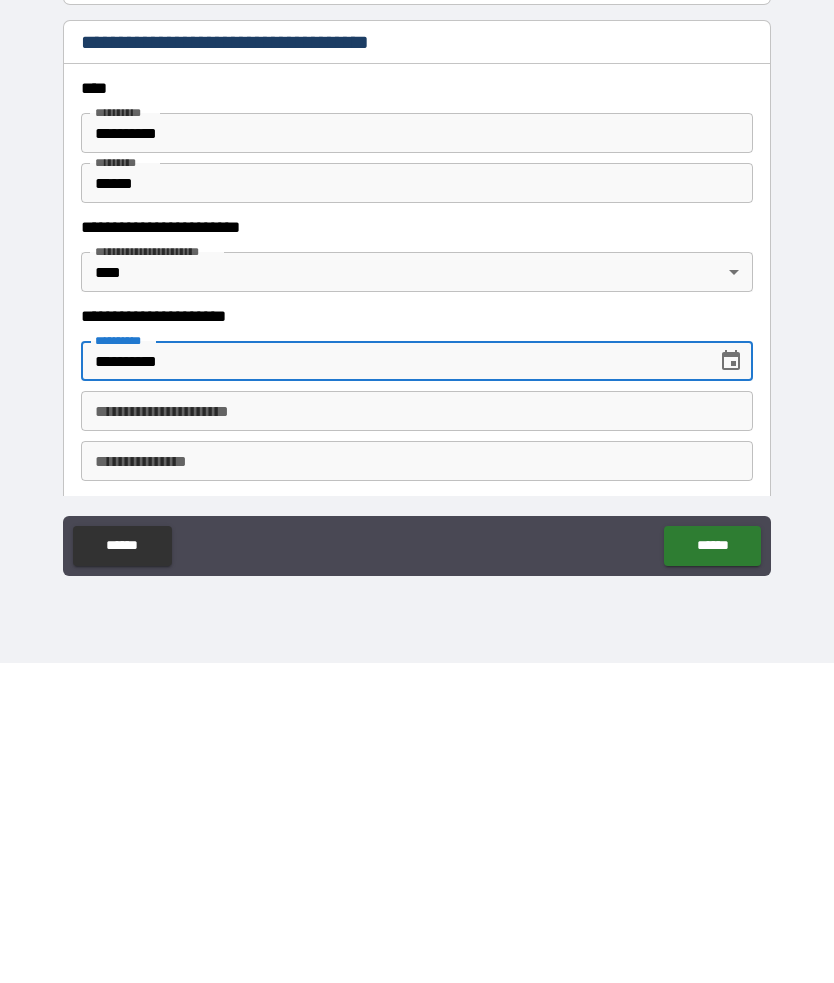 type on "**********" 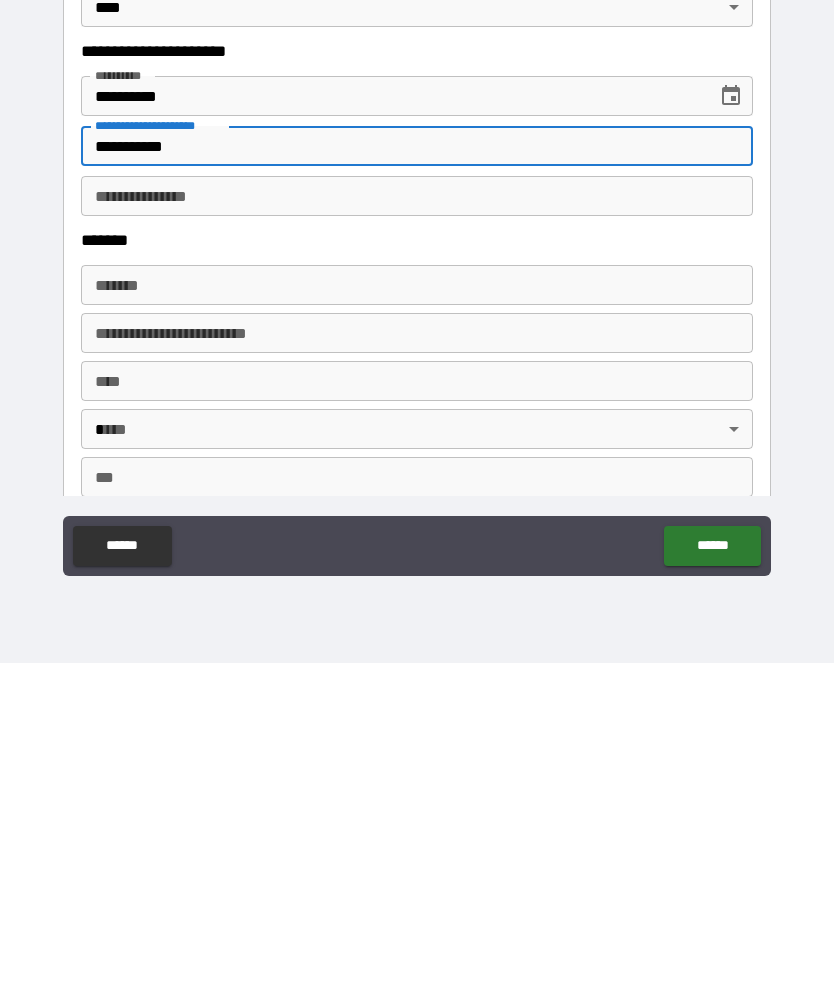 scroll, scrollTop: 2655, scrollLeft: 0, axis: vertical 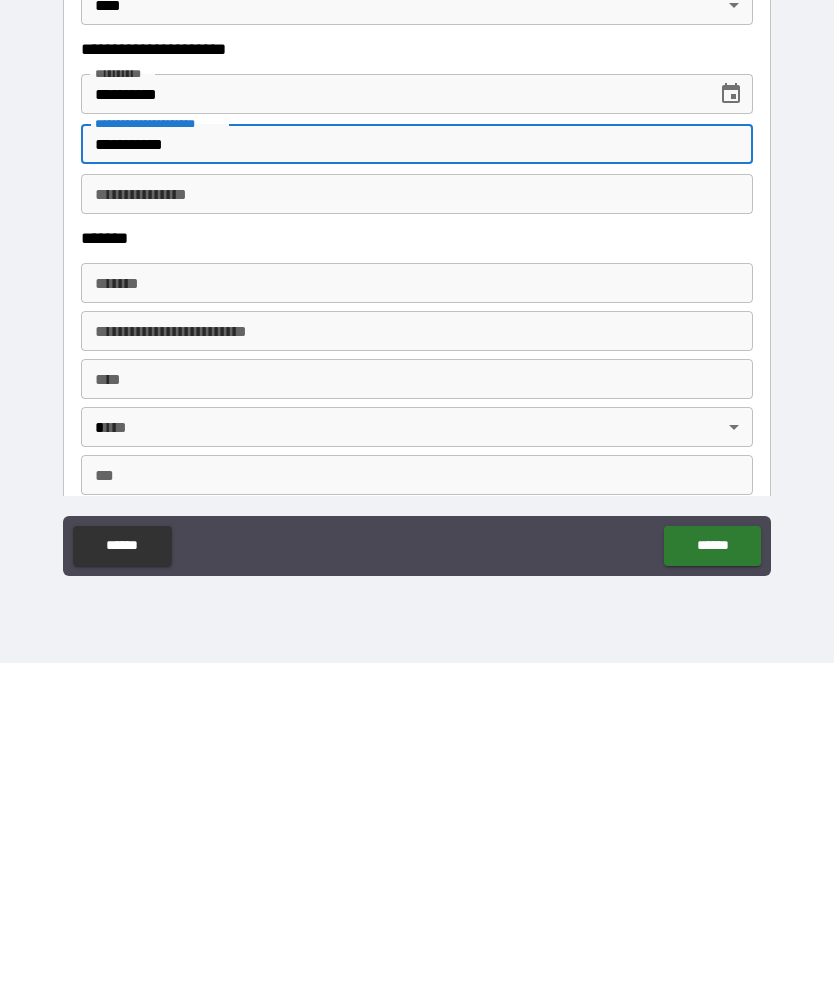 type on "**********" 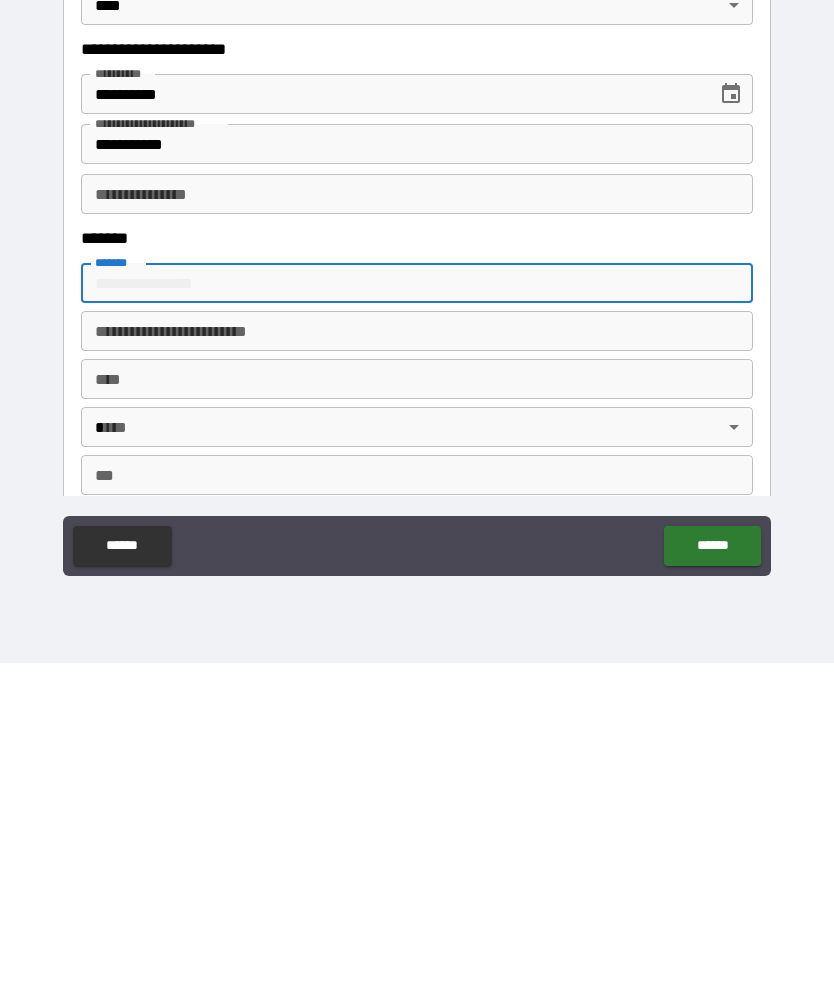 type on "**********" 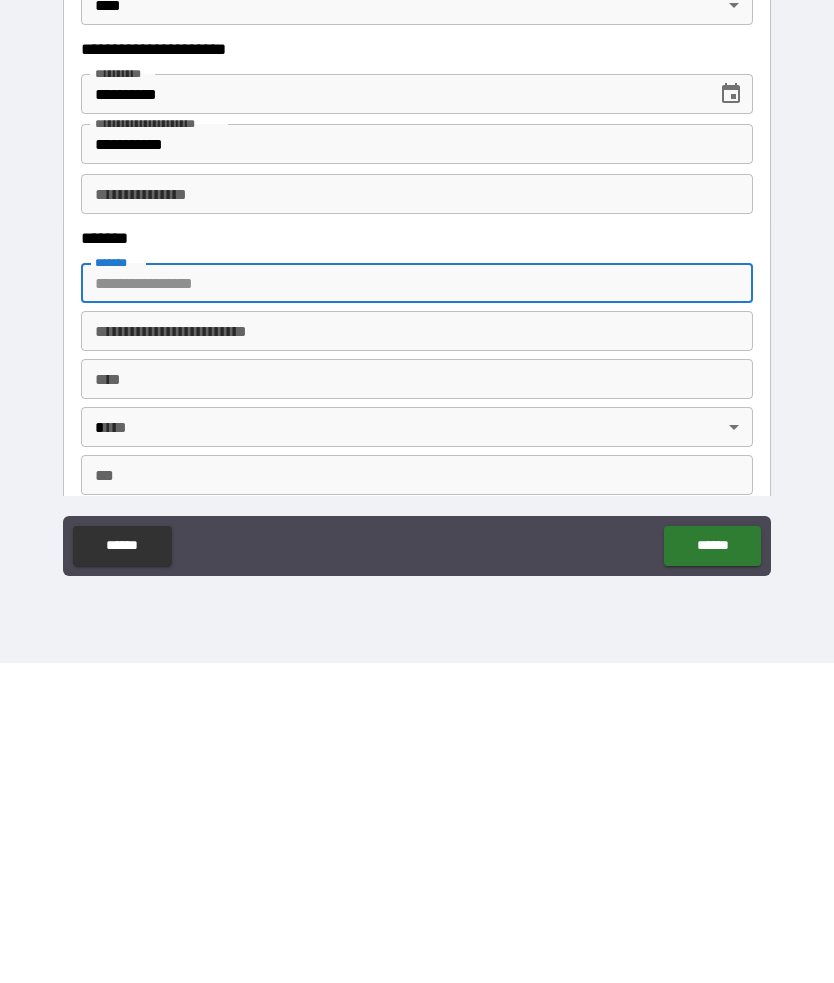 type on "**********" 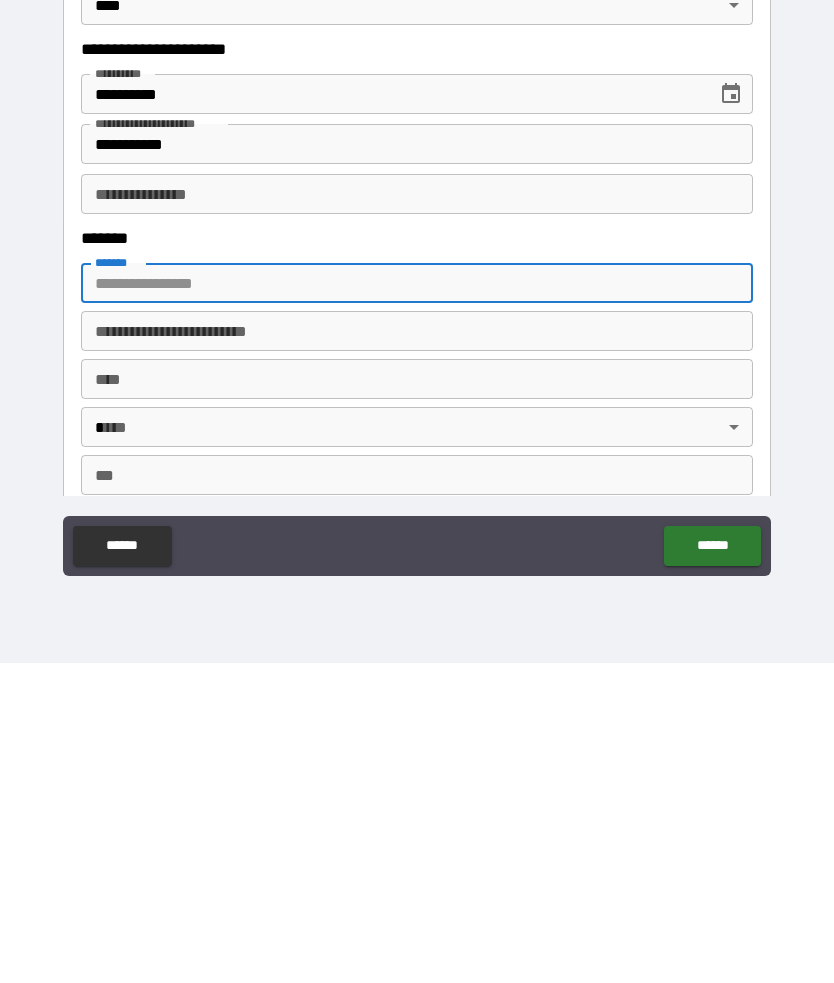 type on "*****" 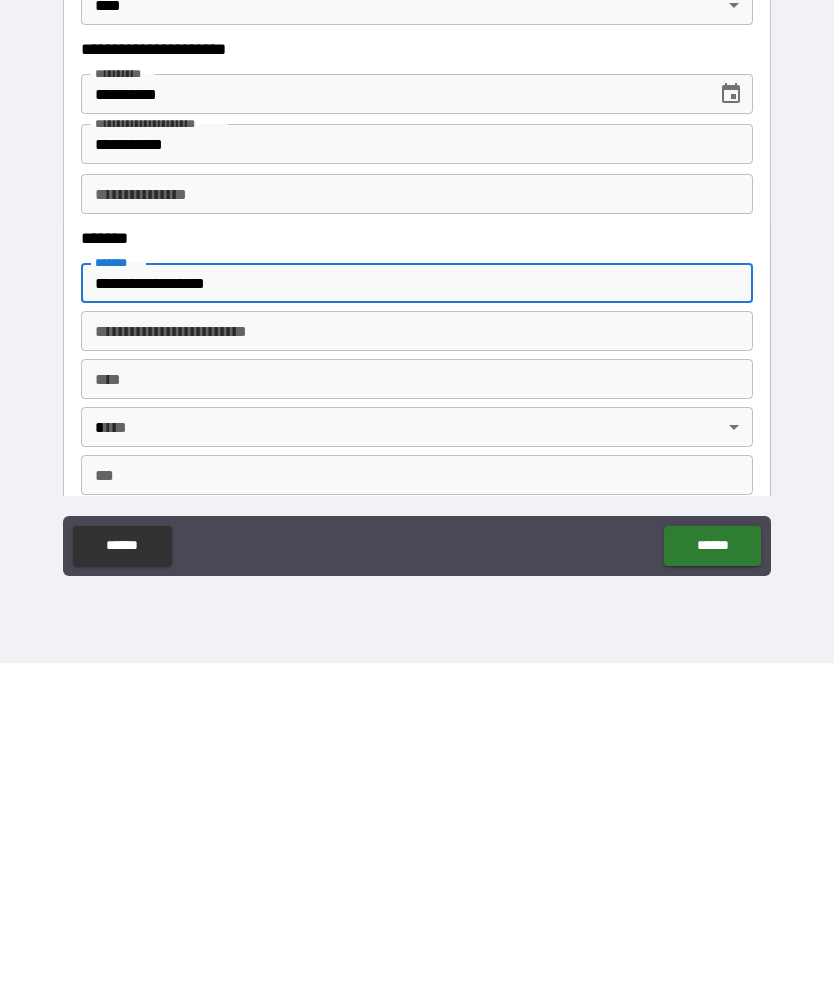 type on "**********" 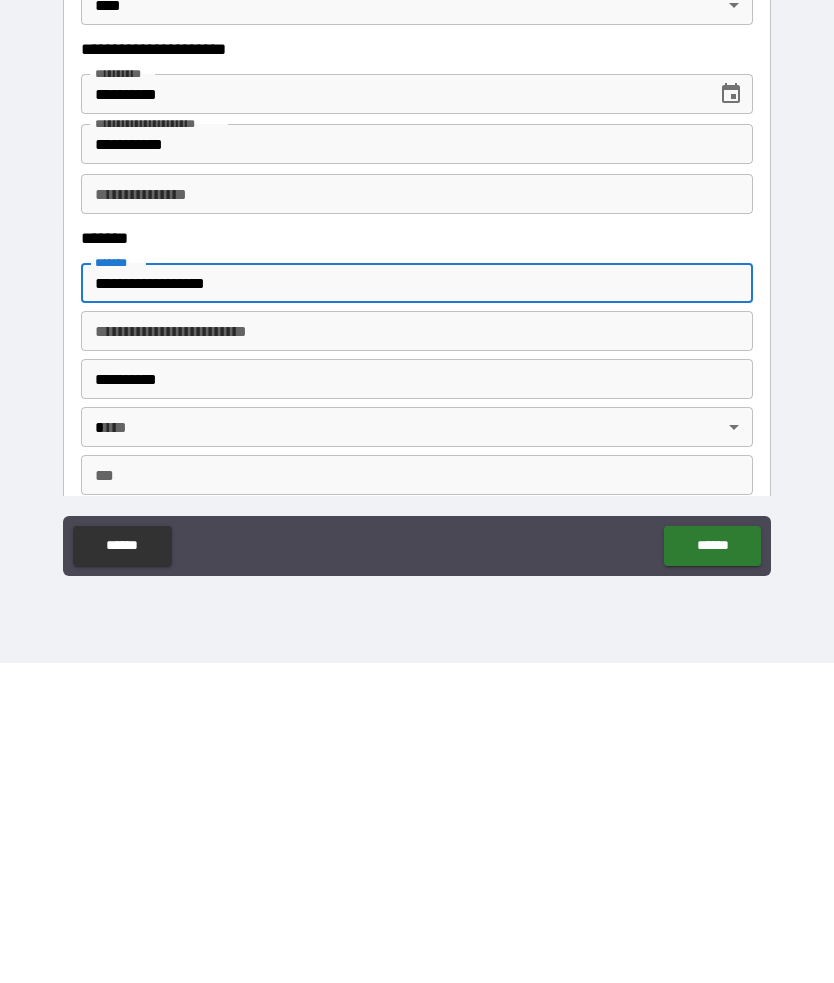 type on "**" 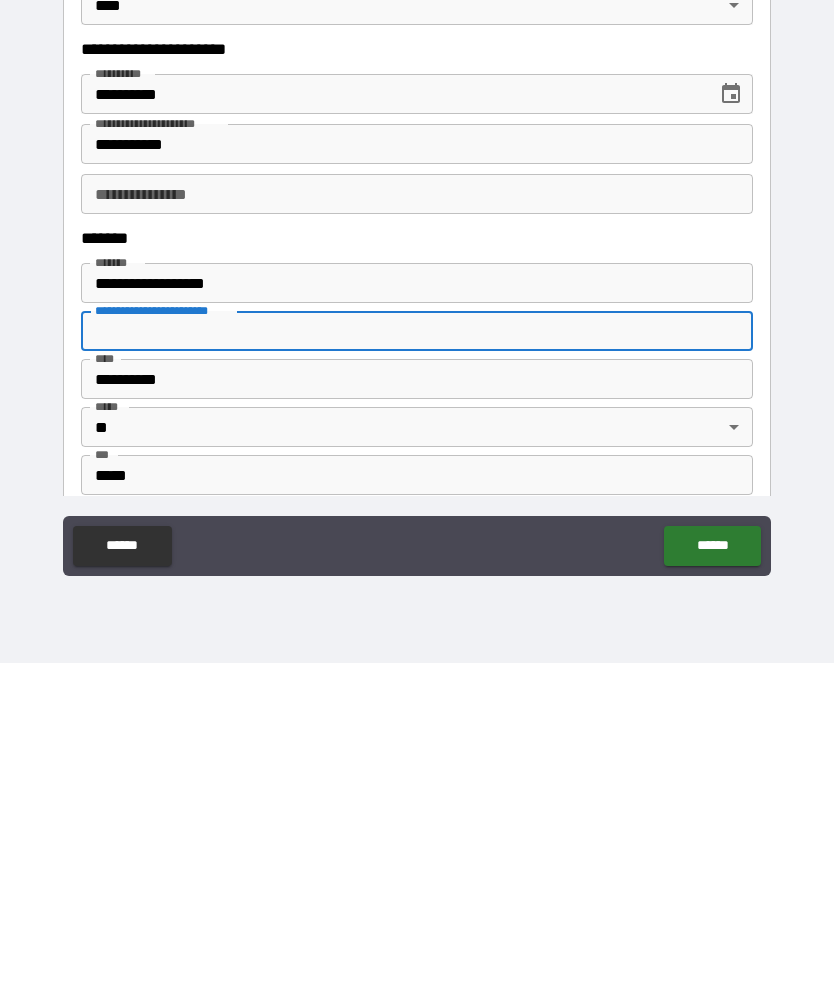 click on "******" at bounding box center (712, 866) 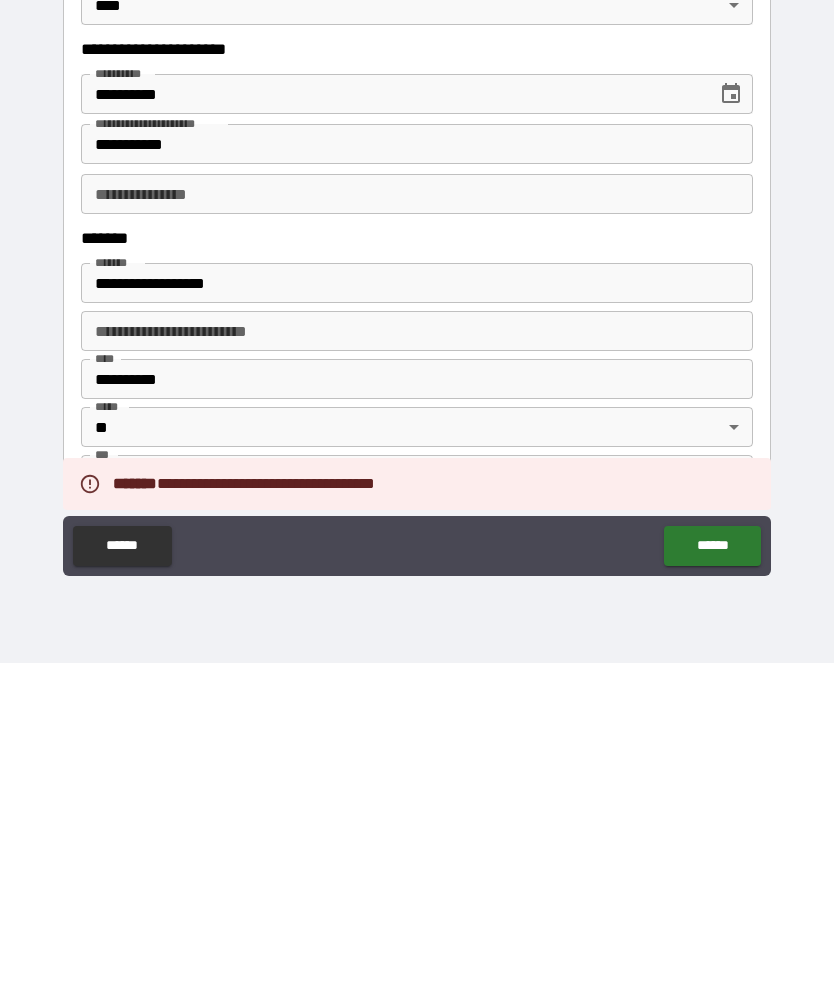 scroll, scrollTop: 89, scrollLeft: 0, axis: vertical 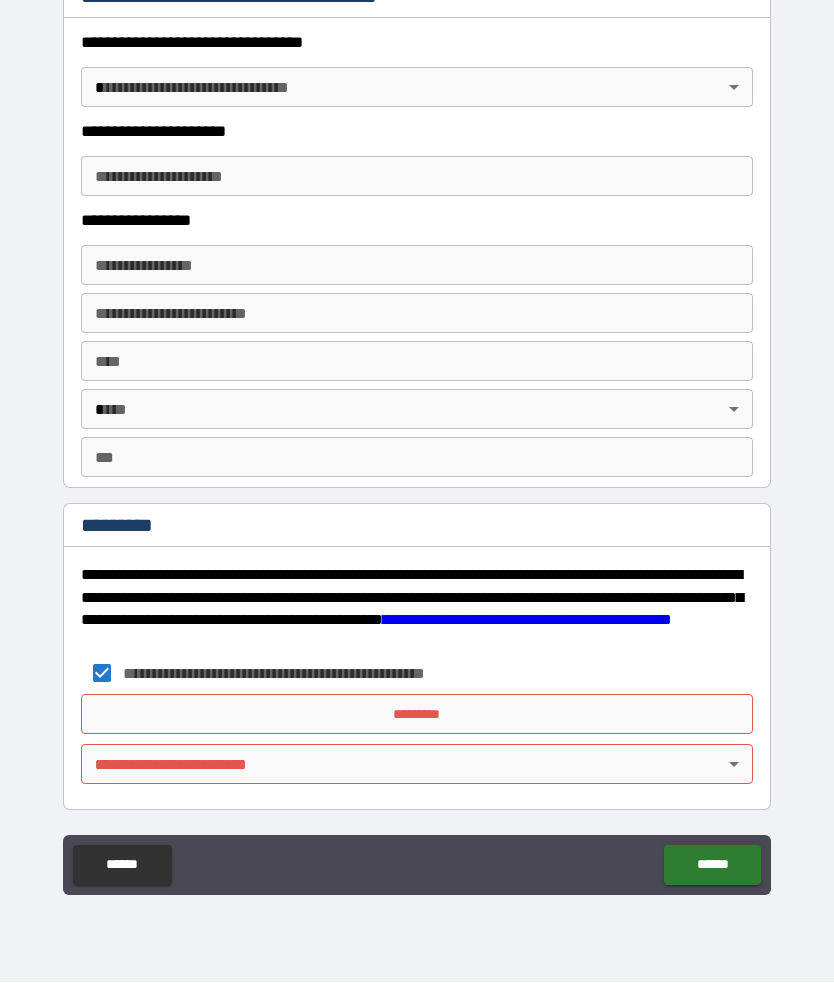 click on "*********" at bounding box center (417, 715) 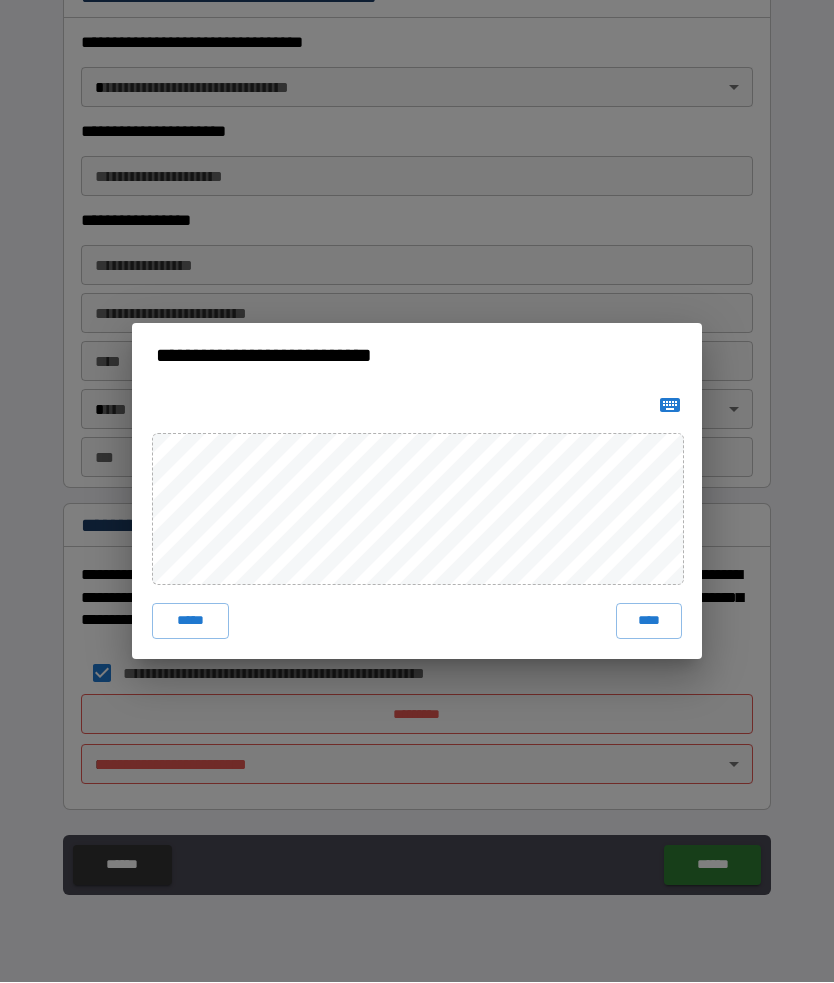 click on "****" at bounding box center (649, 622) 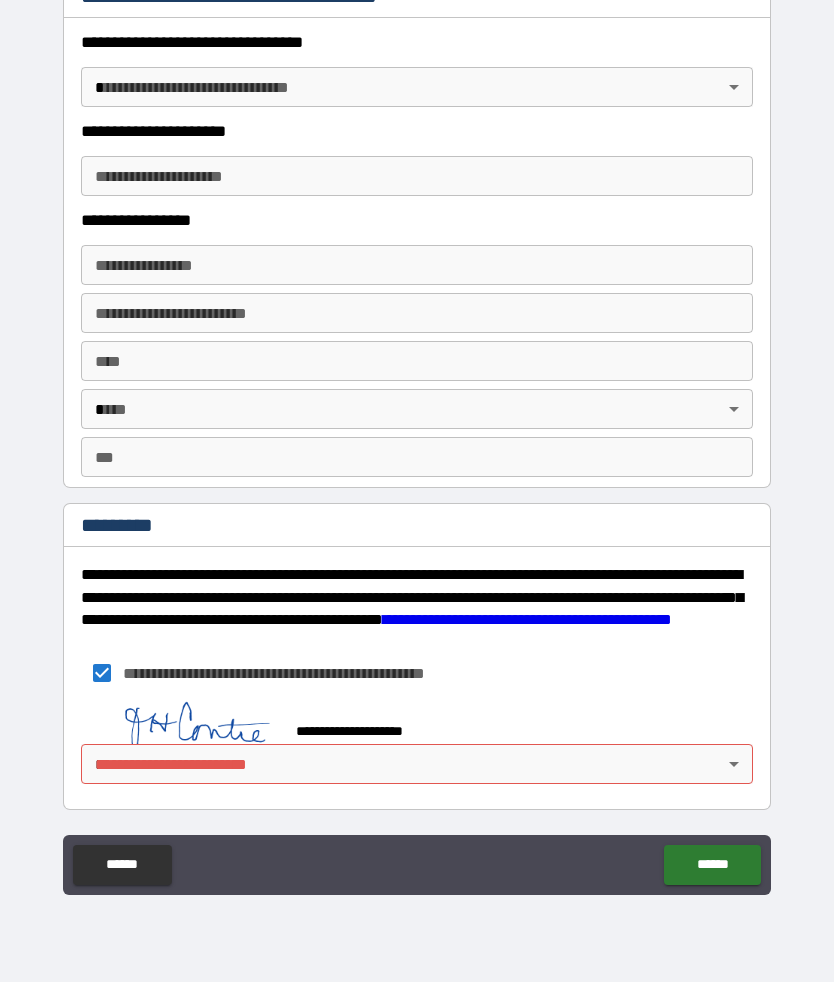 scroll, scrollTop: 3511, scrollLeft: 0, axis: vertical 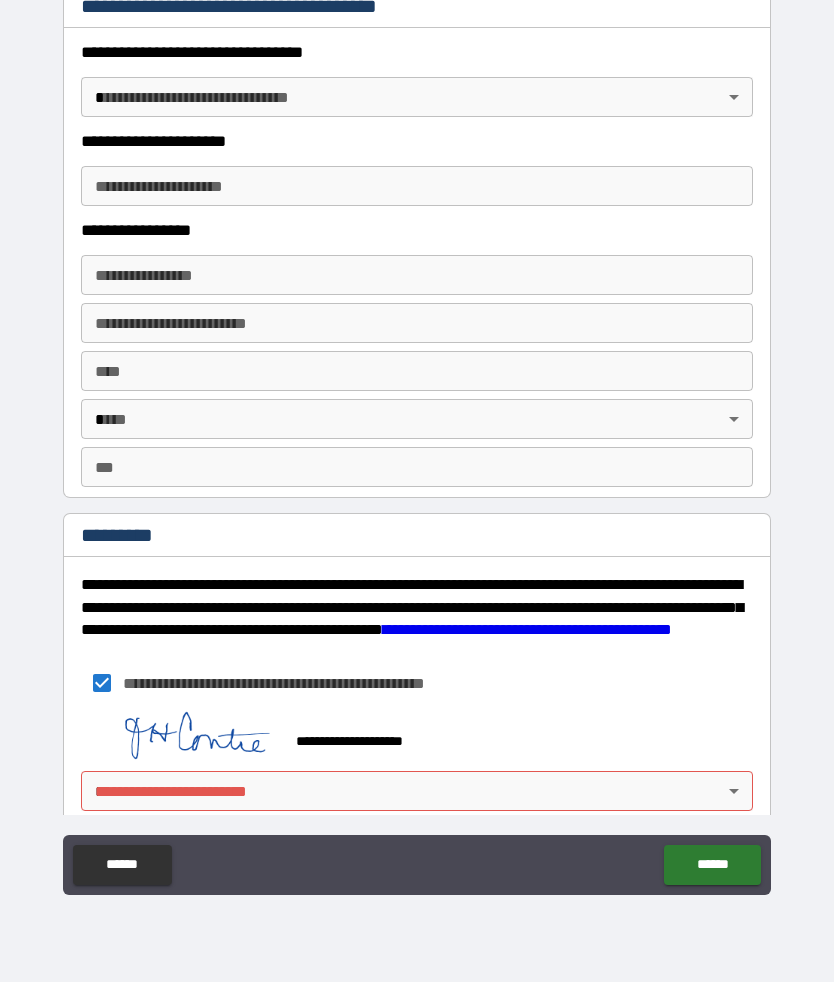 click on "**********" at bounding box center (417, 447) 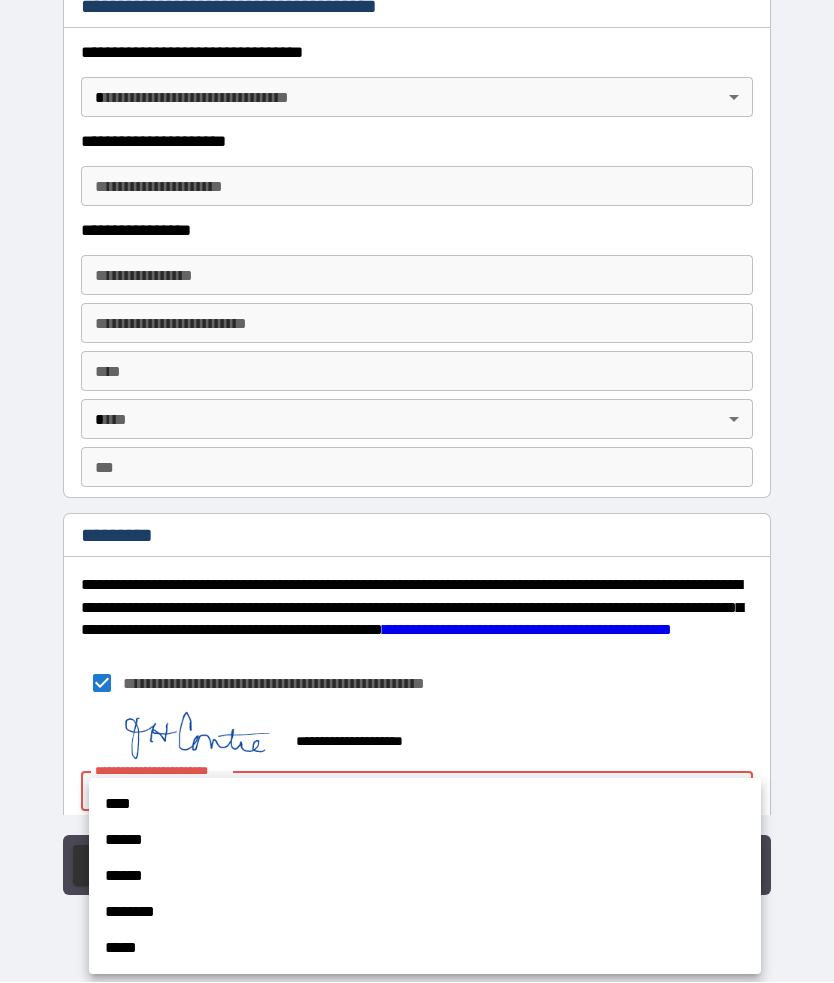 click on "****" at bounding box center [425, 805] 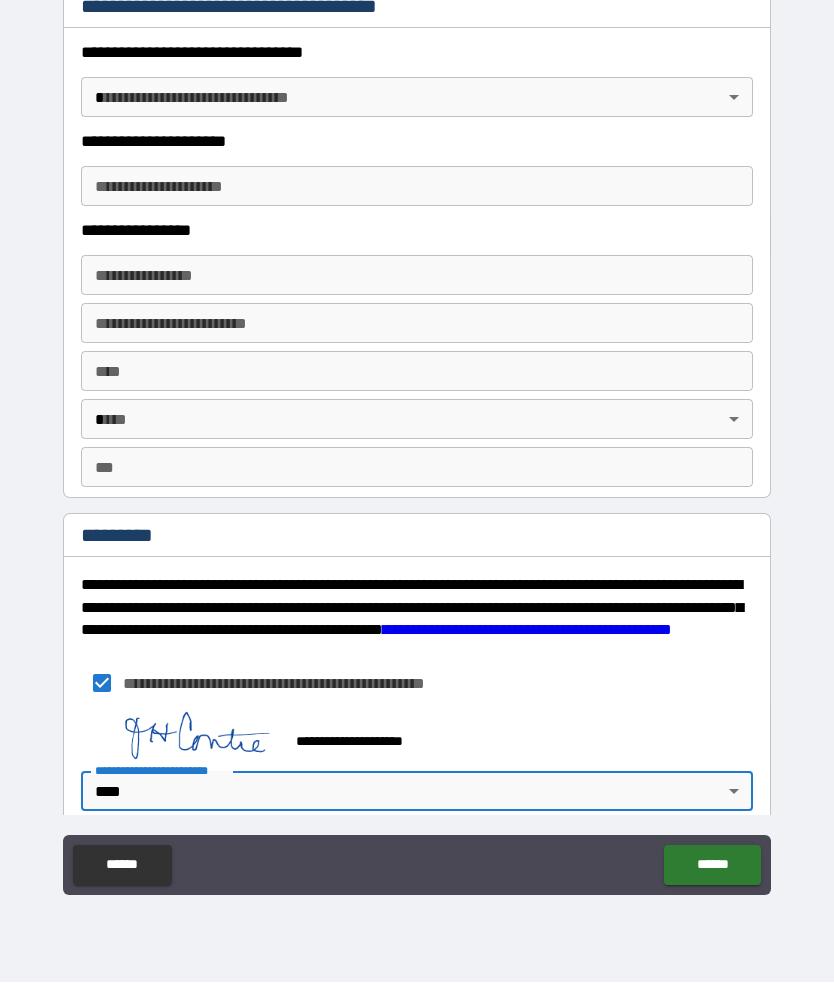 click on "******" at bounding box center (712, 866) 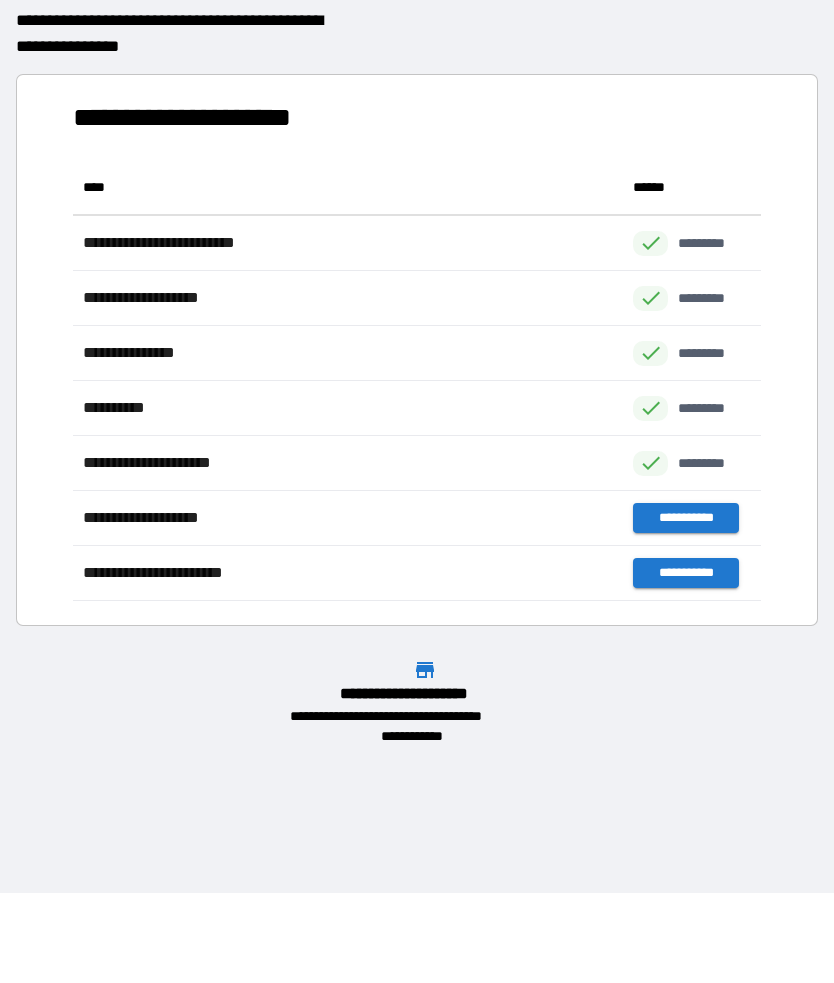 scroll, scrollTop: 1, scrollLeft: 1, axis: both 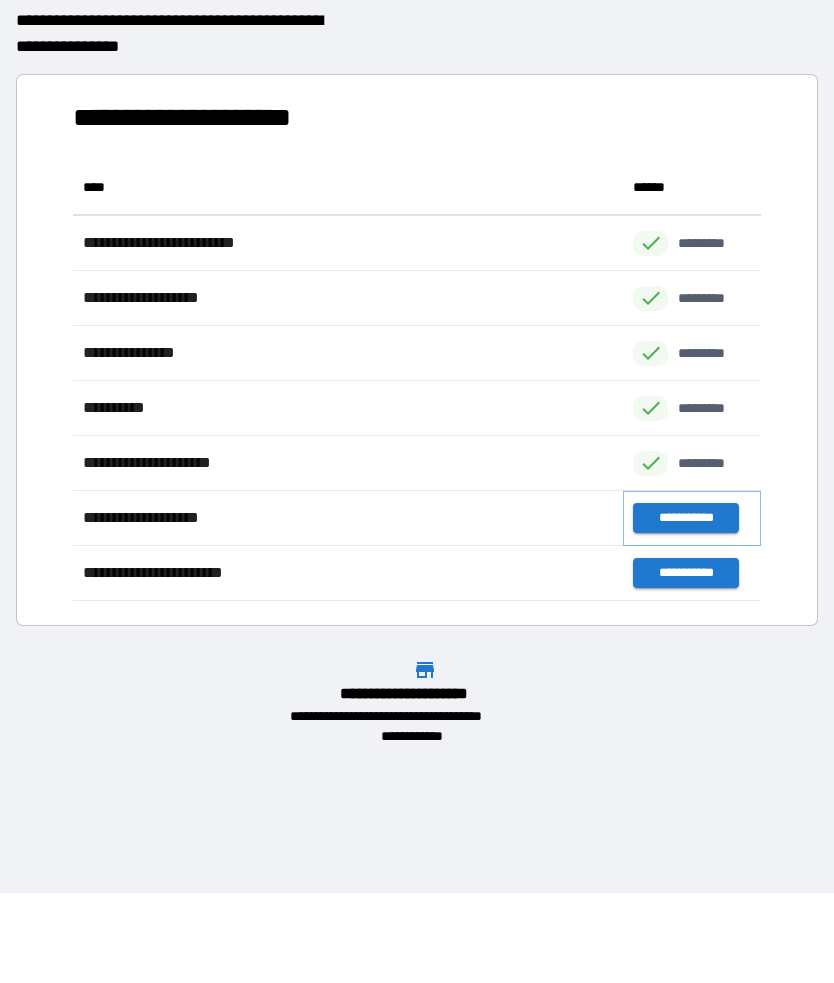 click on "**********" at bounding box center [685, 519] 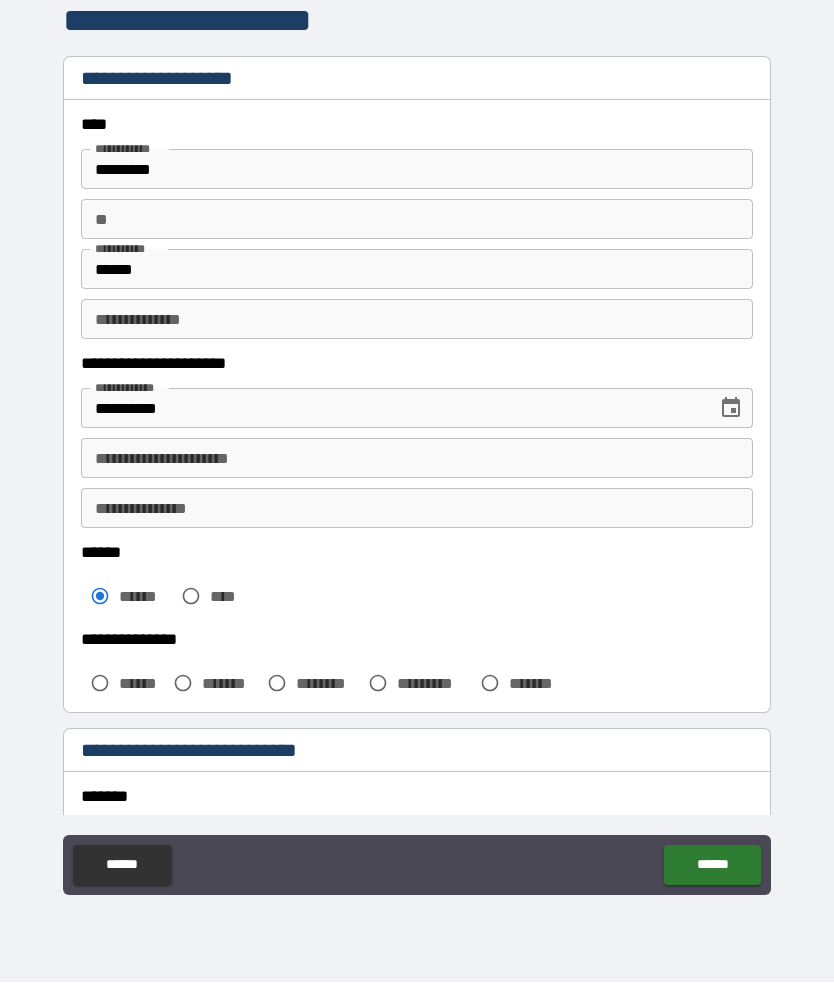 click on "**********" at bounding box center (417, 459) 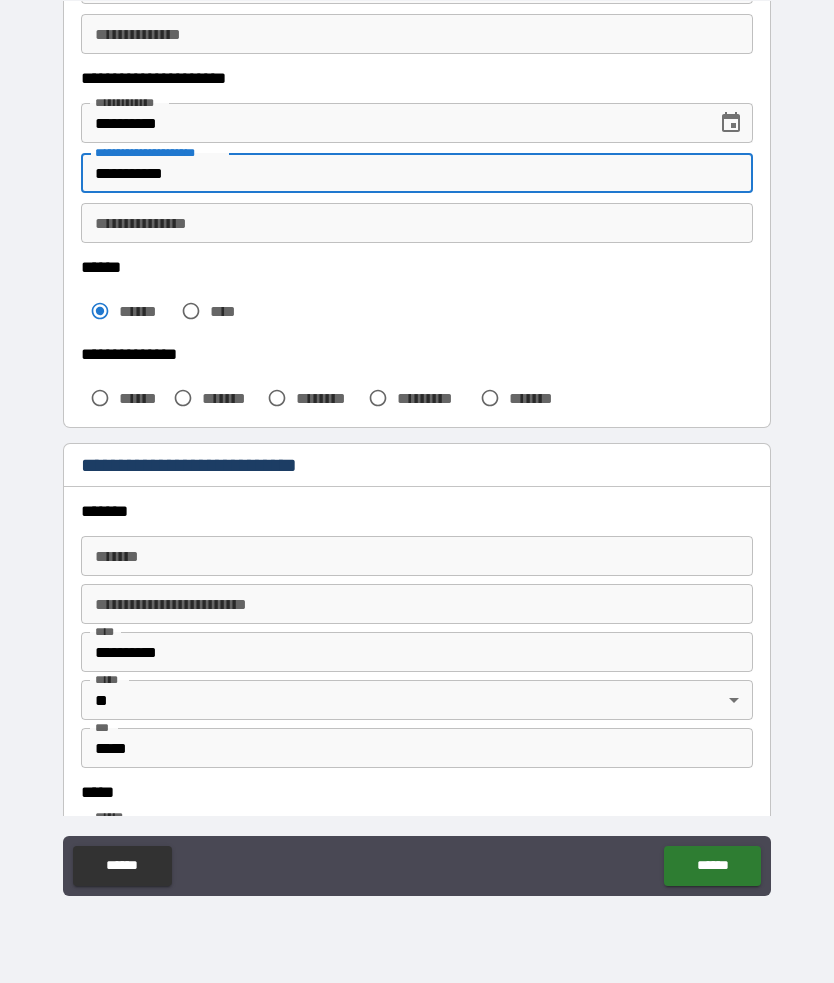 scroll, scrollTop: 290, scrollLeft: 0, axis: vertical 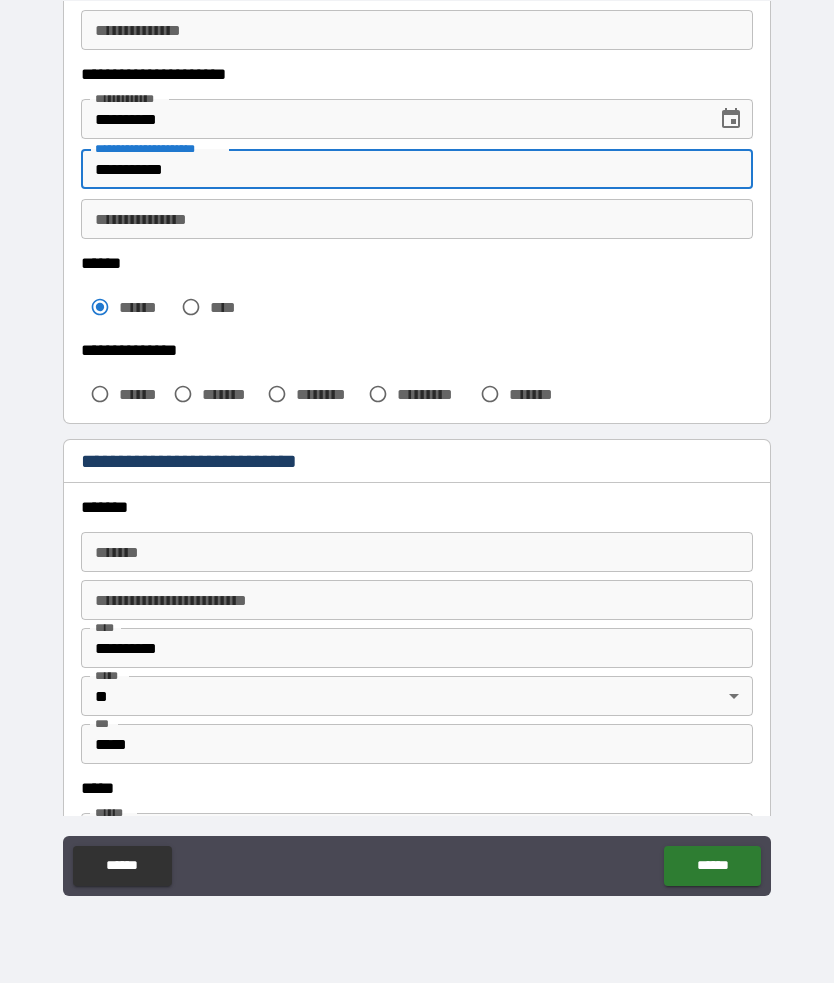 type on "**********" 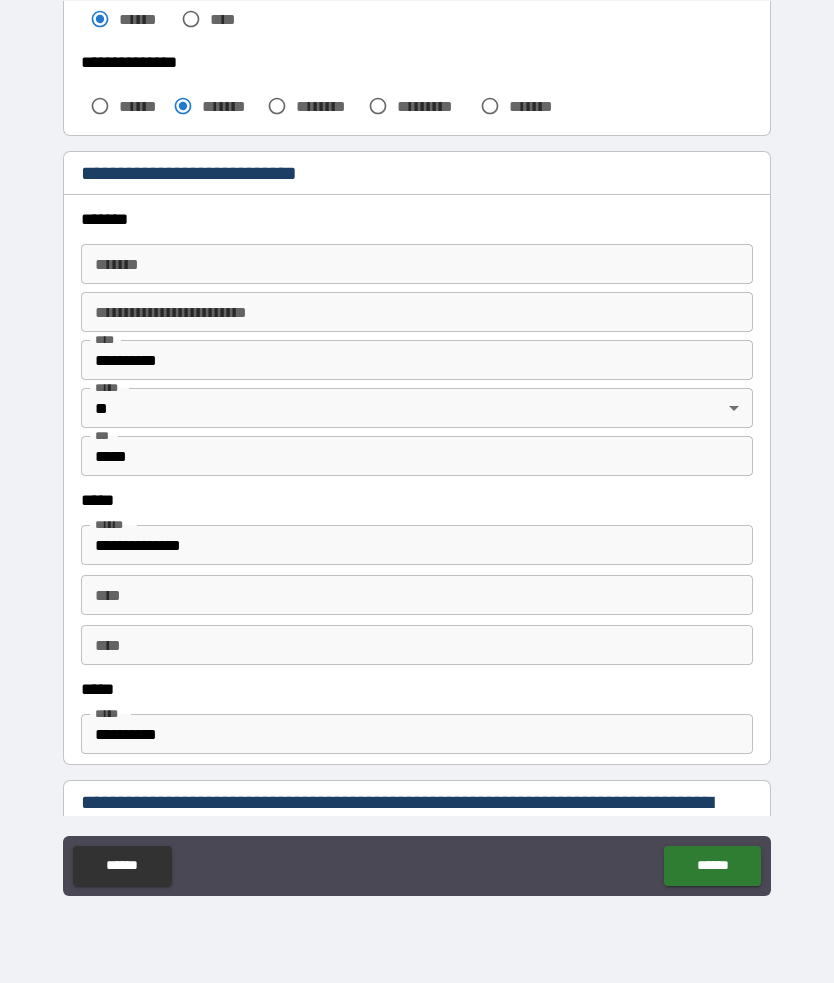 scroll, scrollTop: 581, scrollLeft: 0, axis: vertical 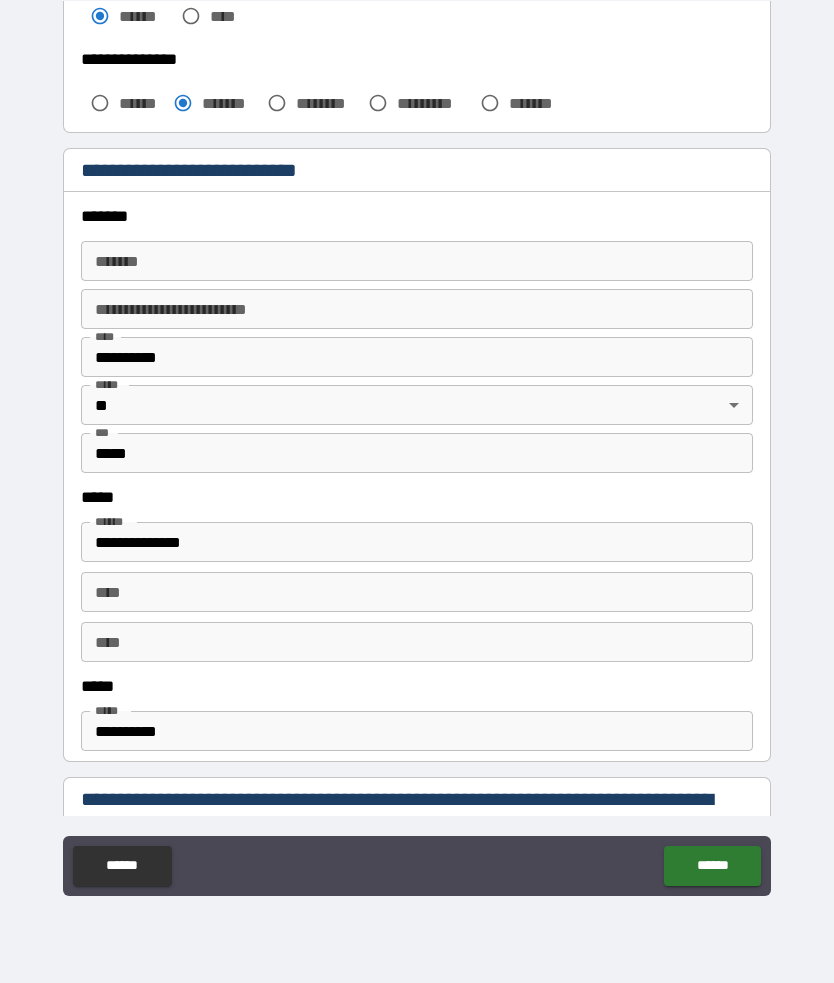click on "*******" at bounding box center [417, 261] 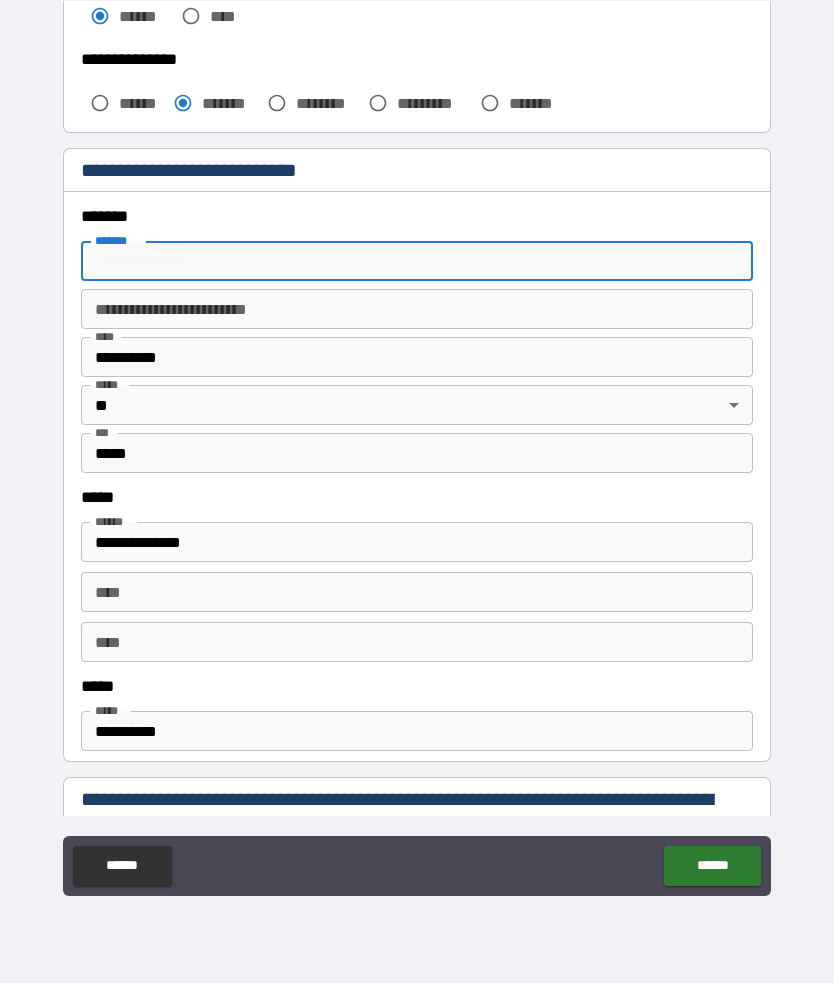 type on "**********" 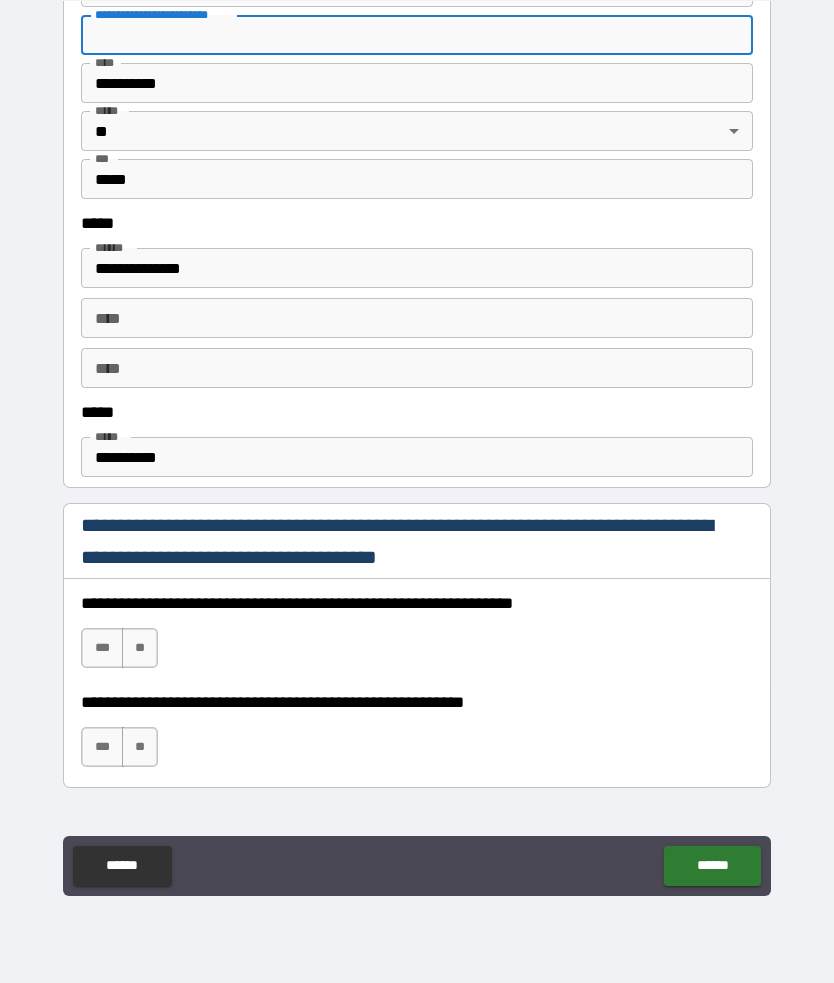scroll, scrollTop: 860, scrollLeft: 0, axis: vertical 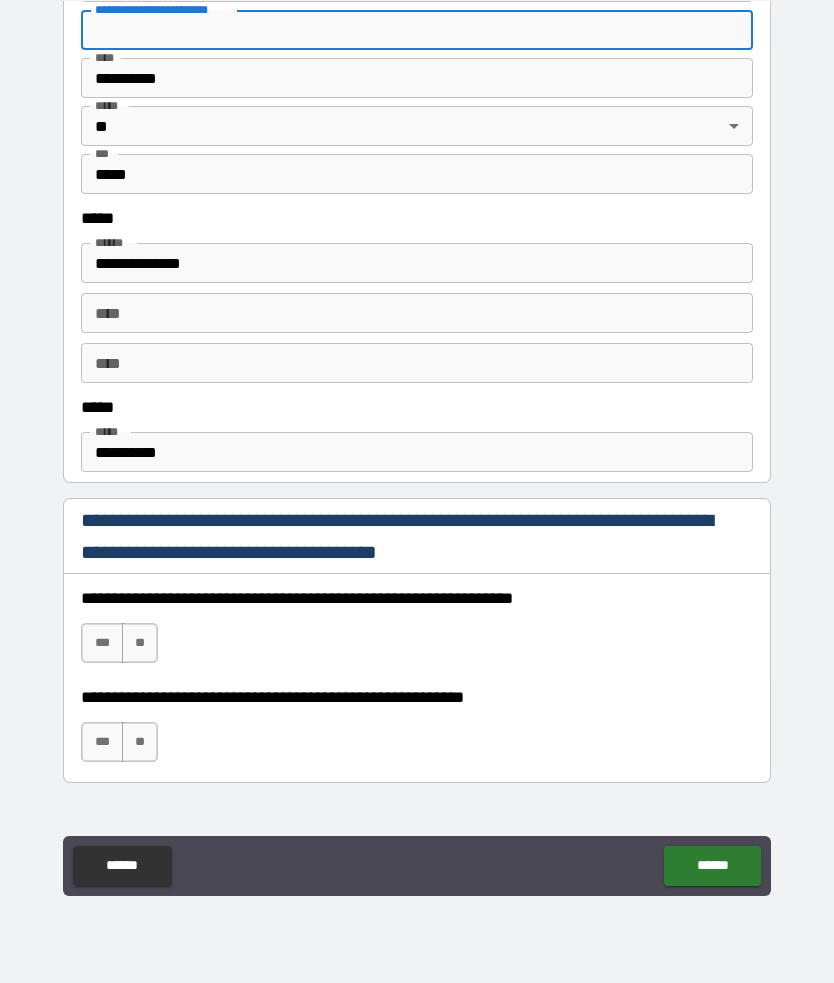 click on "****" at bounding box center (417, 313) 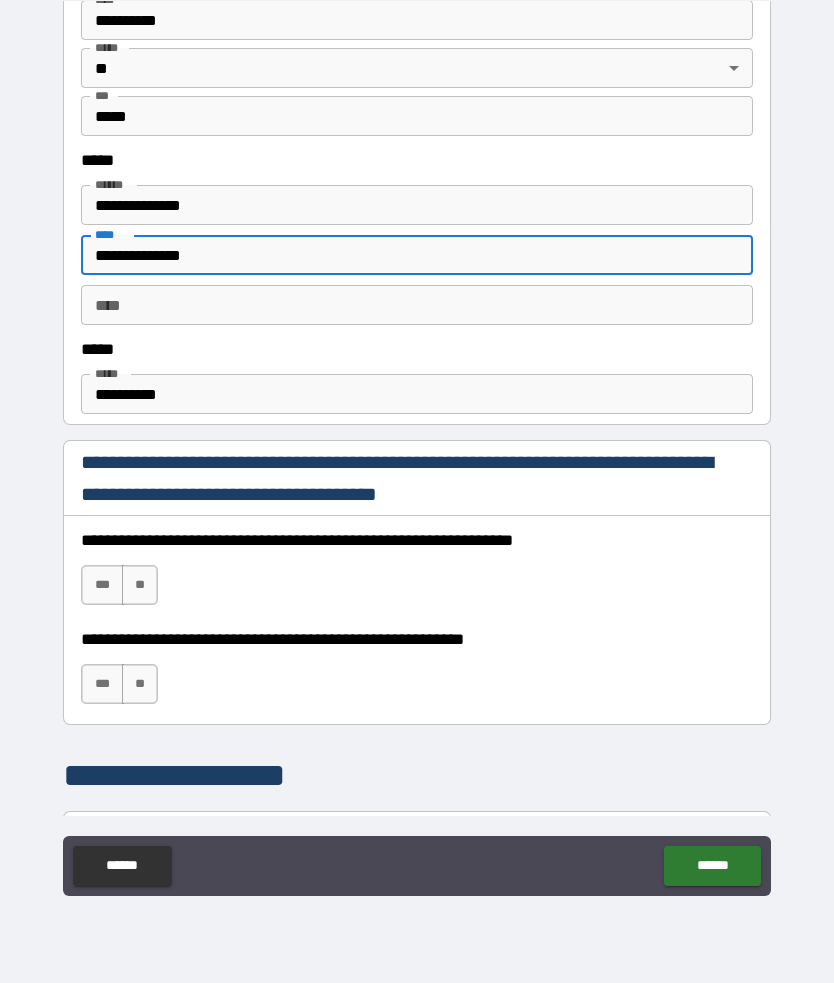 scroll, scrollTop: 916, scrollLeft: 0, axis: vertical 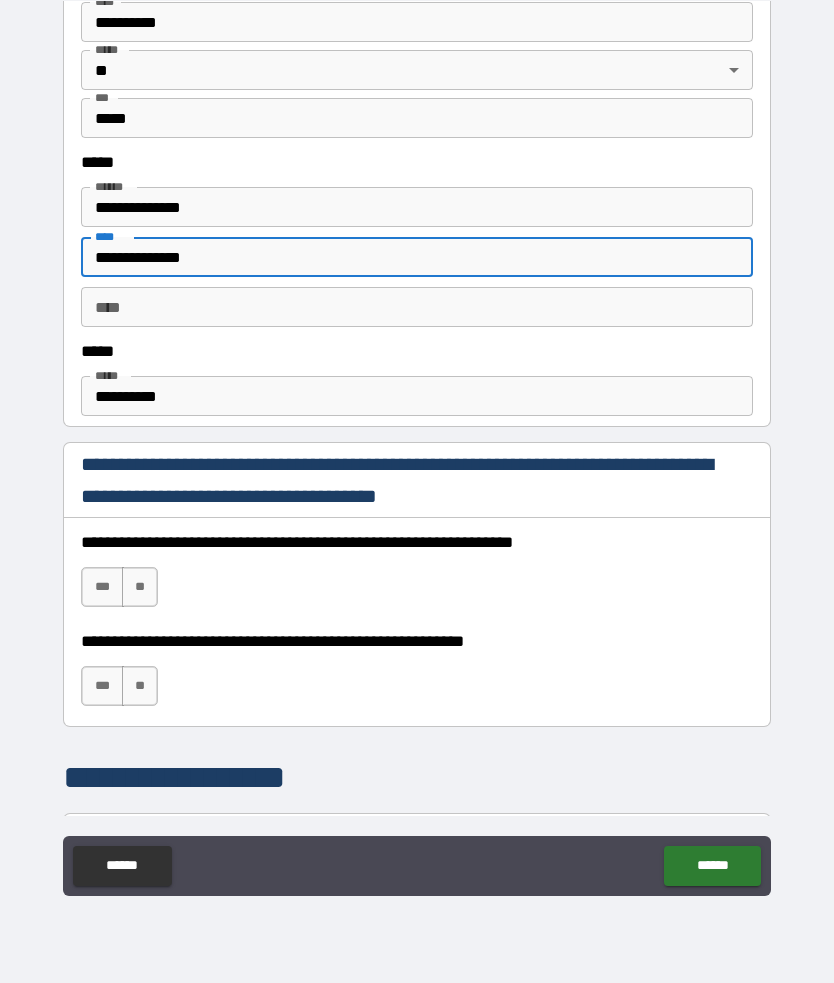 type on "**********" 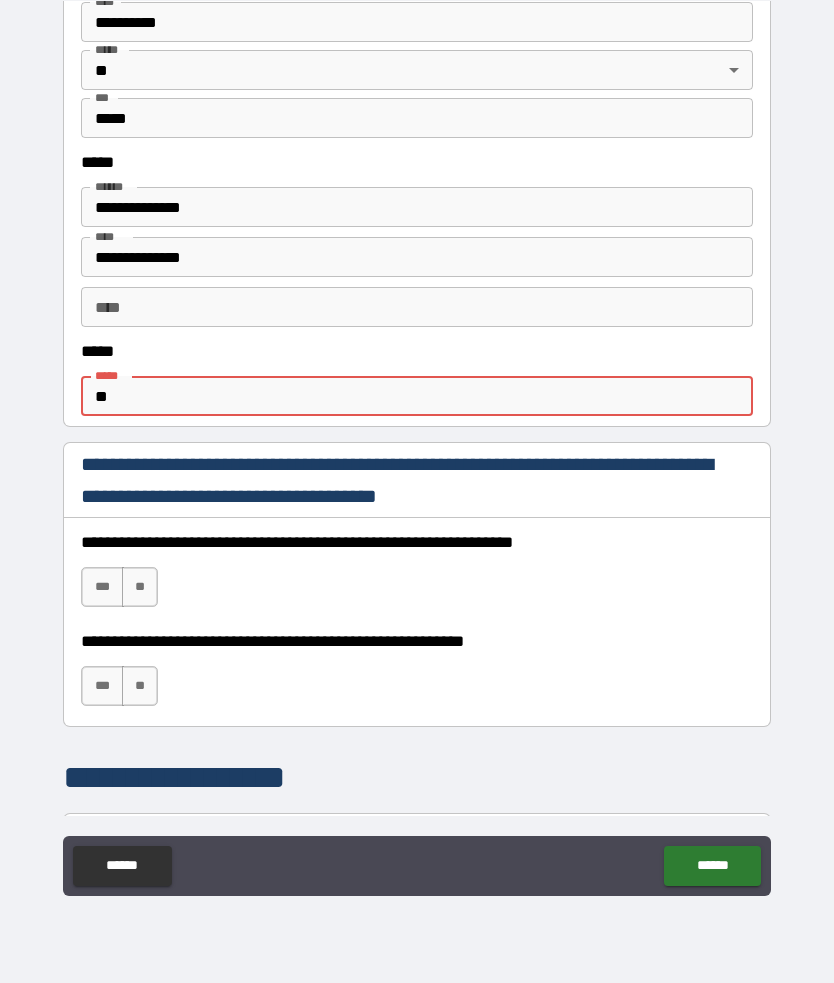 type on "*" 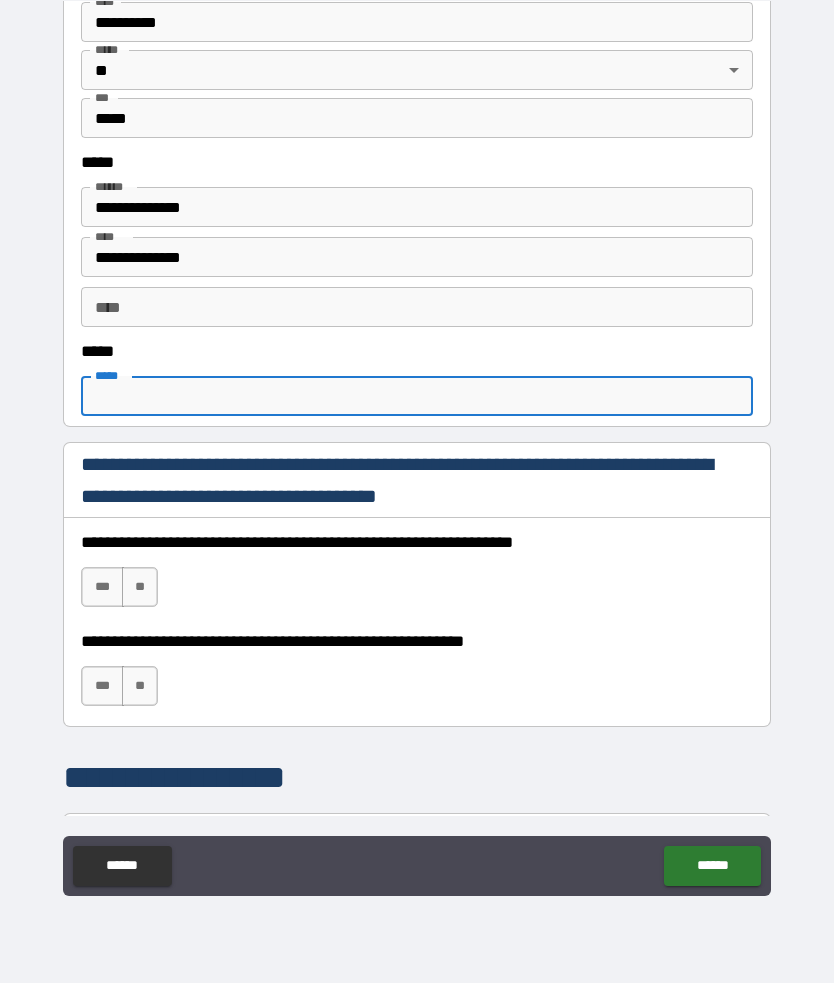type on "**********" 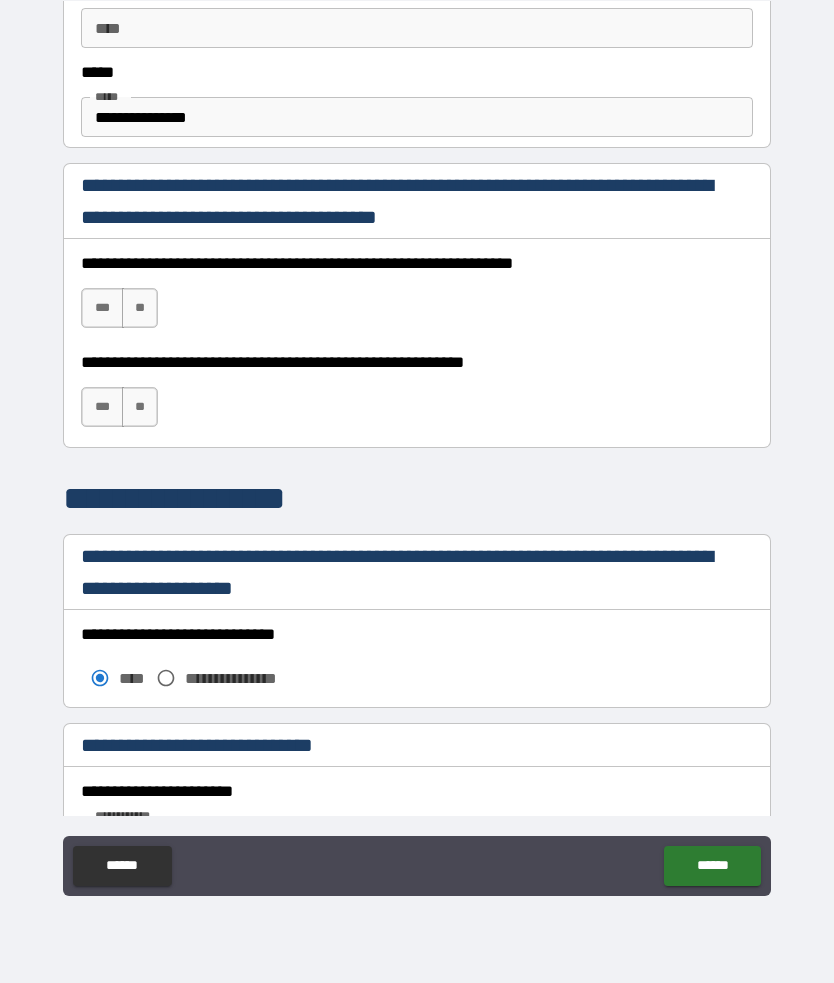 scroll, scrollTop: 1196, scrollLeft: 0, axis: vertical 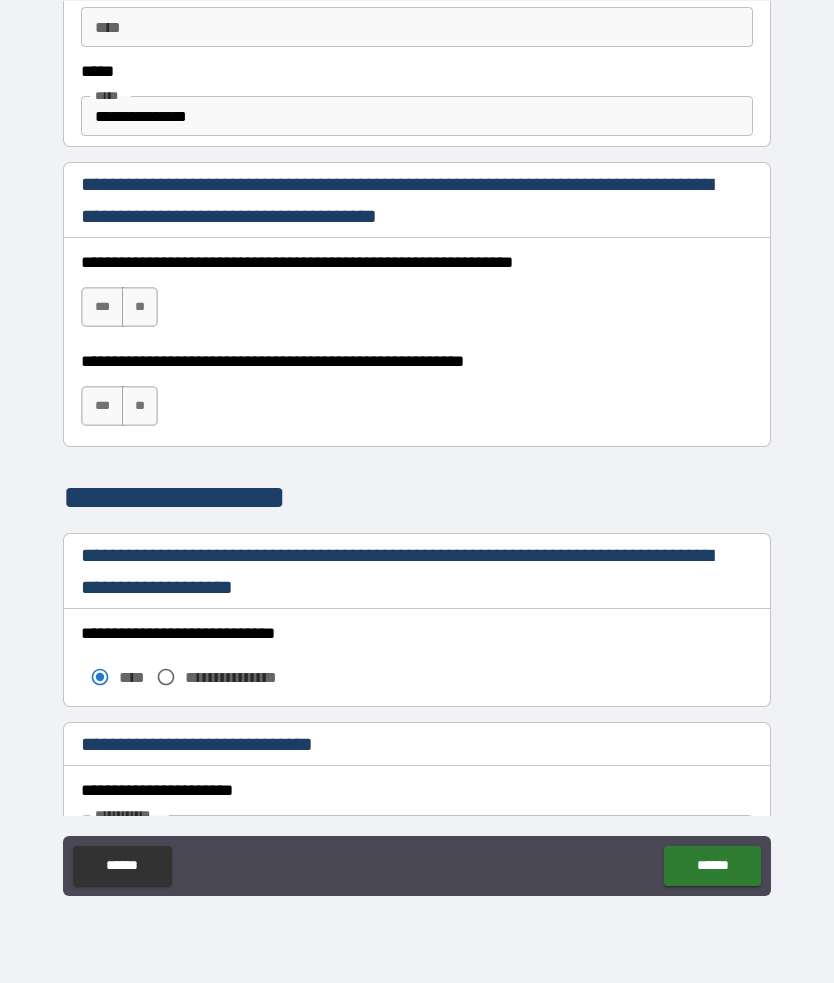 click on "***" at bounding box center [102, 307] 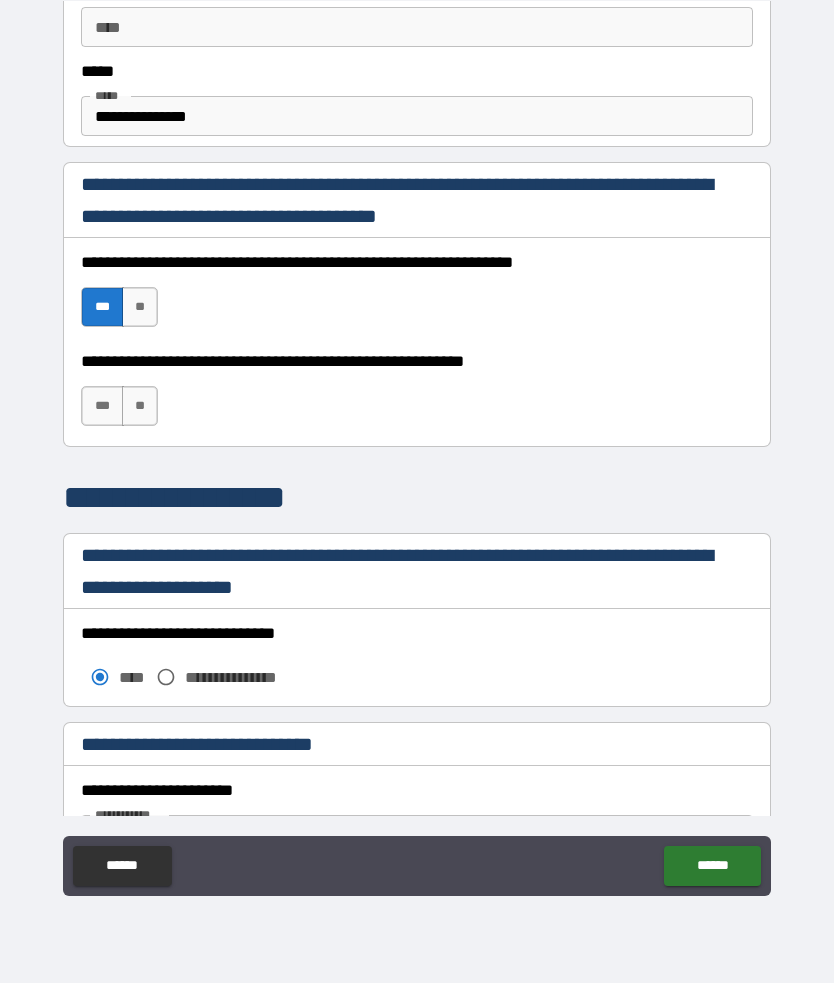 click on "***" at bounding box center (102, 406) 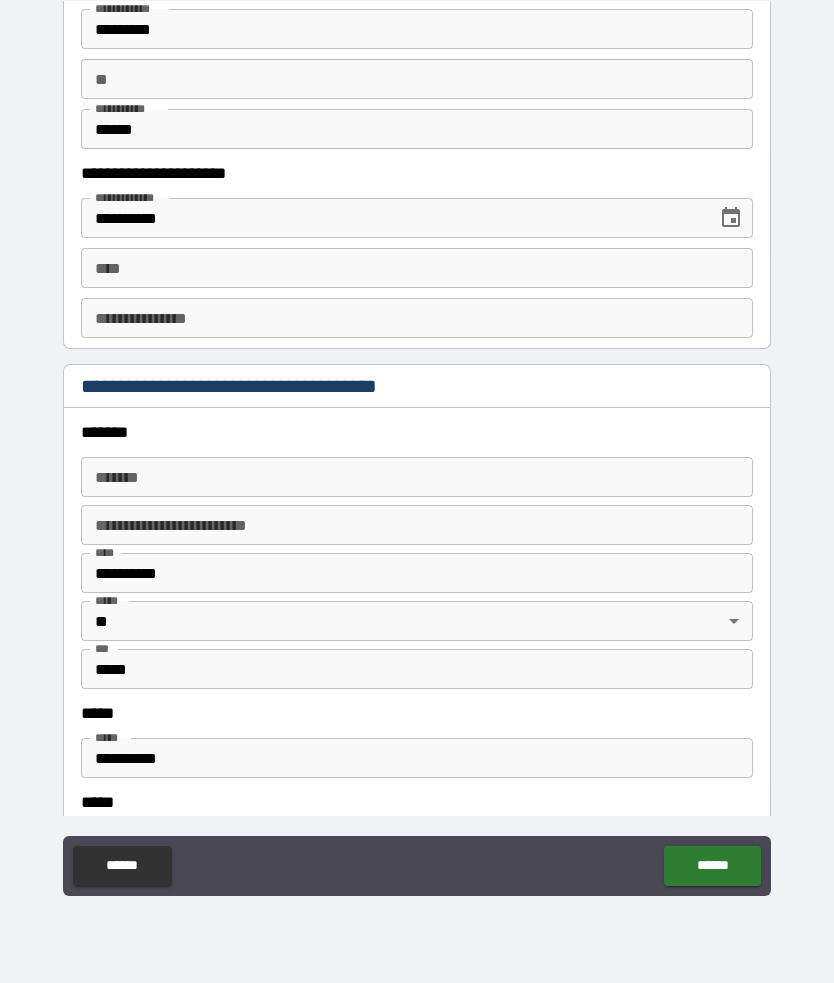 scroll, scrollTop: 2005, scrollLeft: 0, axis: vertical 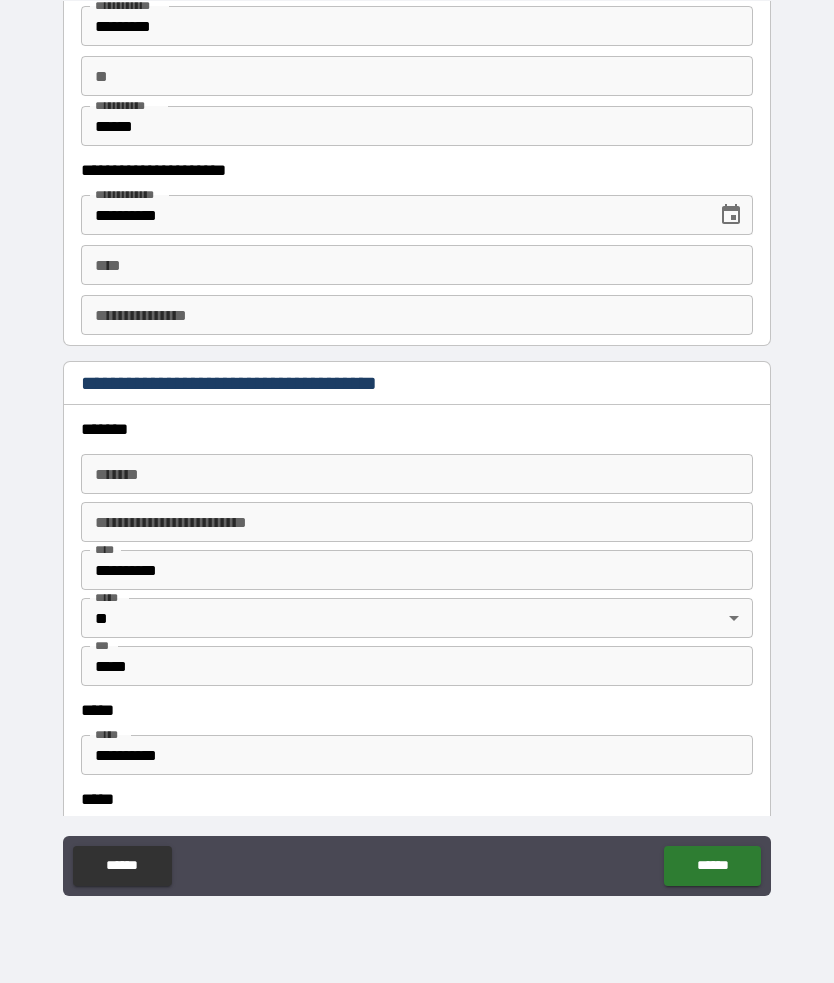 click on "*******" at bounding box center [417, 474] 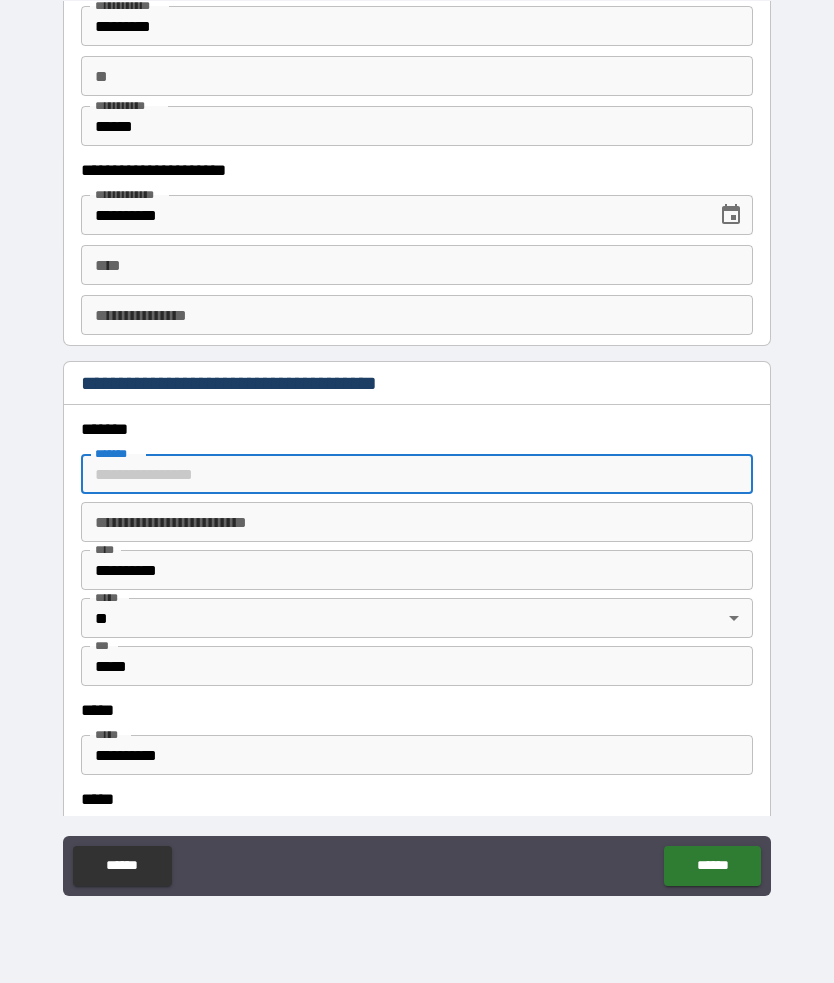 type on "**********" 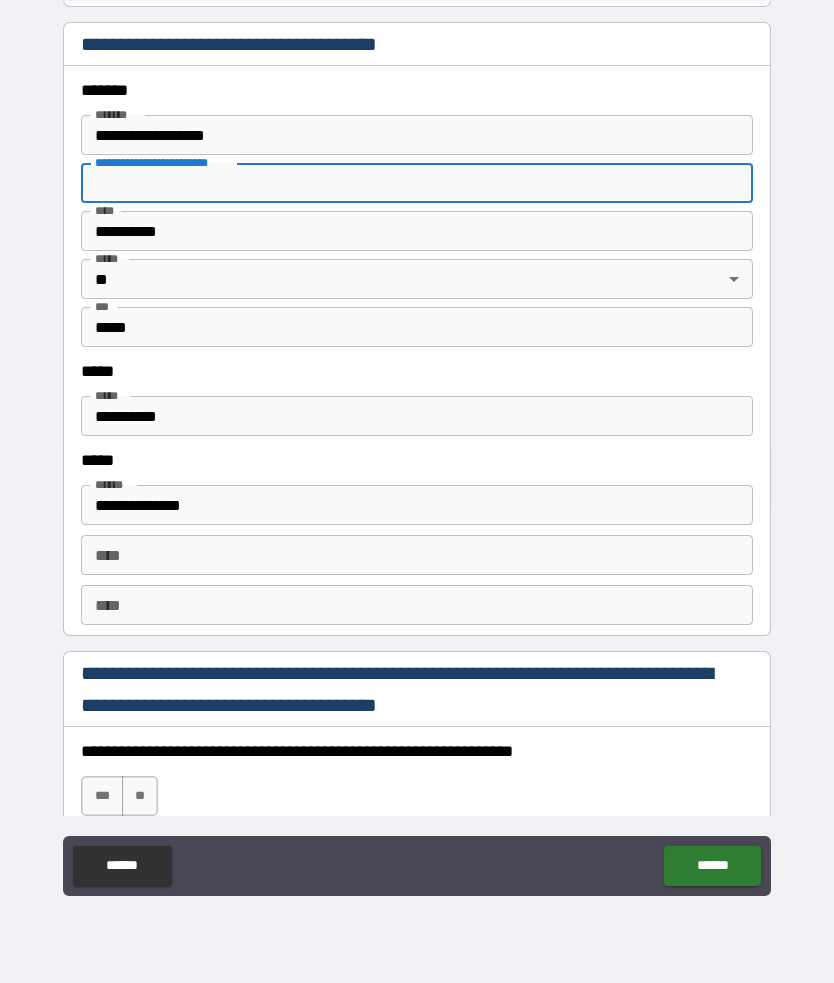 scroll, scrollTop: 2346, scrollLeft: 0, axis: vertical 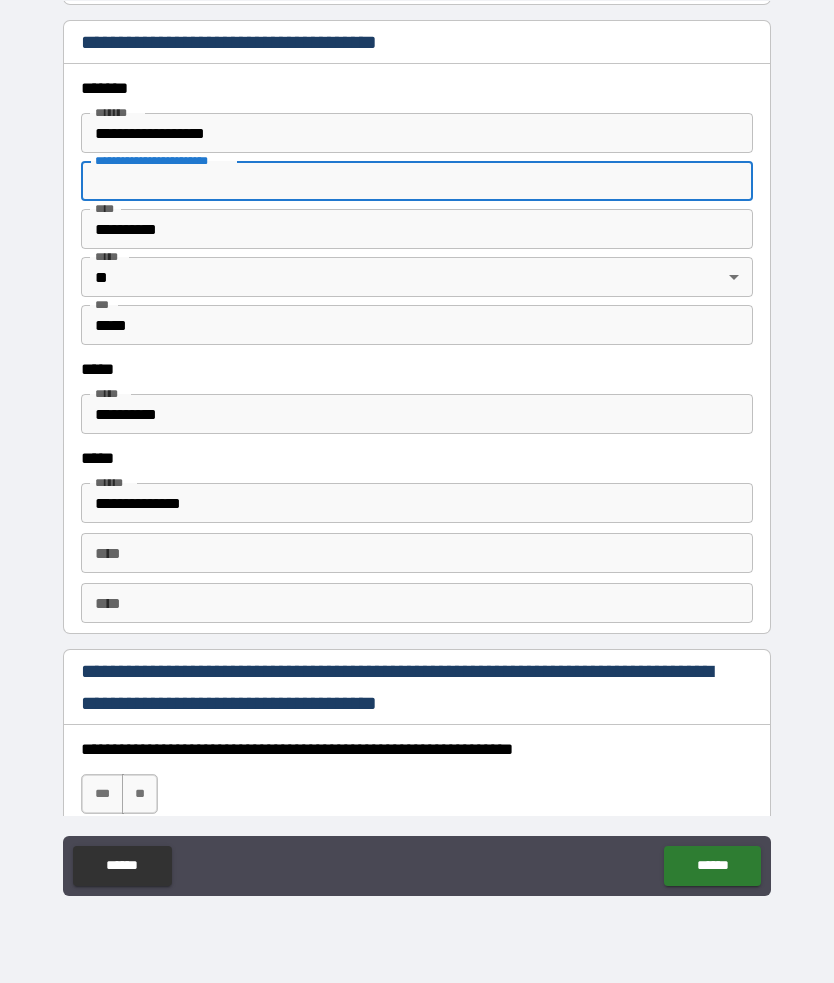 click on "**********" at bounding box center (417, 414) 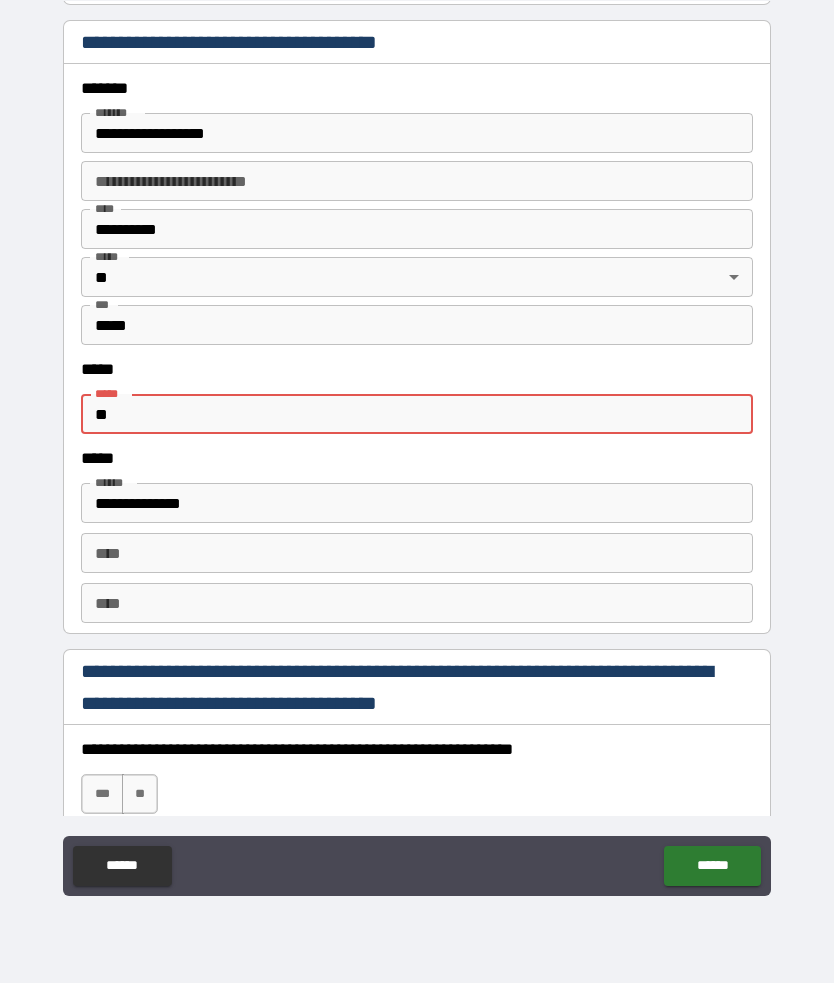 type on "*" 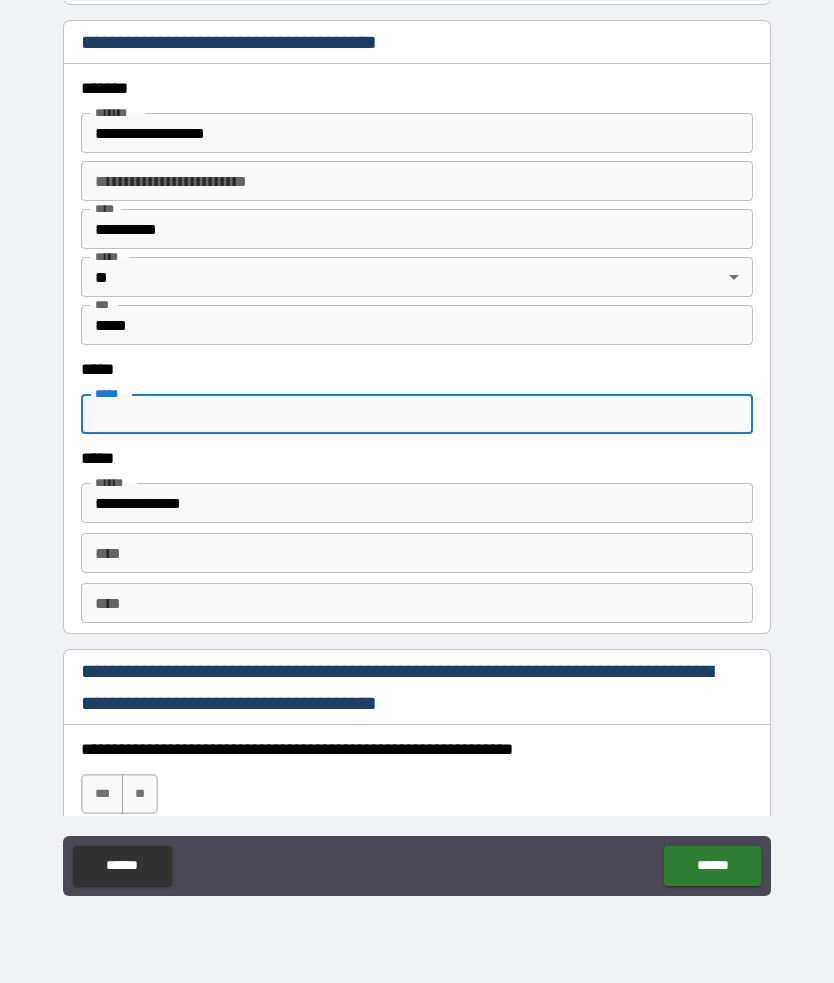 type on "**********" 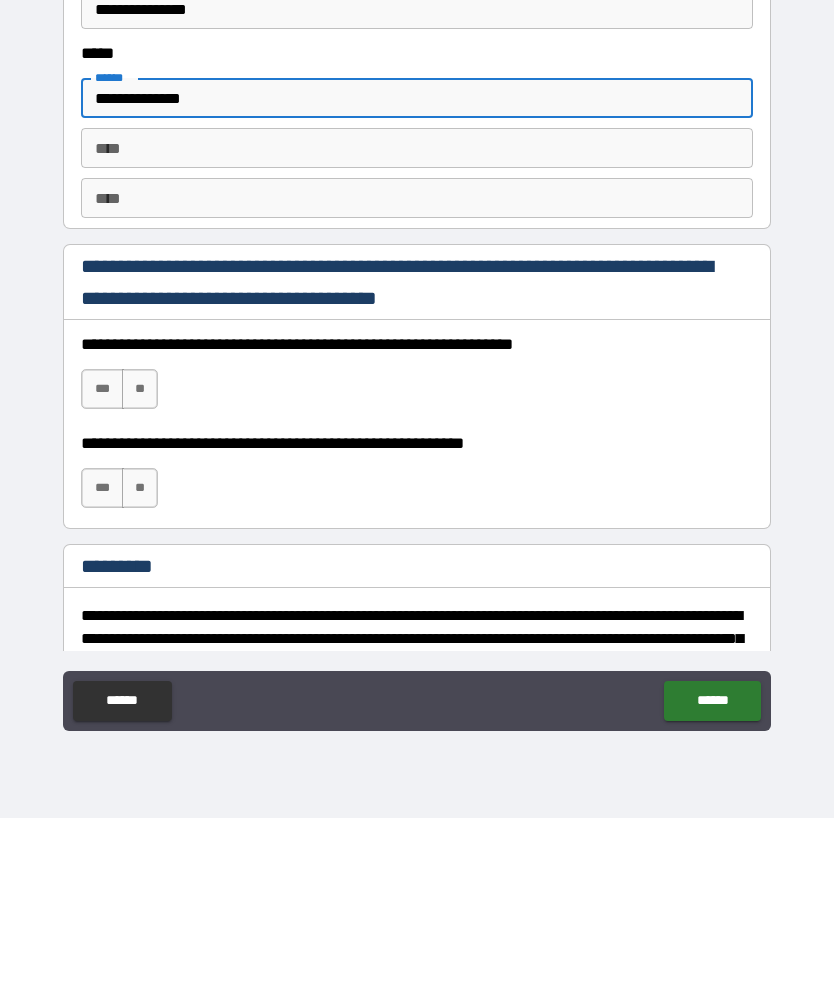 scroll, scrollTop: 2587, scrollLeft: 0, axis: vertical 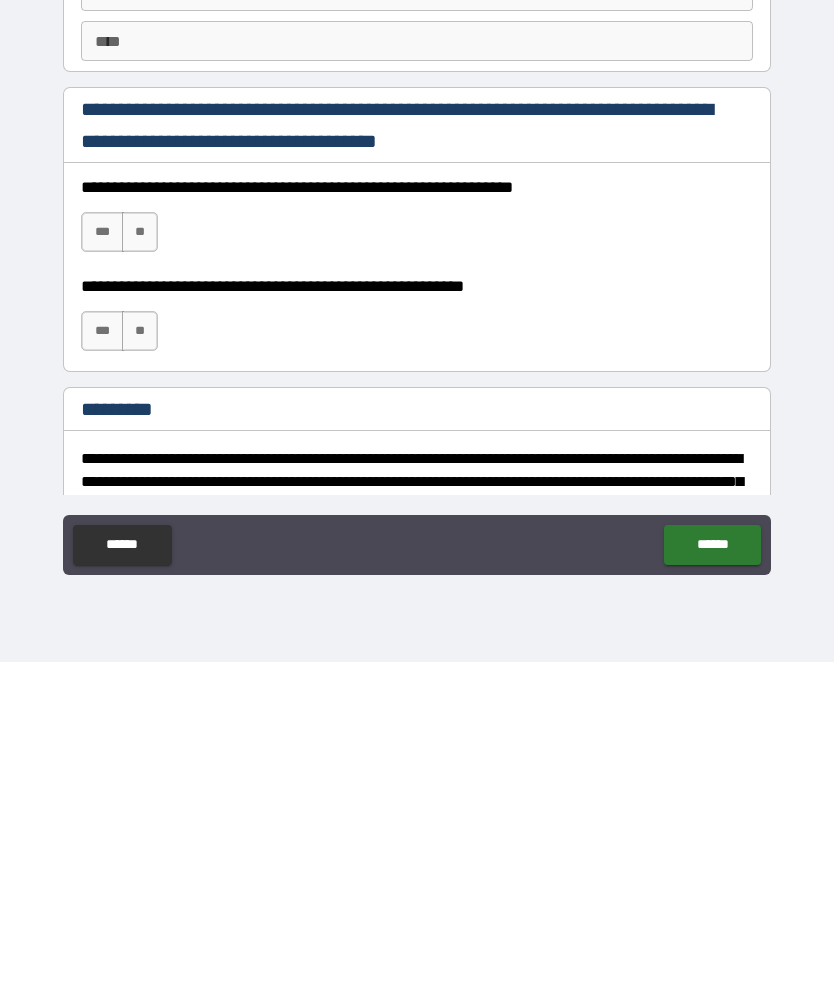 click on "***" at bounding box center (102, 553) 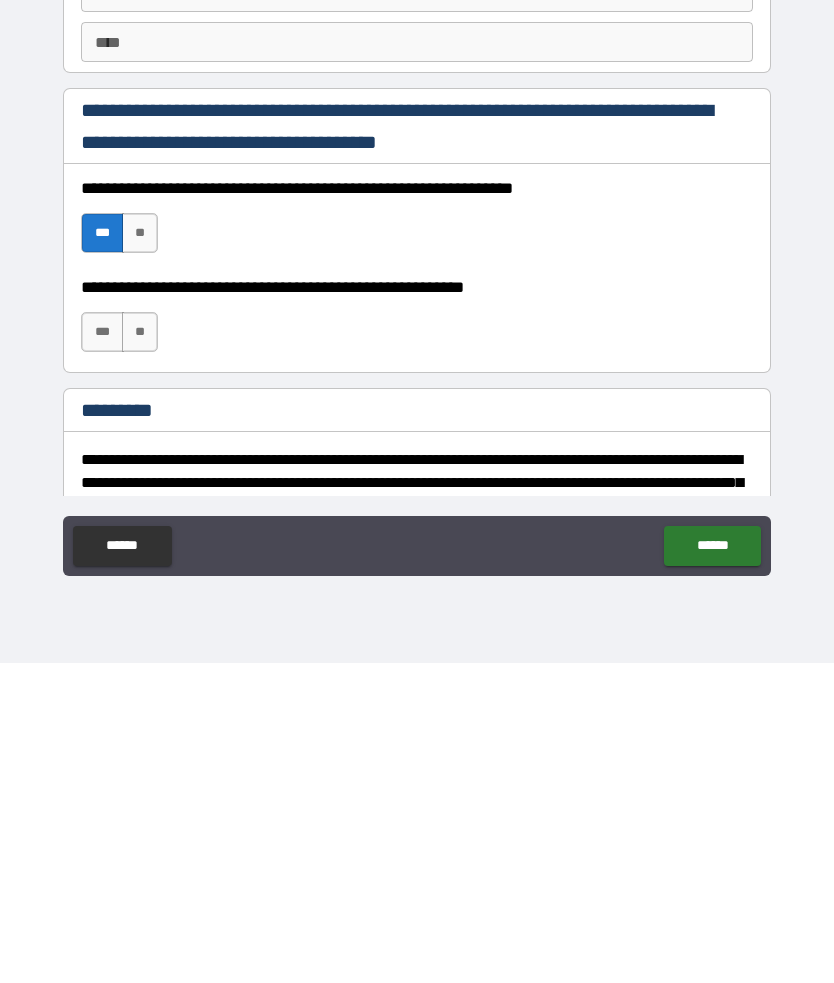 scroll, scrollTop: 89, scrollLeft: 0, axis: vertical 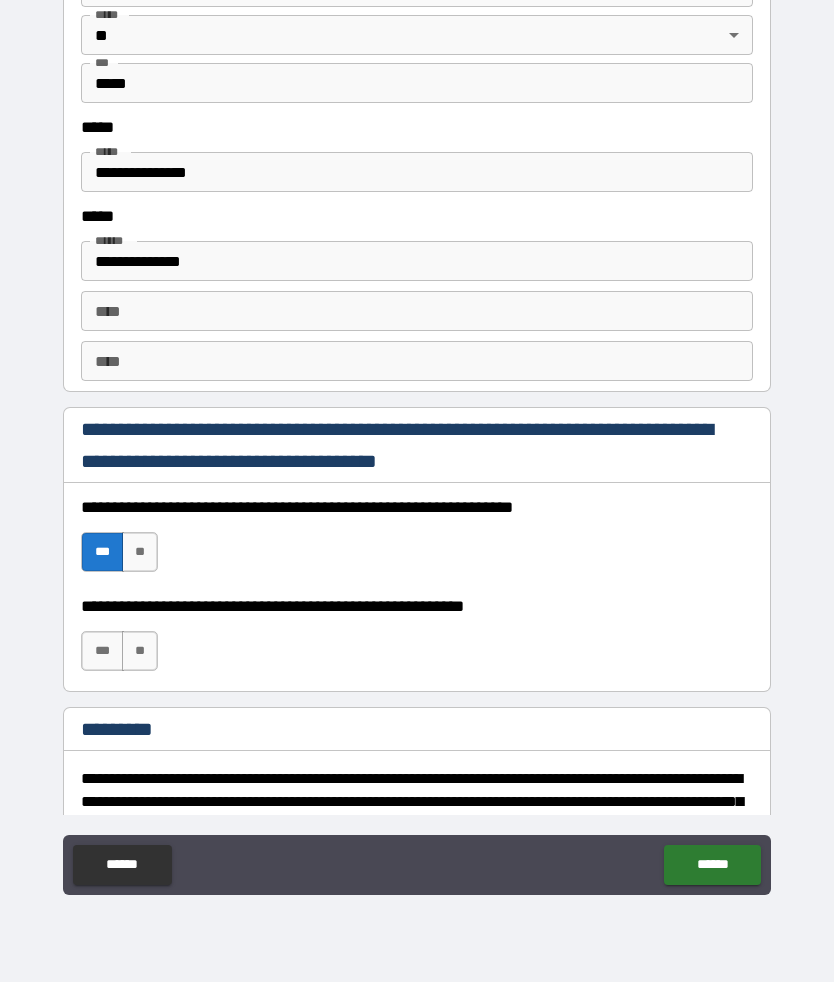 click on "***" at bounding box center [102, 652] 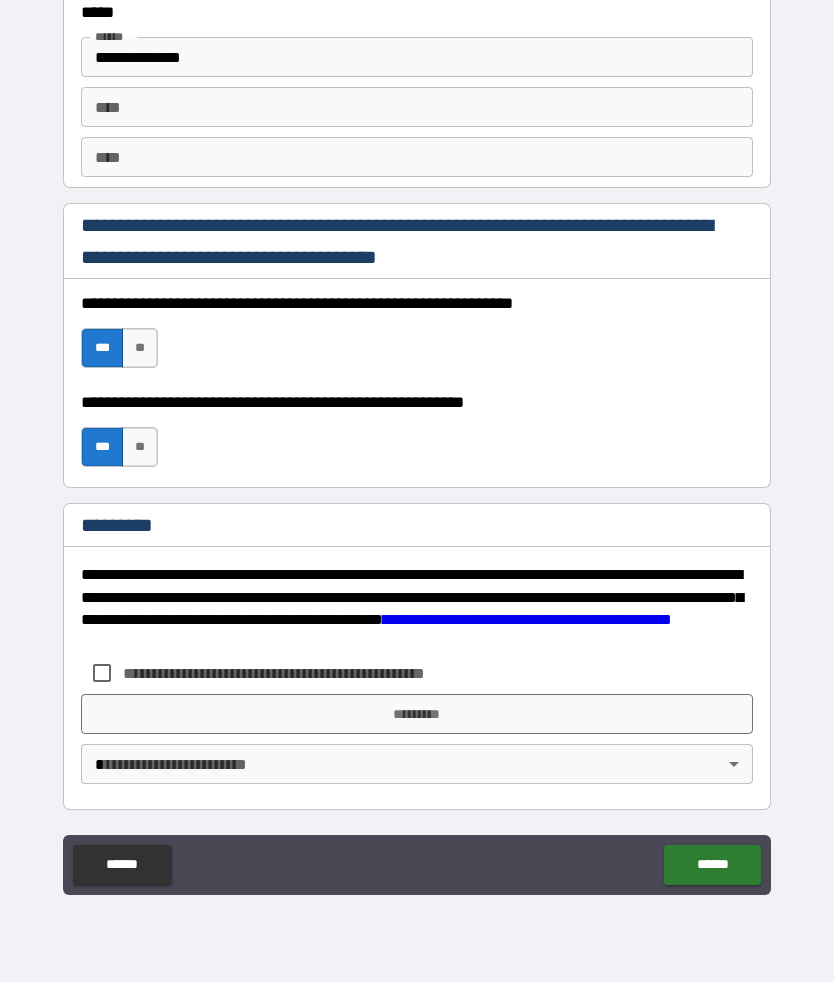 scroll, scrollTop: 2791, scrollLeft: 0, axis: vertical 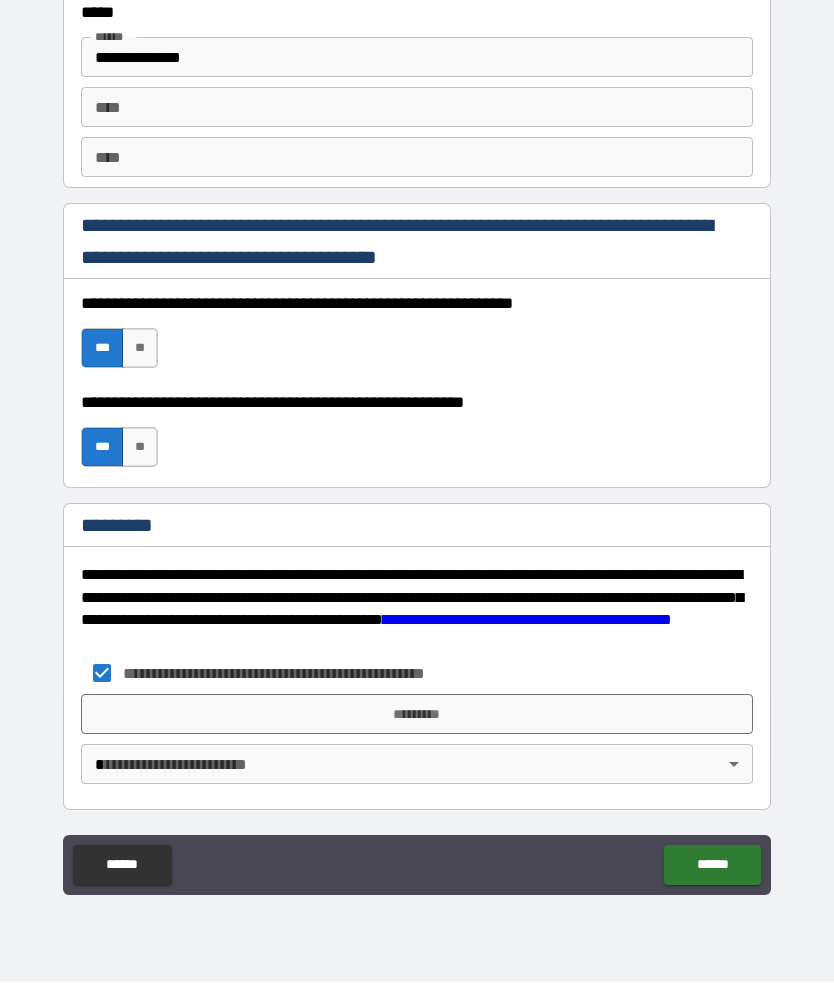 click on "**********" at bounding box center (417, 447) 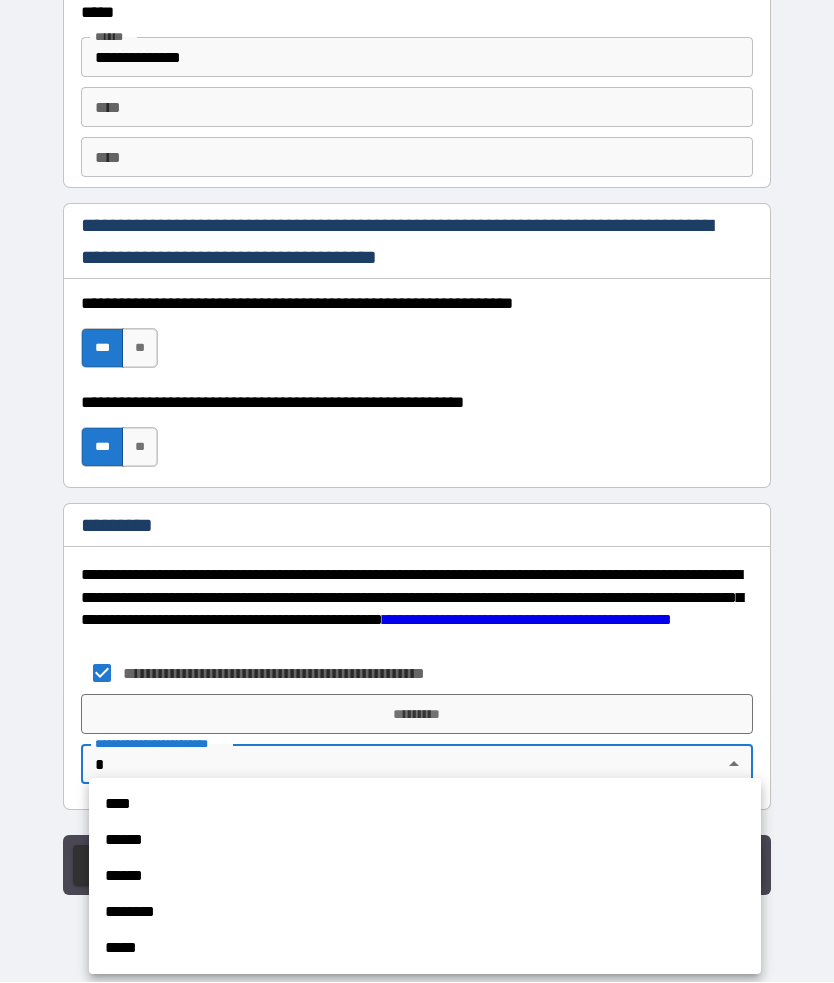 click on "****" at bounding box center [425, 805] 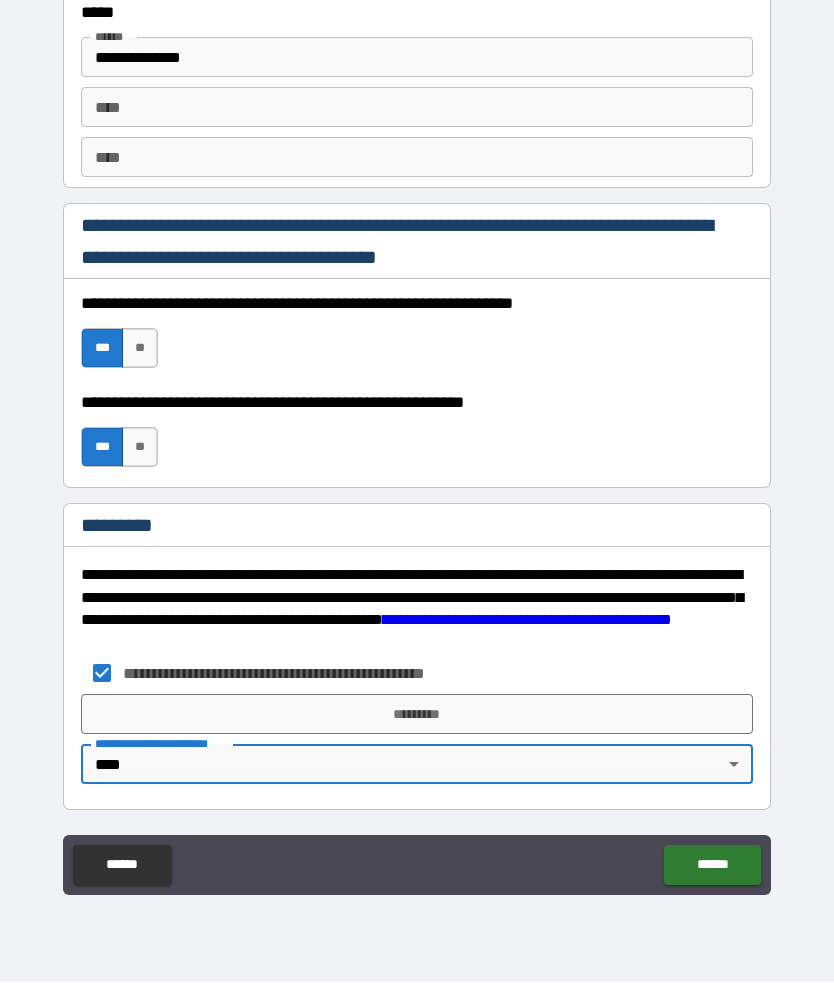 type on "*" 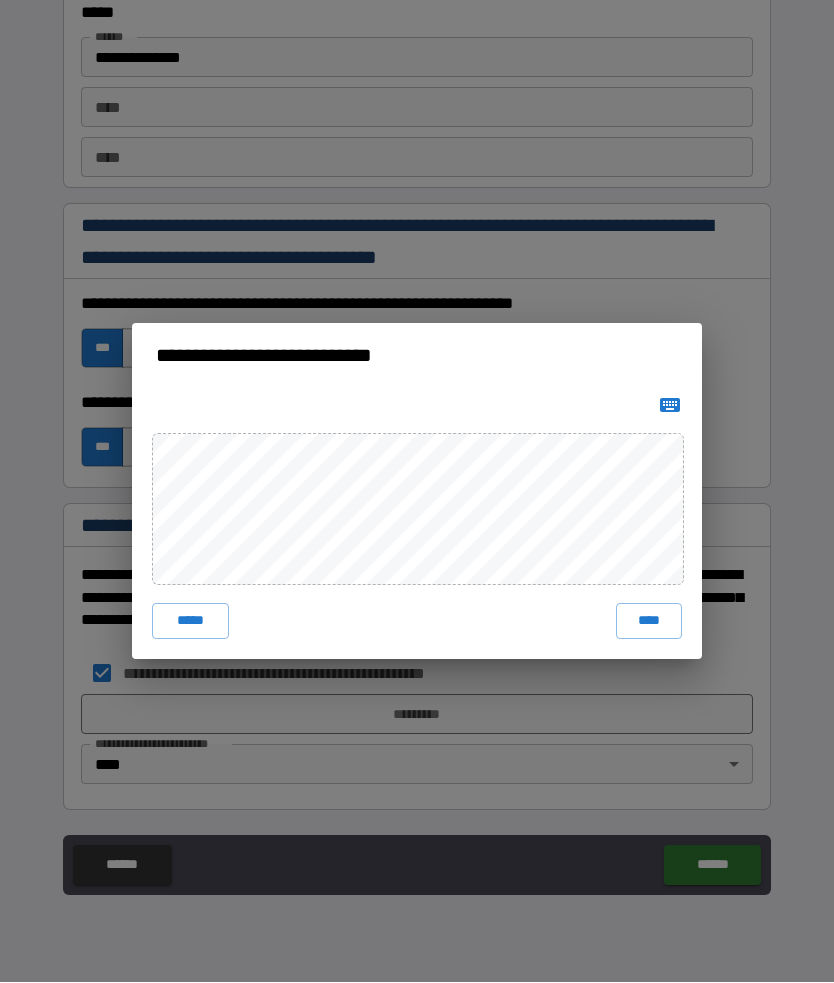 click on "****" at bounding box center (649, 622) 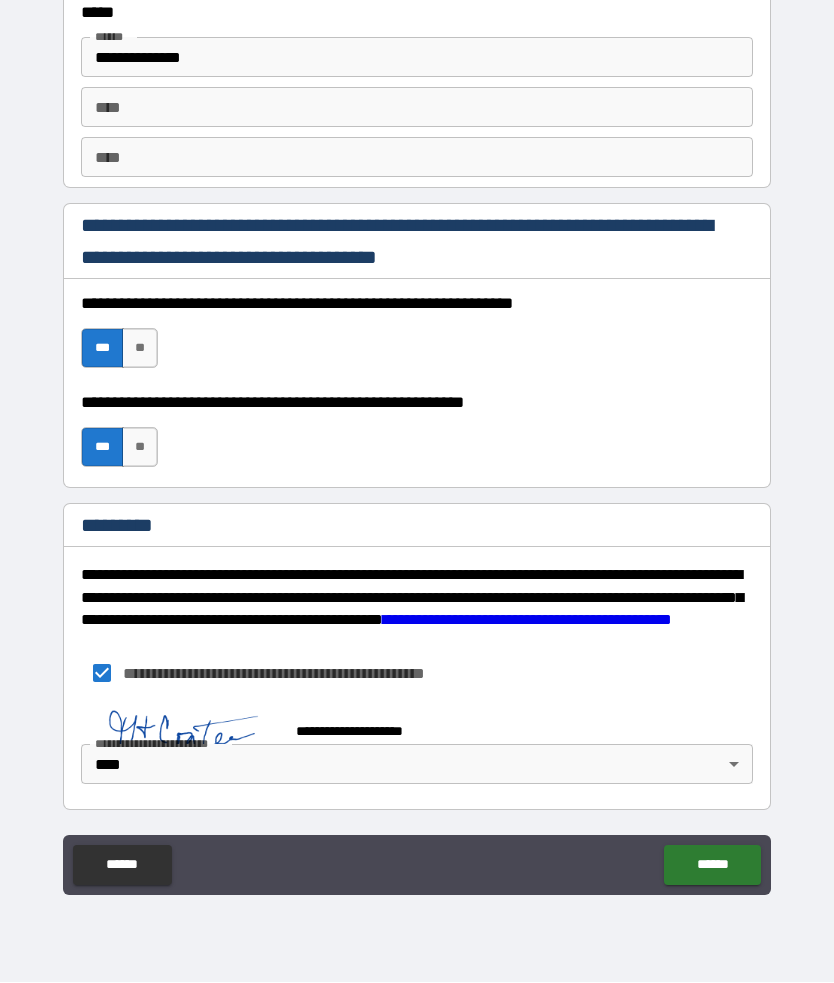 scroll, scrollTop: 2781, scrollLeft: 0, axis: vertical 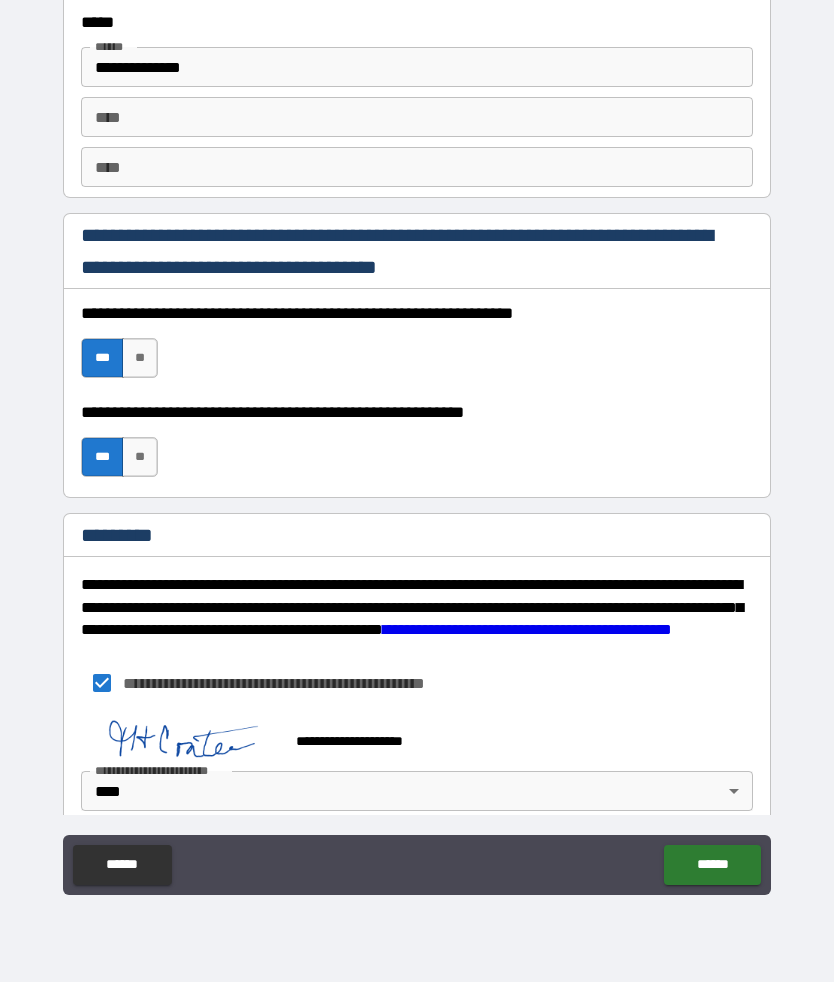 click on "******" at bounding box center [712, 866] 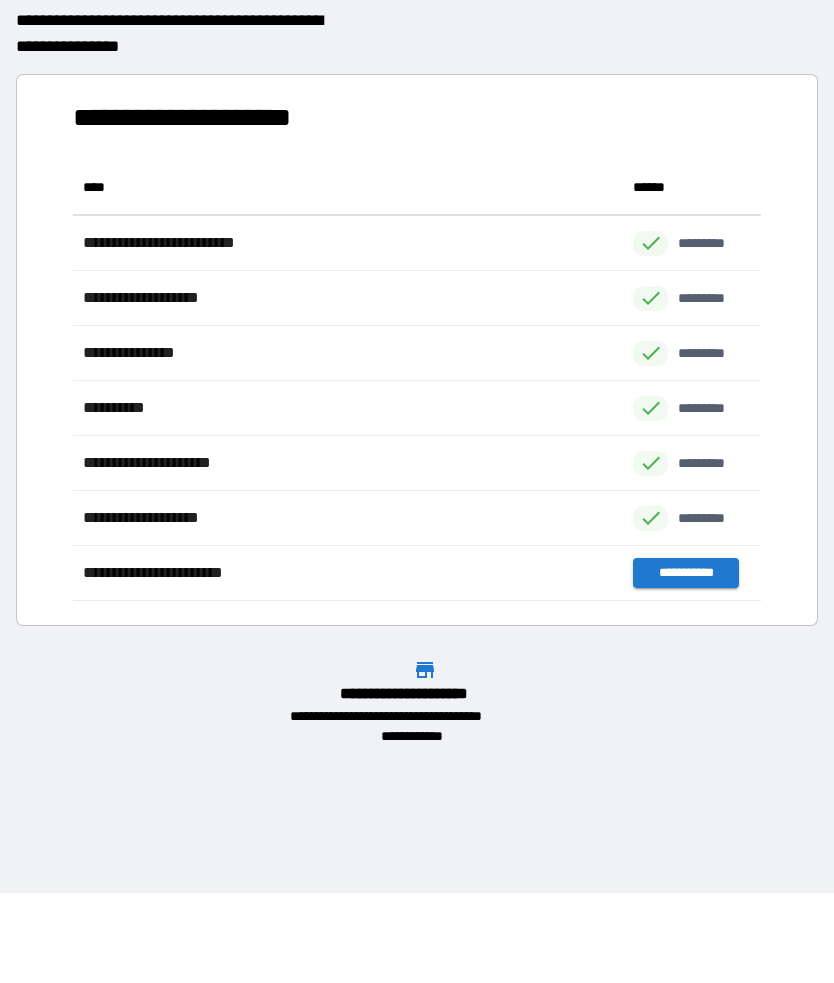 scroll, scrollTop: 1, scrollLeft: 1, axis: both 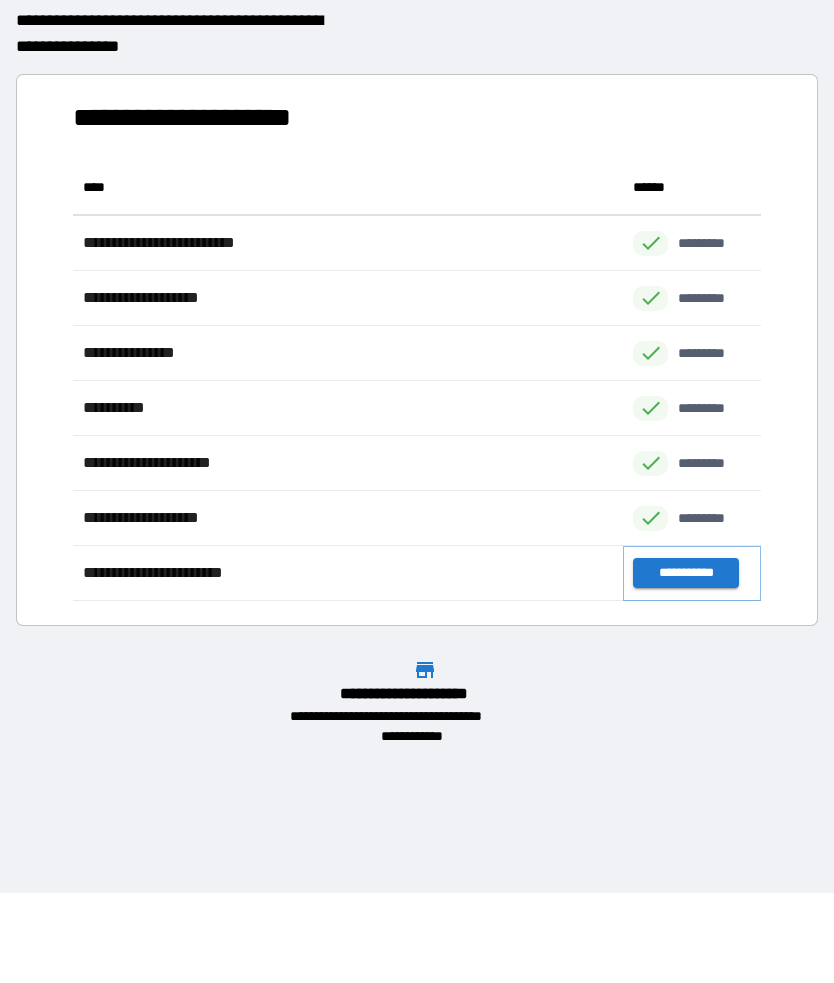 click on "**********" at bounding box center [685, 574] 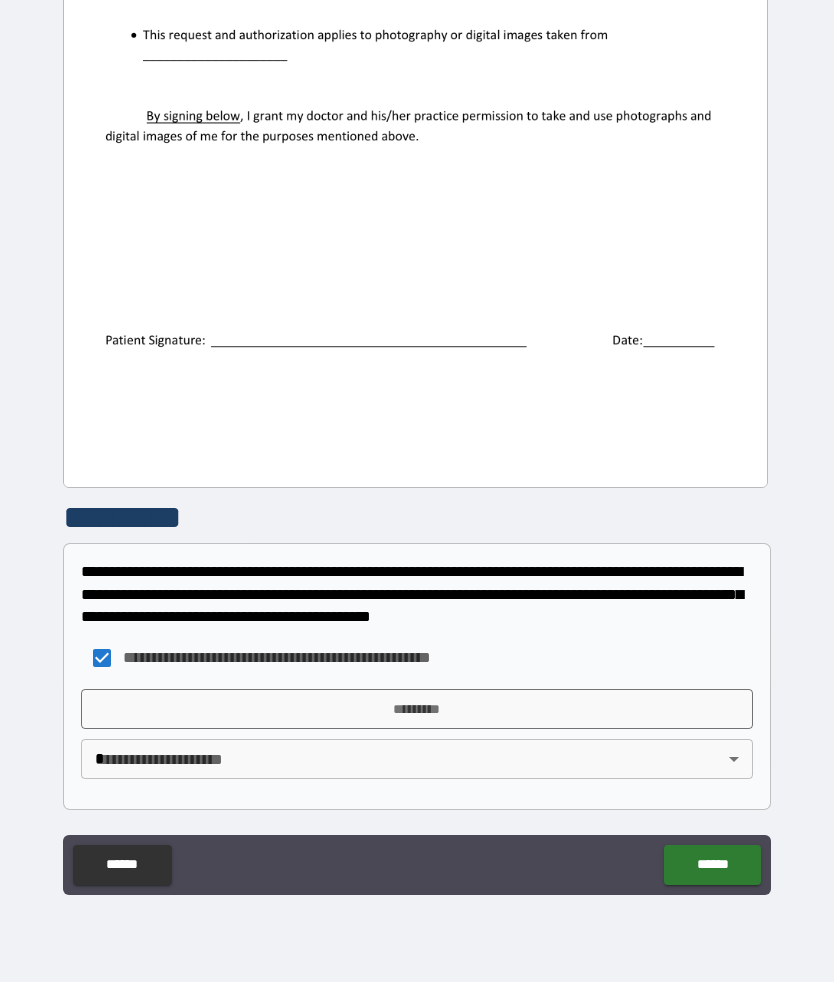 scroll, scrollTop: 455, scrollLeft: 0, axis: vertical 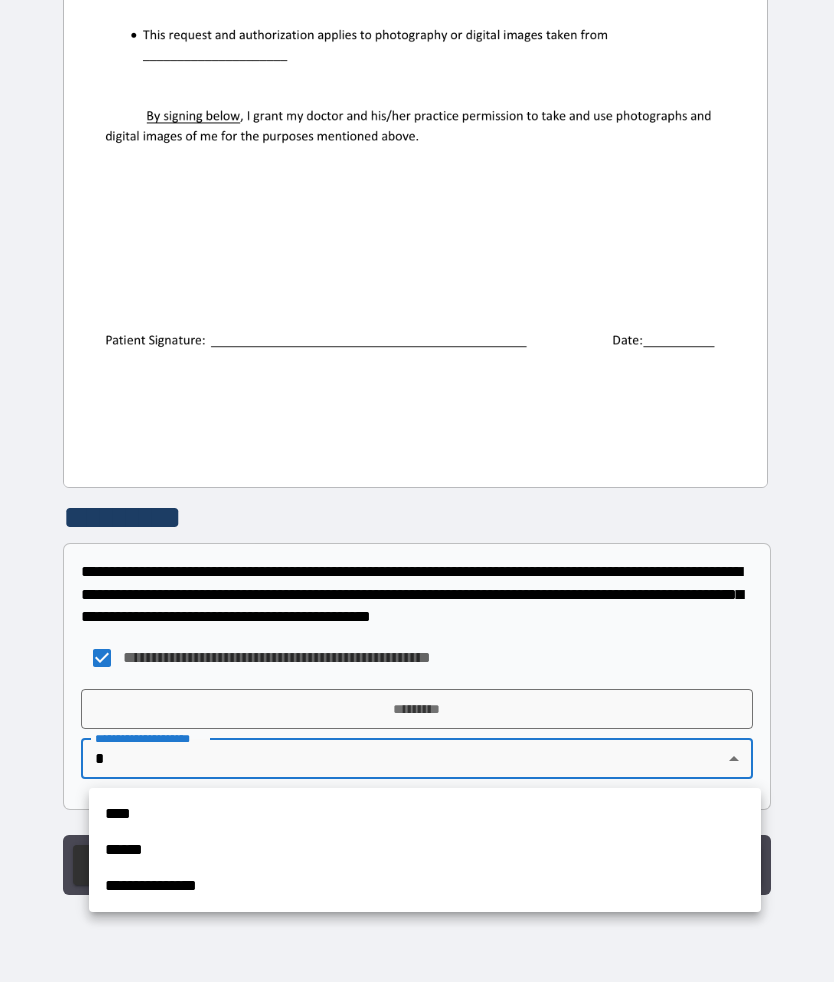 click on "****" at bounding box center (425, 815) 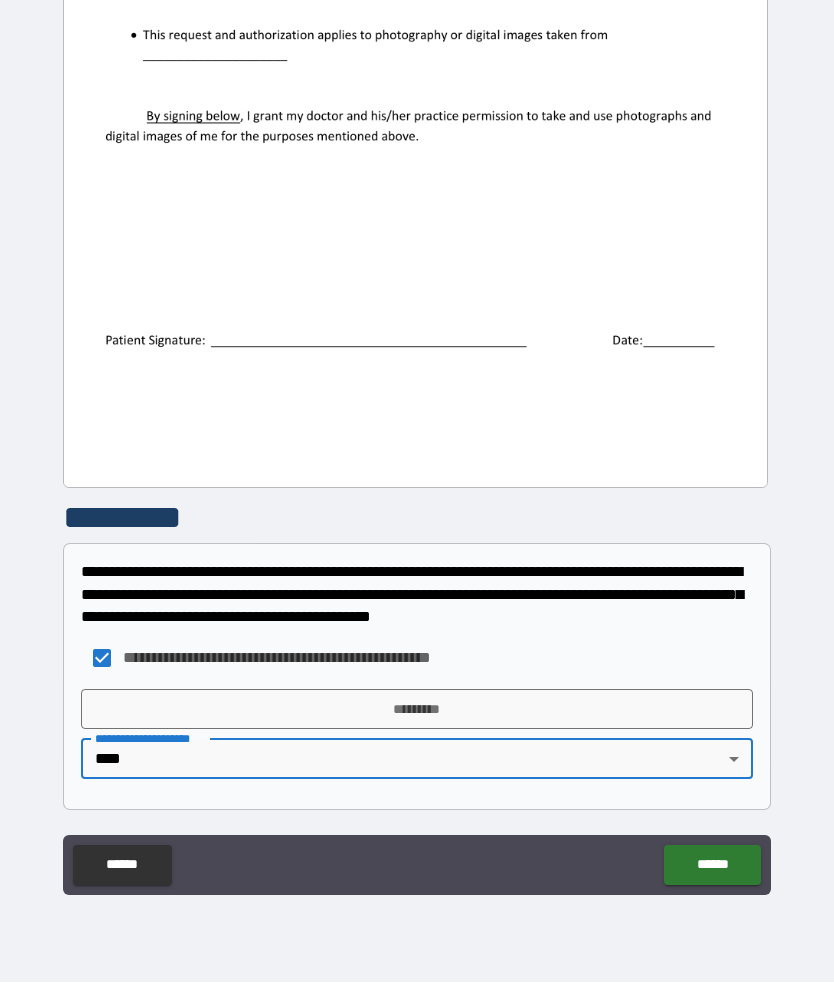 type on "****" 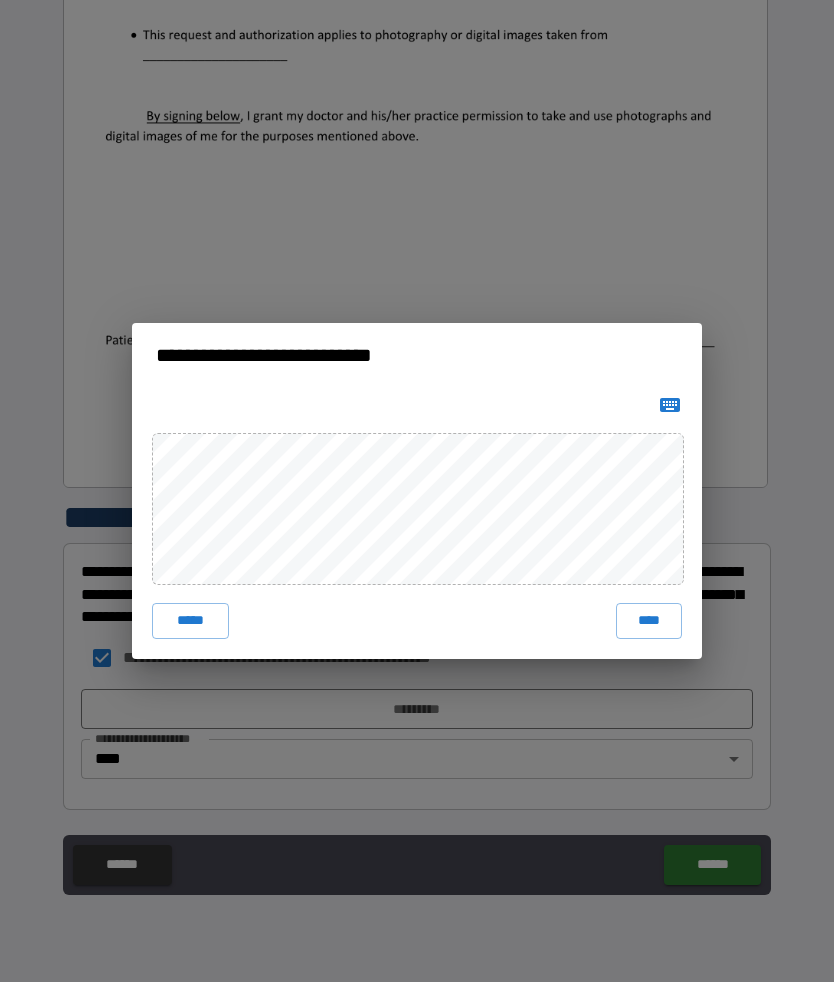 click on "****" at bounding box center [649, 622] 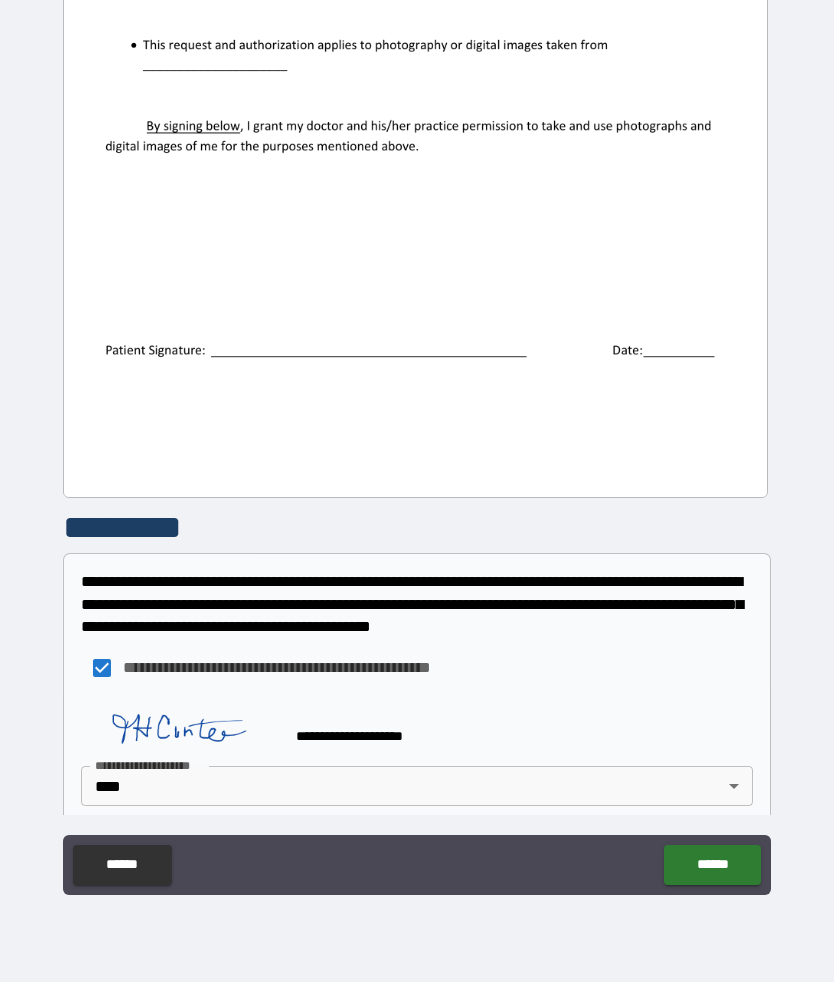 click on "******" at bounding box center (712, 866) 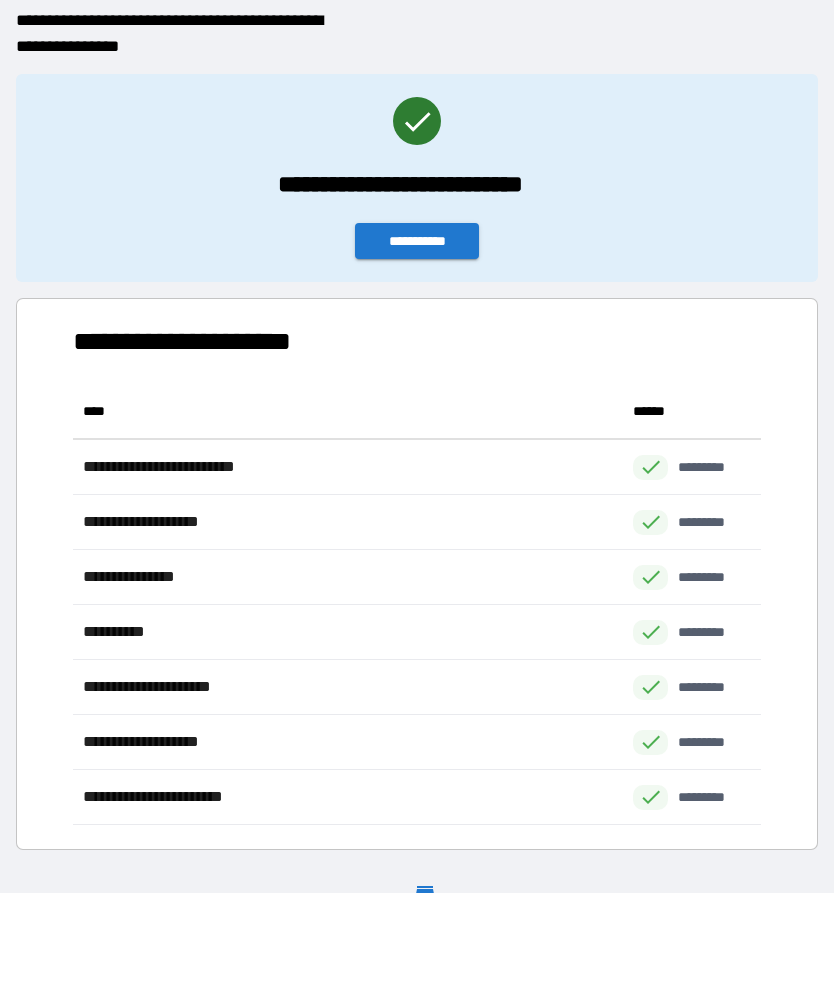 scroll, scrollTop: 441, scrollLeft: 688, axis: both 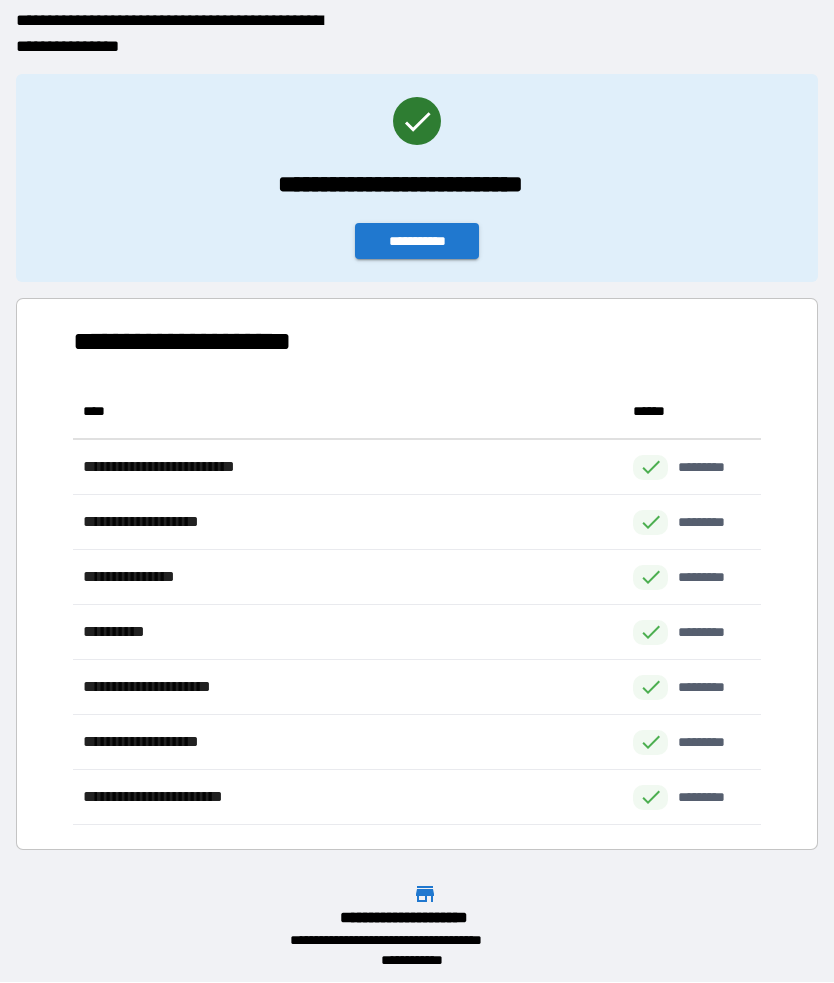 click on "**********" at bounding box center (417, 242) 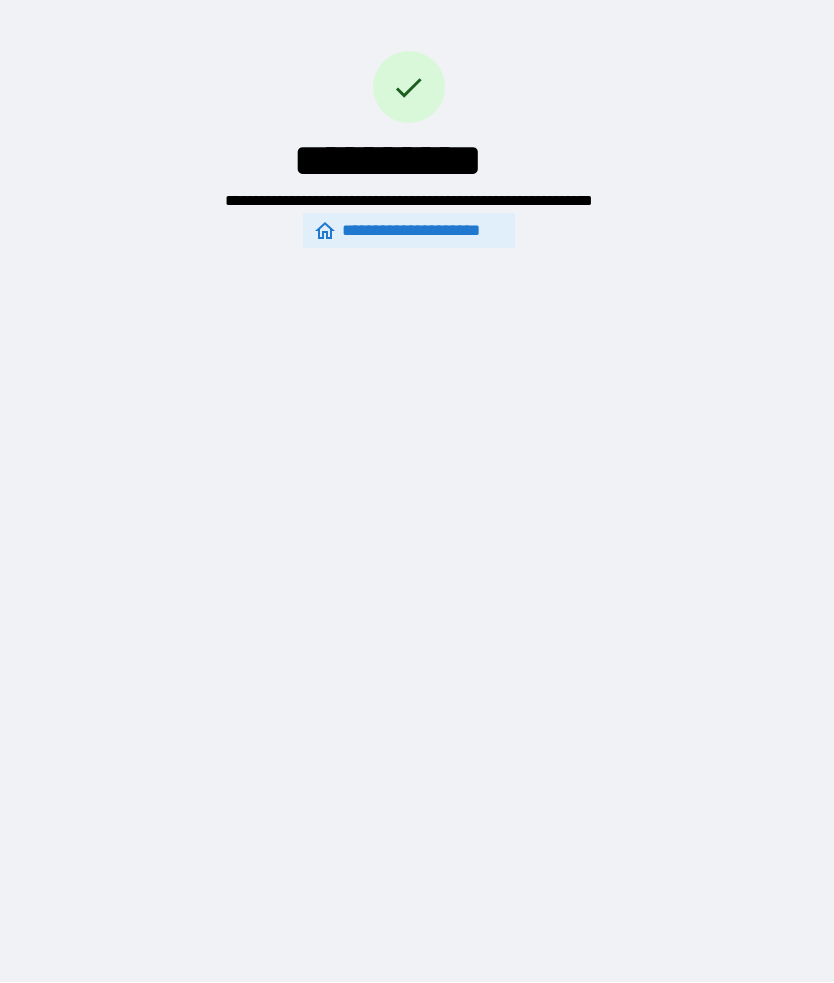 click on "**********" at bounding box center [409, 231] 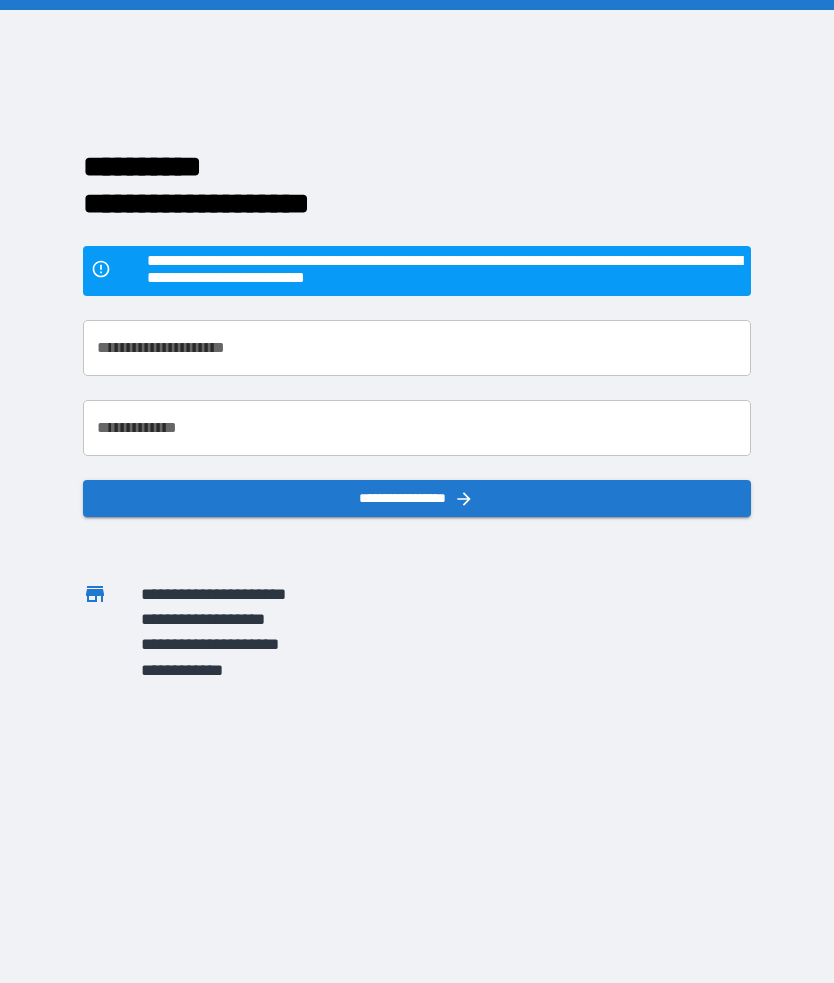 scroll, scrollTop: 0, scrollLeft: 0, axis: both 